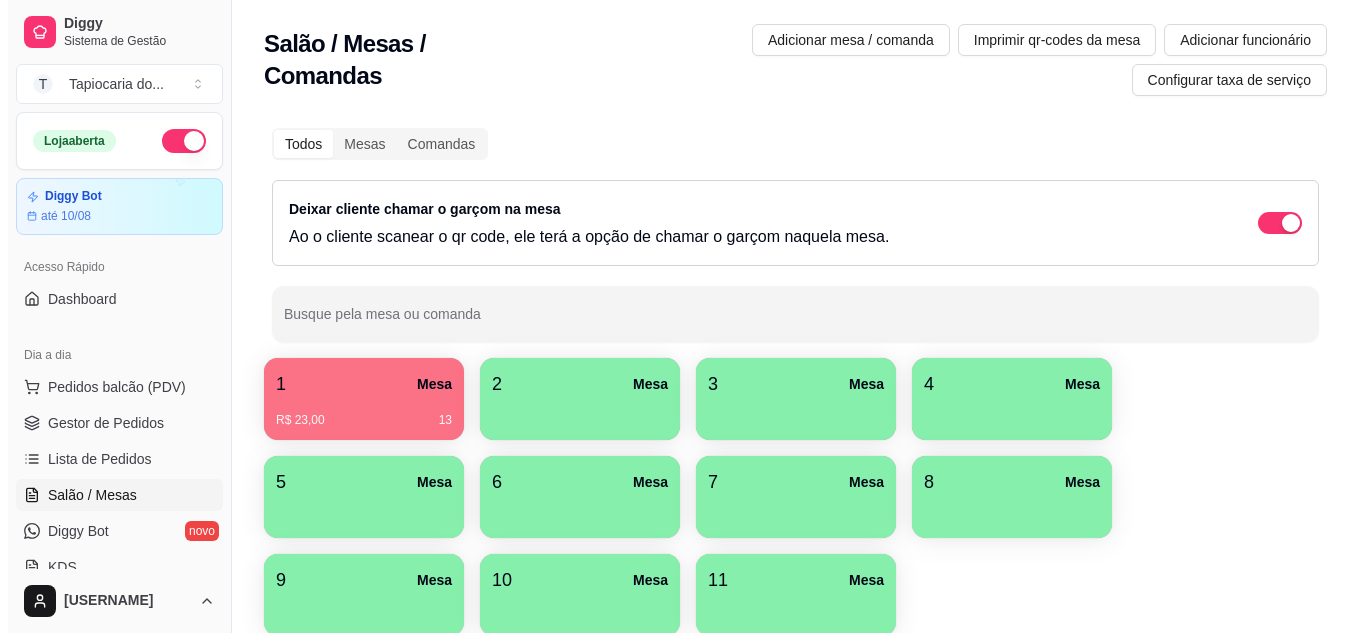 scroll, scrollTop: 0, scrollLeft: 0, axis: both 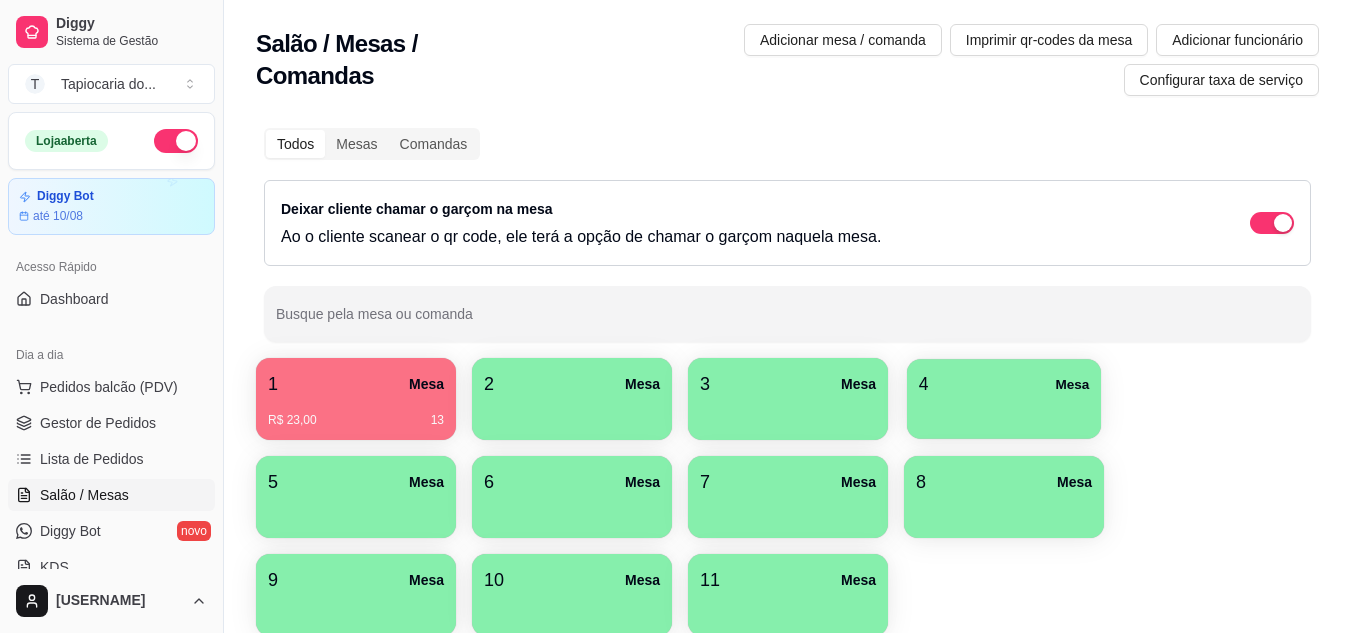 click at bounding box center (1004, 412) 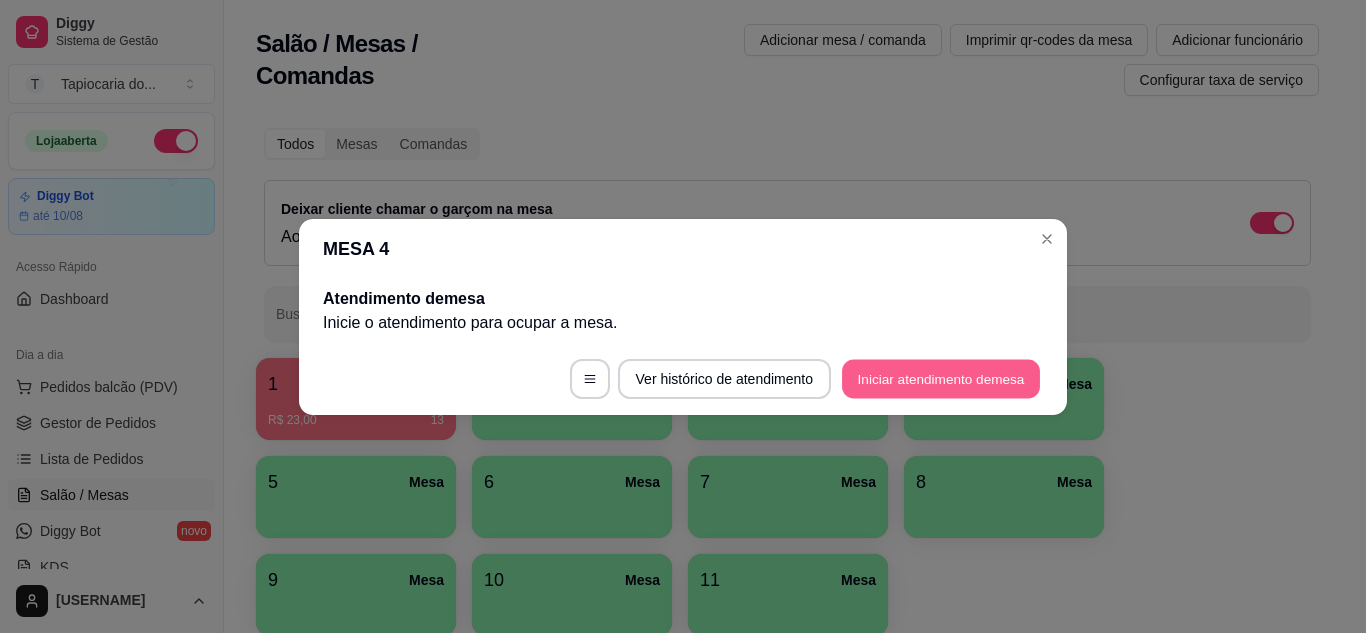 click on "Iniciar atendimento de  mesa" at bounding box center (941, 378) 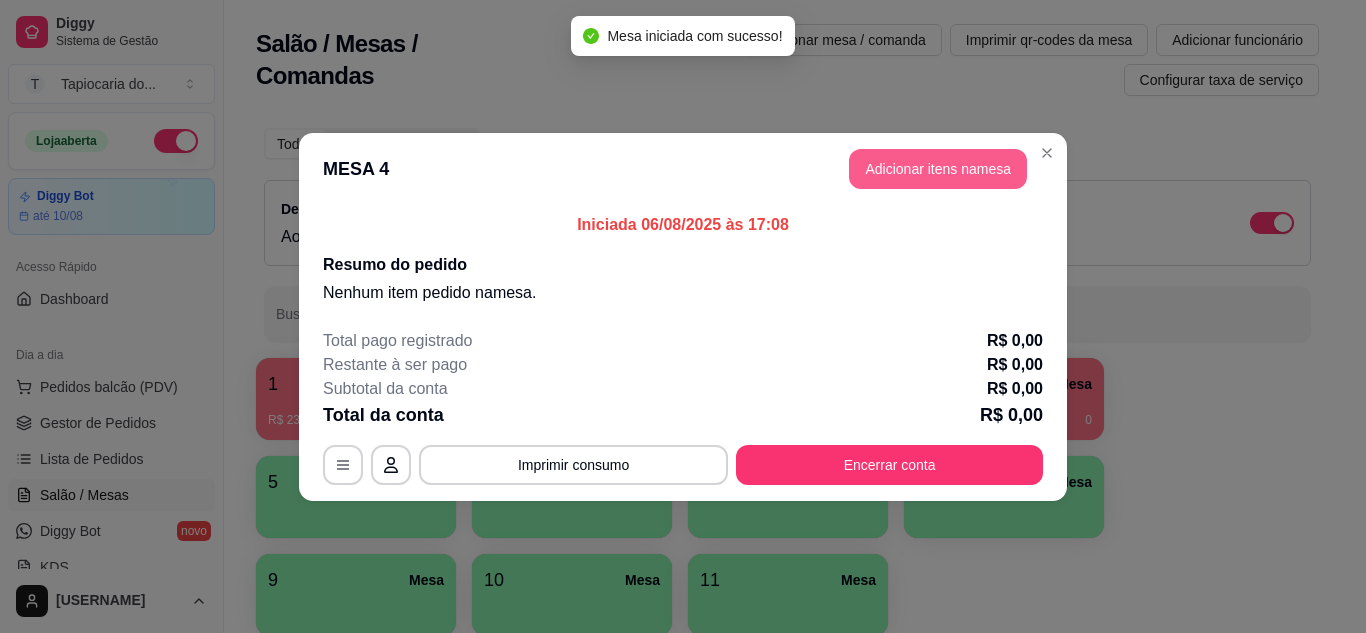 click on "Adicionar itens na  mesa" at bounding box center [938, 169] 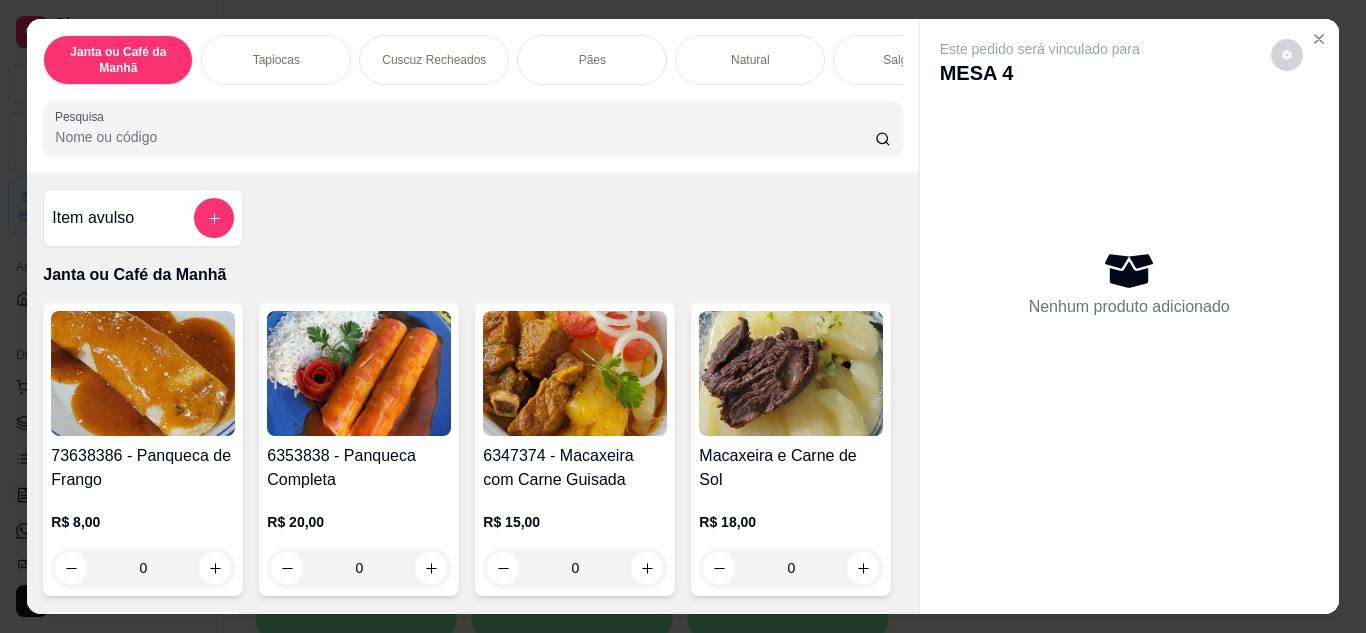 click on "Pesquisa" at bounding box center (465, 137) 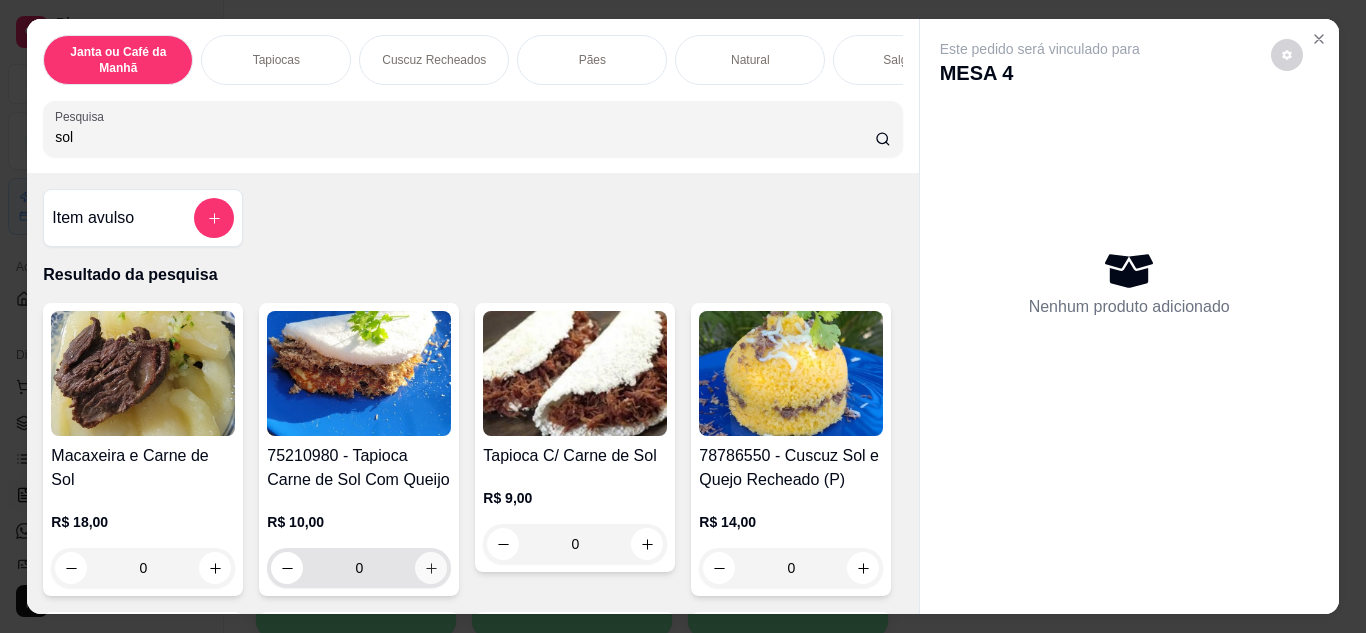 type on "sol" 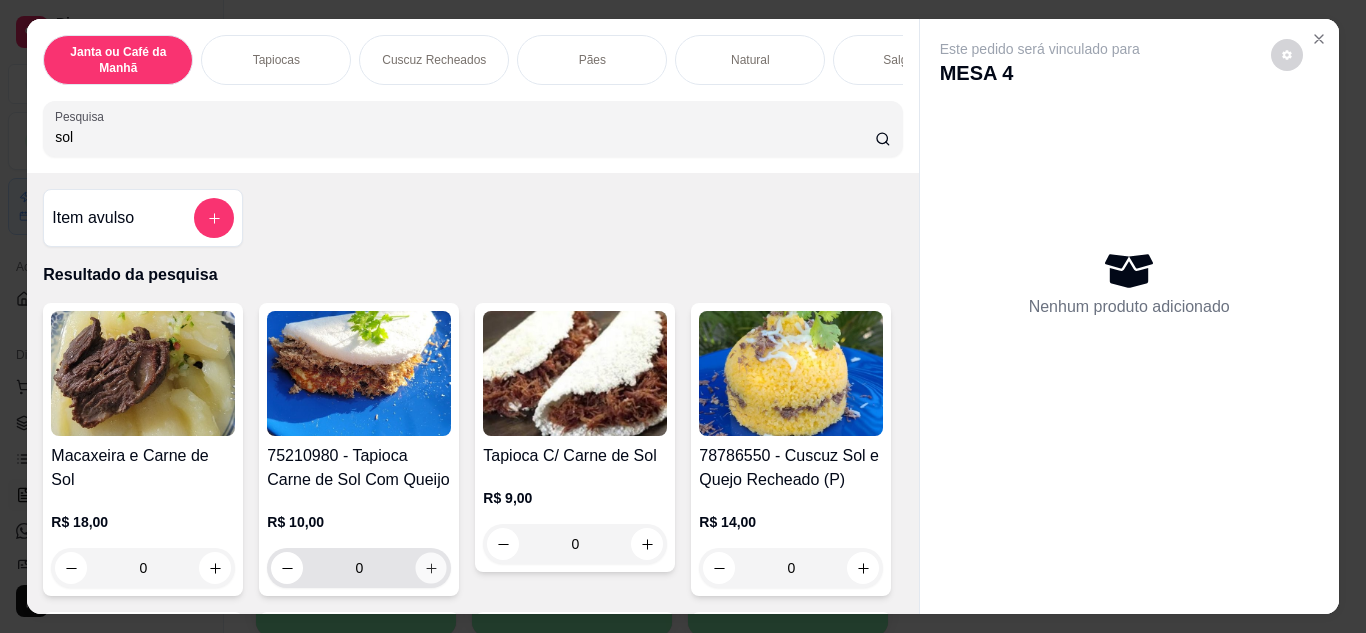 click at bounding box center [431, 567] 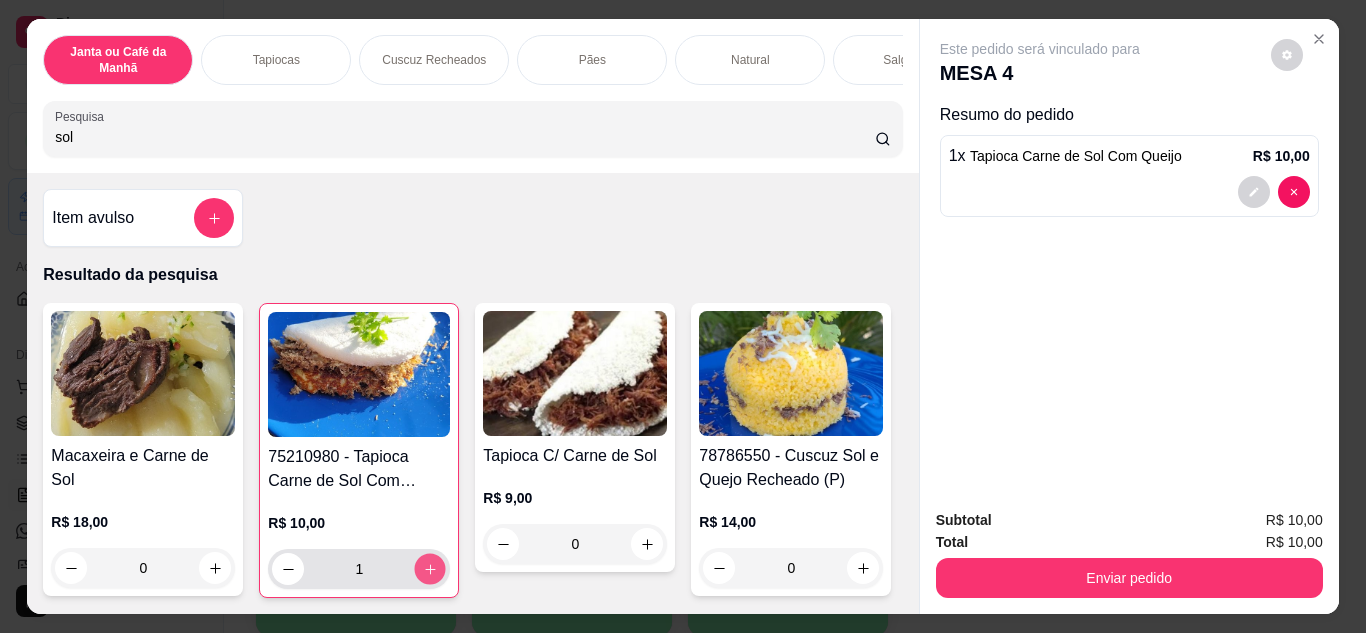 click 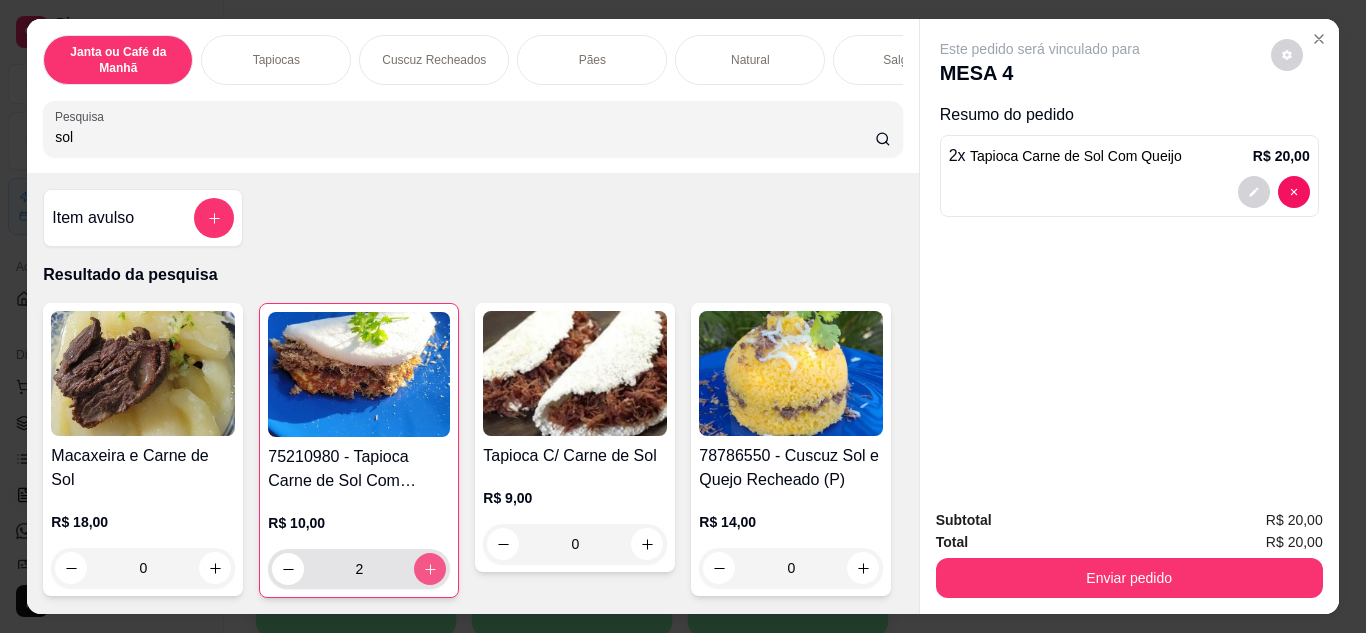 click 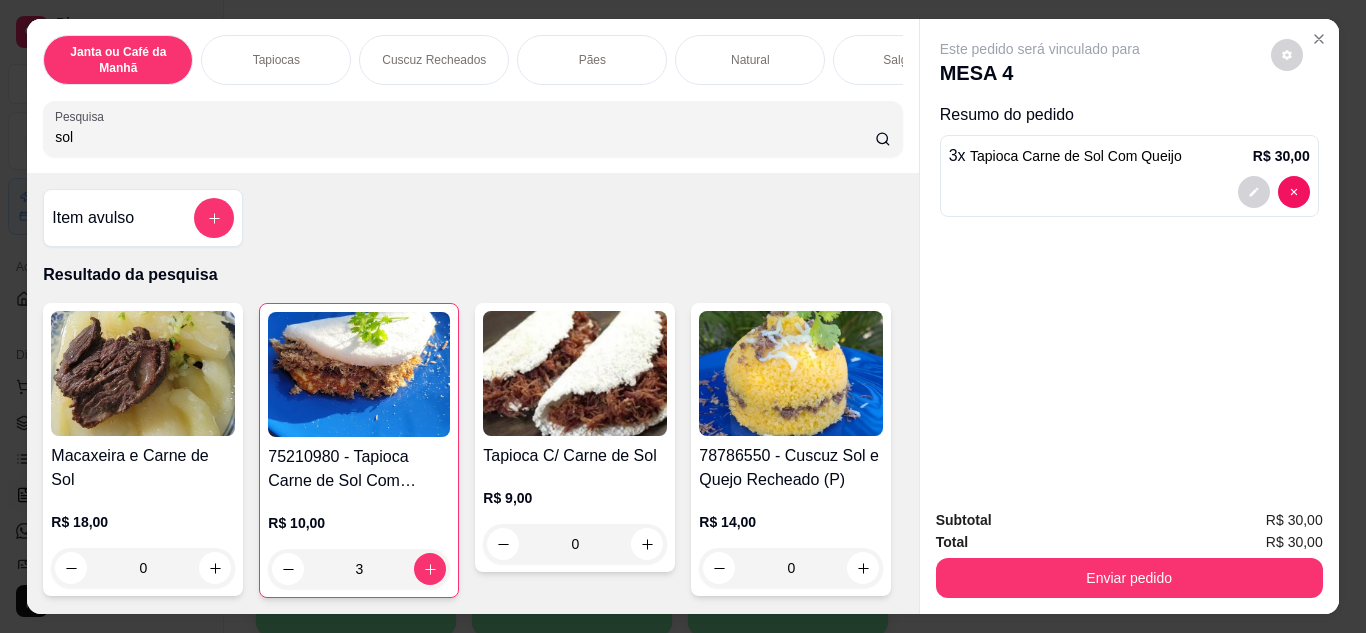 click on "sol" at bounding box center (465, 137) 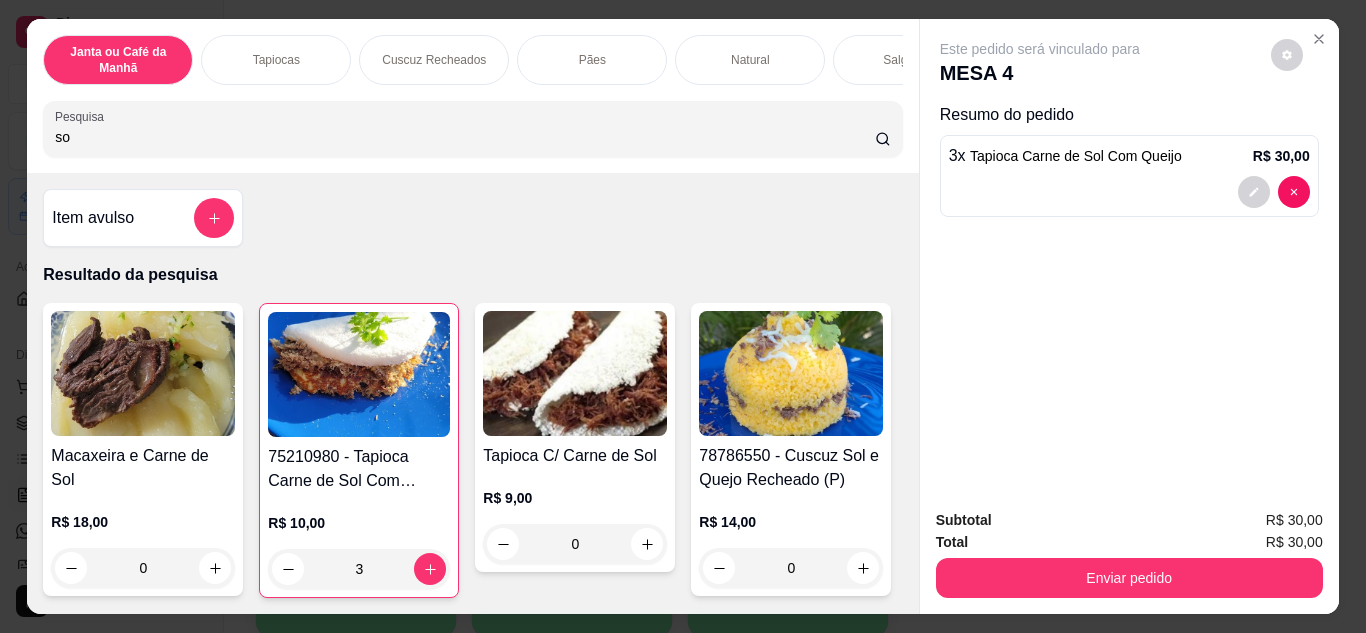 type on "s" 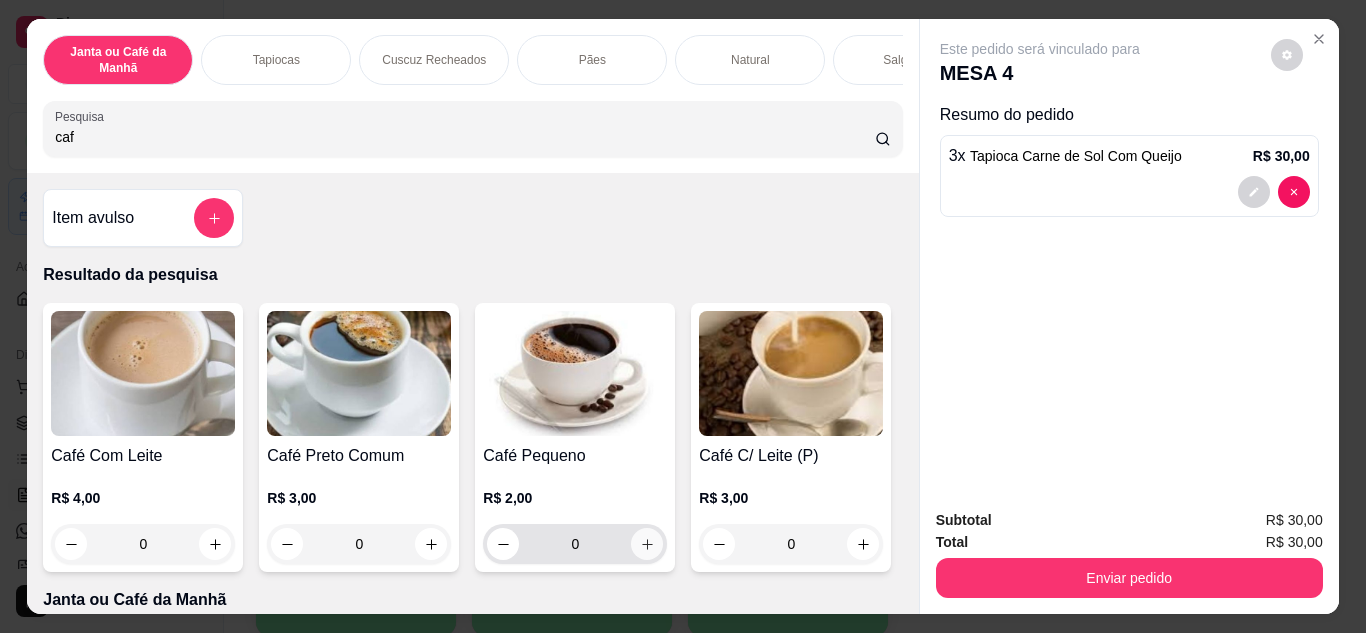 type on "caf" 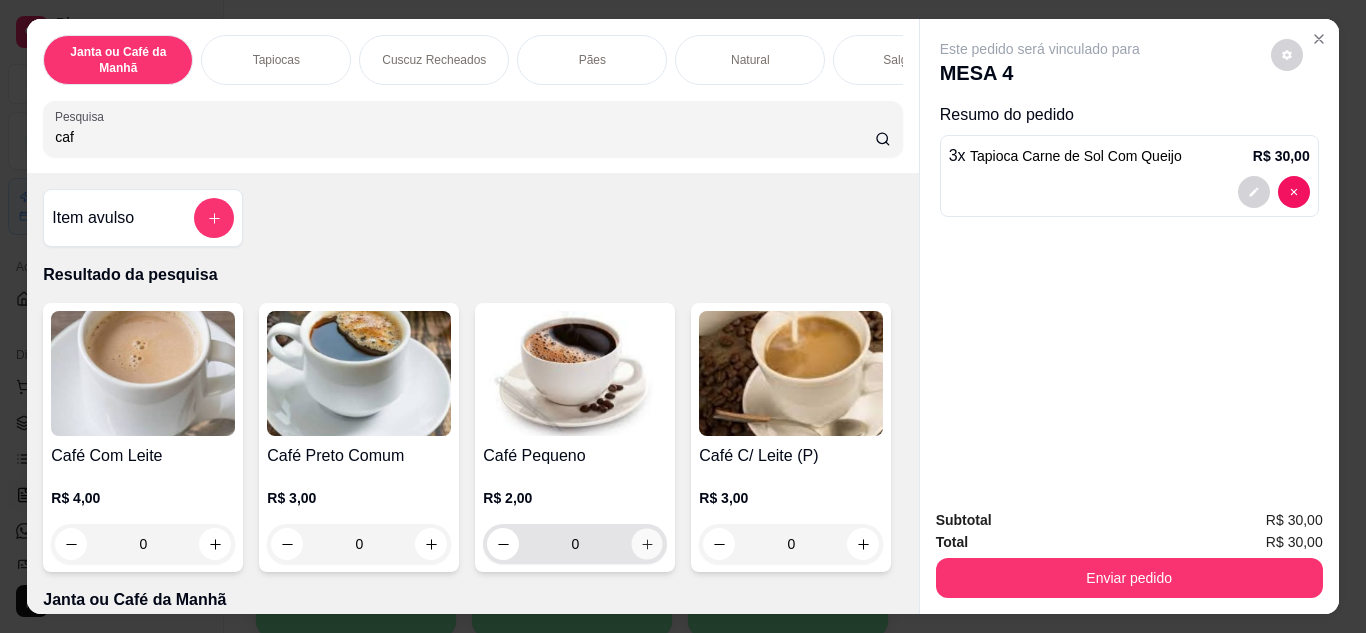 click 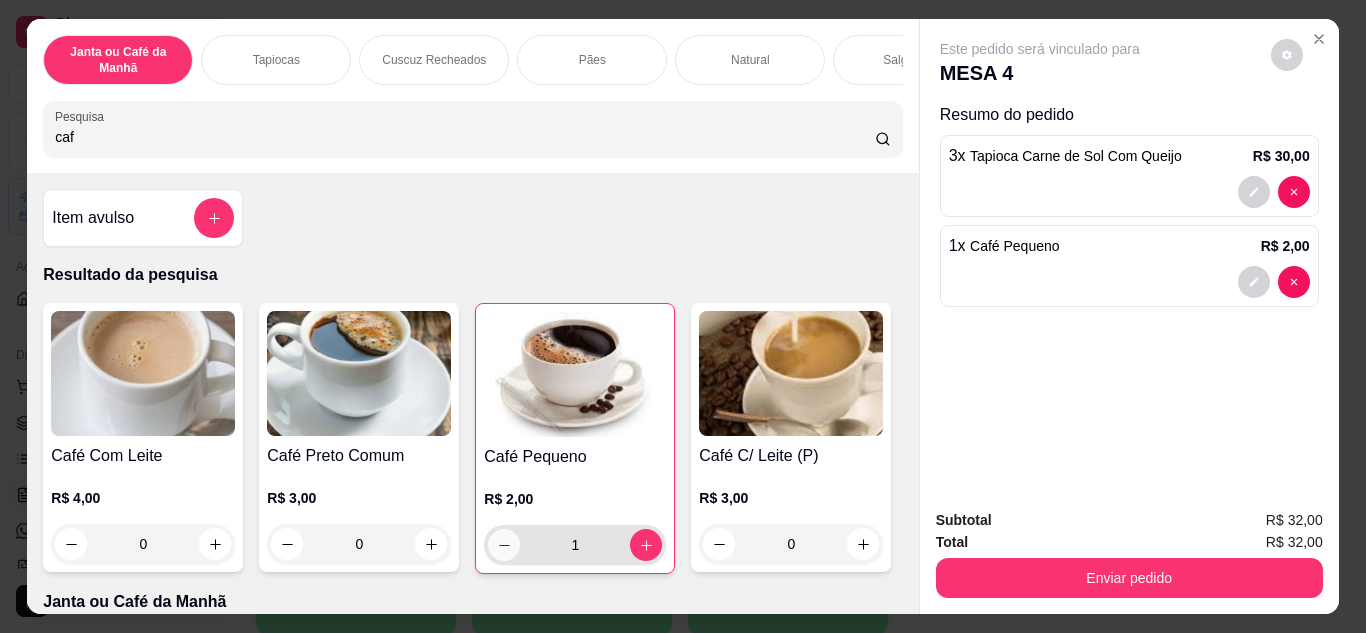 click 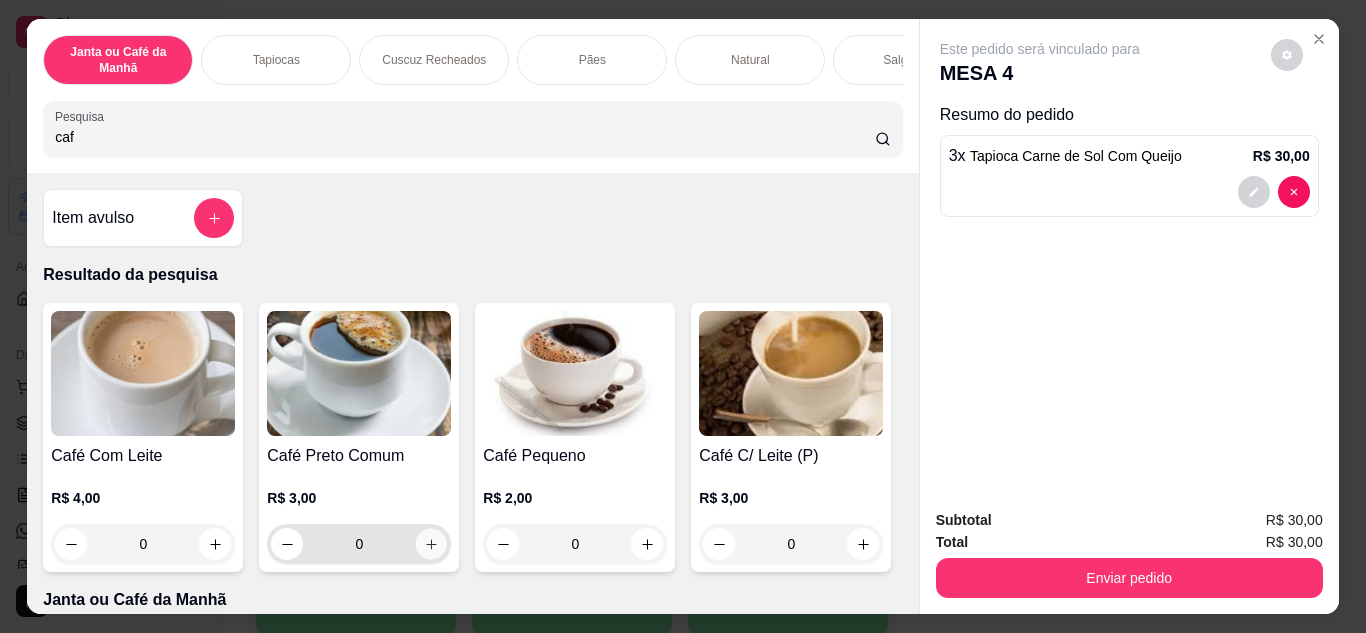 click 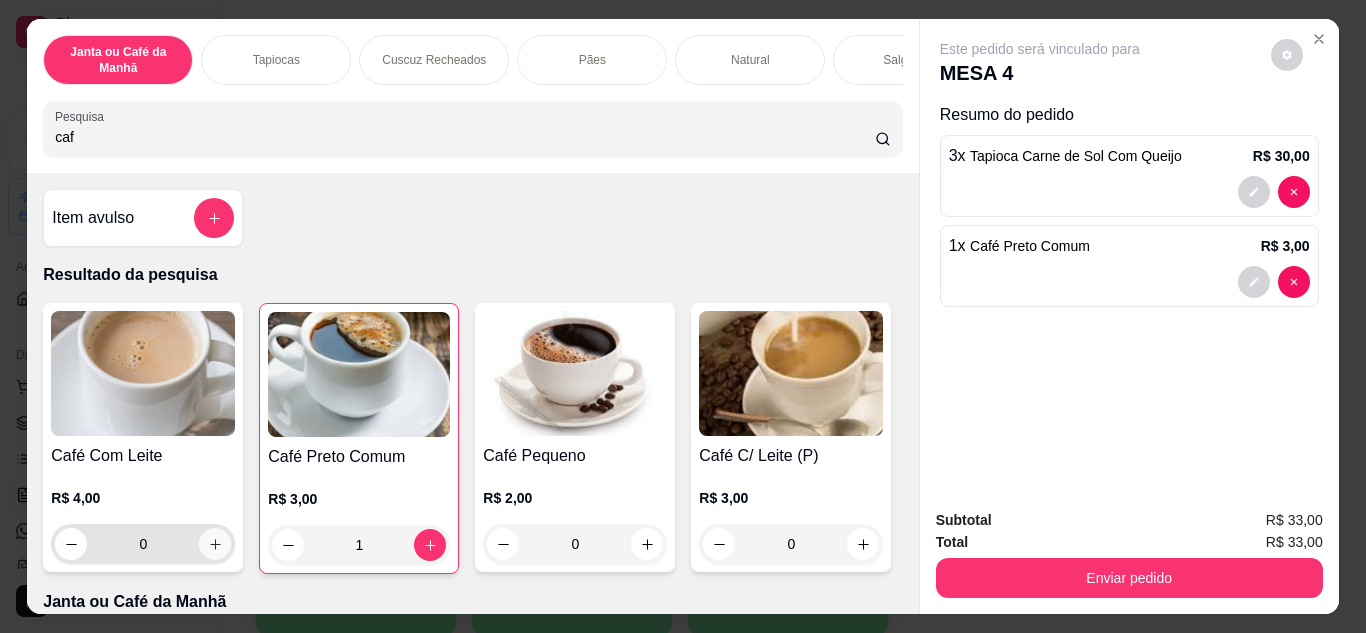 click 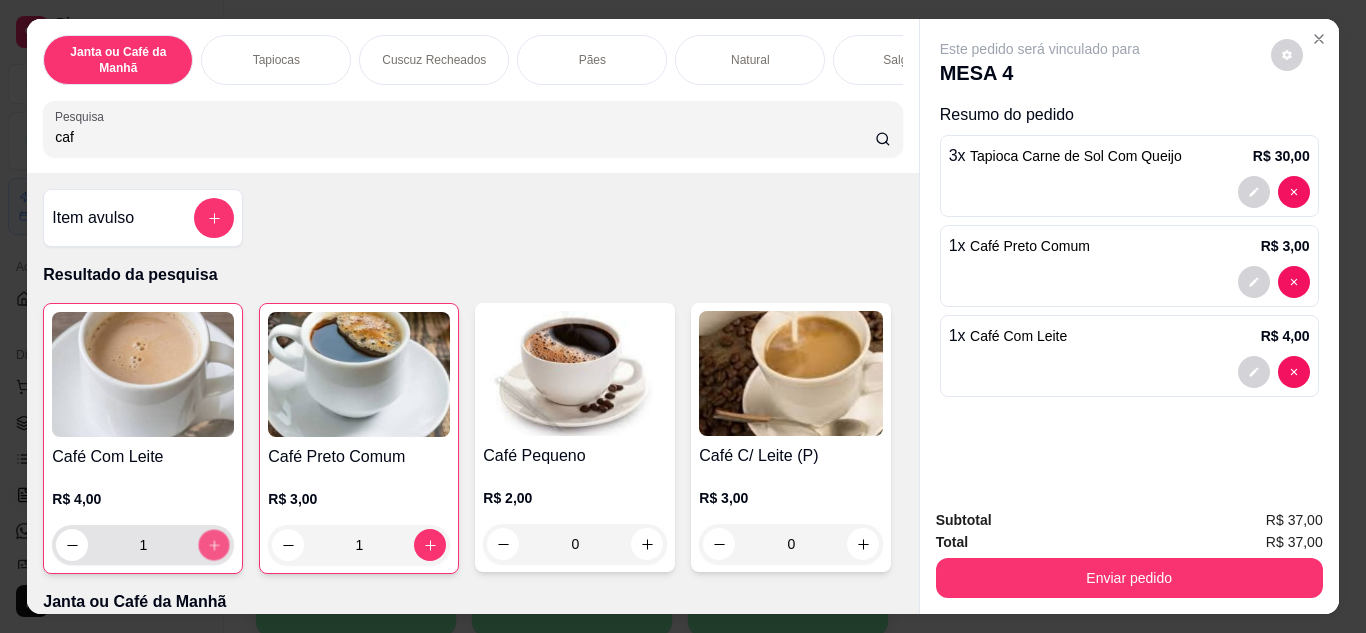 click 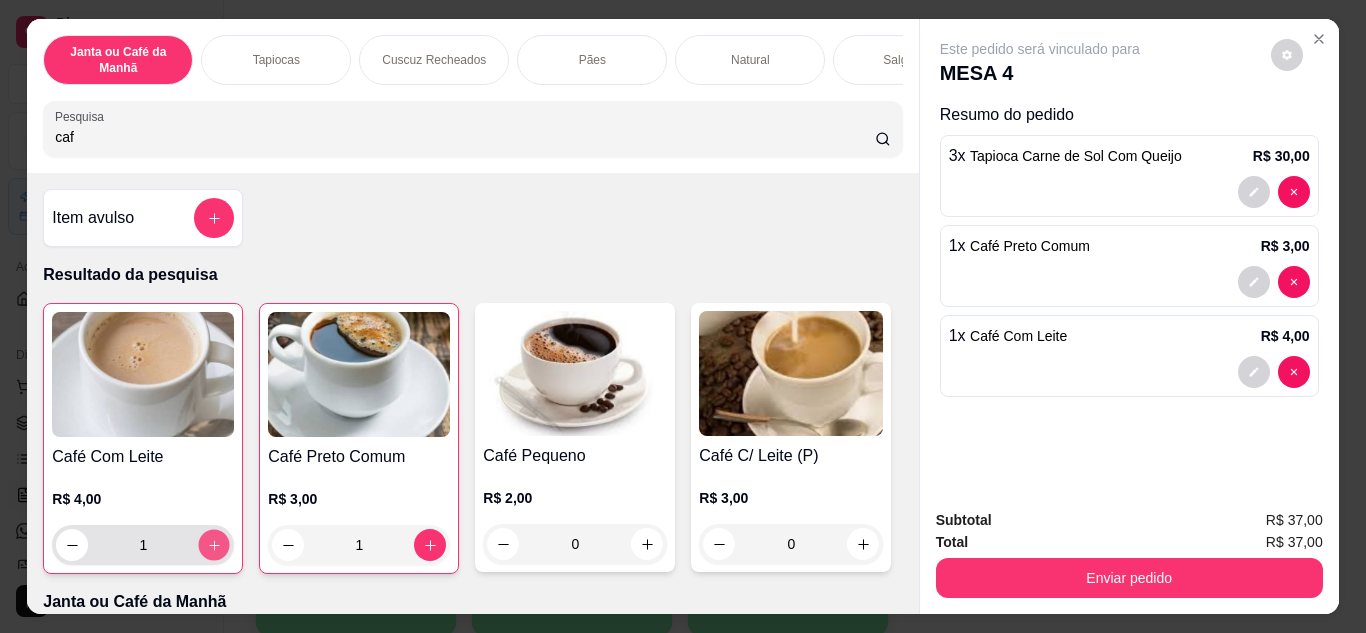 type on "2" 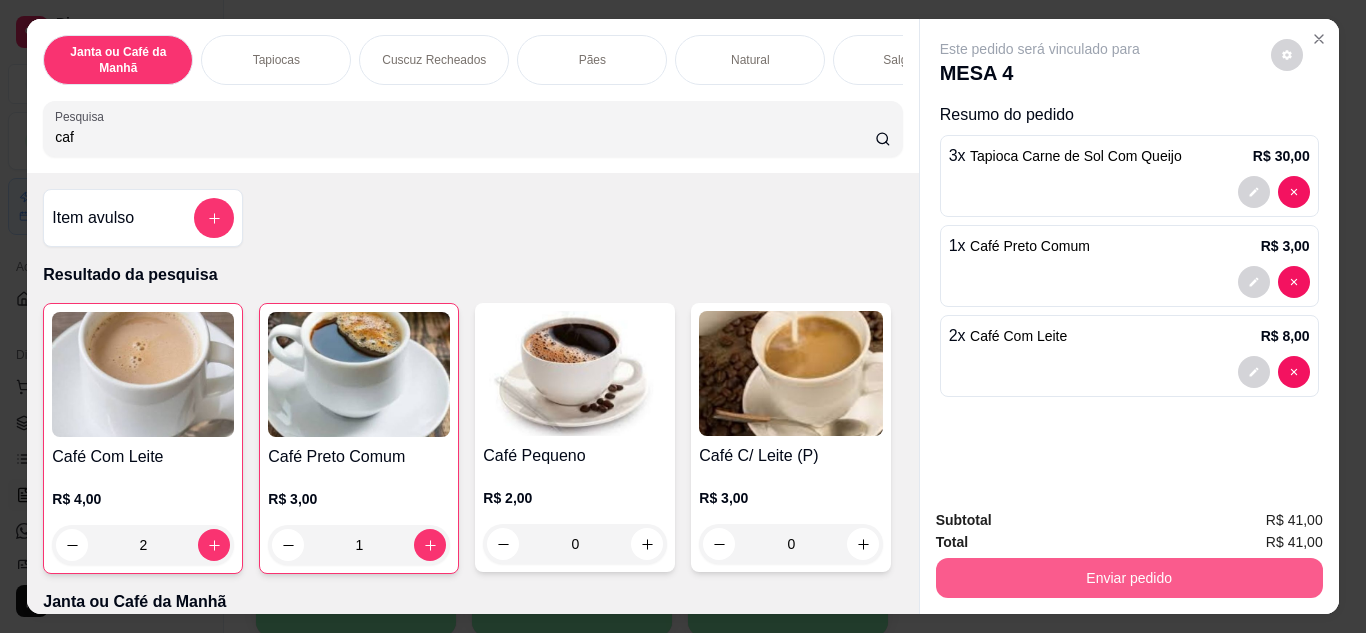 click on "Enviar pedido" at bounding box center (1129, 578) 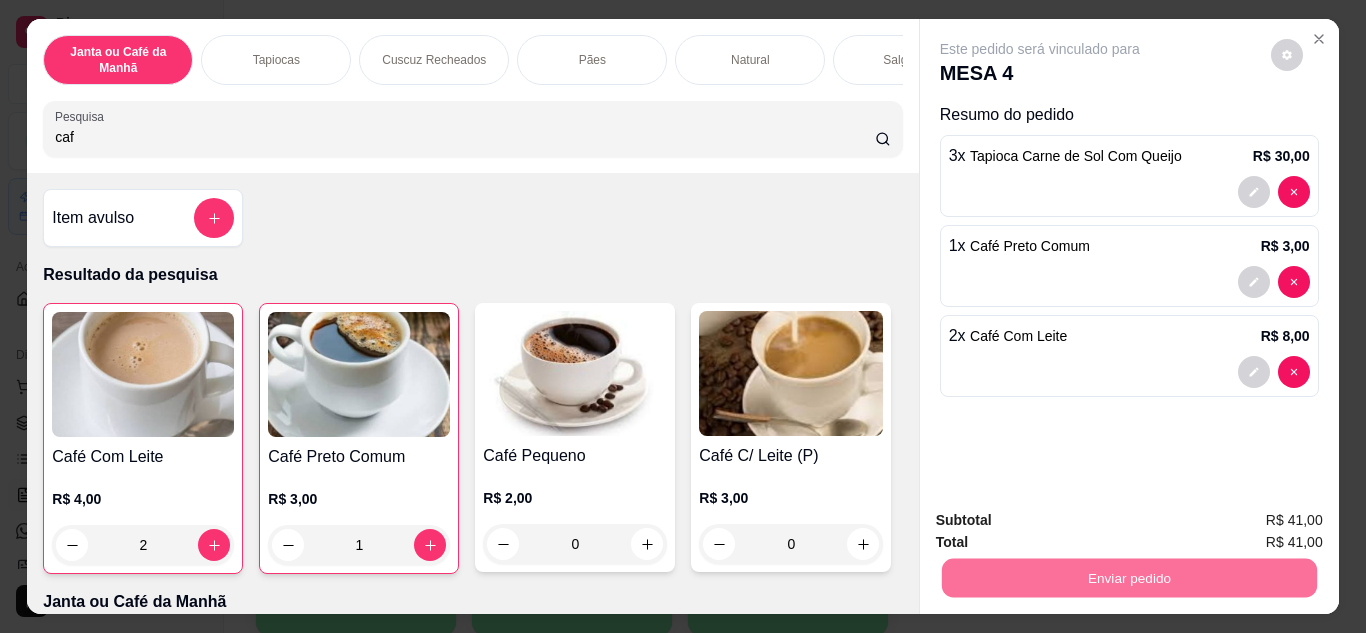 click on "Não registrar e enviar pedido" at bounding box center [1063, 521] 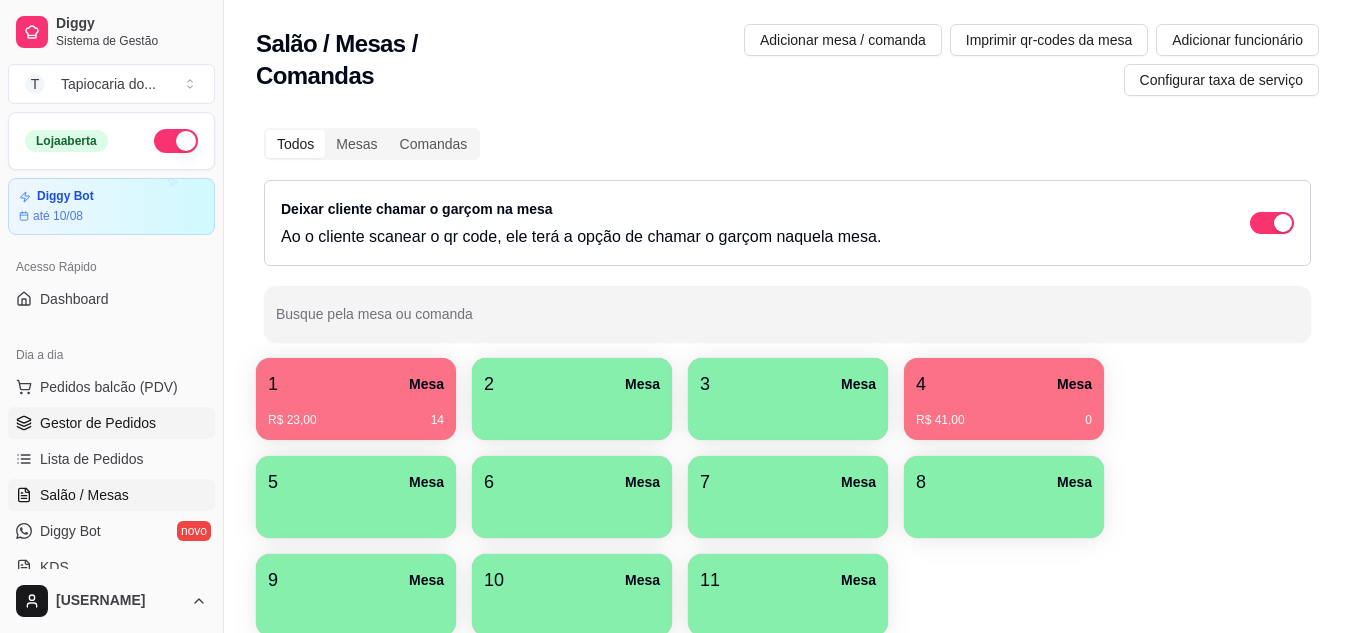 click on "Gestor de Pedidos" at bounding box center [98, 423] 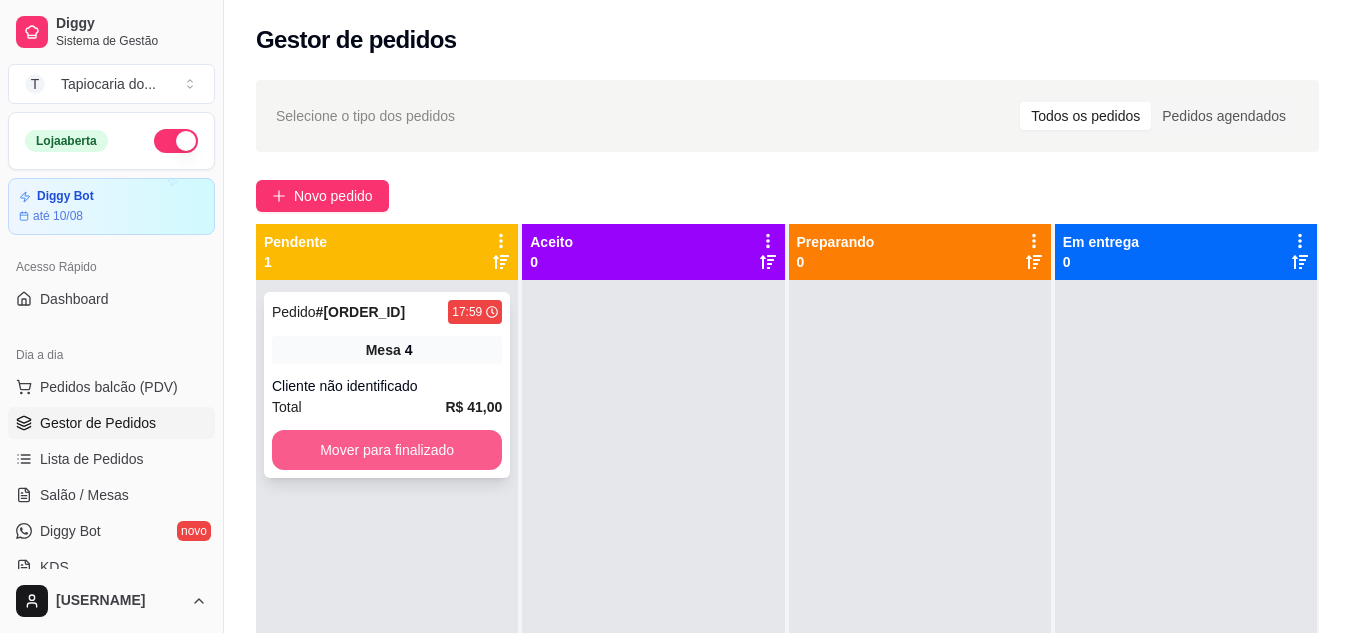 click on "Mover para finalizado" at bounding box center (387, 450) 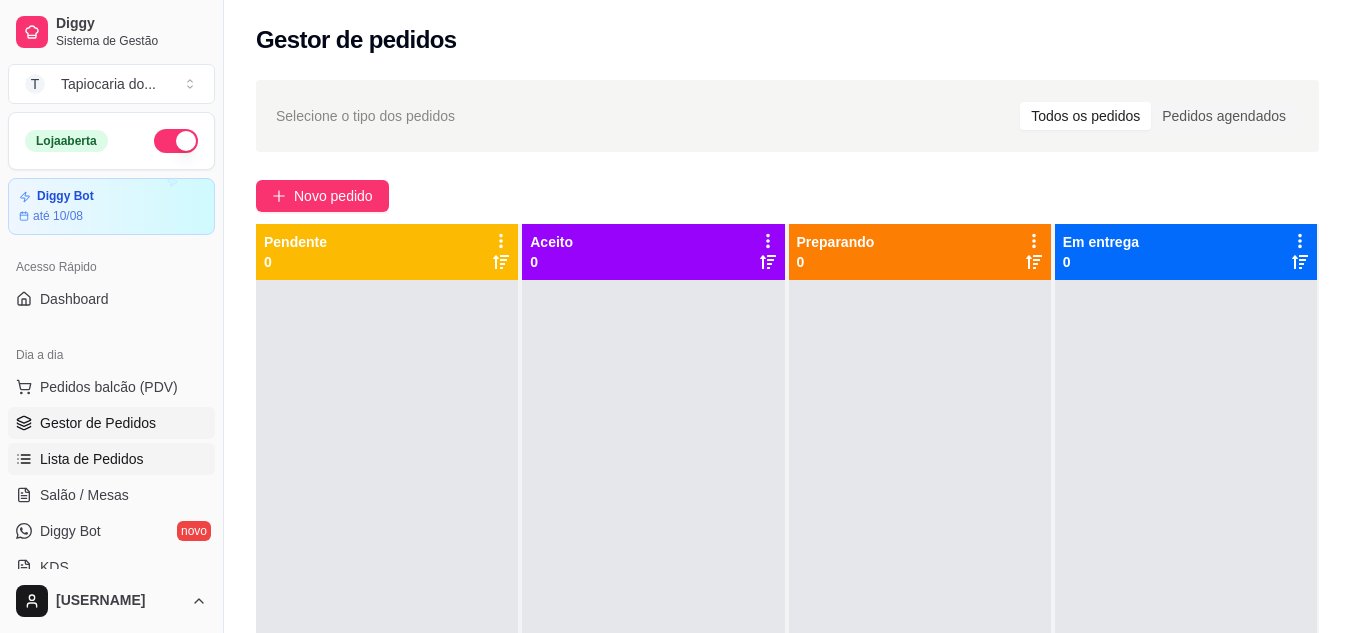 click on "Lista de Pedidos" at bounding box center (92, 459) 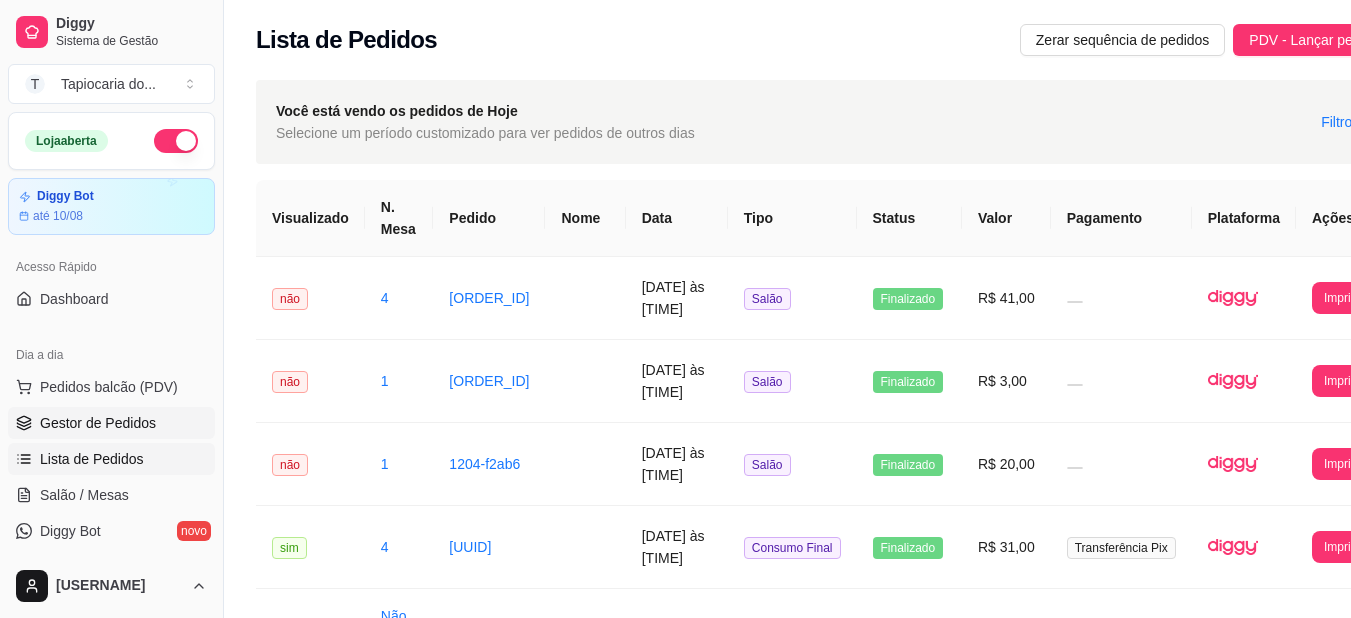 click on "Gestor de Pedidos" at bounding box center [98, 423] 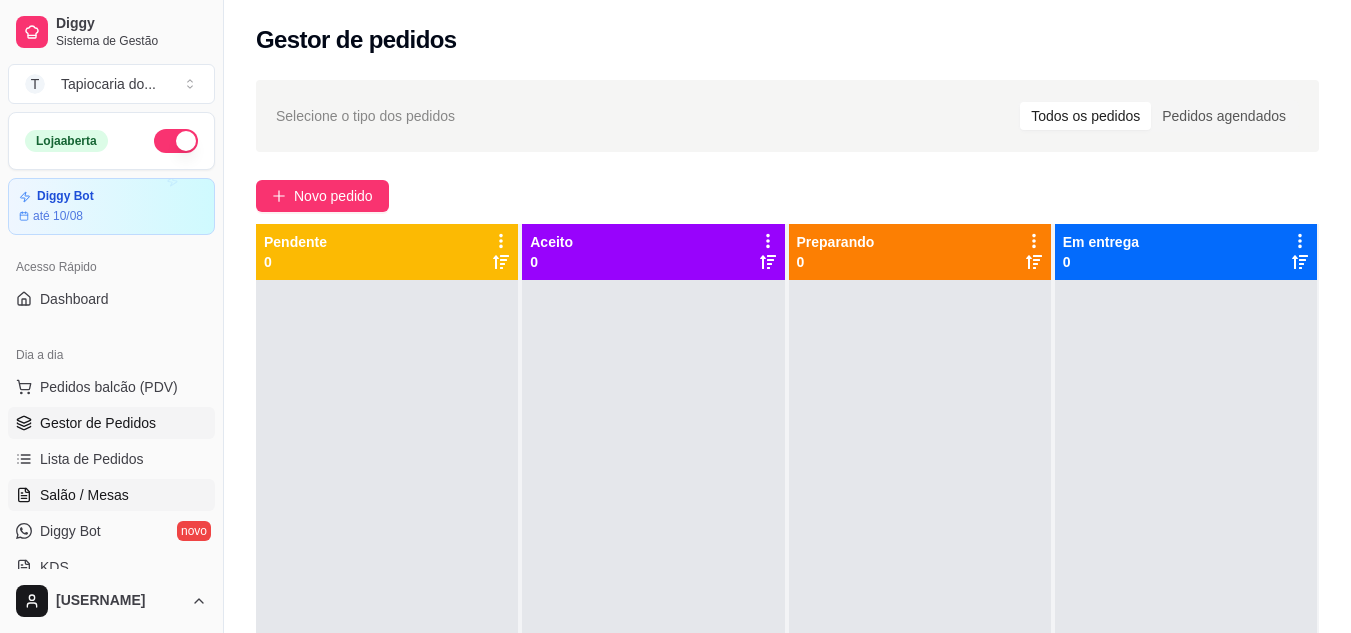 click on "Salão / Mesas" at bounding box center (111, 495) 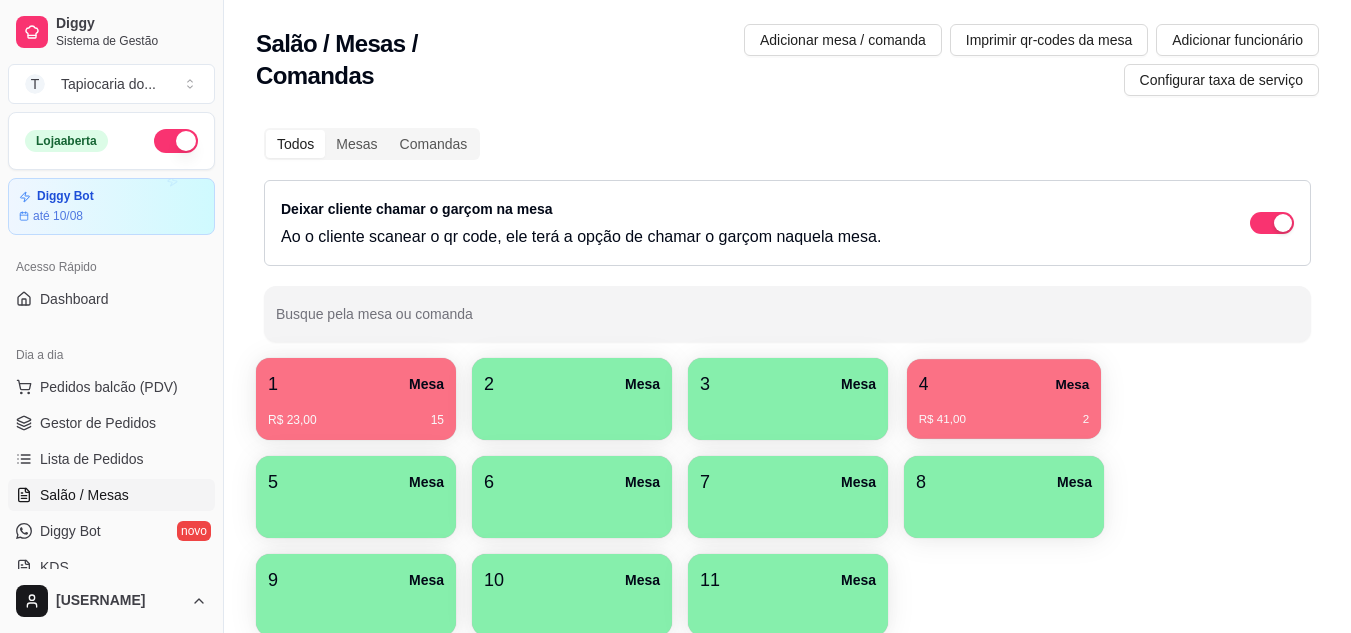 click on "[NUMBER] Mesa R$ 41,00 2" at bounding box center (1004, 399) 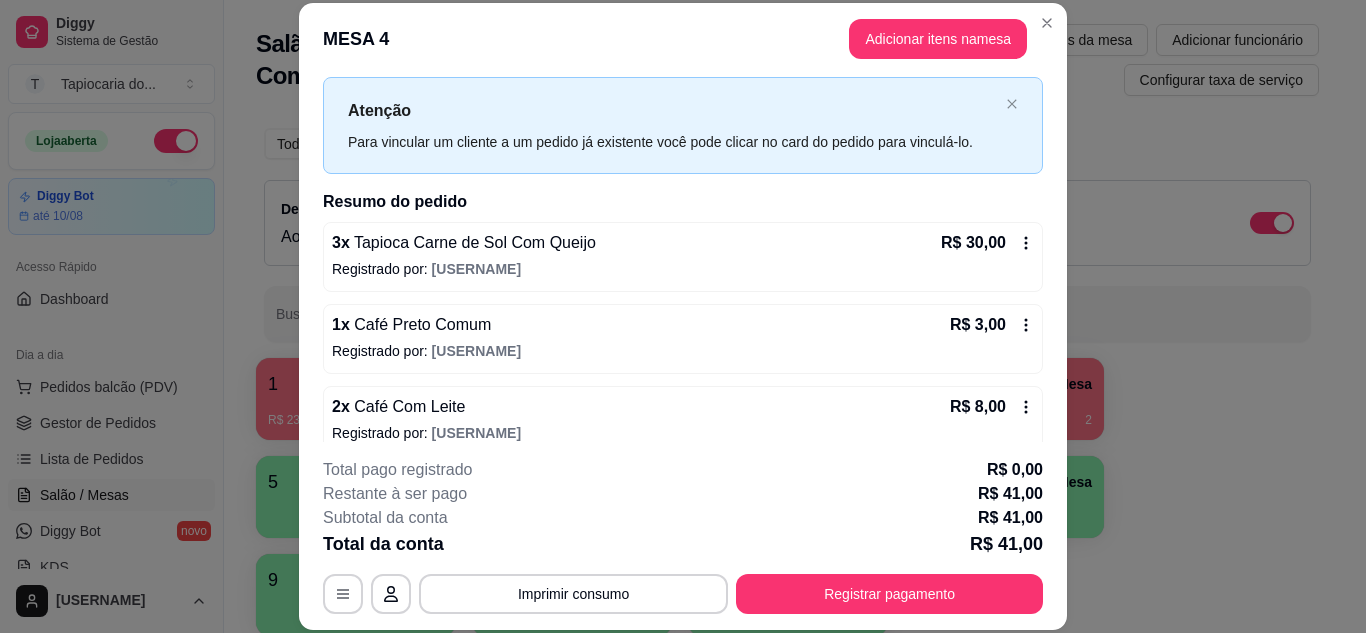 scroll, scrollTop: 64, scrollLeft: 0, axis: vertical 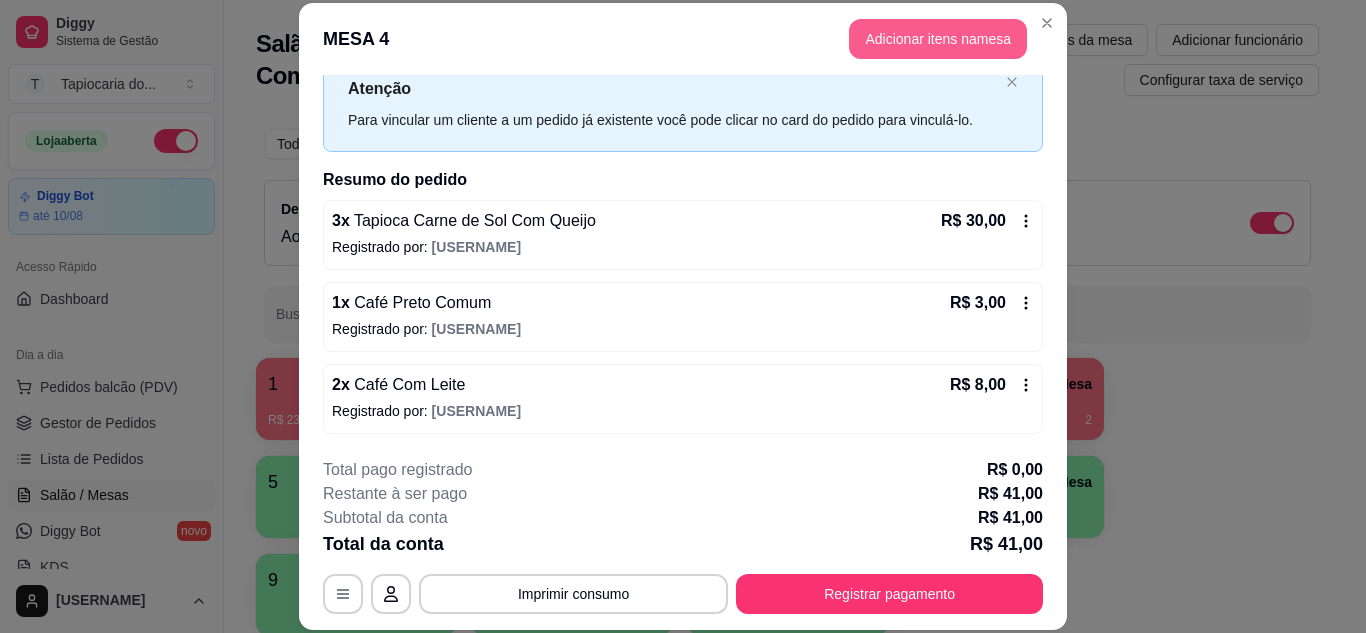 click on "Adicionar itens na  mesa" at bounding box center (938, 39) 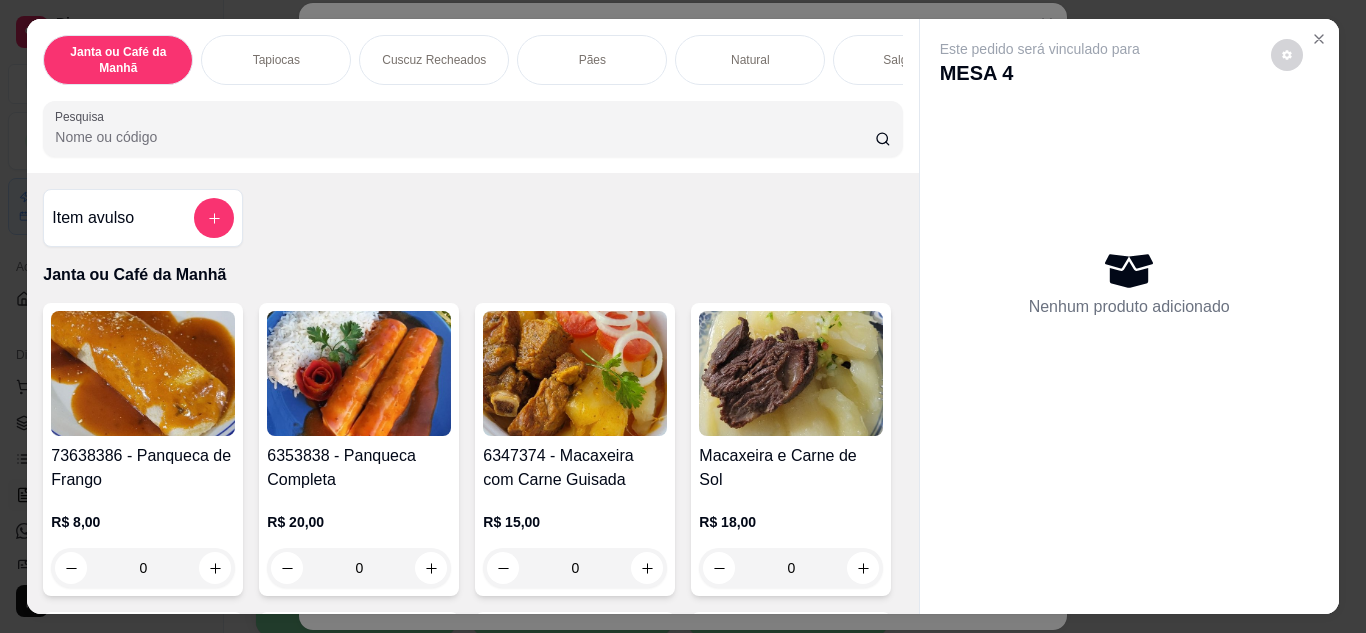 click on "Pesquisa" at bounding box center [465, 137] 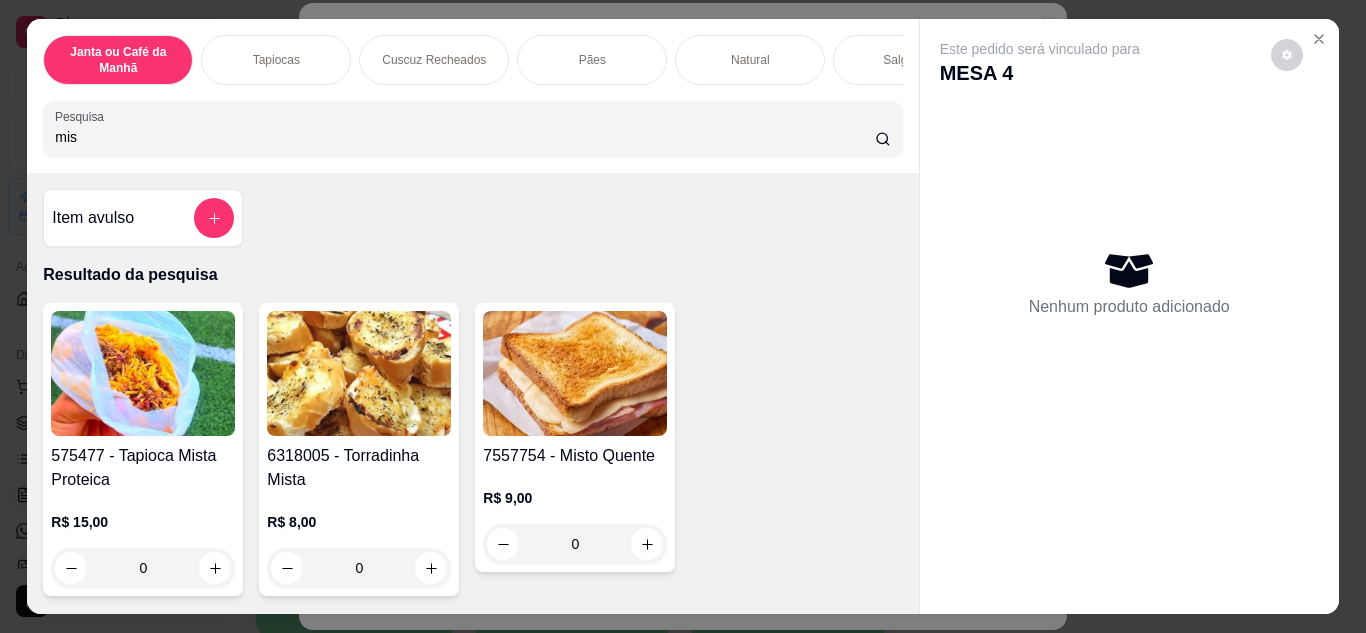 click on "mis" at bounding box center [465, 137] 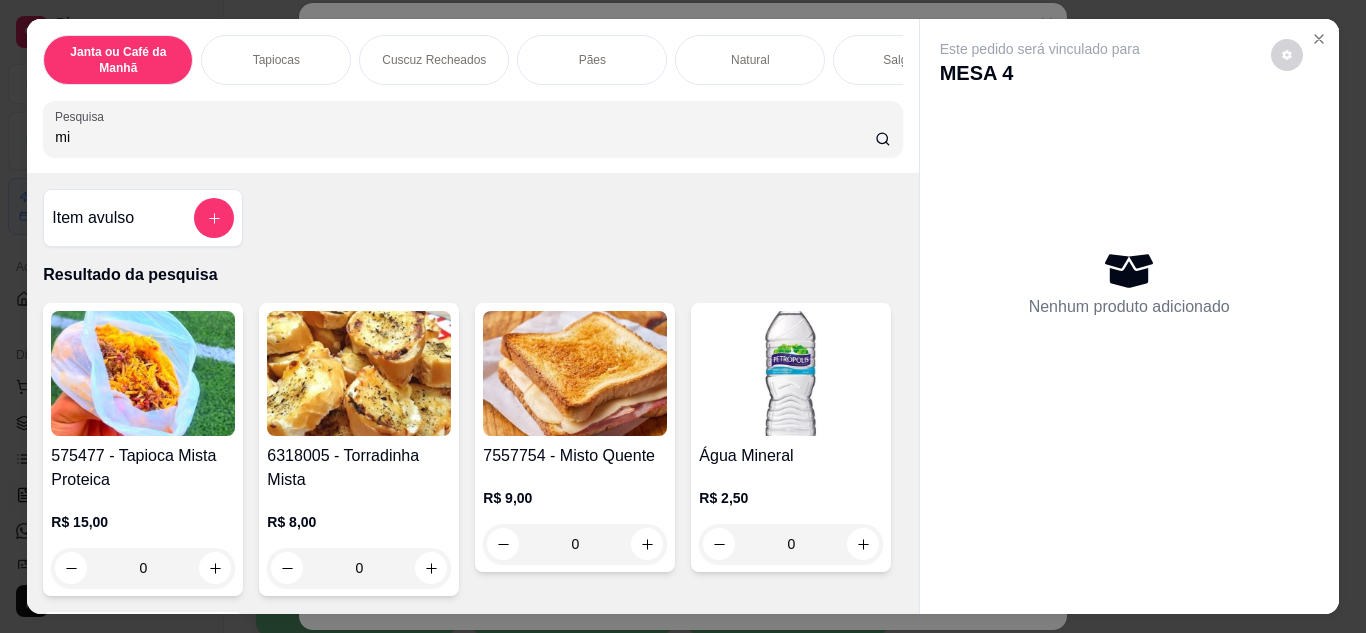 type on "m" 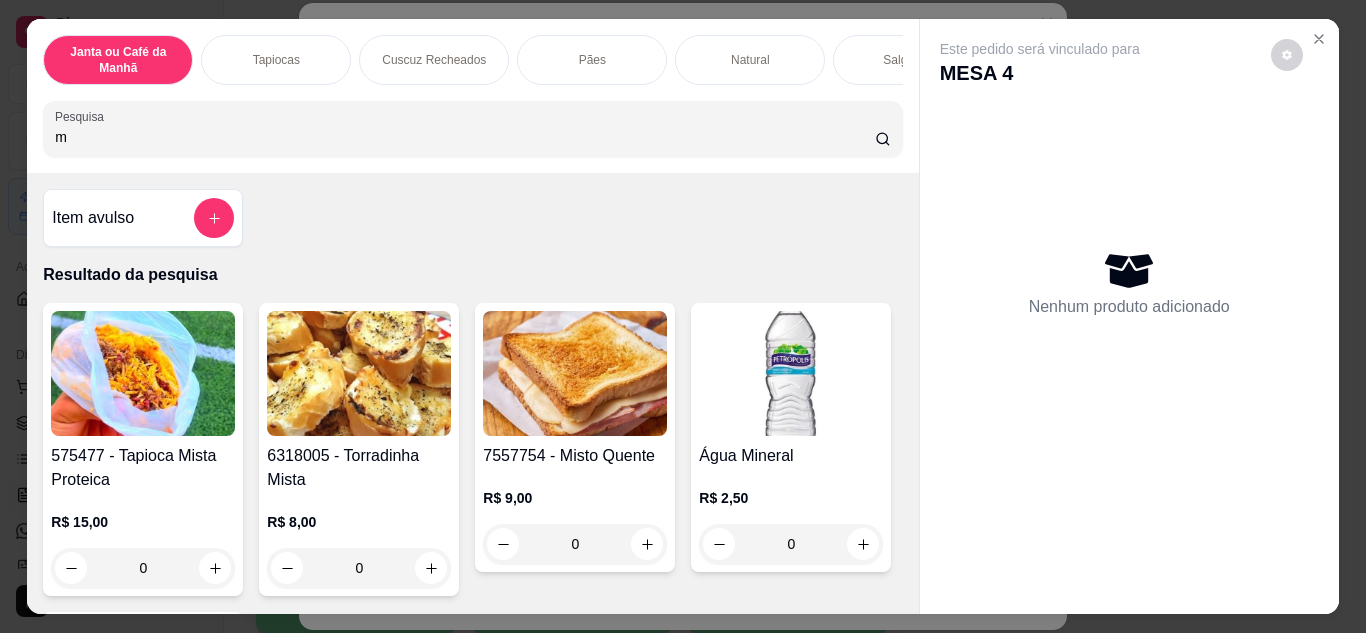 type 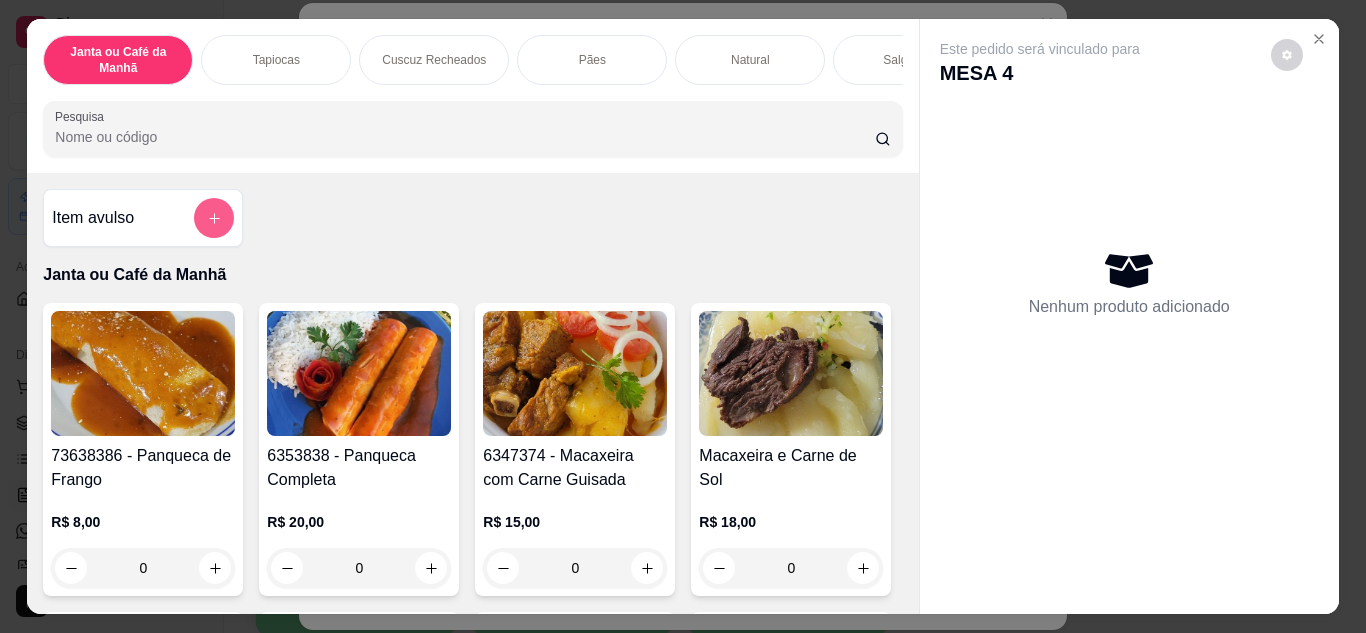 click 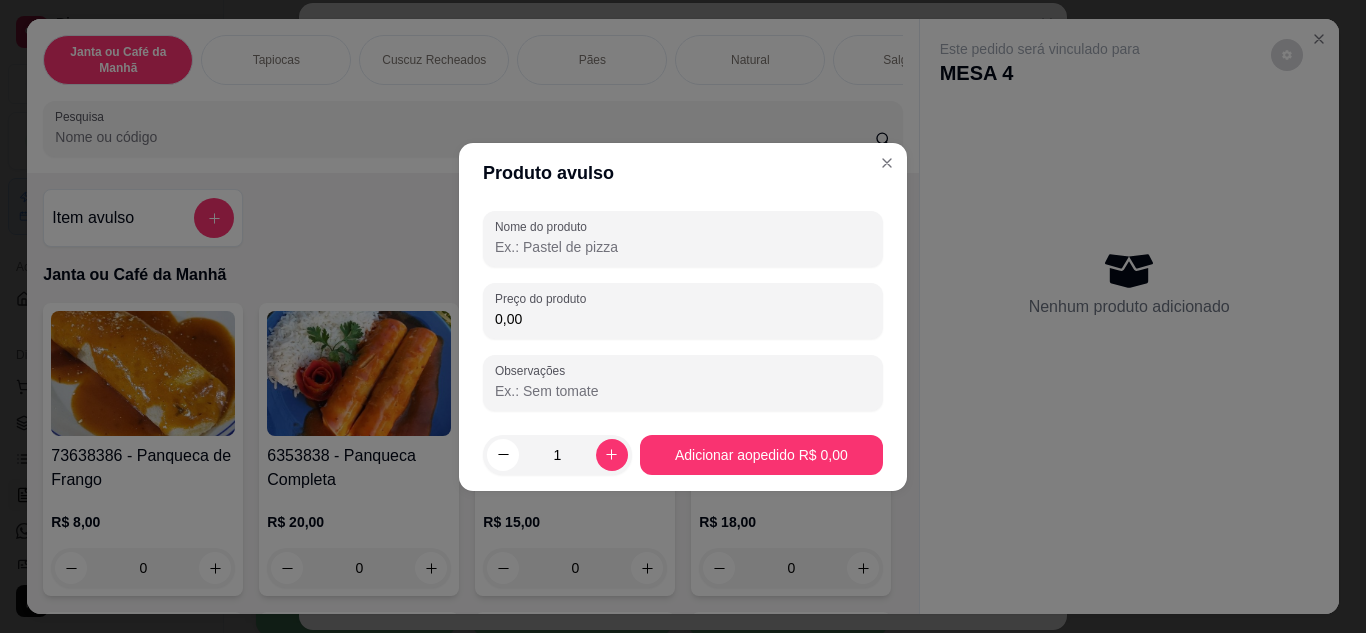 click on "Nome do produto" at bounding box center (683, 247) 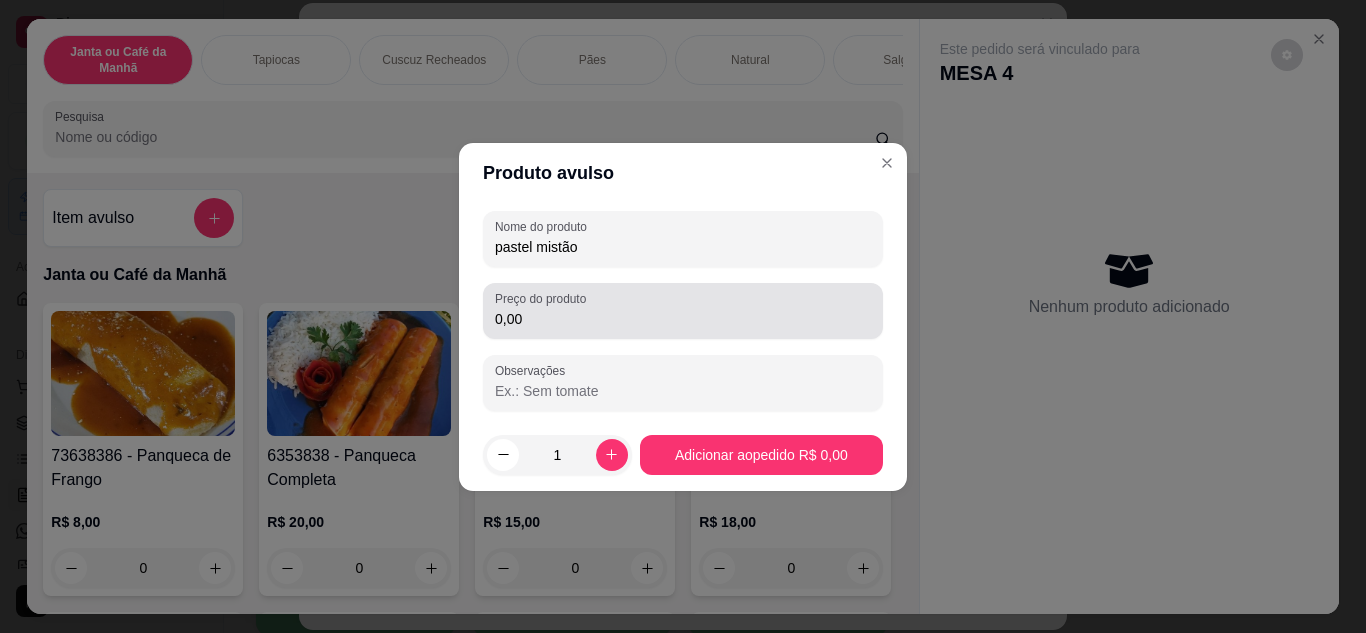 type on "pastel mistão" 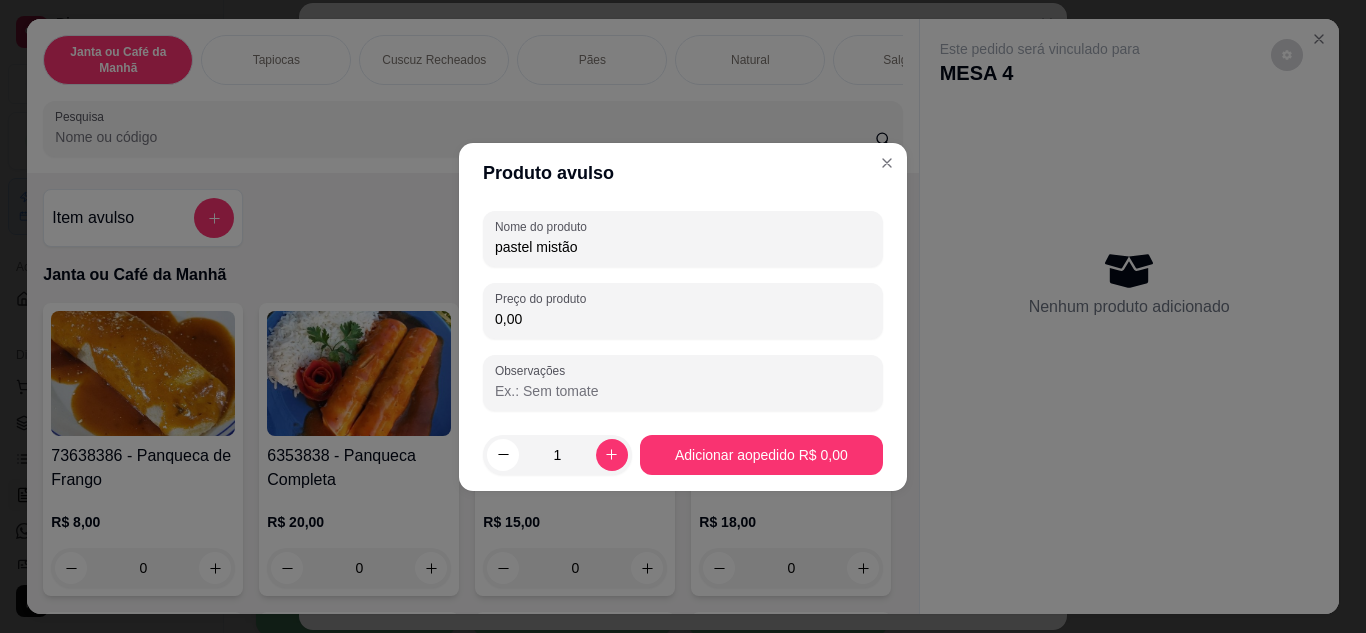 click on "0,00" at bounding box center [683, 319] 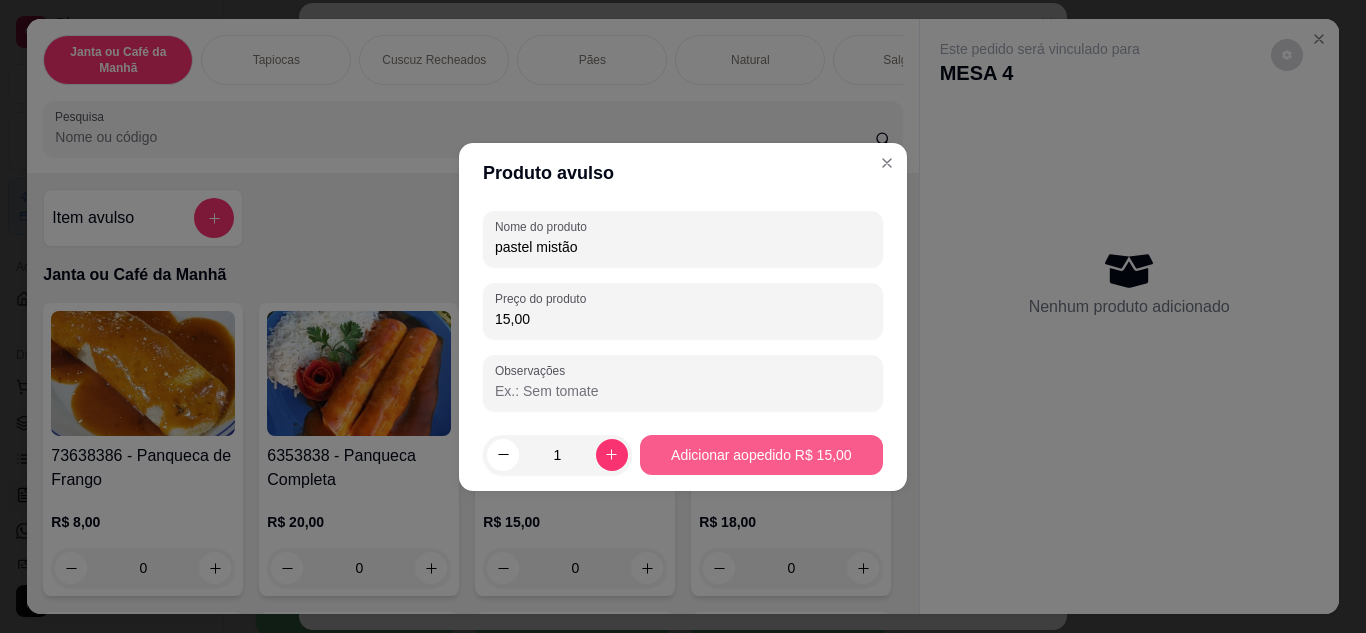 type on "15,00" 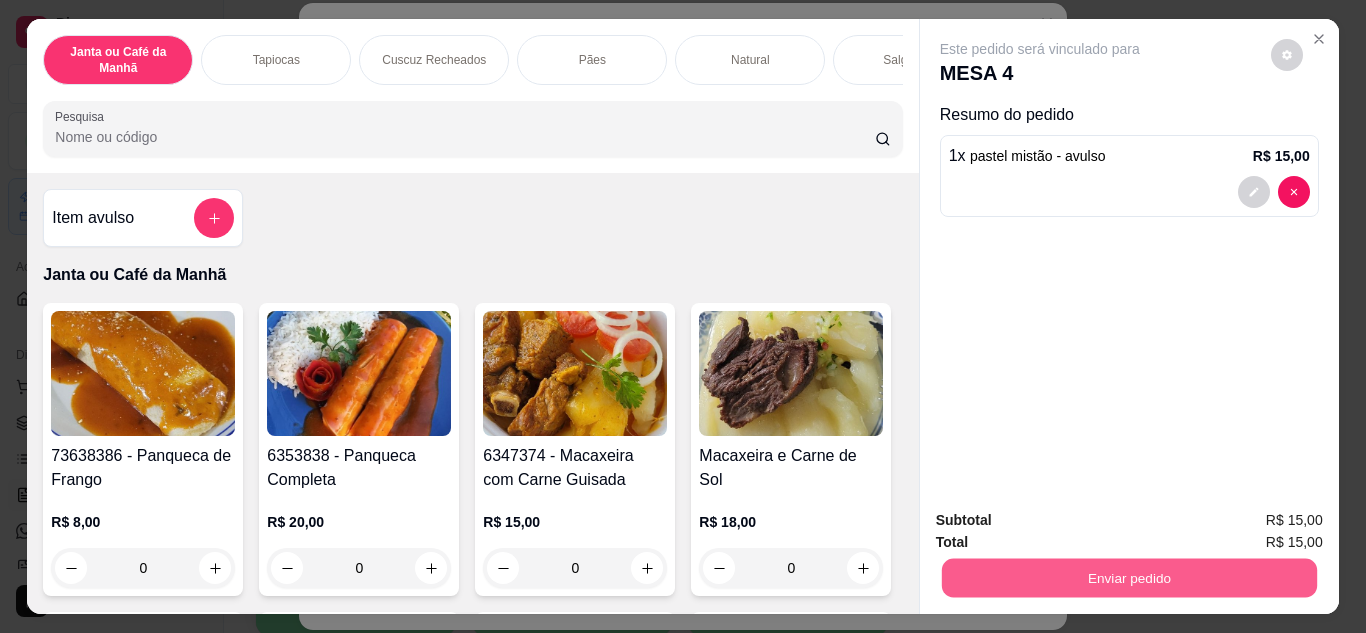 click on "Enviar pedido" at bounding box center [1128, 578] 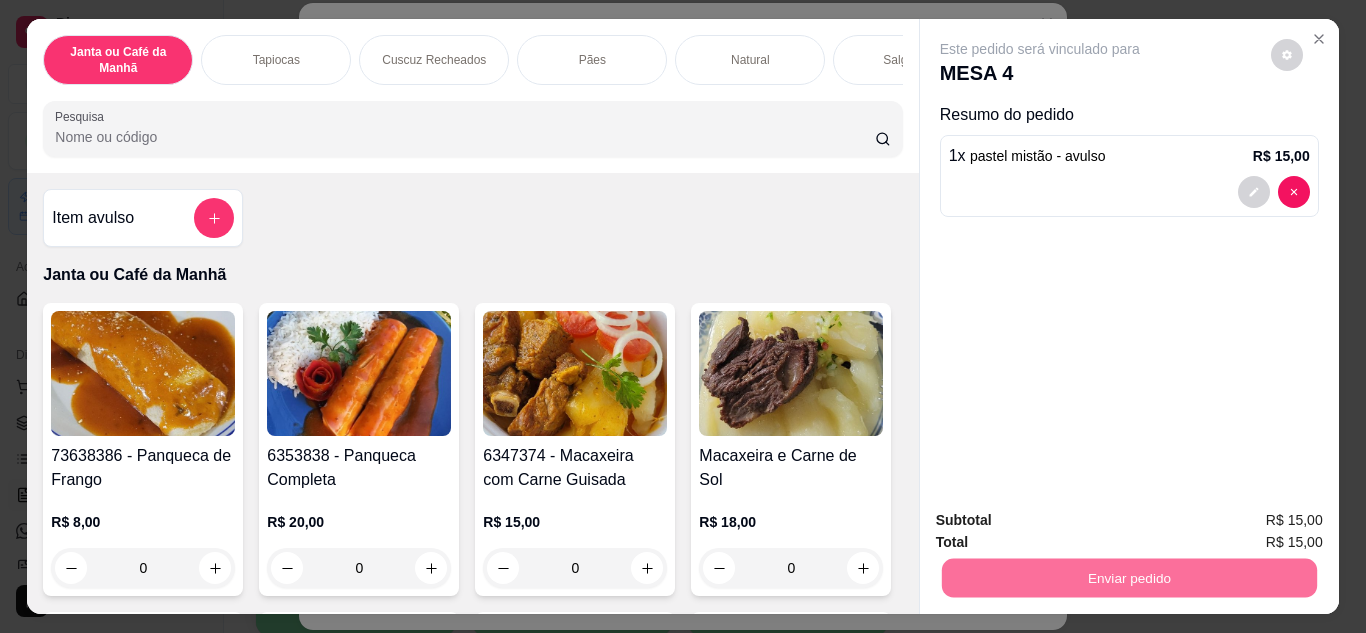 click on "Não registrar e enviar pedido" at bounding box center [1063, 522] 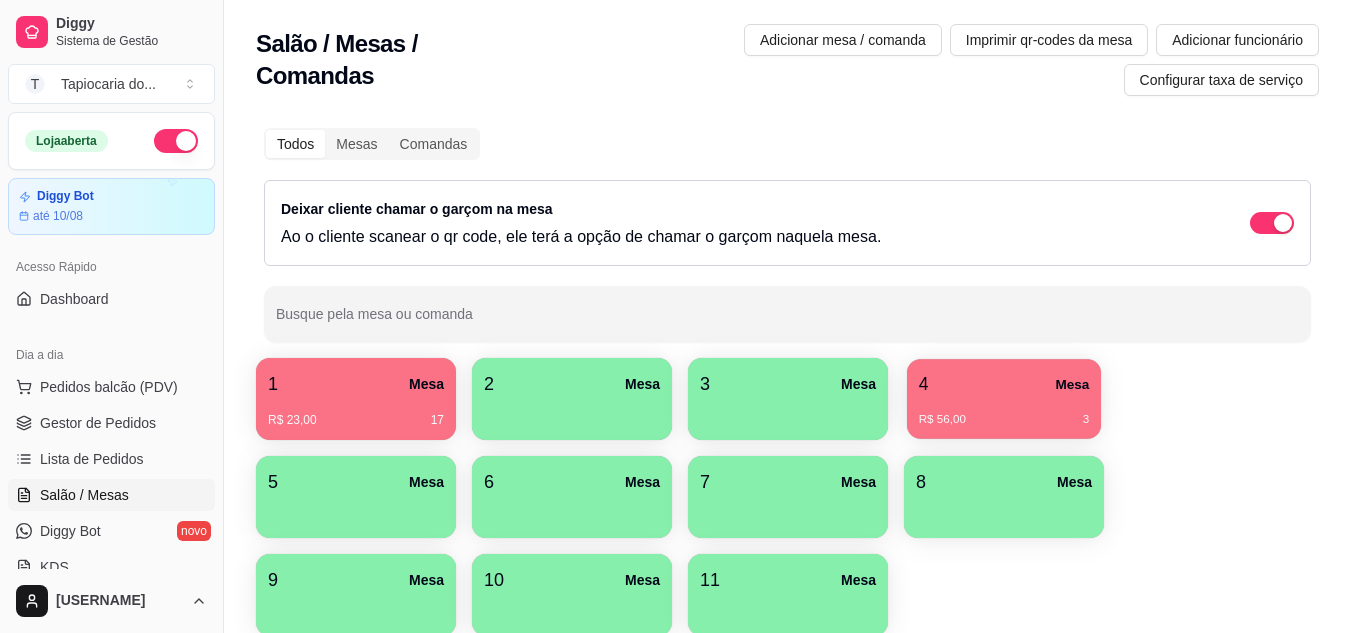click on "R$ 56,00 3" at bounding box center [1004, 412] 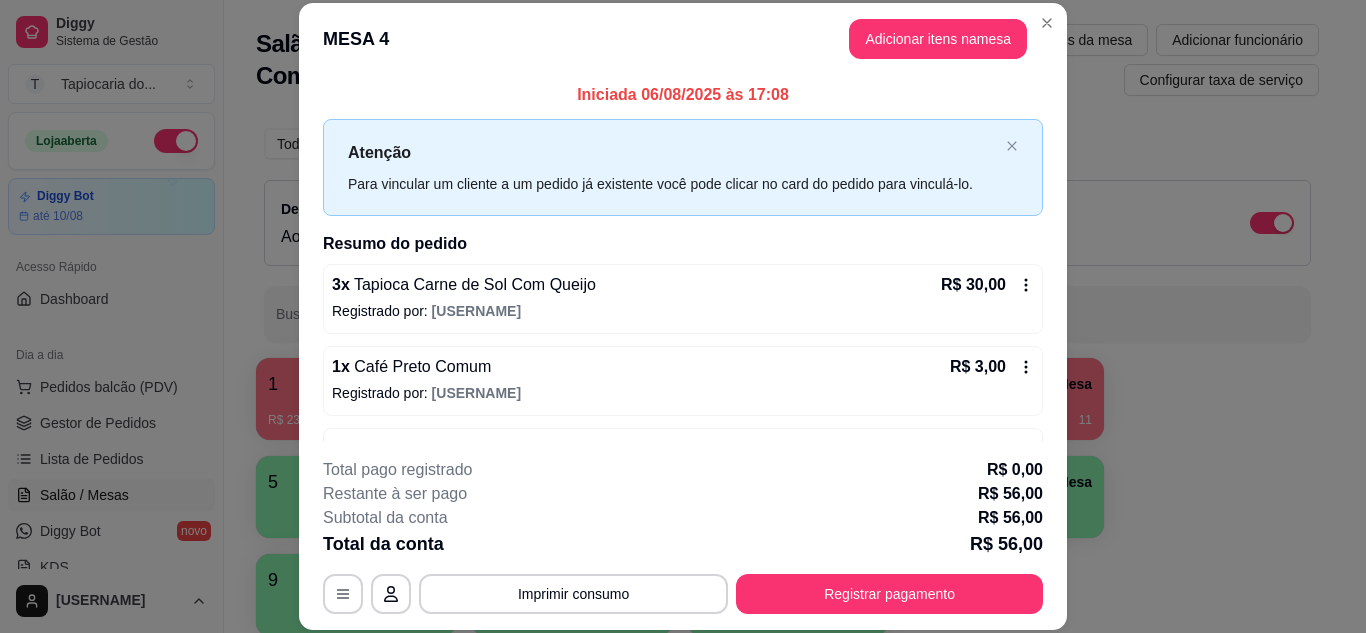 click 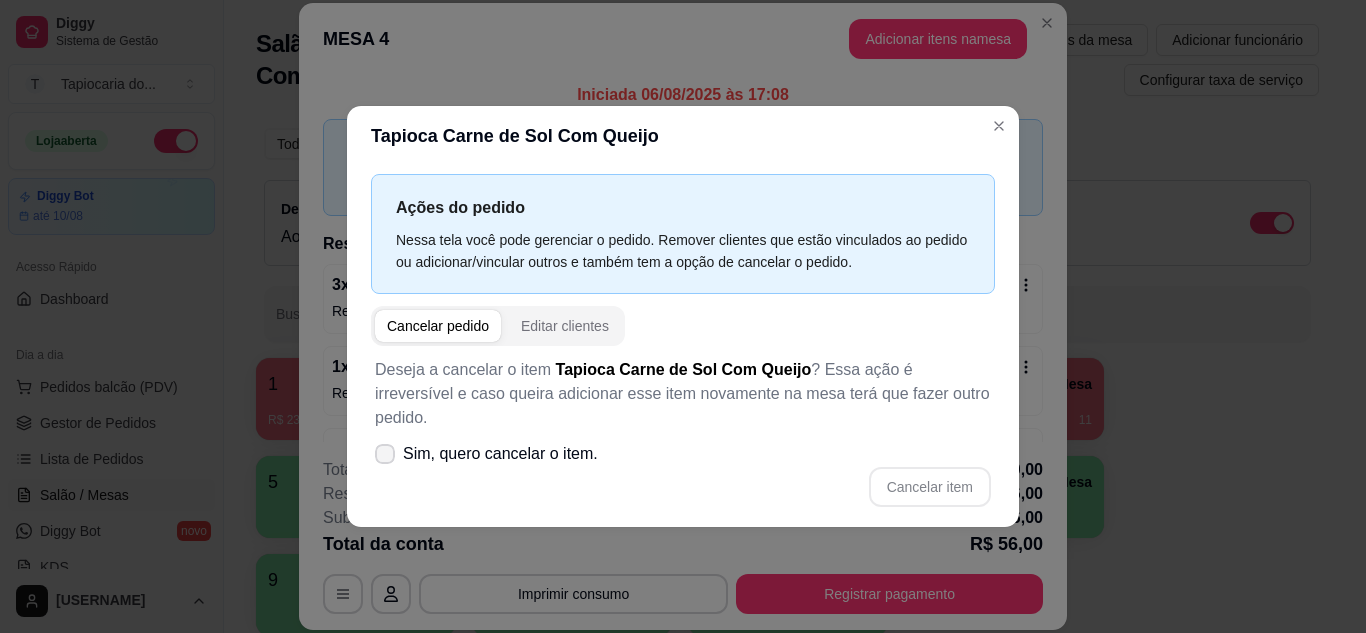 click at bounding box center (385, 454) 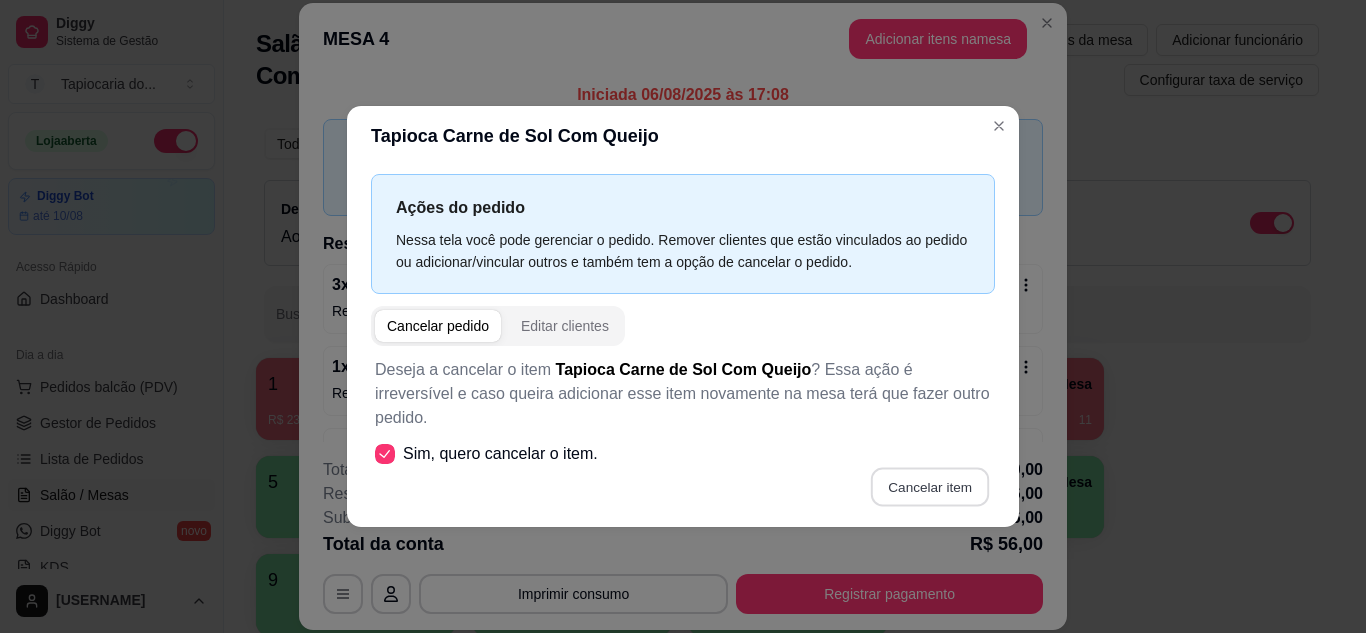click on "Cancelar item" at bounding box center [929, 486] 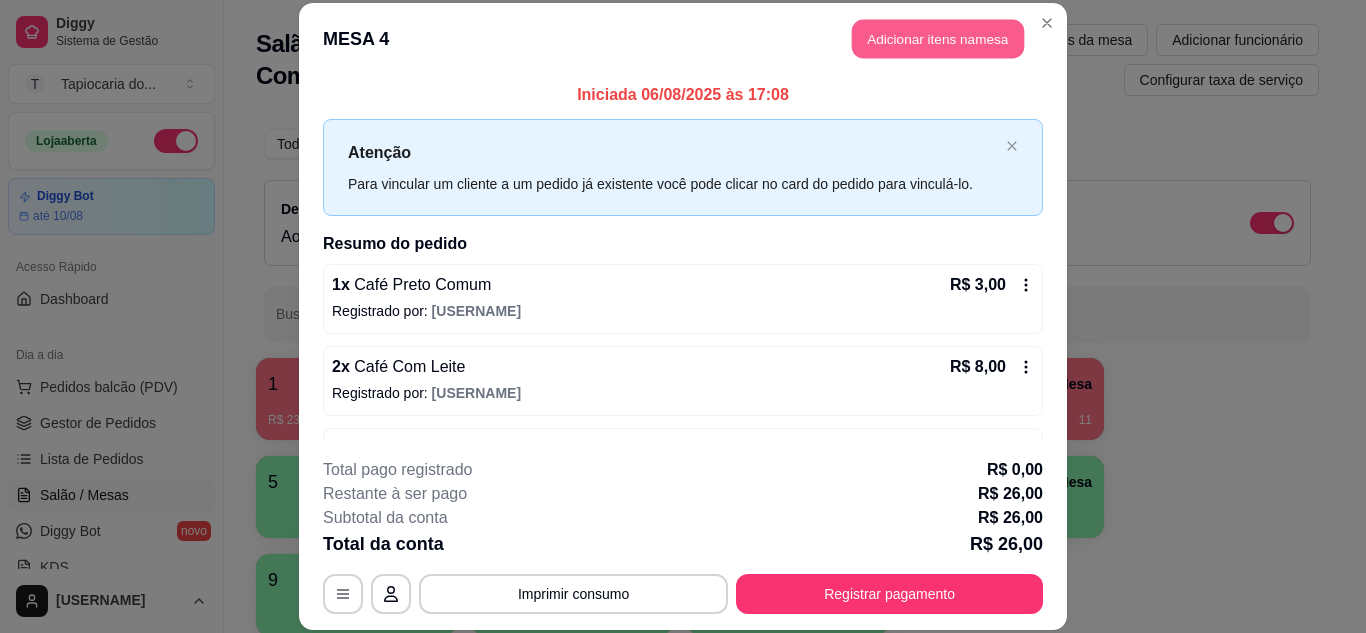 click on "Adicionar itens na  mesa" at bounding box center [938, 39] 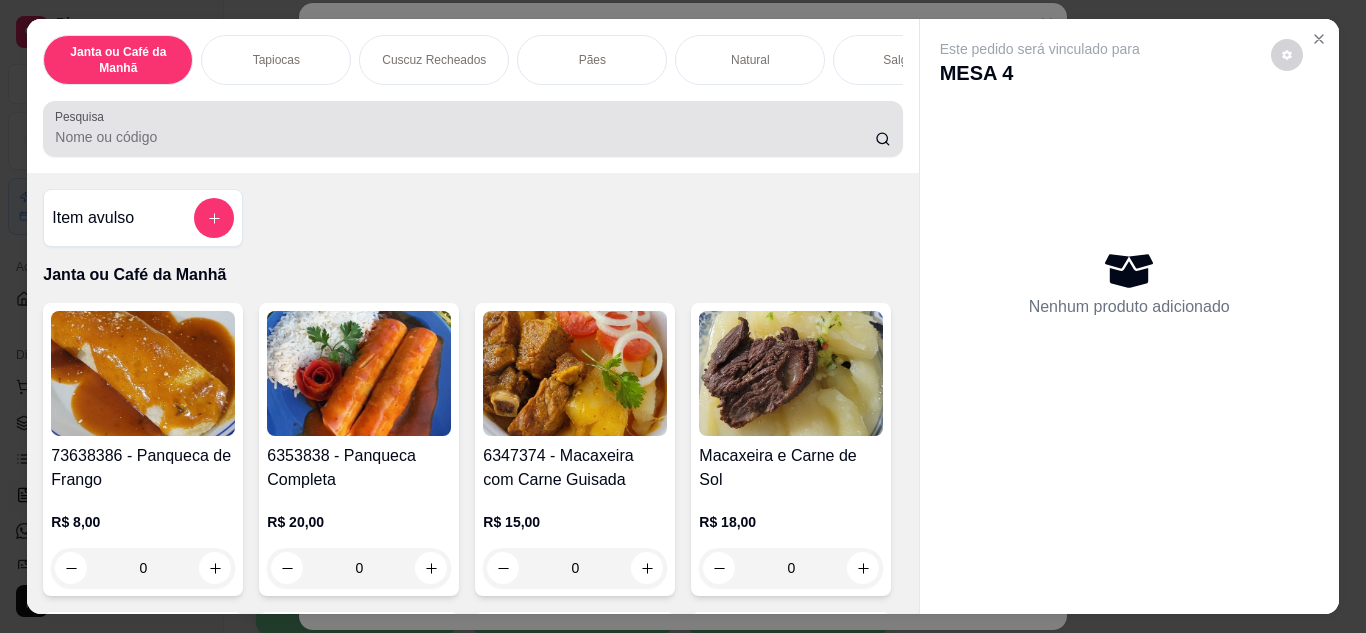 click on "Pesquisa" at bounding box center [472, 129] 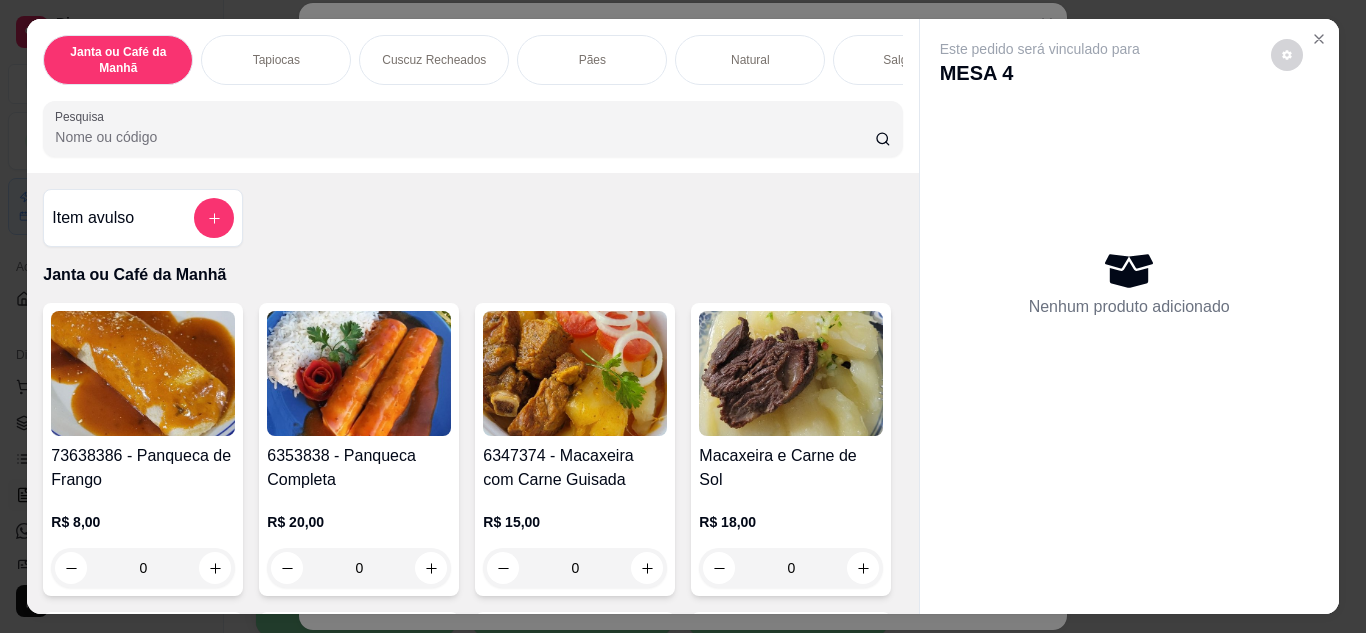 type on "c" 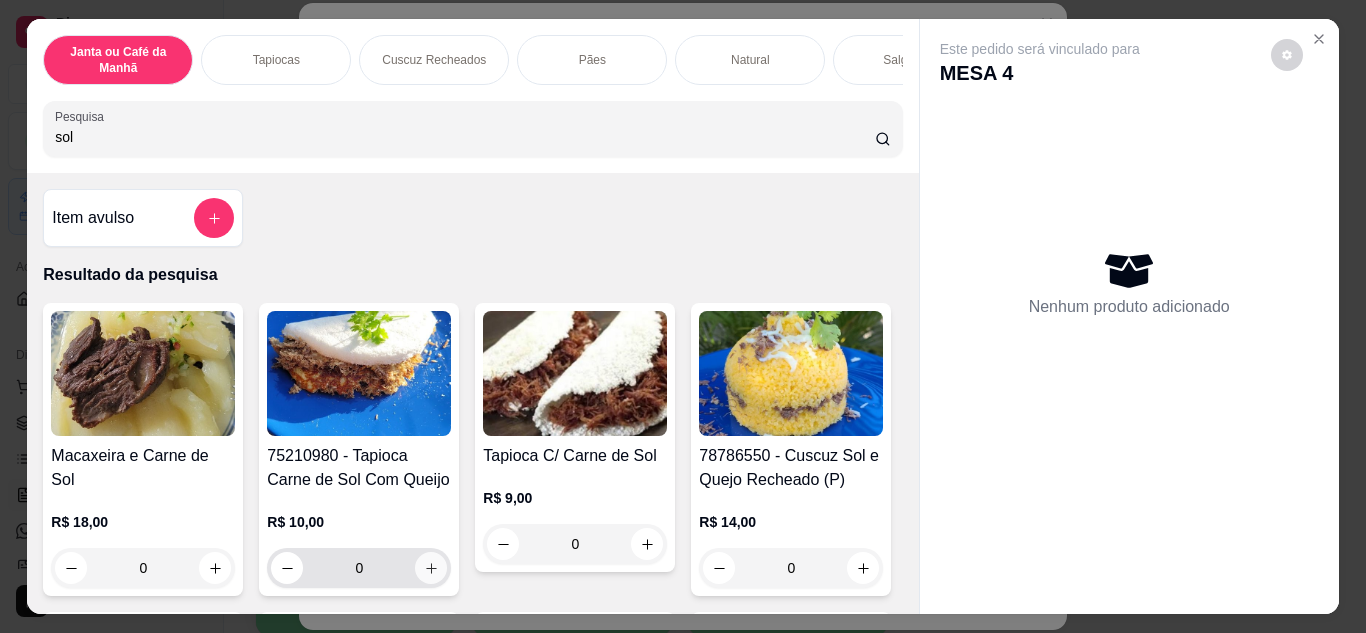 type on "sol" 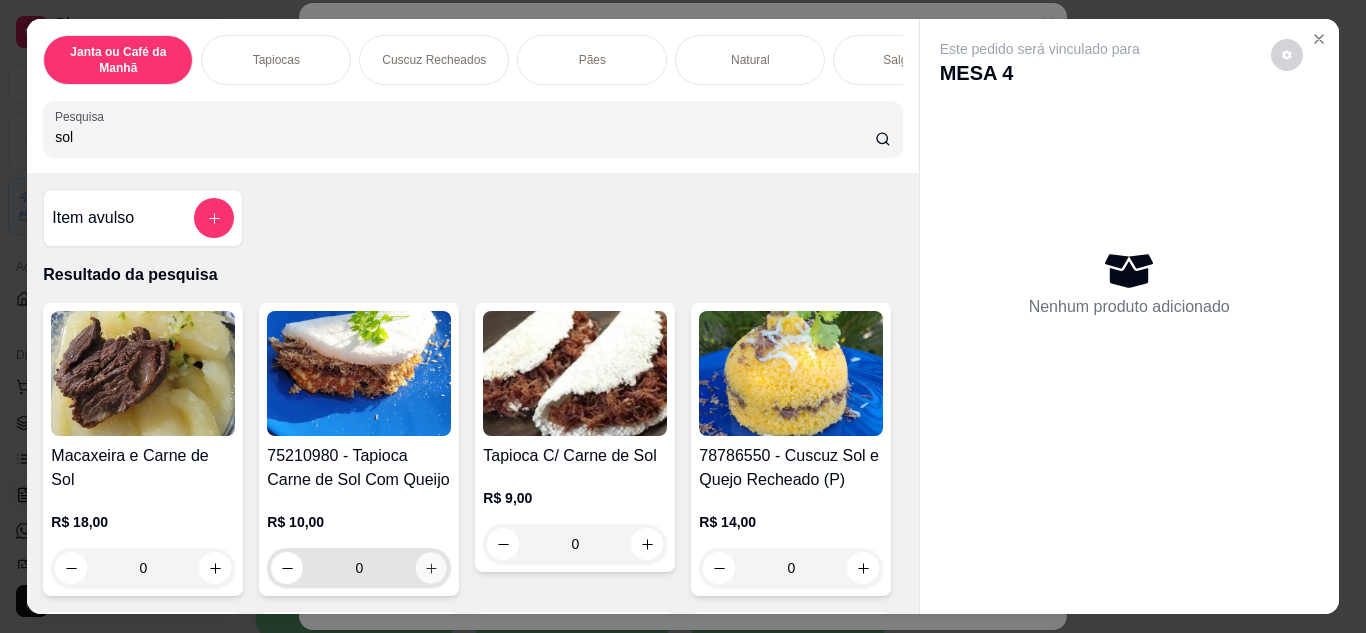 click at bounding box center [431, 567] 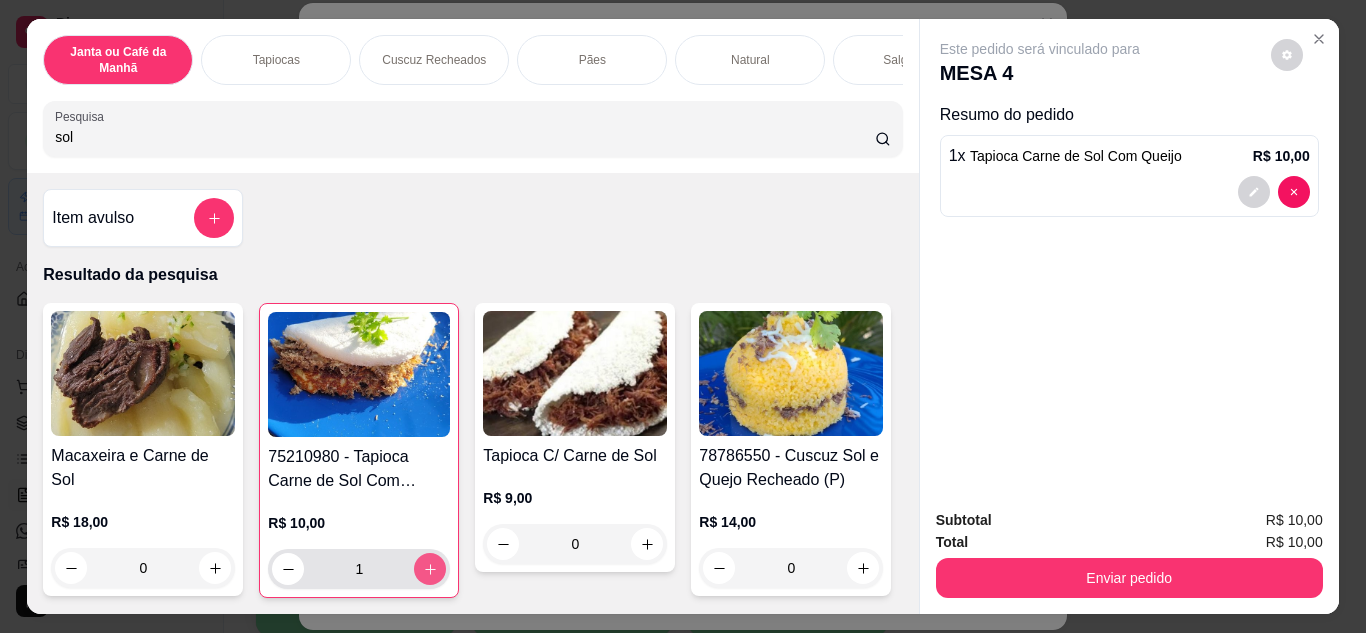 click 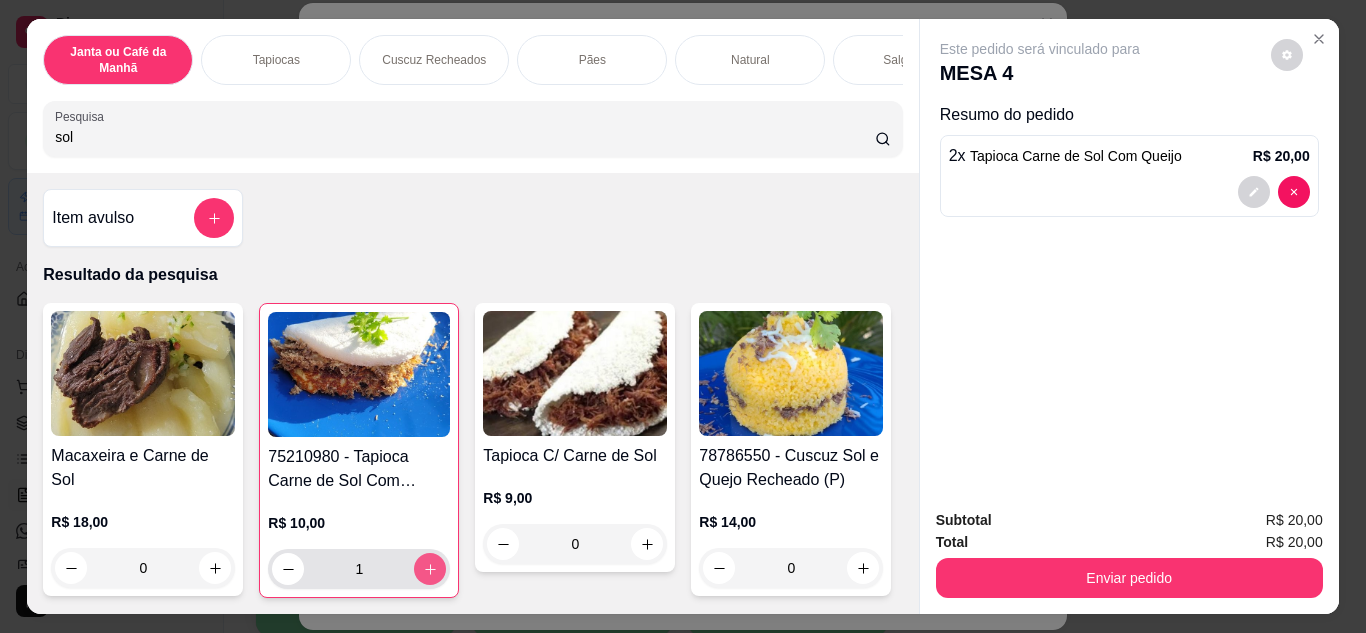type on "2" 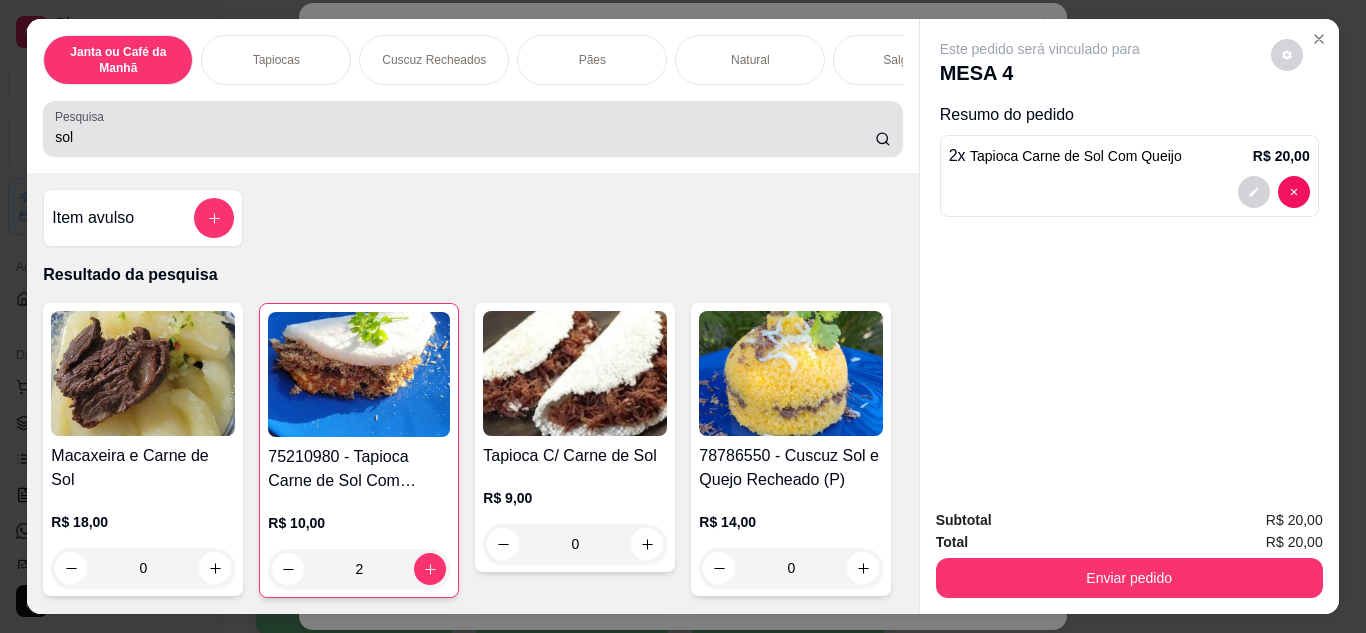 click on "Pesquisa sol" at bounding box center (472, 129) 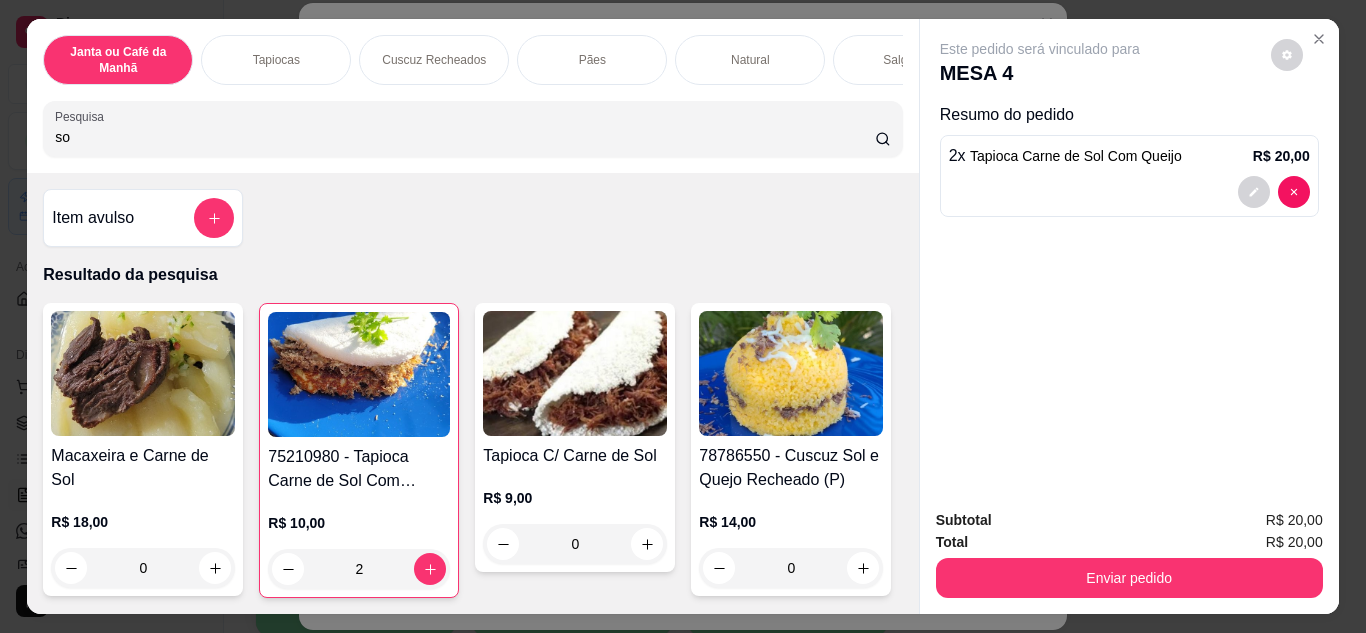 type on "s" 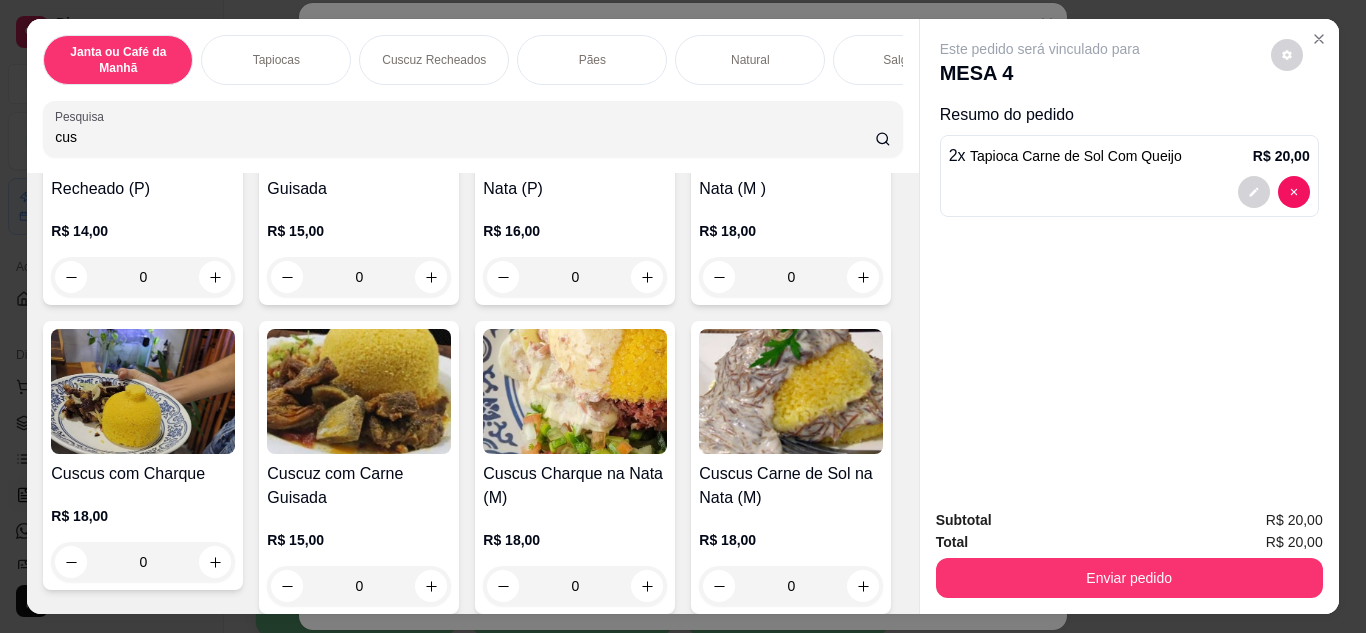 scroll, scrollTop: 800, scrollLeft: 0, axis: vertical 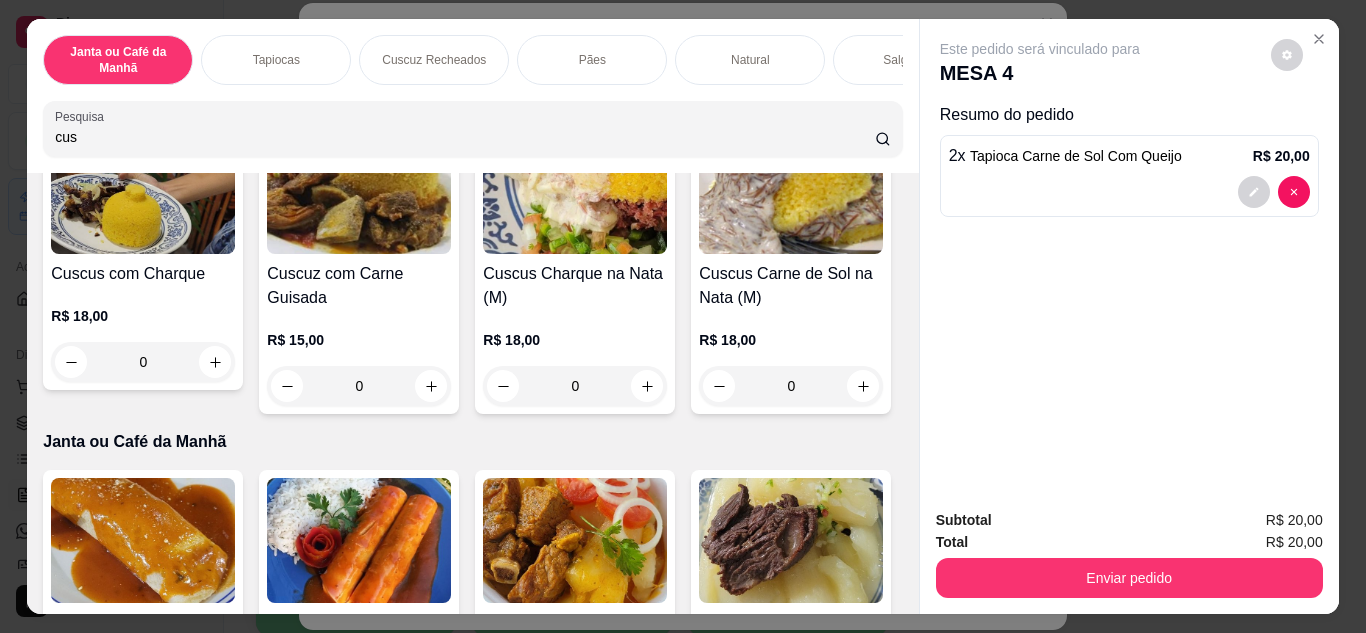 type on "cus" 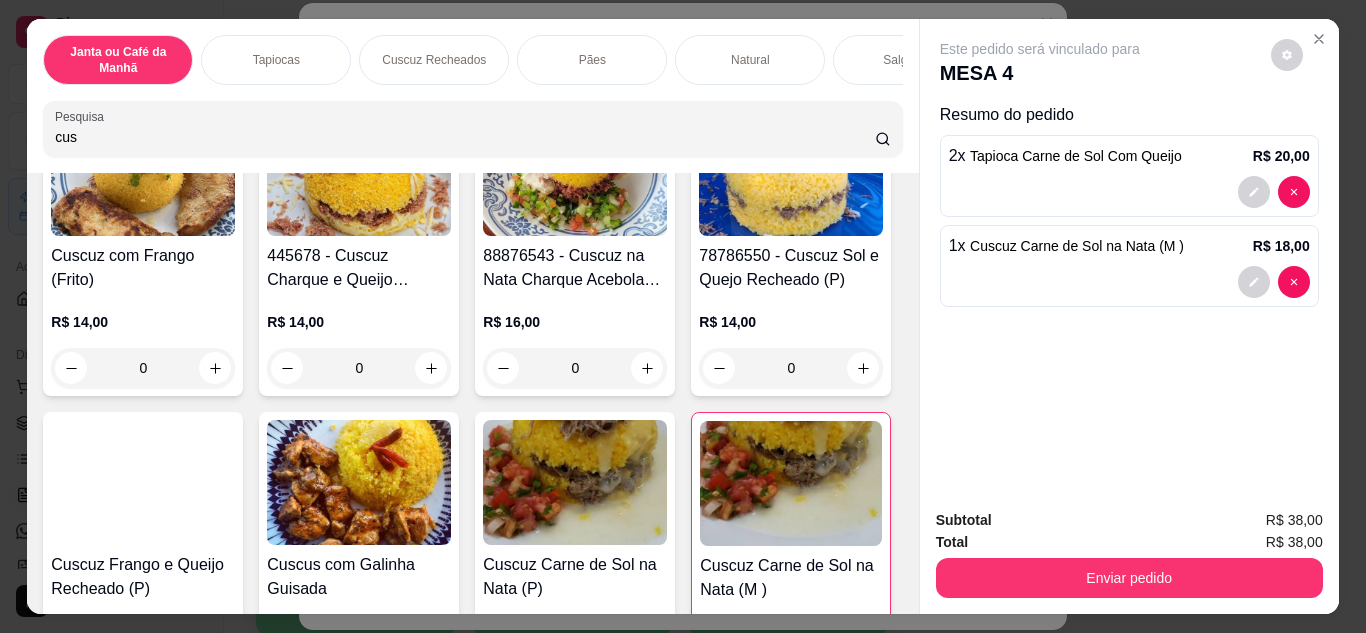 scroll, scrollTop: 0, scrollLeft: 0, axis: both 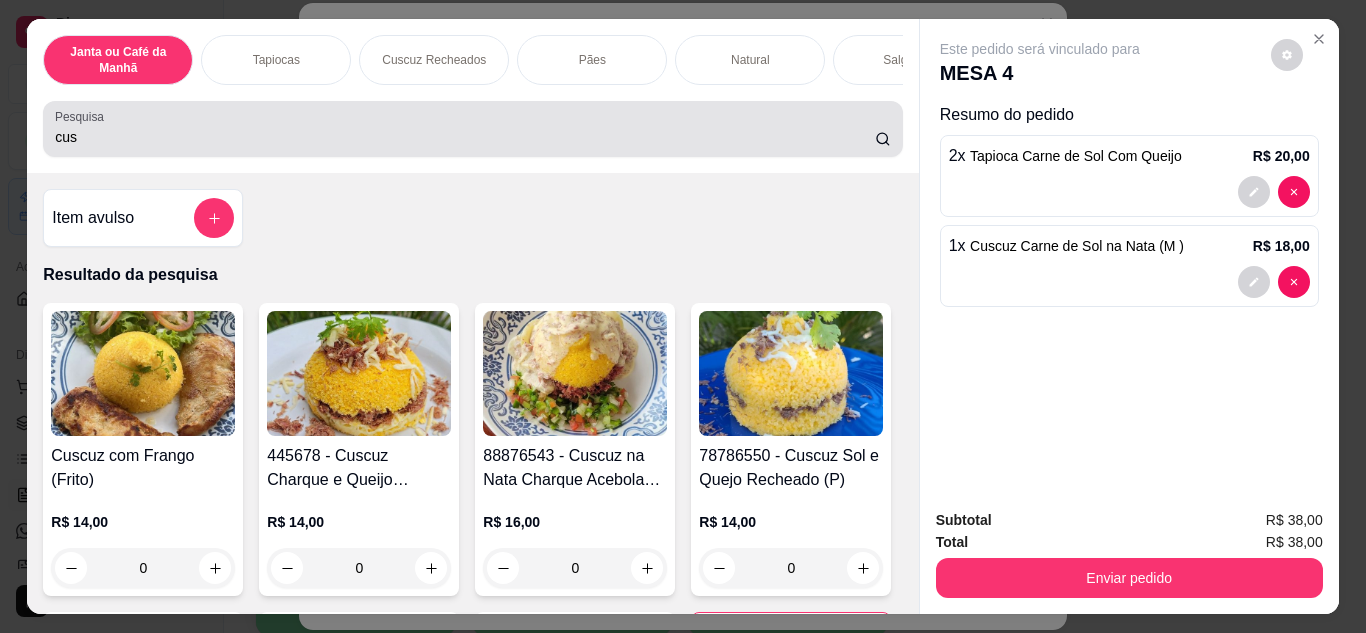 click on "cus" at bounding box center [472, 129] 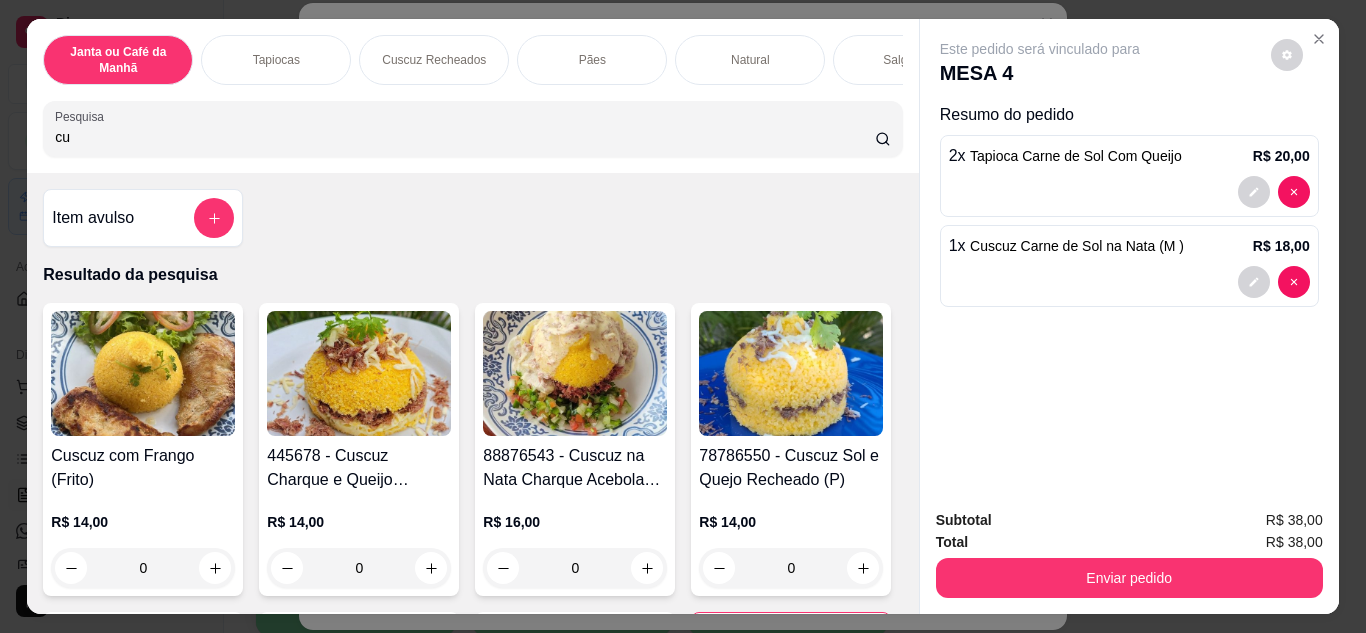 type on "c" 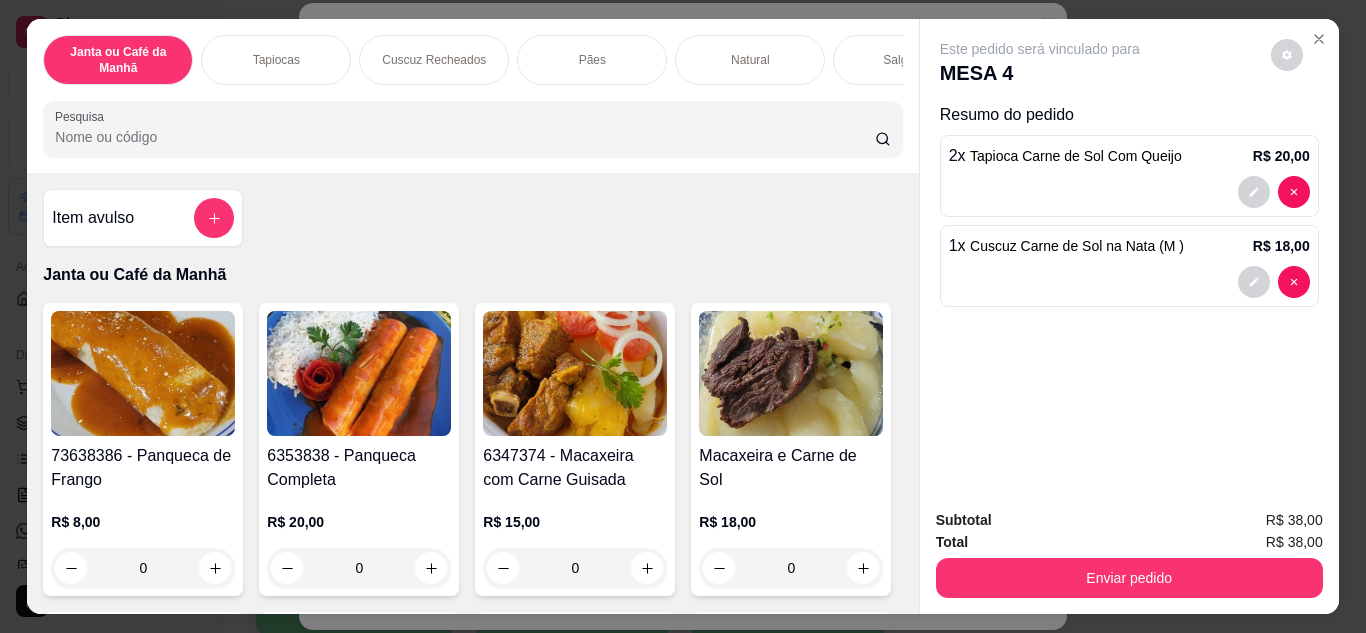click on "Pesquisa" at bounding box center (465, 137) 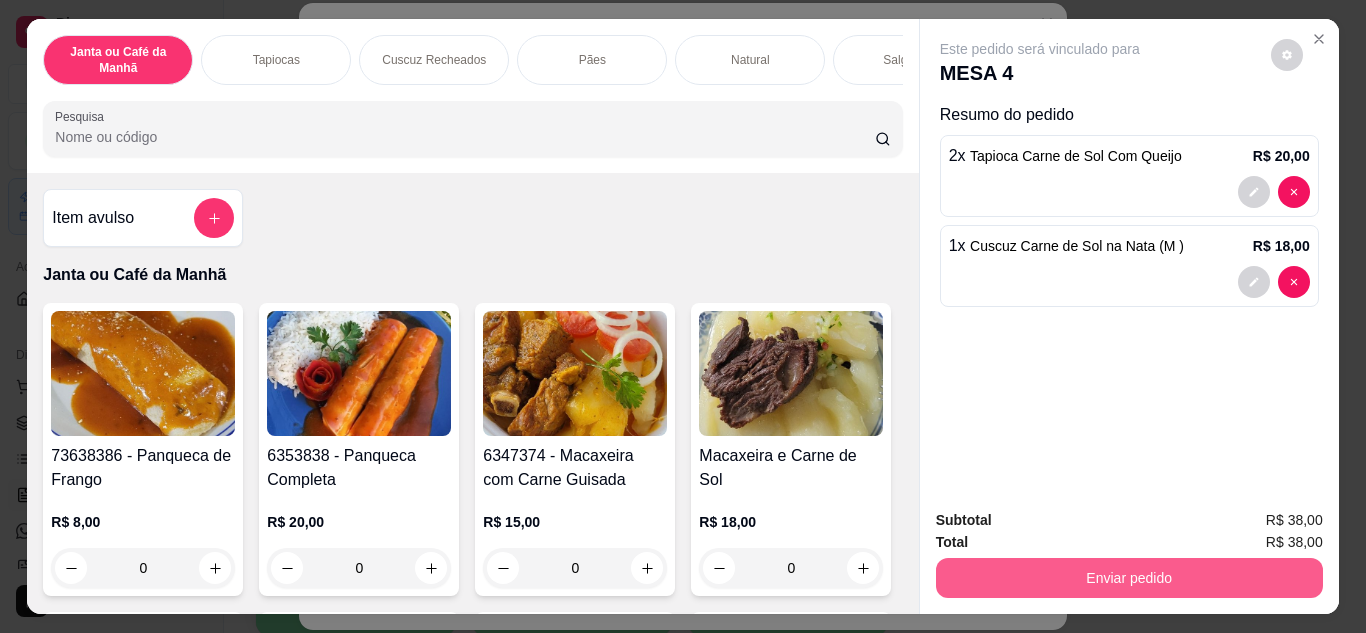 type 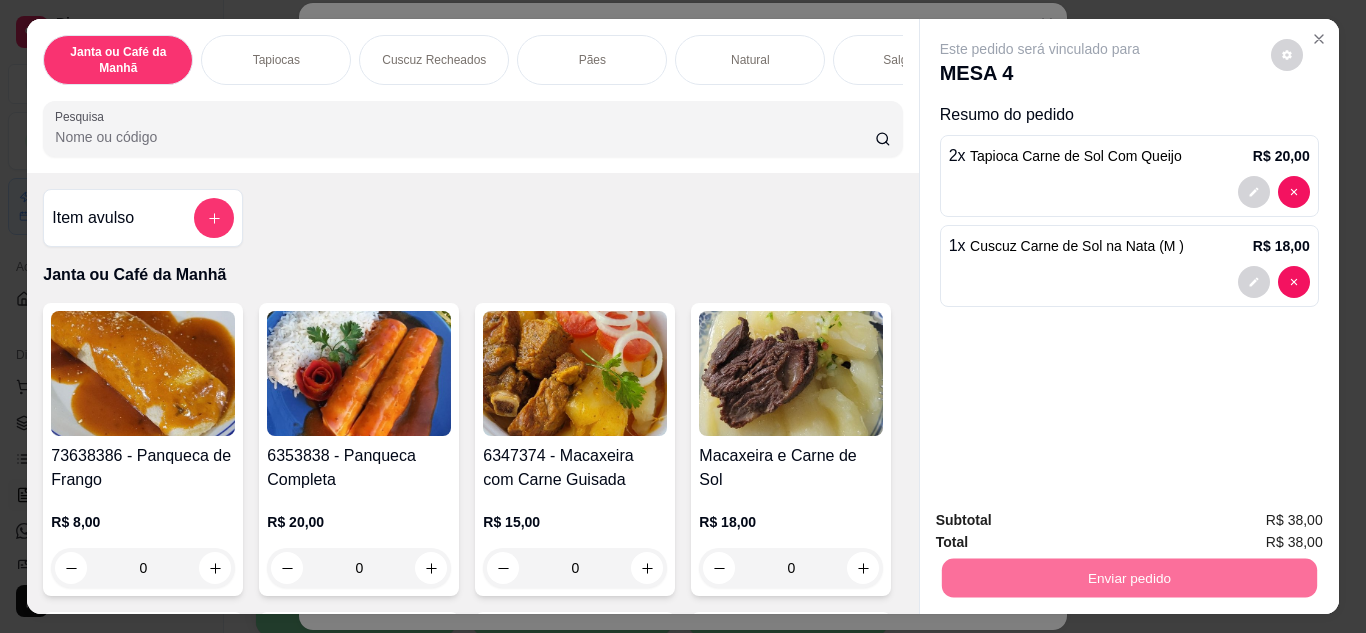 click on "Não registrar e enviar pedido" at bounding box center (1063, 522) 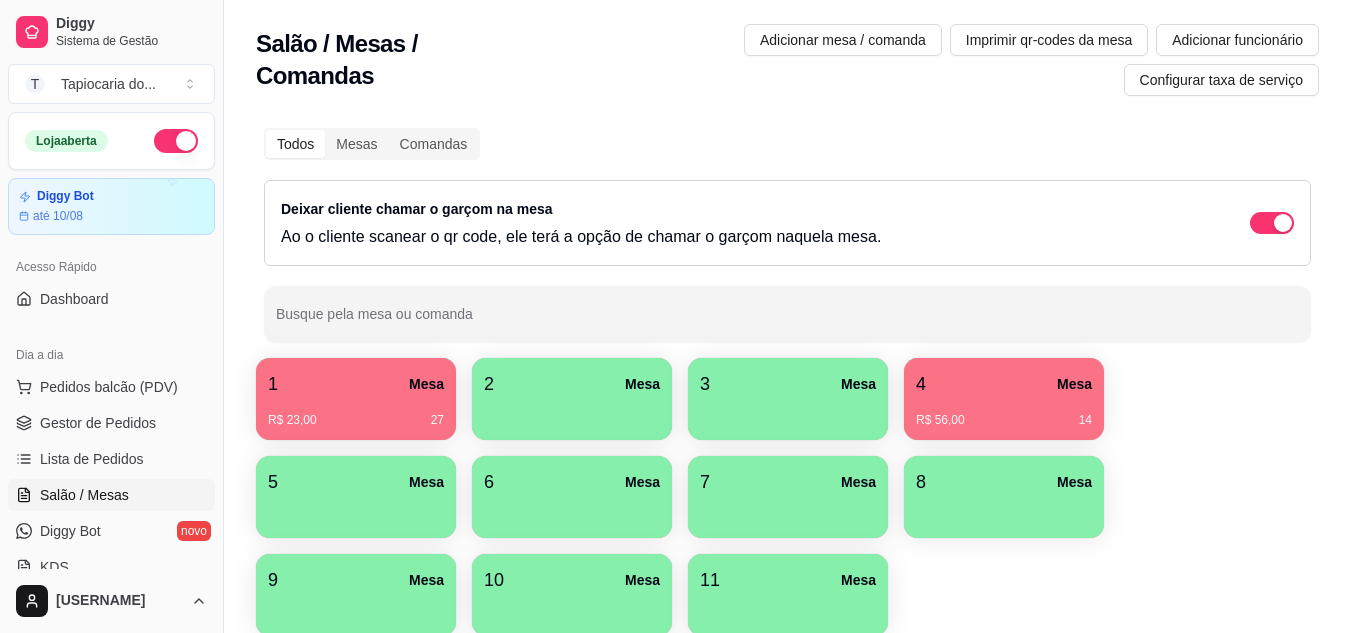 click on "1 Mesa" at bounding box center (356, 384) 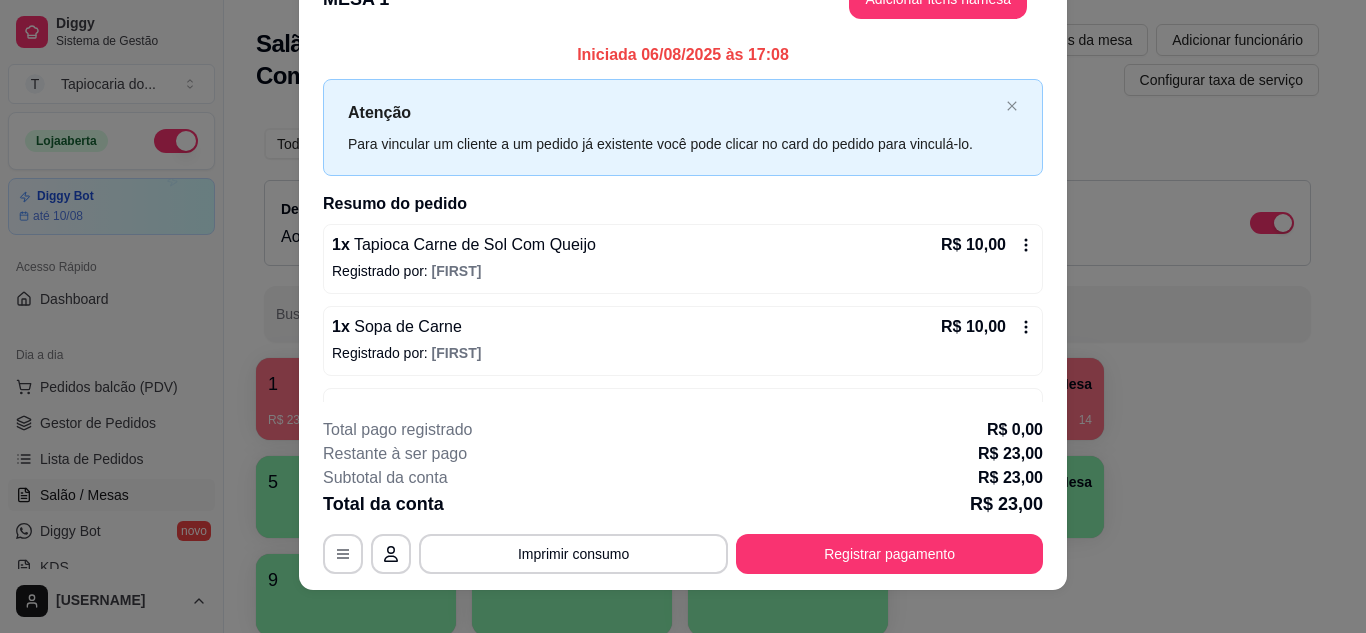 scroll, scrollTop: 61, scrollLeft: 0, axis: vertical 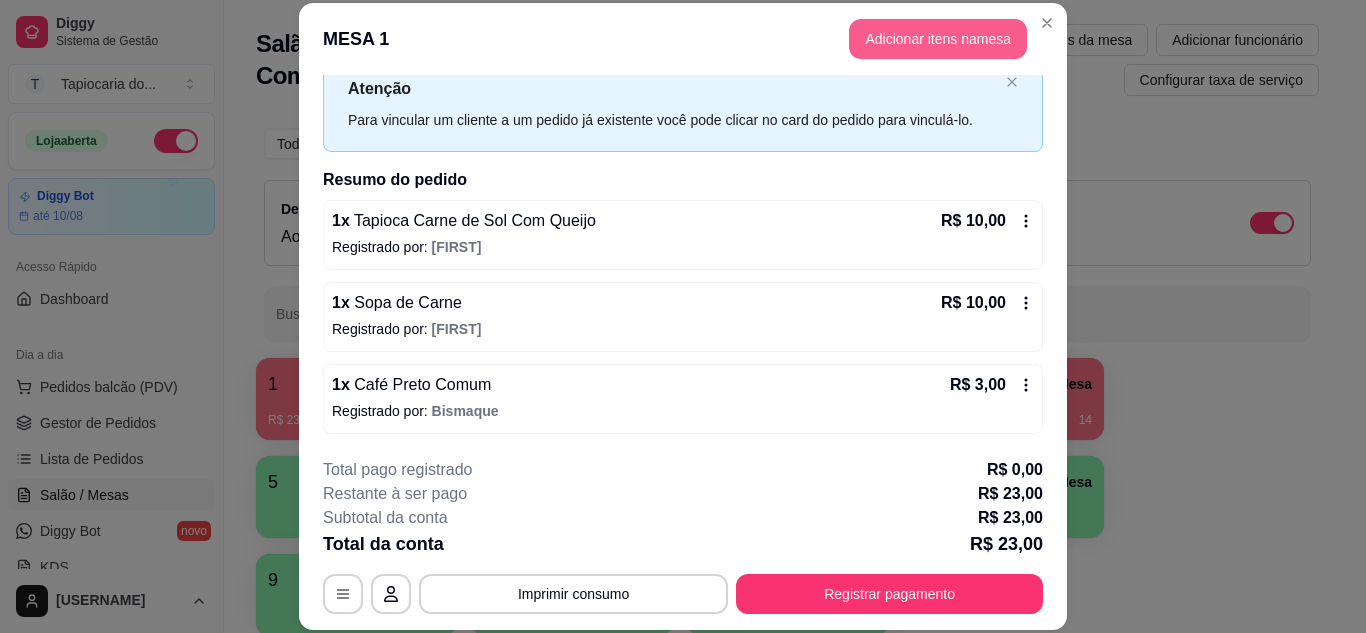 click on "Adicionar itens na  mesa" at bounding box center [938, 39] 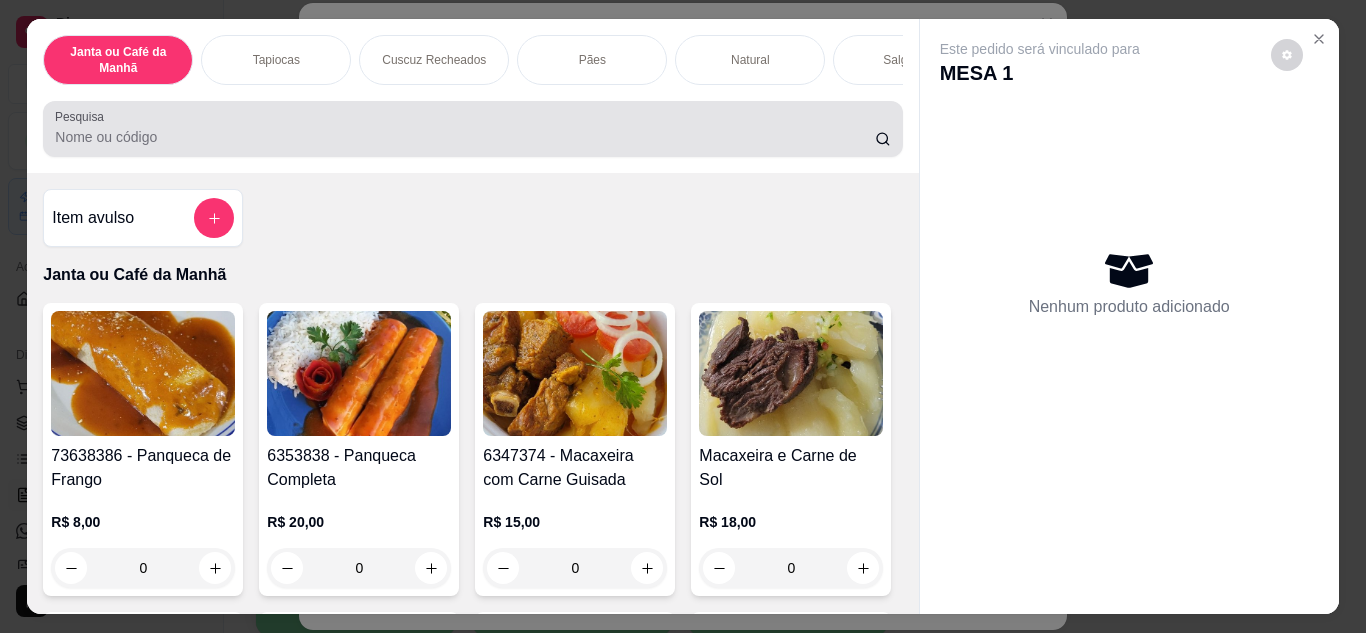 click on "Pesquisa" at bounding box center [465, 137] 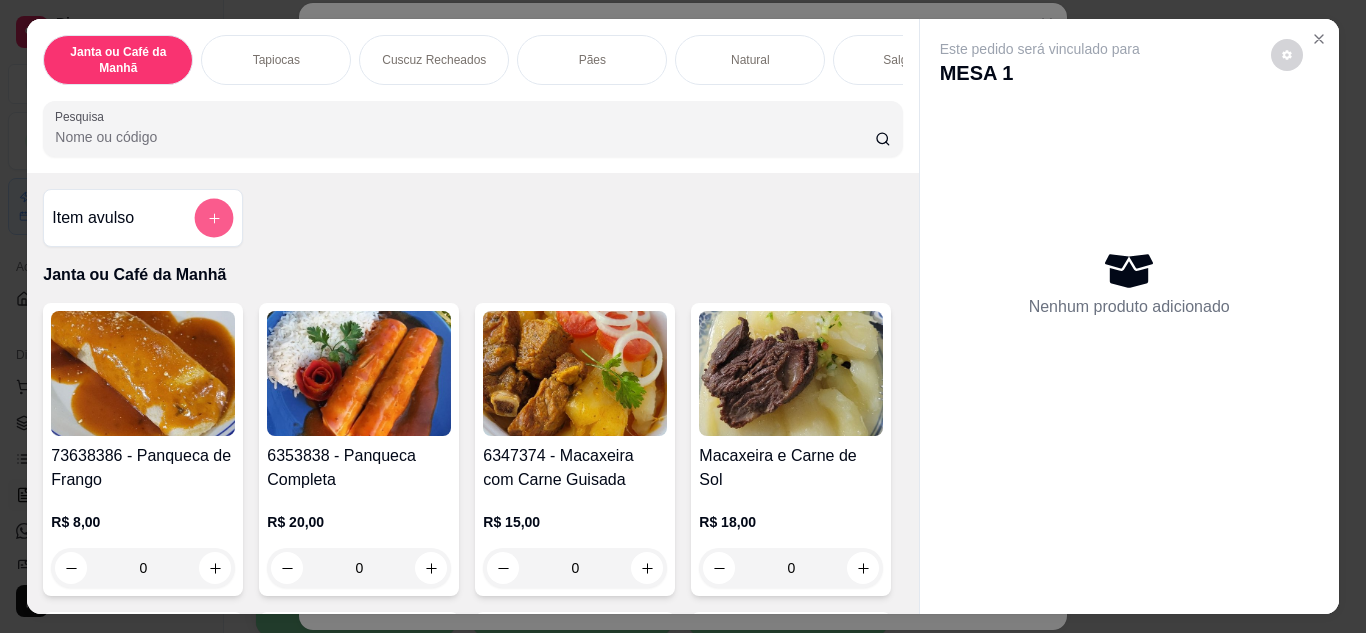 click 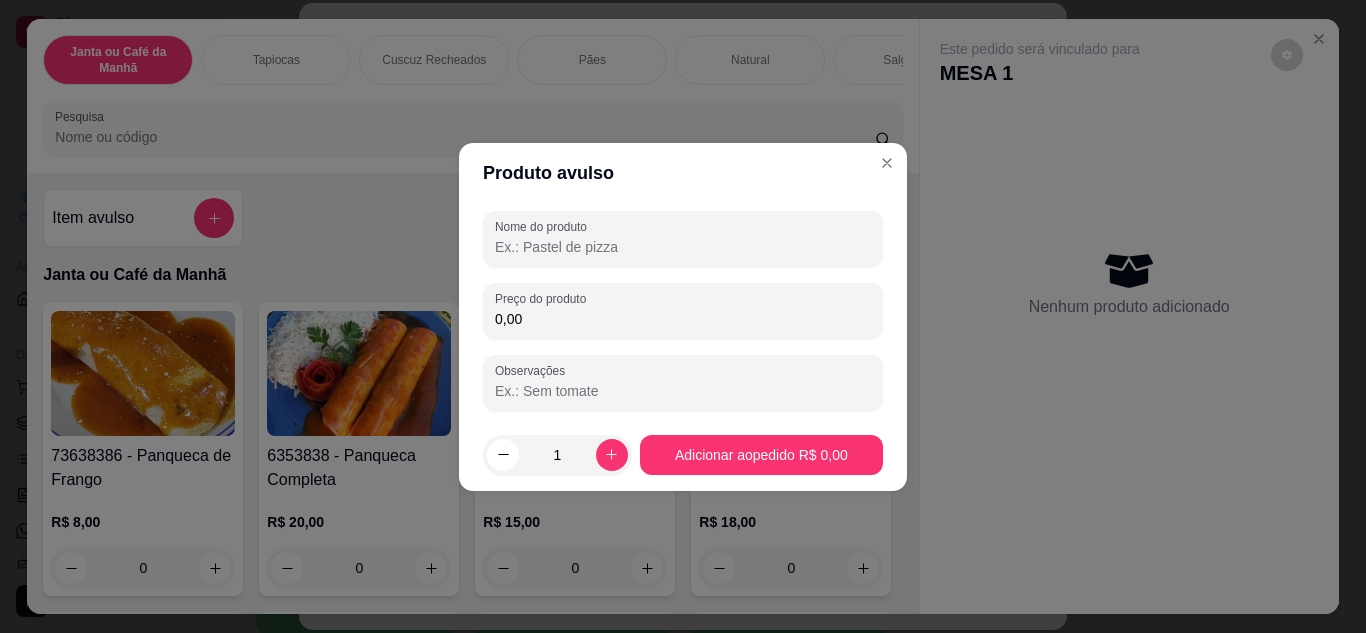 click on "Nome do produto" at bounding box center [683, 247] 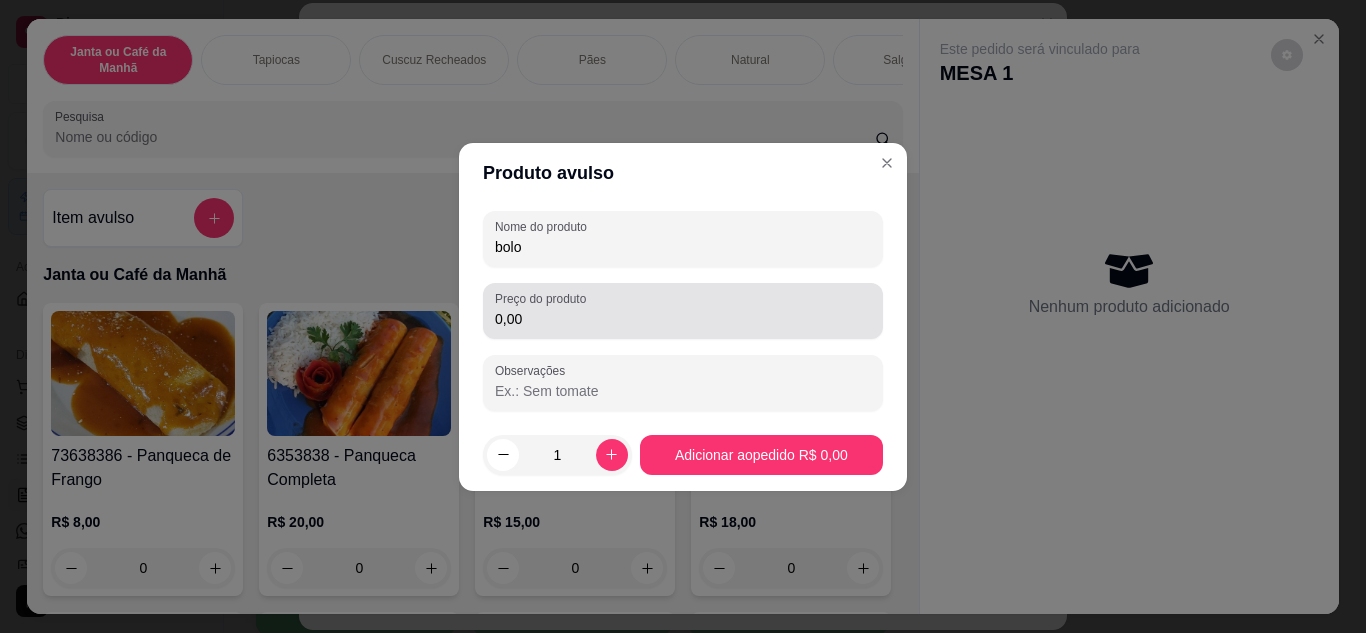 type on "bolo" 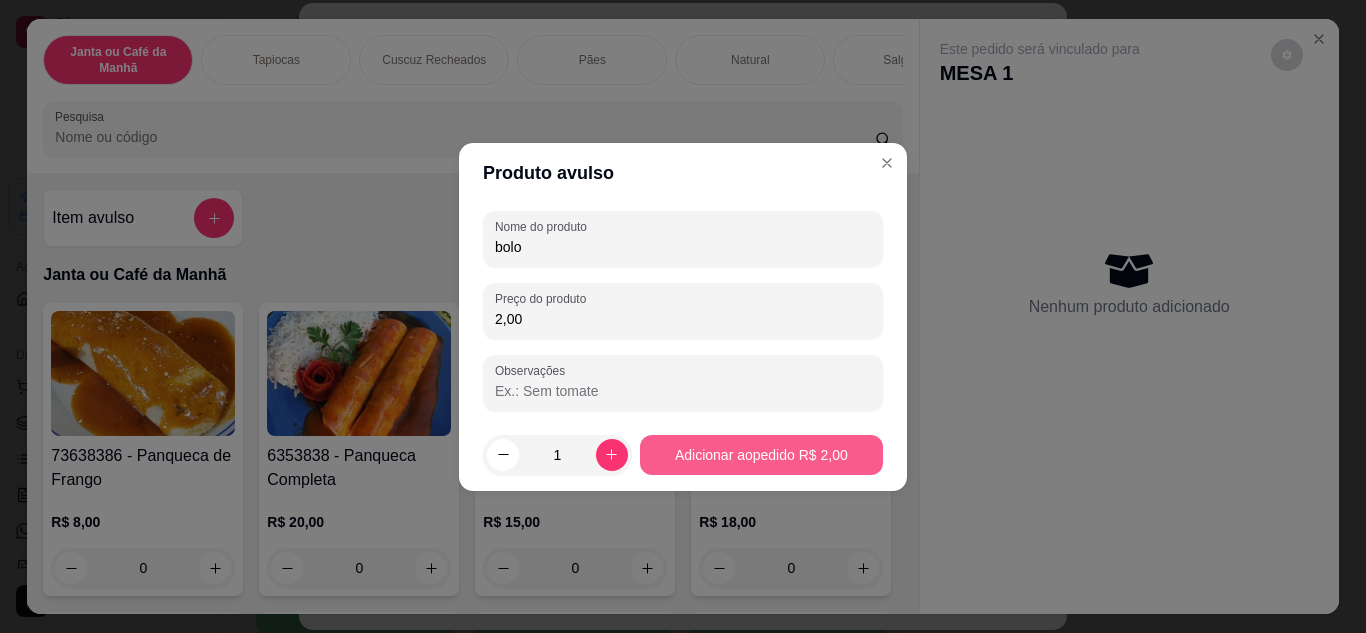 type on "2,00" 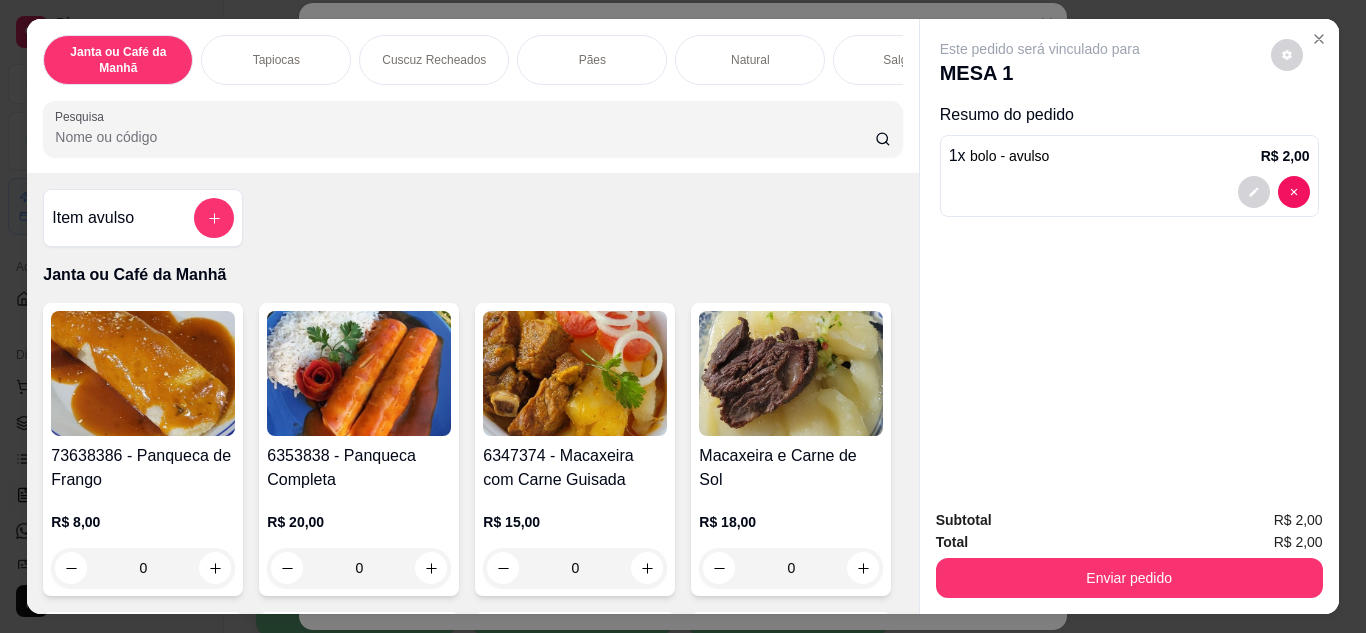 click on "Subtotal R$ 2,00 Total R$ 2,00 Enviar pedido" at bounding box center (1129, 553) 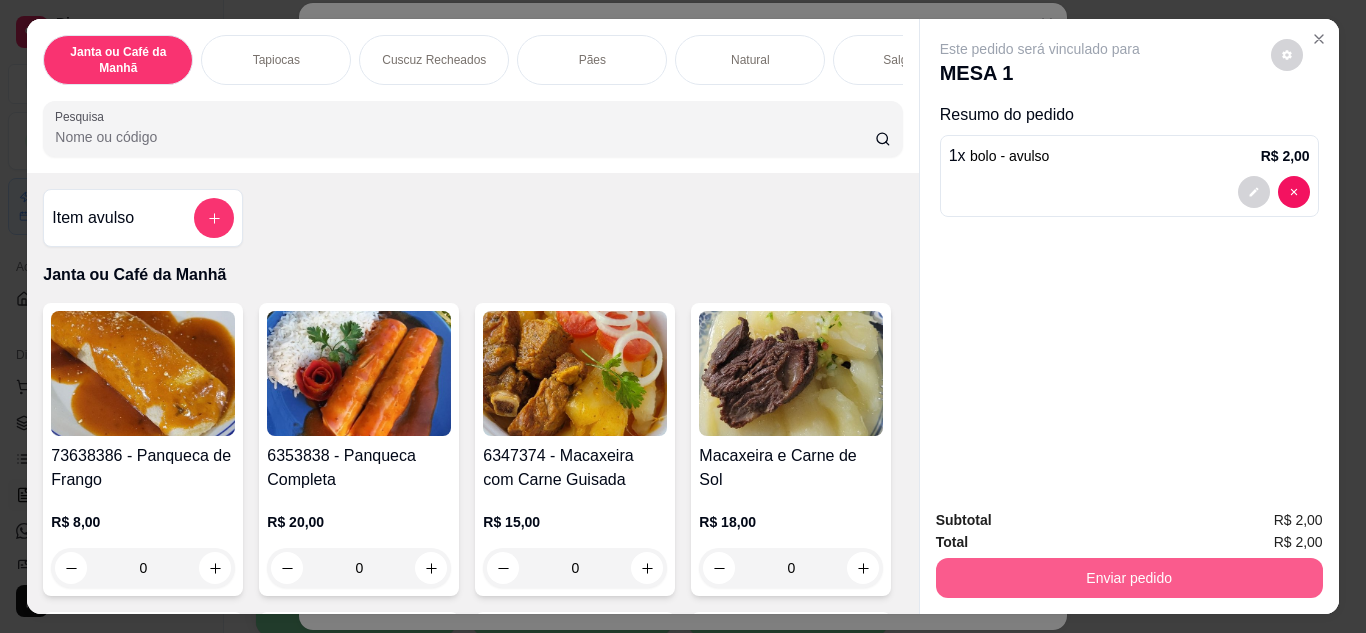 click on "Enviar pedido" at bounding box center (1129, 578) 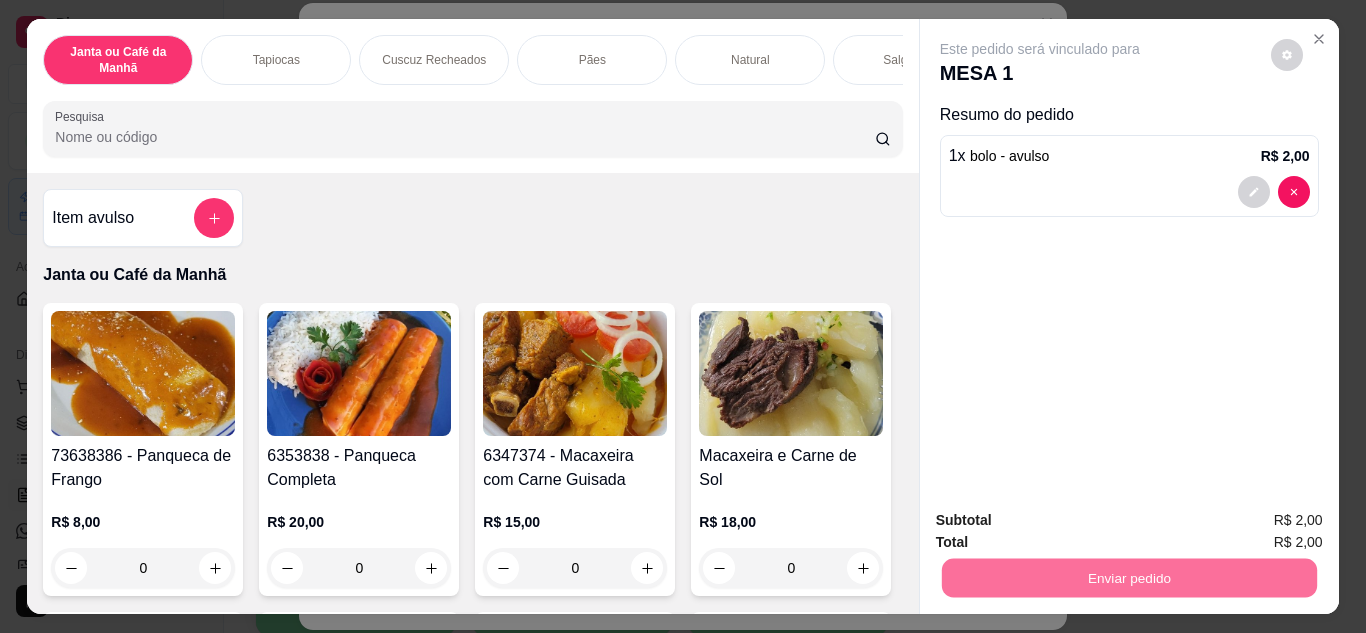 click on "Não registrar e enviar pedido" at bounding box center (1063, 522) 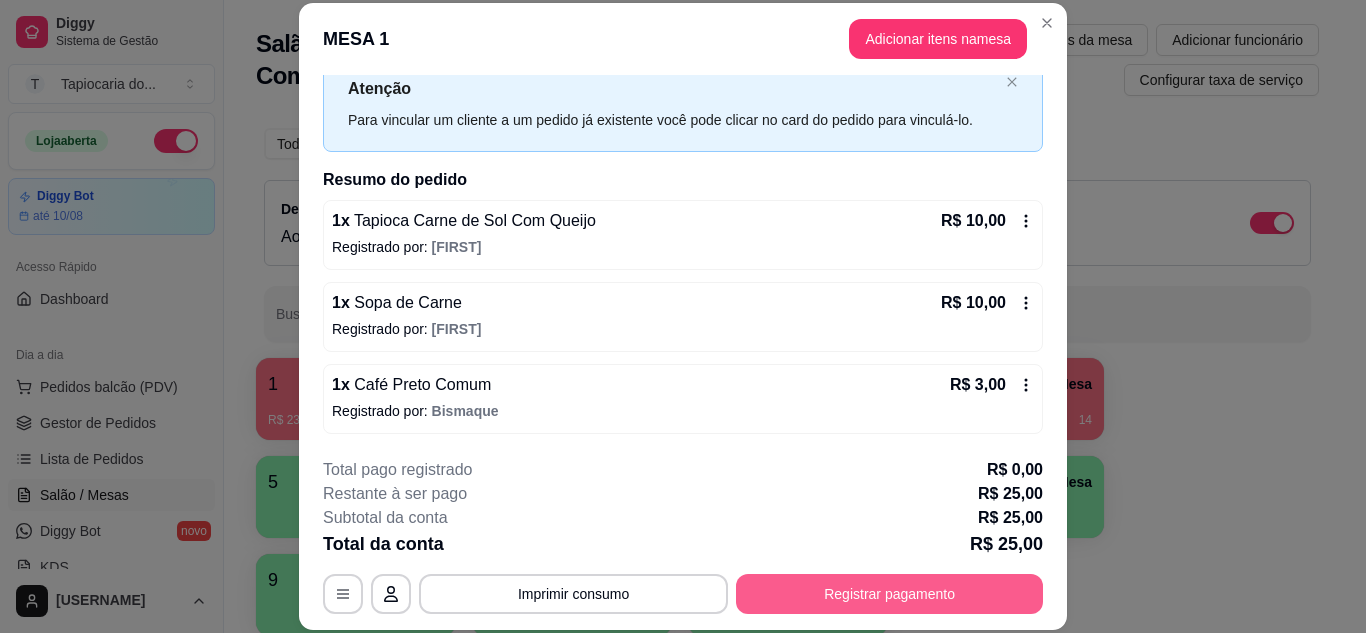 click on "Registrar pagamento" at bounding box center [889, 594] 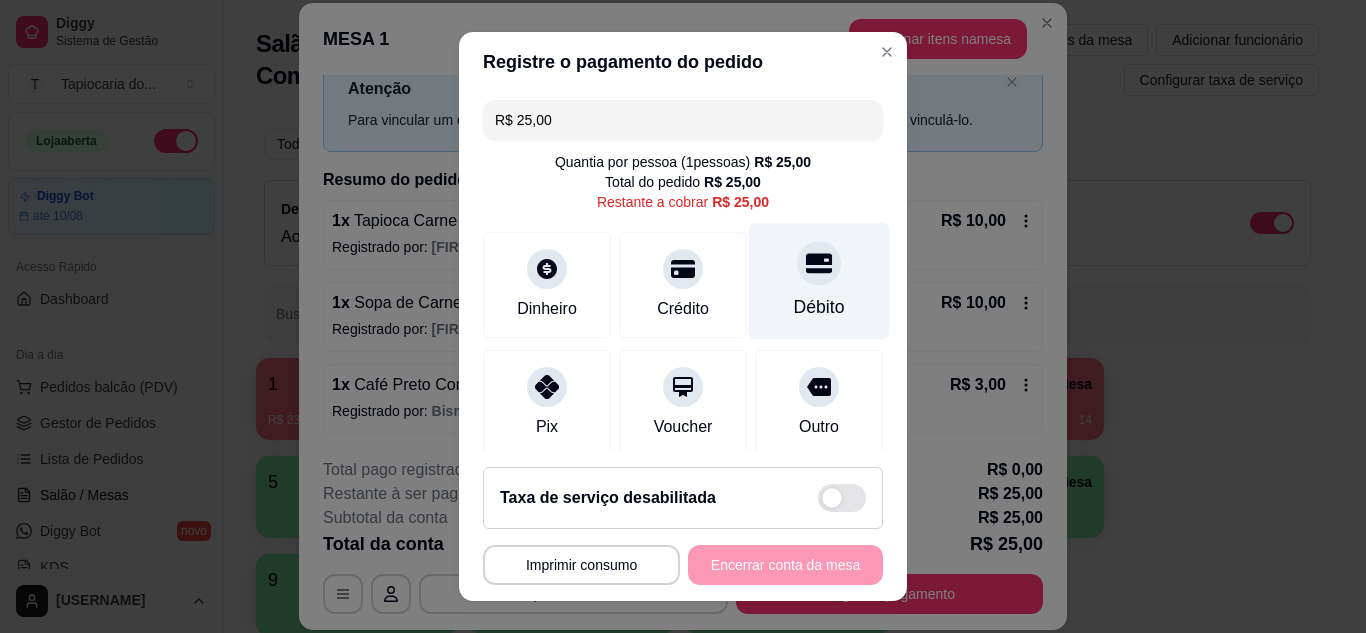 click 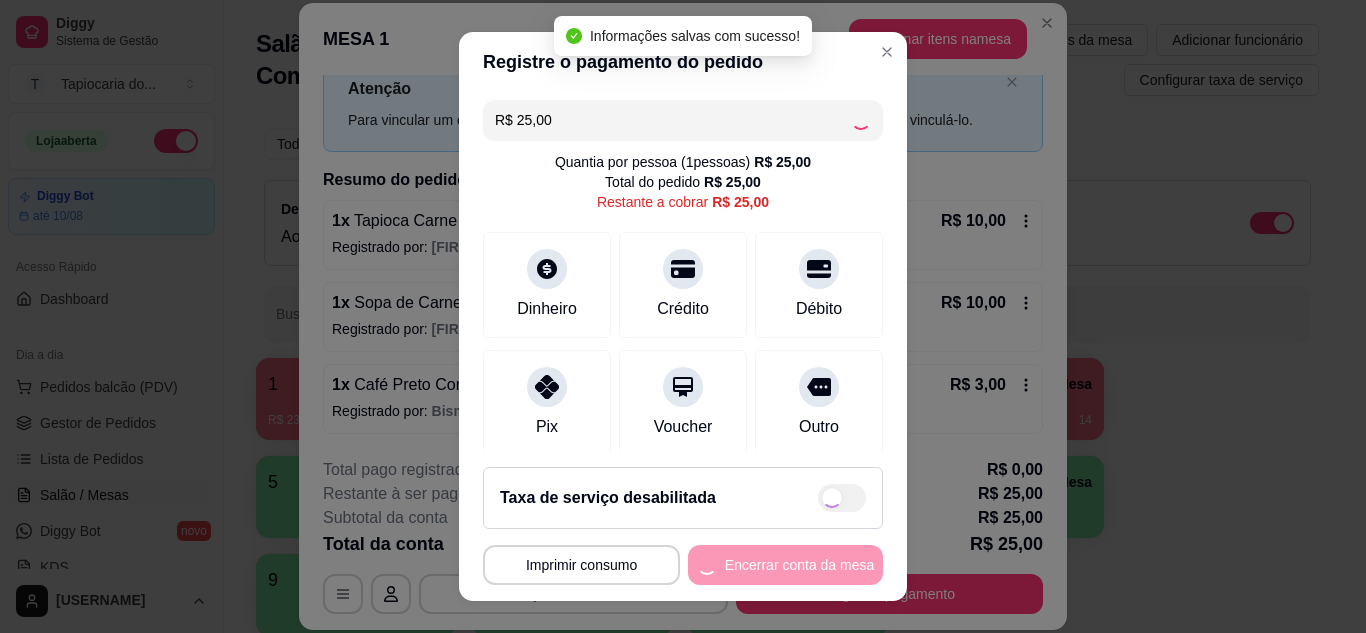 type on "R$ 0,00" 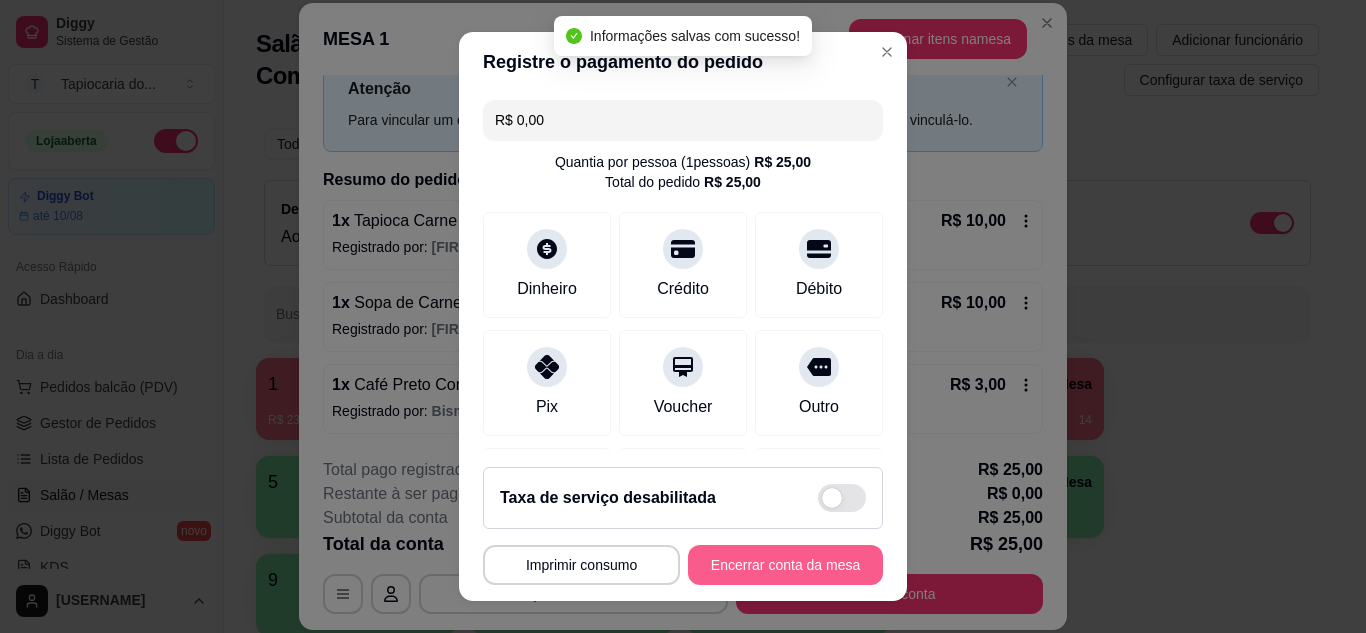 click on "Encerrar conta da mesa" at bounding box center (785, 565) 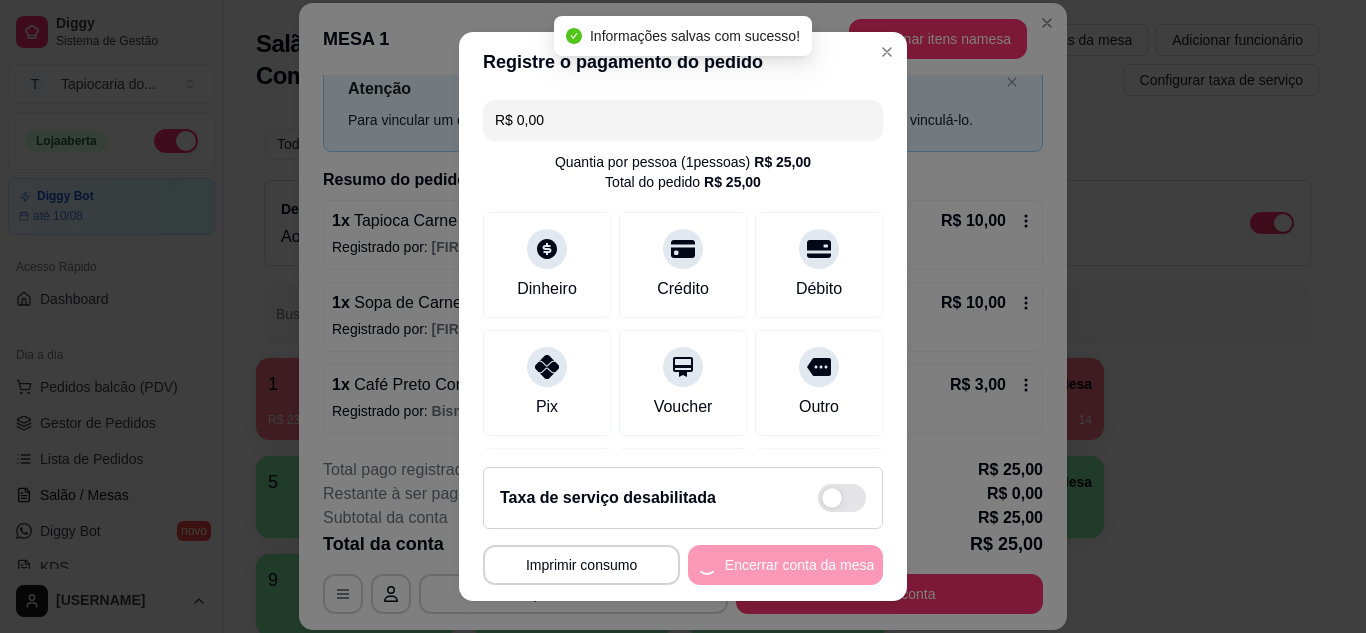 scroll, scrollTop: 0, scrollLeft: 0, axis: both 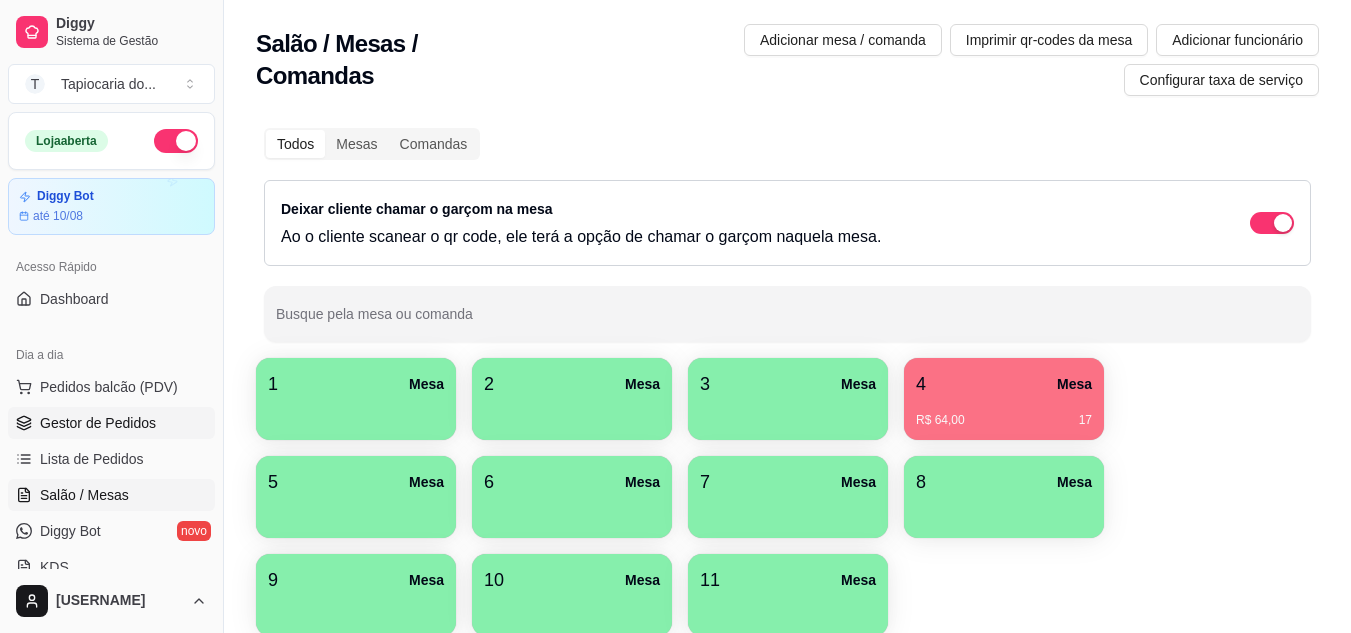 click on "Gestor de Pedidos" at bounding box center [111, 423] 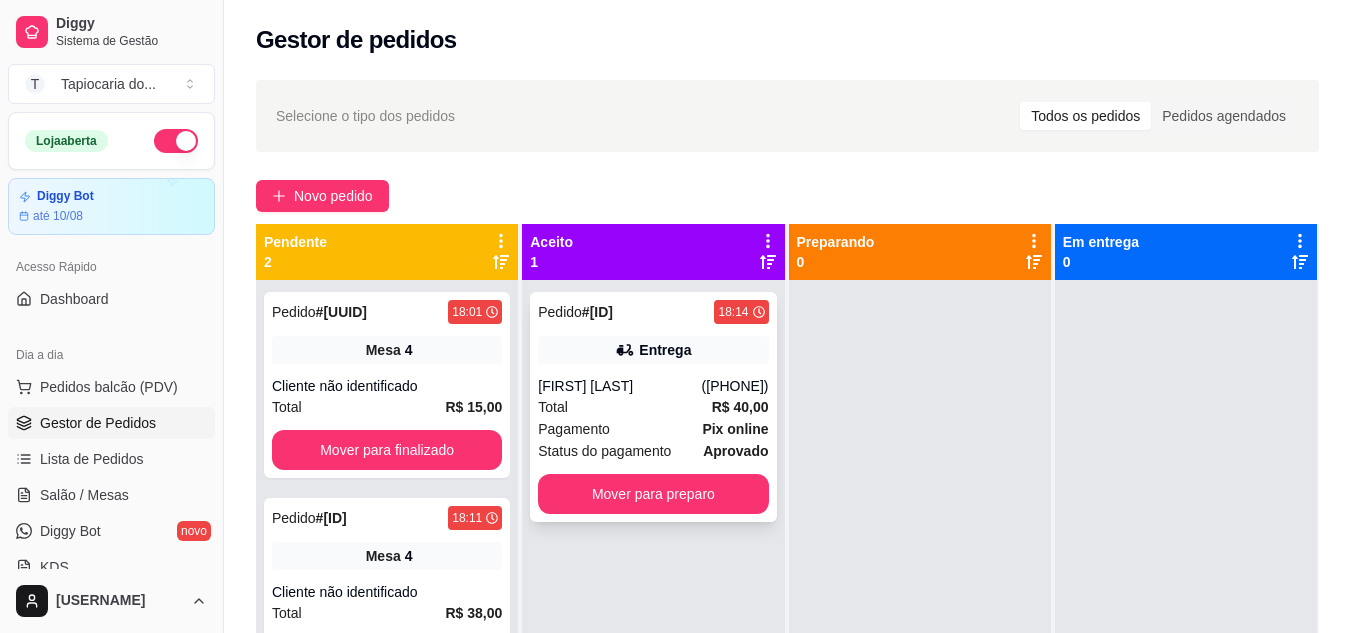 click on "Total R$ 40,00" at bounding box center (653, 407) 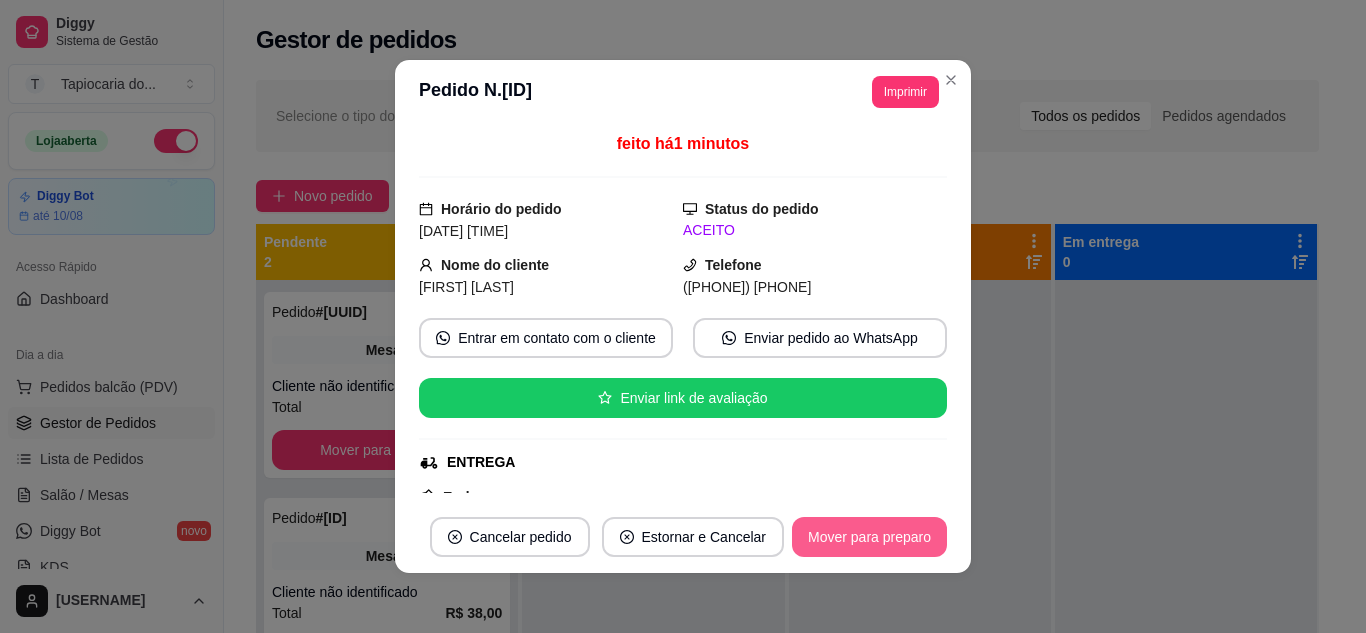 click on "Mover para preparo" at bounding box center (869, 537) 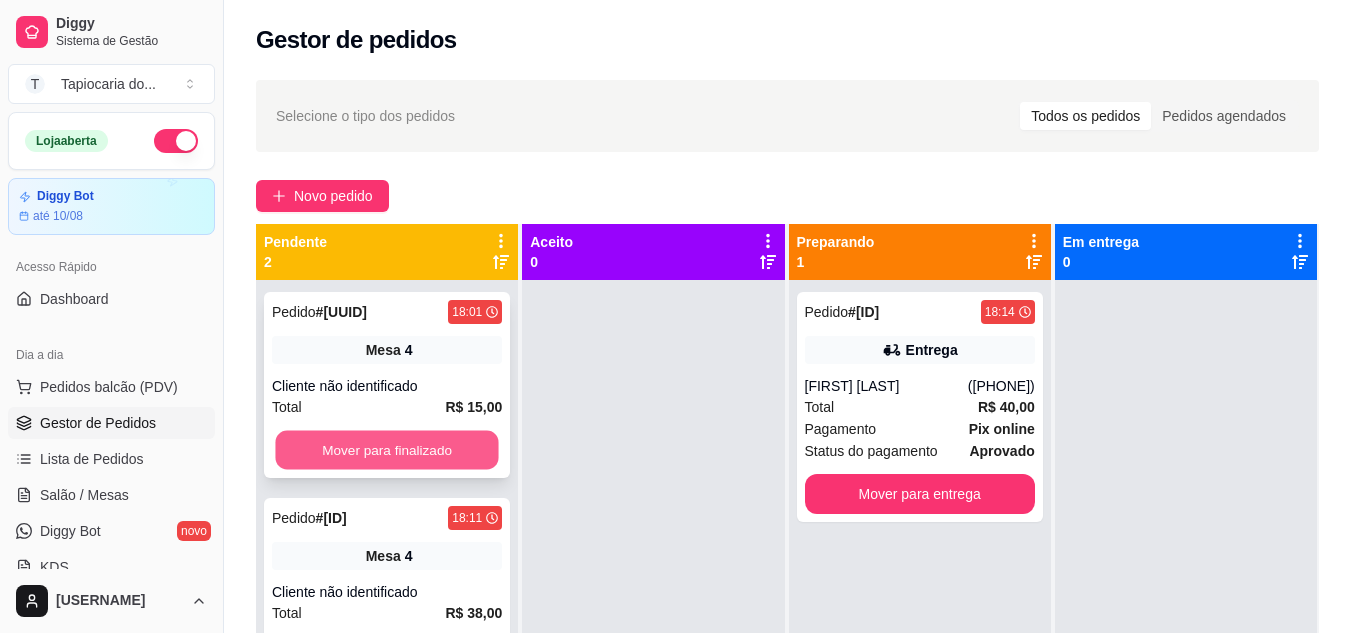 click on "Mover para finalizado" at bounding box center (386, 450) 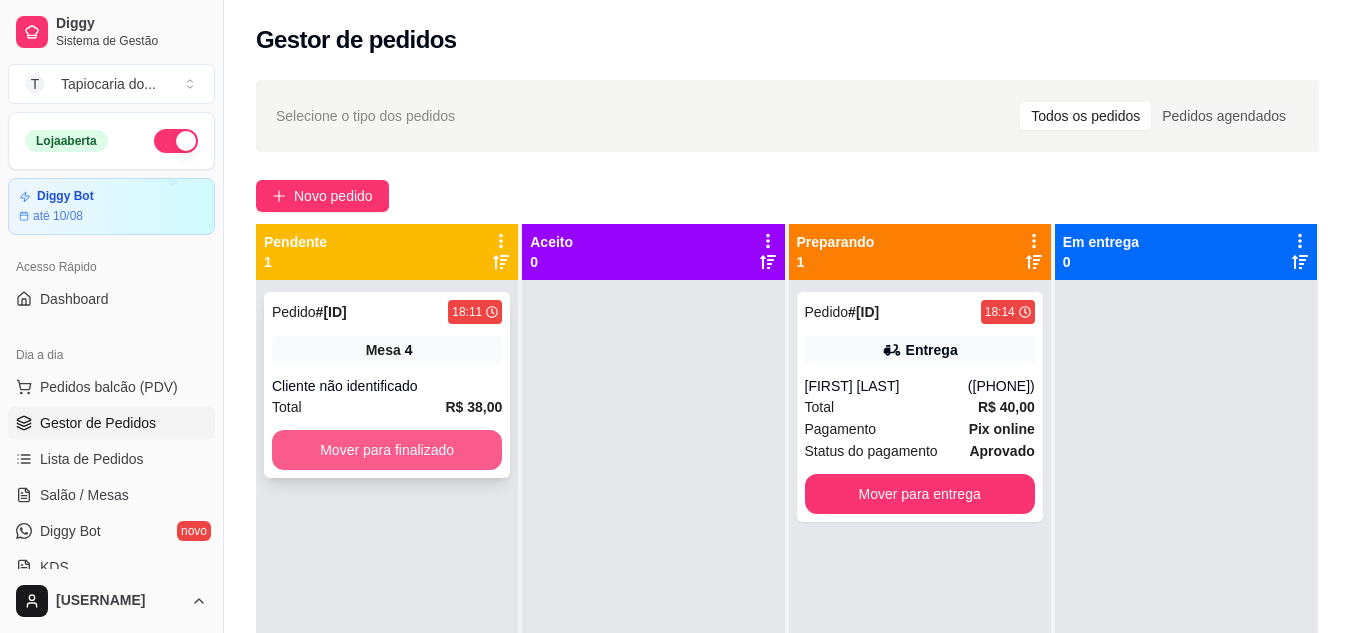 click on "Mover para finalizado" at bounding box center [387, 450] 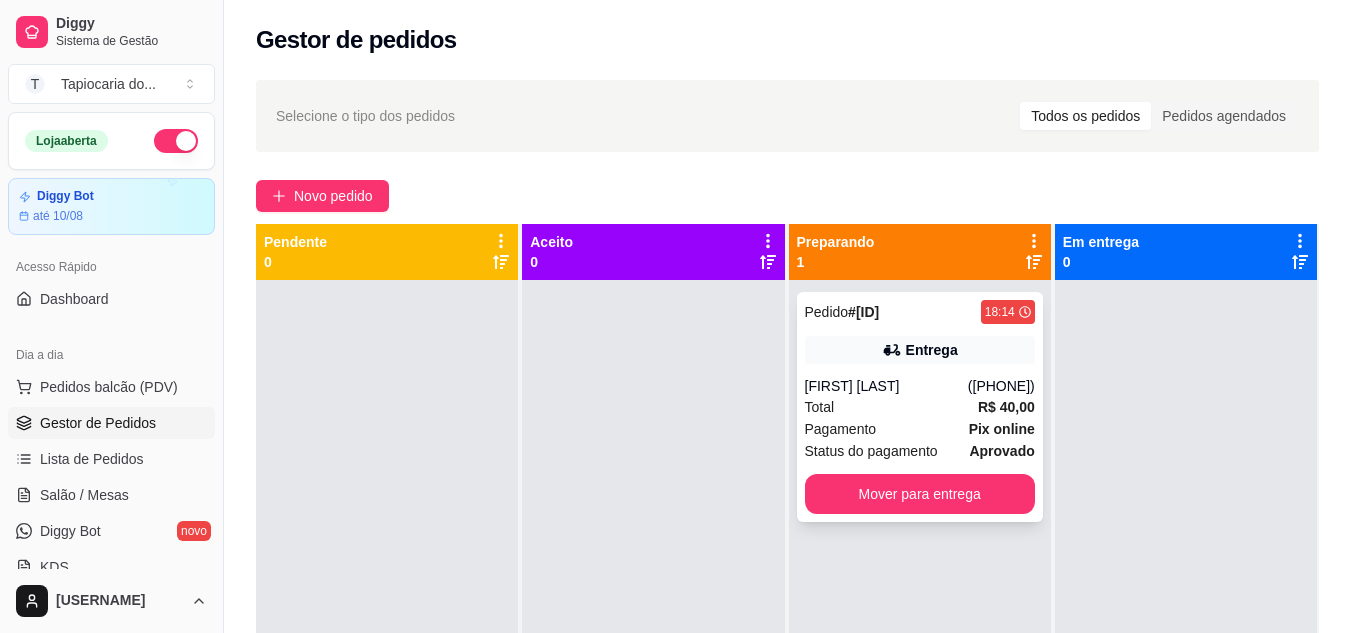 click on "Total R$ 40,00" at bounding box center (920, 407) 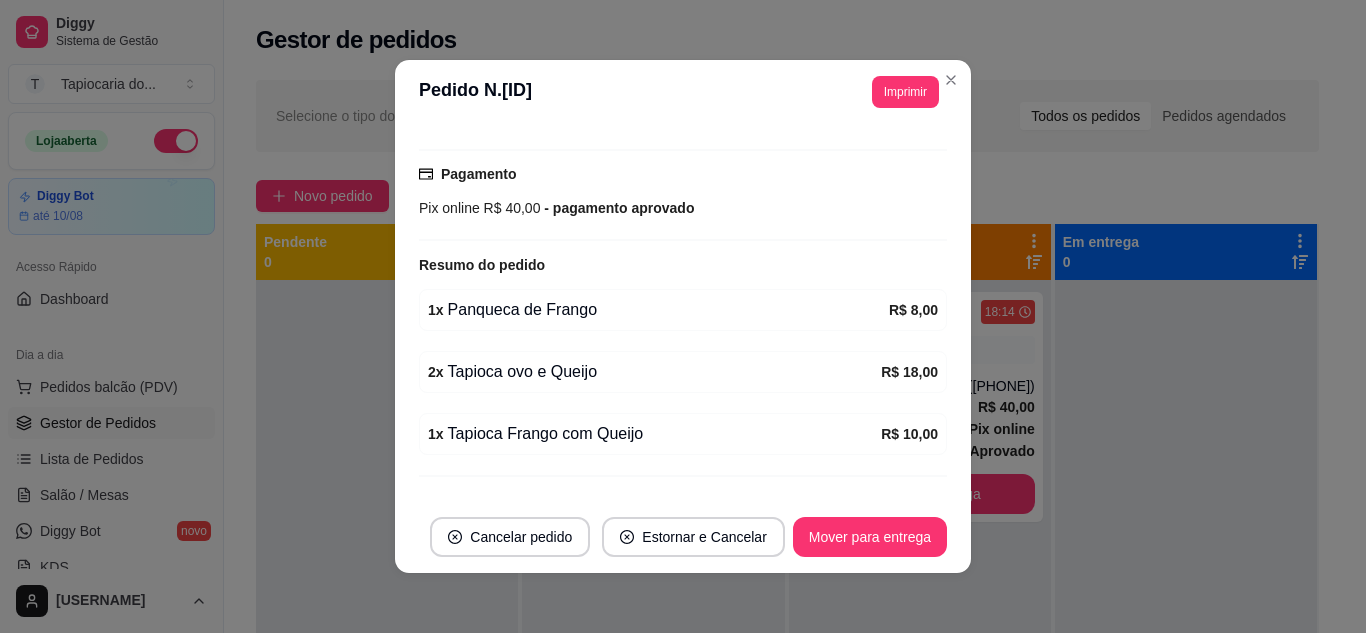 scroll, scrollTop: 540, scrollLeft: 0, axis: vertical 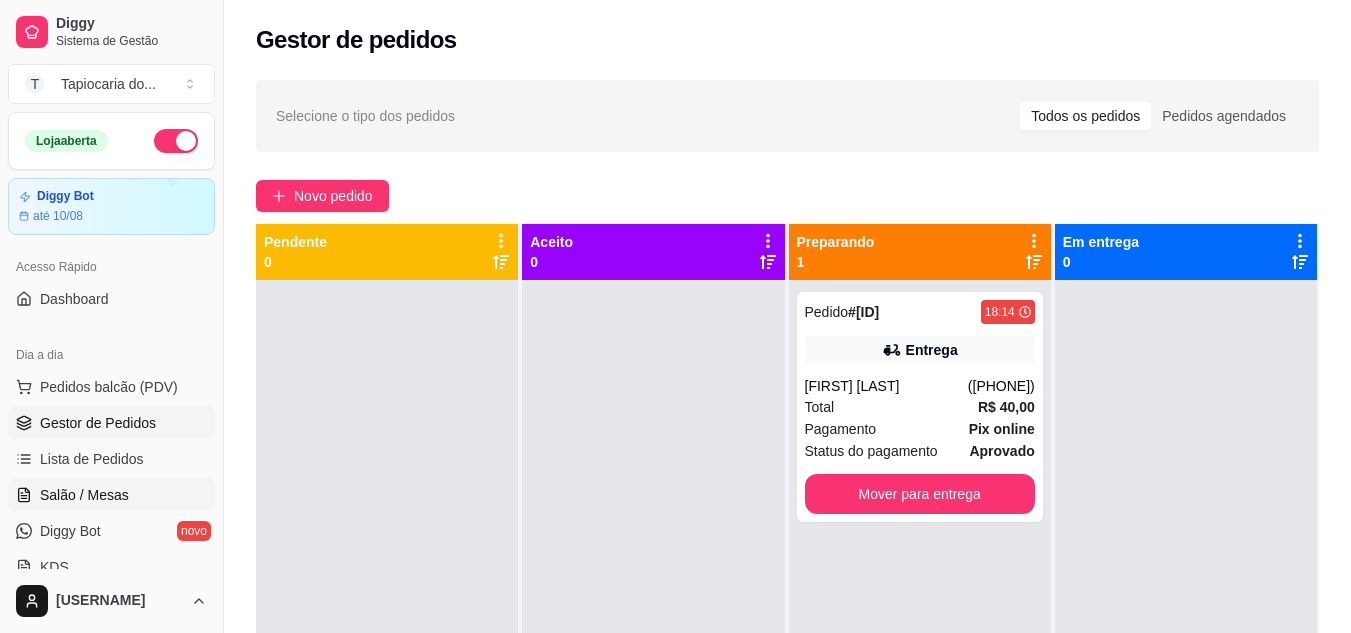 click on "Salão / Mesas" at bounding box center (84, 495) 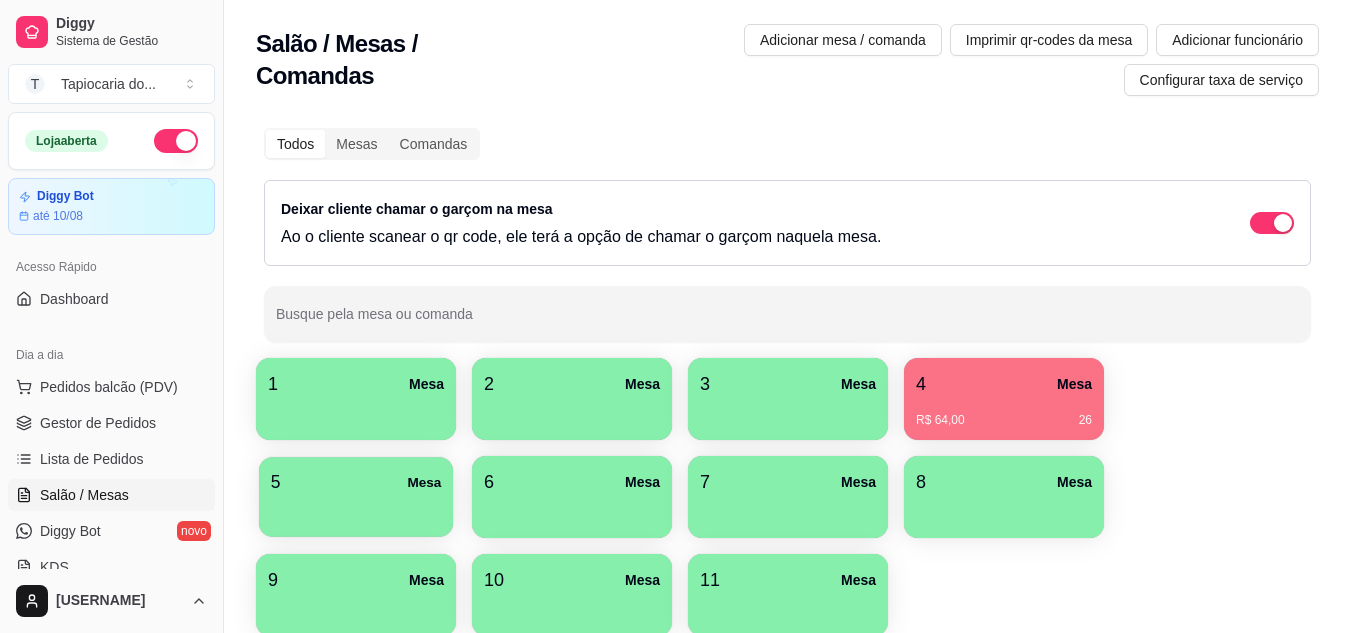 click at bounding box center (356, 510) 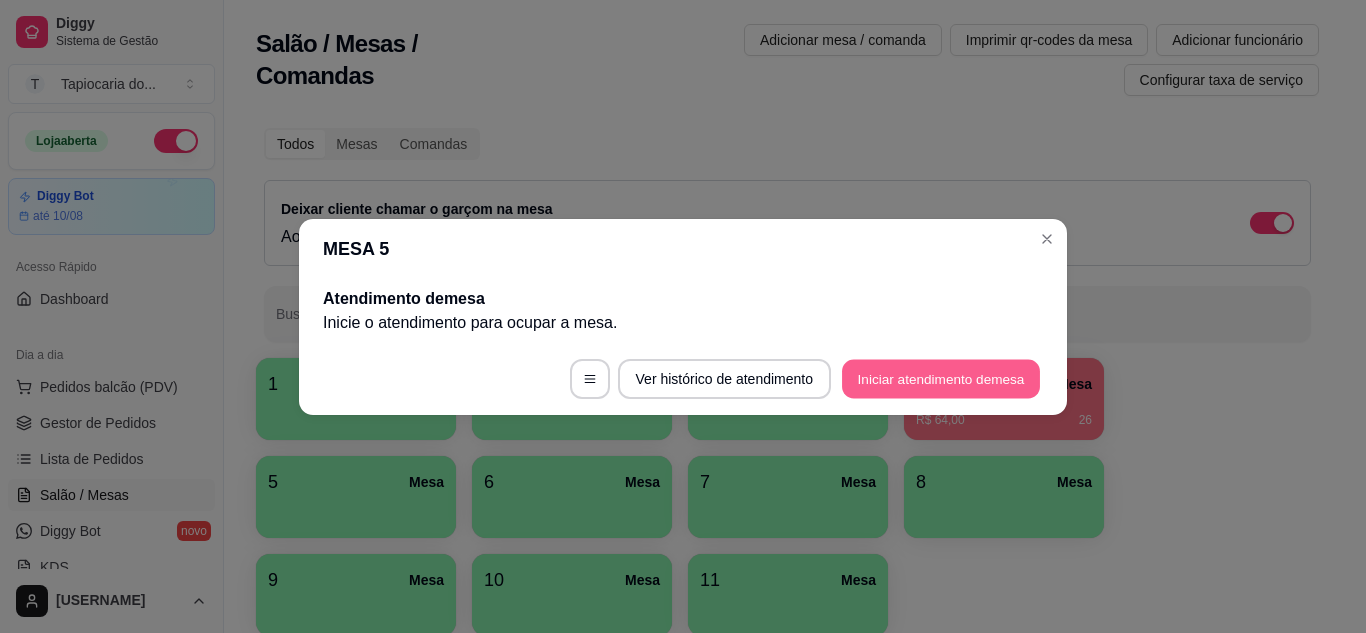 click on "Iniciar atendimento de  mesa" at bounding box center [941, 378] 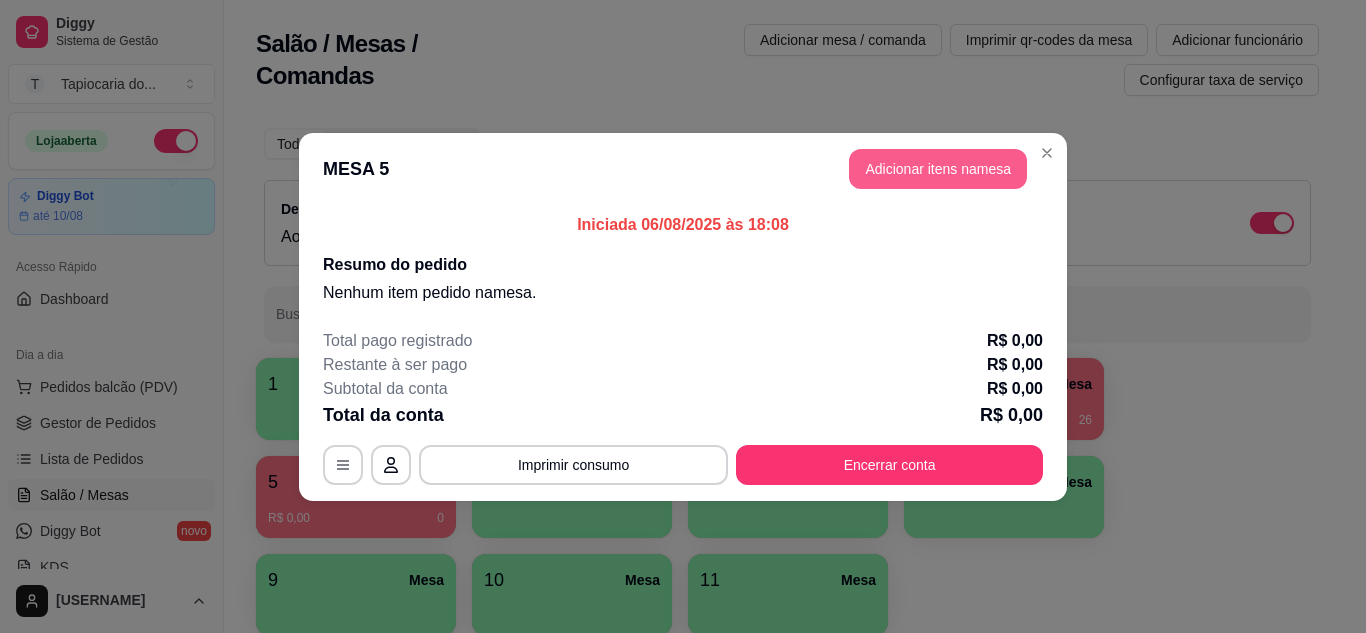 click on "Adicionar itens na  mesa" at bounding box center (938, 169) 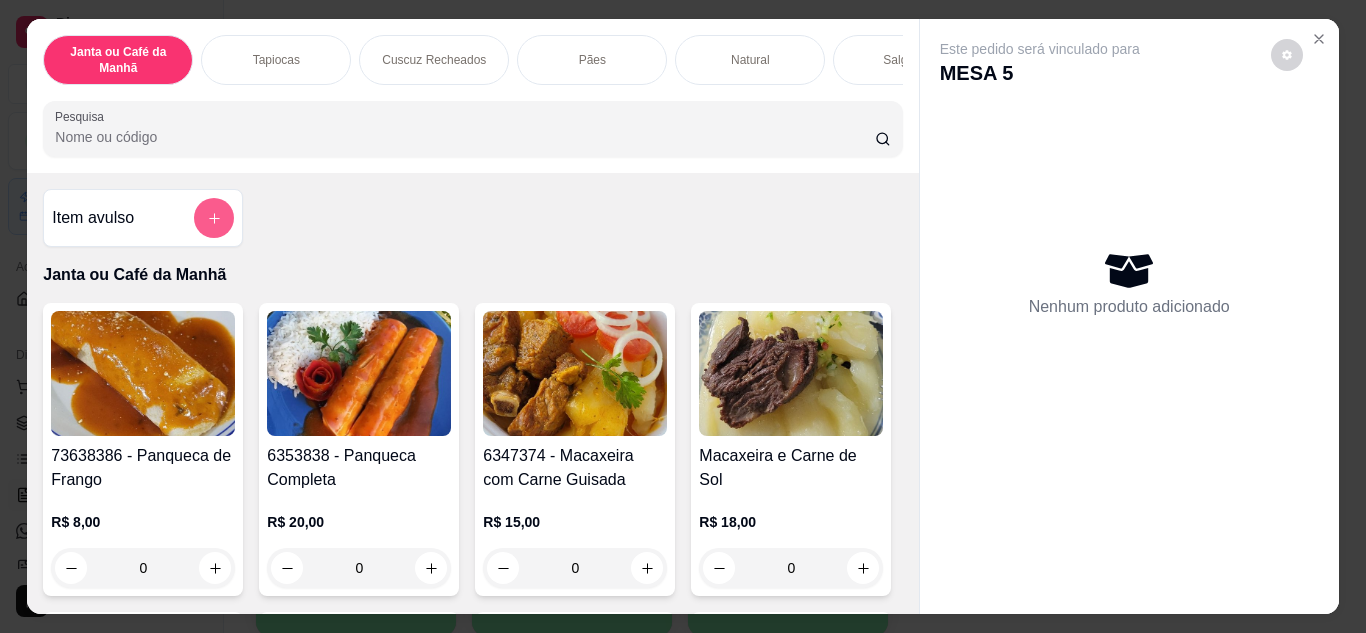 click at bounding box center (214, 218) 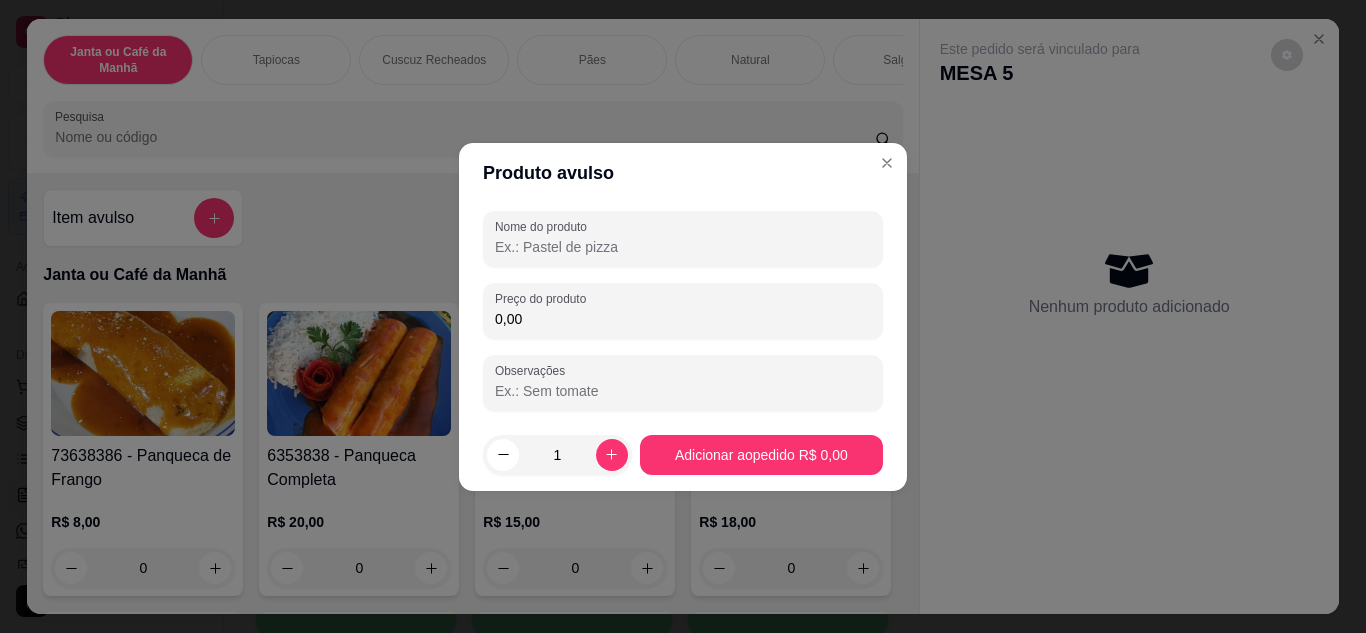 click on "Nome do produto" at bounding box center (683, 247) 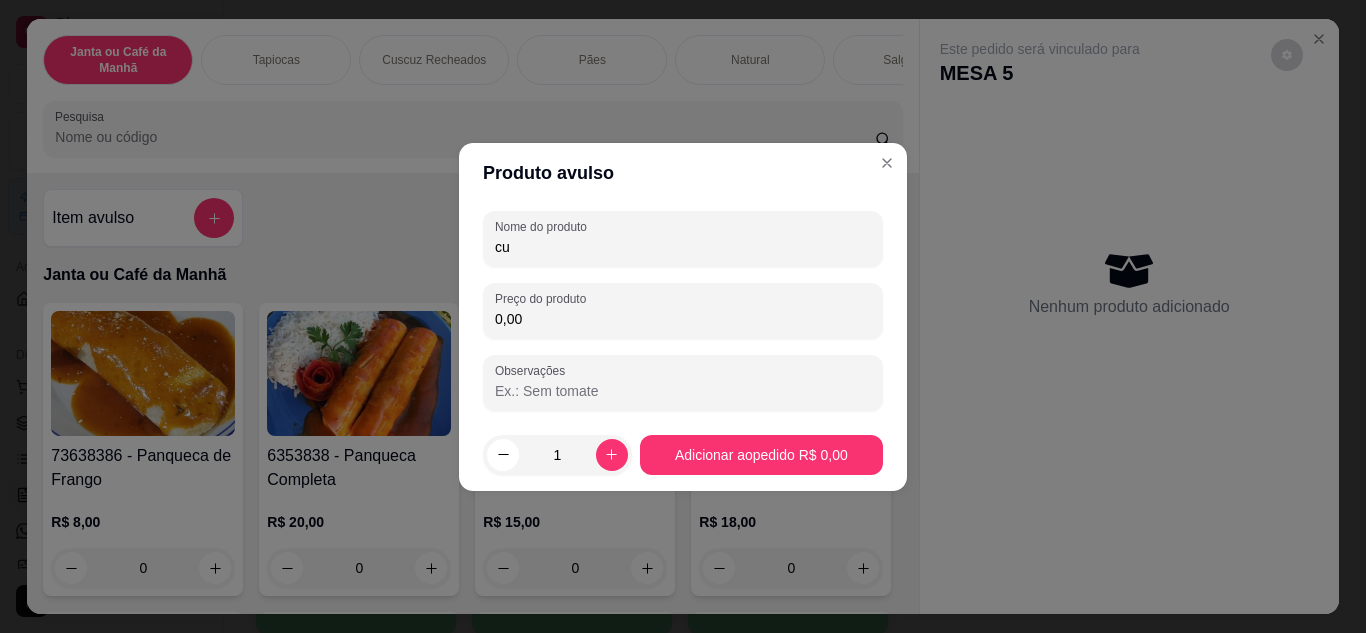 type on "c" 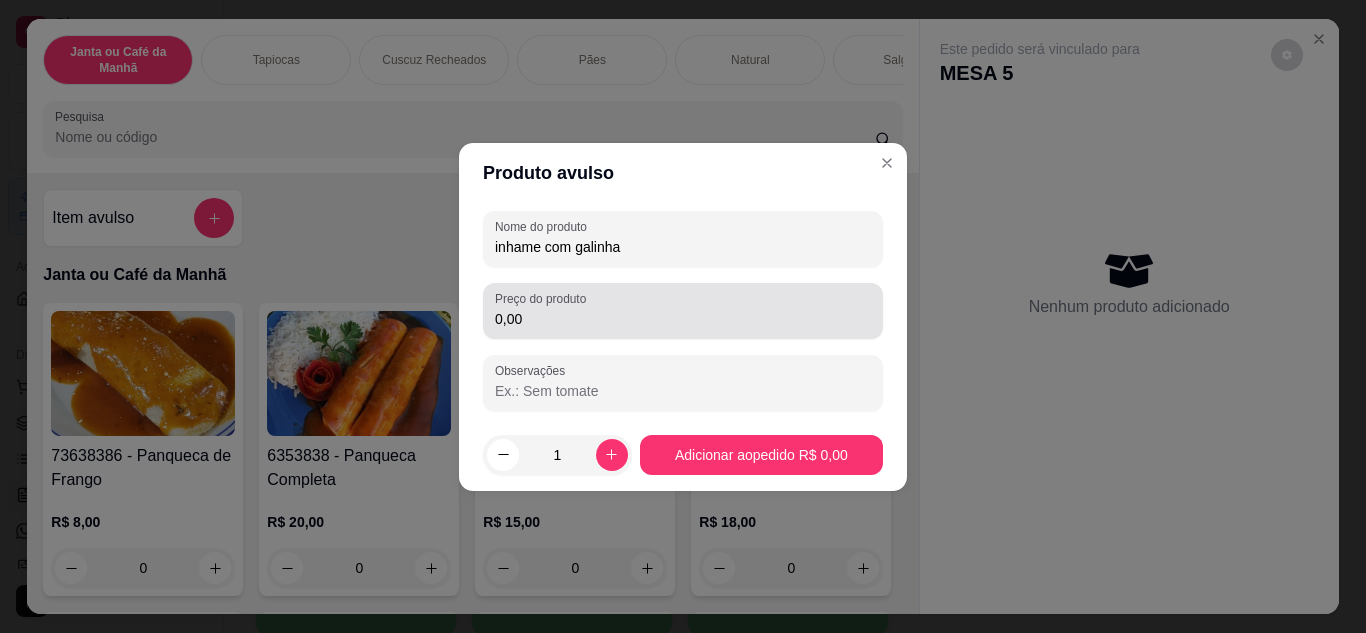 type on "inhame com galinha" 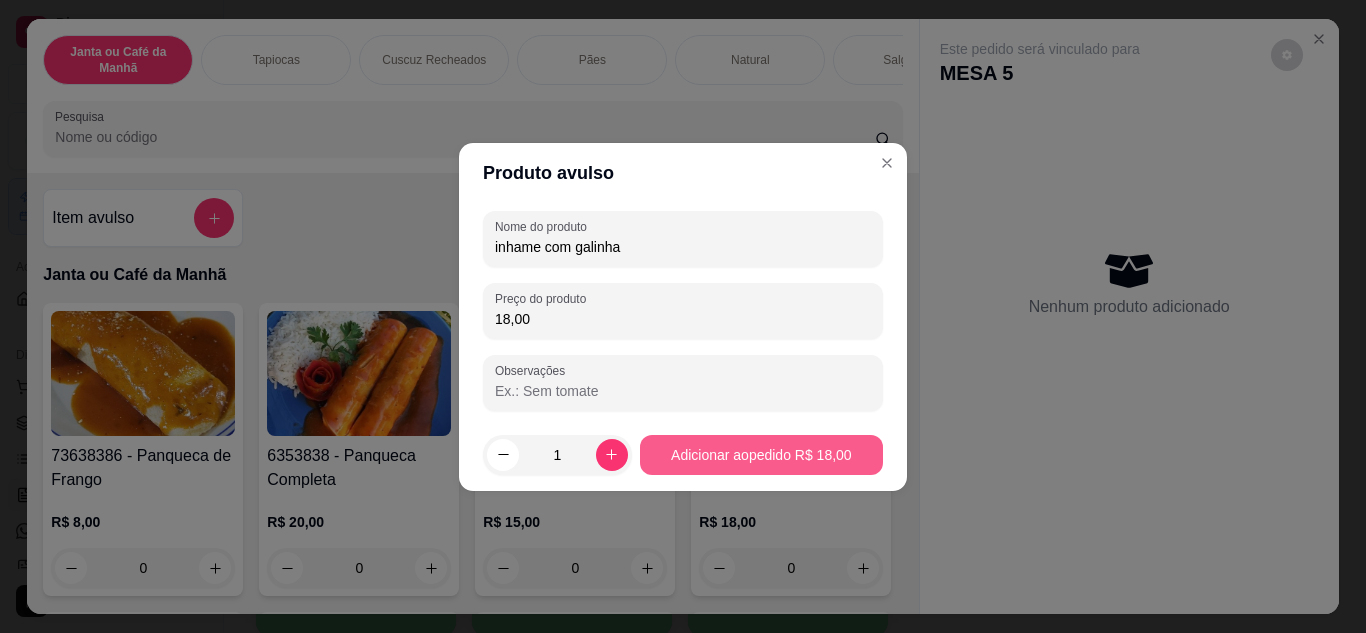 type on "18,00" 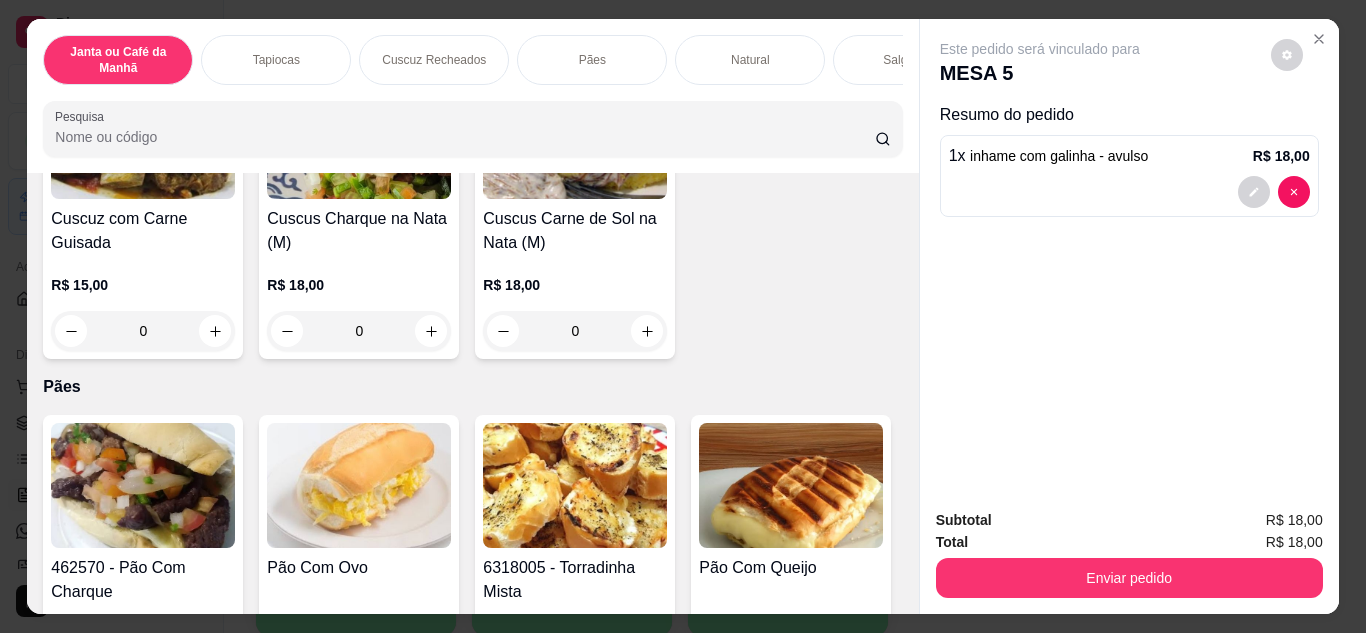 scroll, scrollTop: 2600, scrollLeft: 0, axis: vertical 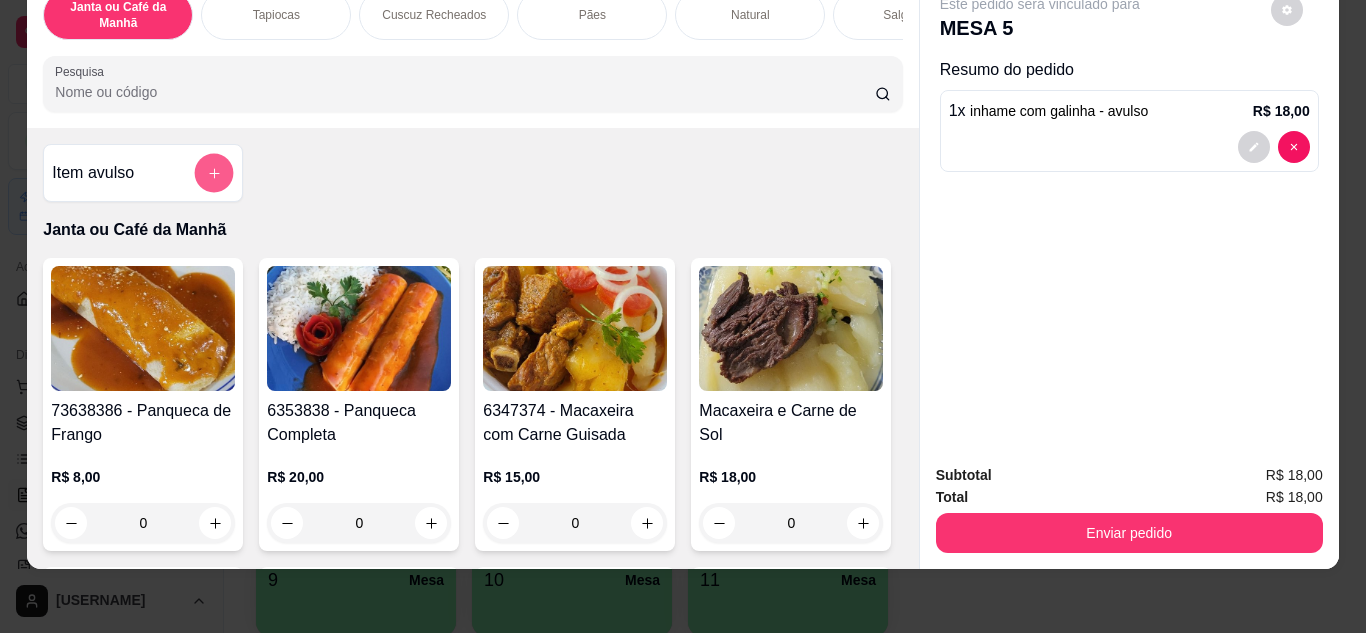 click 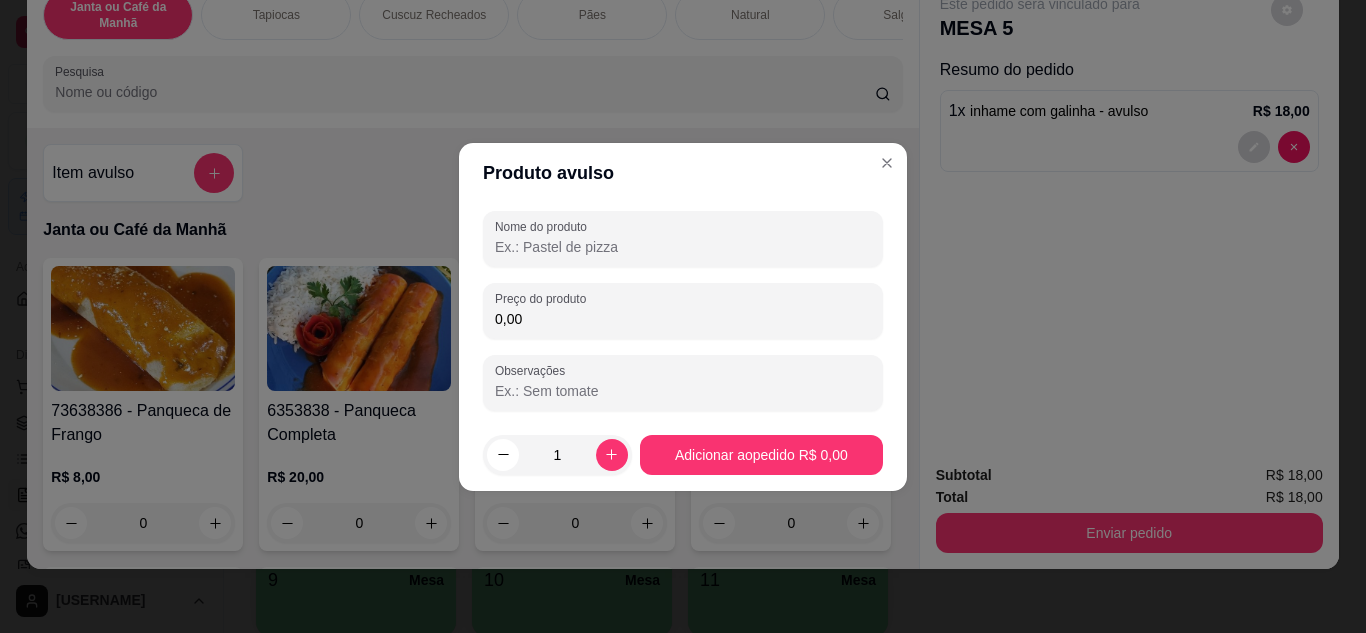 click on "Nome do produto" at bounding box center [683, 247] 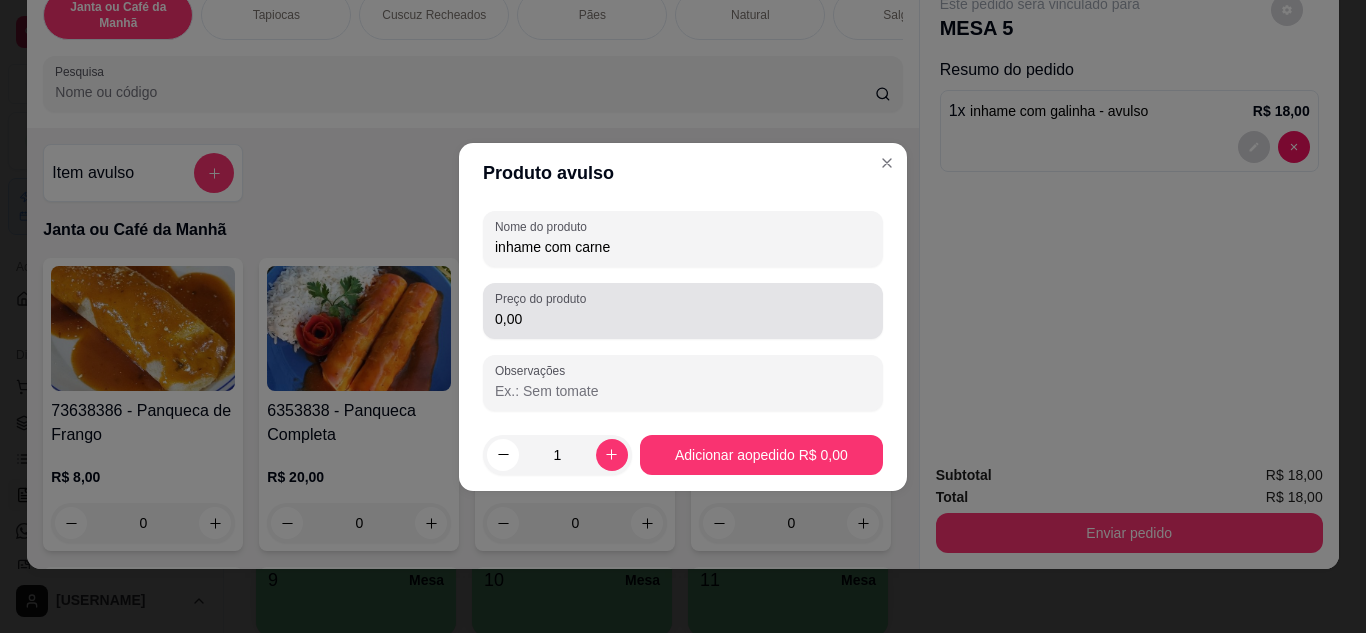type on "inhame com carne" 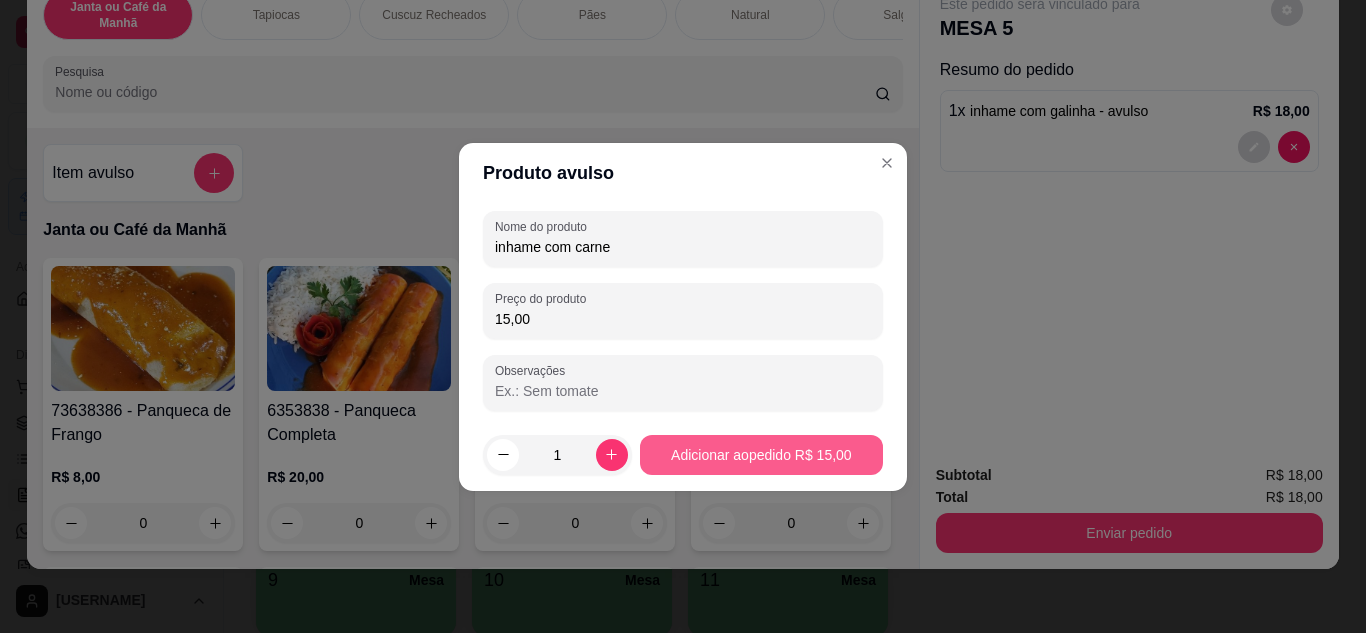 type on "15,00" 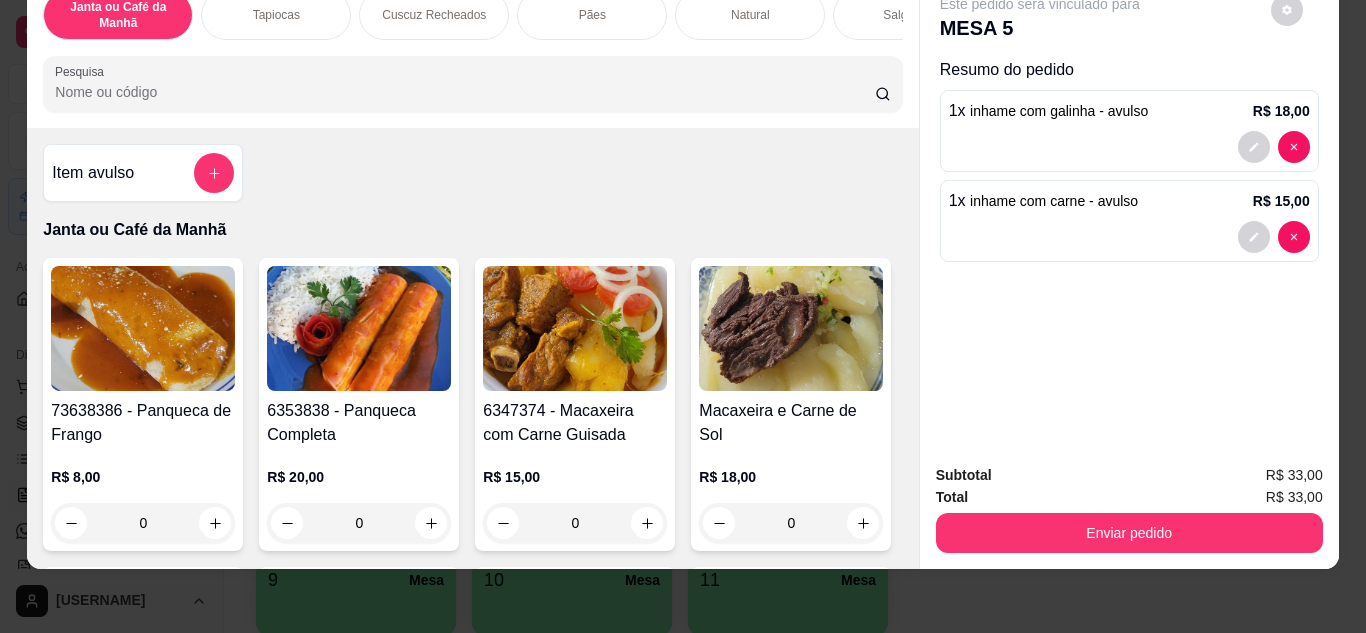 click on "Janta ou Café da Manhã Tapiocas Cuscuz Recheados Pães Natural Salgados Tapiocas Doces Bebidas Sucos Sopas Hambúrguer Café Crepioca Adcionais Bolos Pesquisa Item avulso Janta ou Café da Manhã 73638386 - Panqueca de Frango R$ 8,00 0 6353838 - Panqueca Completa R$ 20,00 0 6347374 - Macaxeira com Carne Guisada R$ 15,00 0 Macaxeira e Carne de Sol R$ 18,00 0 Macaxeira Com Calabresa R$ 15,00 0 Fatia Lasanha R$ 15,00 0 Macaxeira com charque R$ 18,00 0 Cuscuz com Frango (Frito) R$ 14,00 0 Tapiocas Tapioca Coco R$ 4,00 0 5743887 - Tapioca Coco e Queijo R$ 8,00 0 Tapioca Pizza R$ 9,00 0 Tapioca Frango com Queijo R$ 10,00 0 Tapioca Charque e Queijo R$ 12,00 0 75210980 - Tapioca Carne de Sol Com Queijo R$ 10,00 0 575477 - Tapioca Mista Proteica R$ 15,00 0 5755787 - Tapioca Moda Do Cheff R$ 15,00 0 58 - Tapioca Frango Completa R$ 15,00 0 Tapioca com Queijo Coalho R$ 8,00 0 Tapioca com Ovo R$ 3,00 0 Tapioca com Manteiga R$ 3,00 0 R$ 15,00 0" at bounding box center [683, 316] 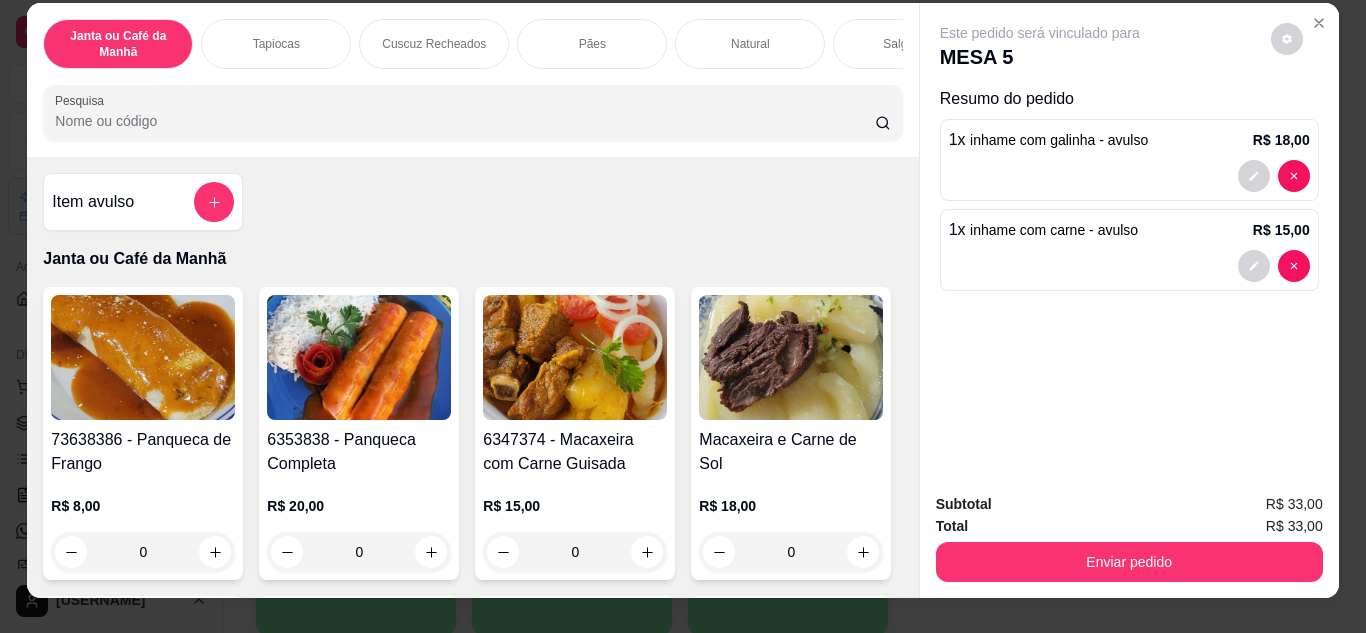 scroll, scrollTop: 0, scrollLeft: 0, axis: both 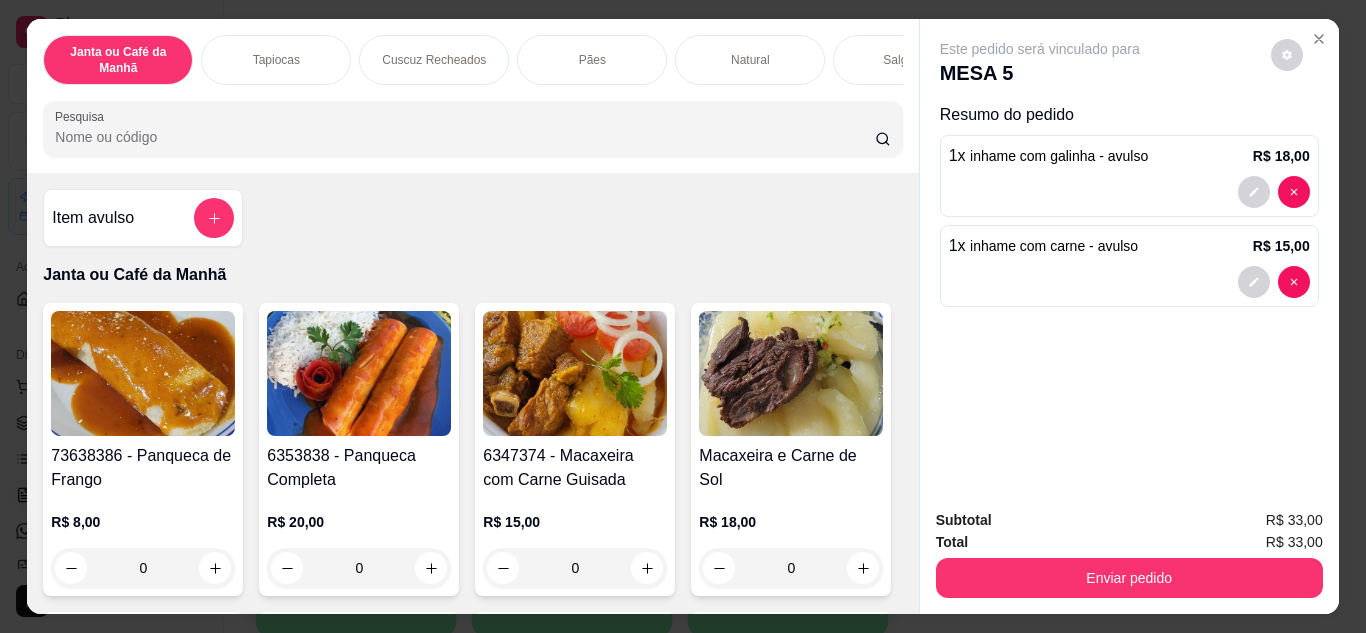 click on "Pesquisa" at bounding box center (465, 137) 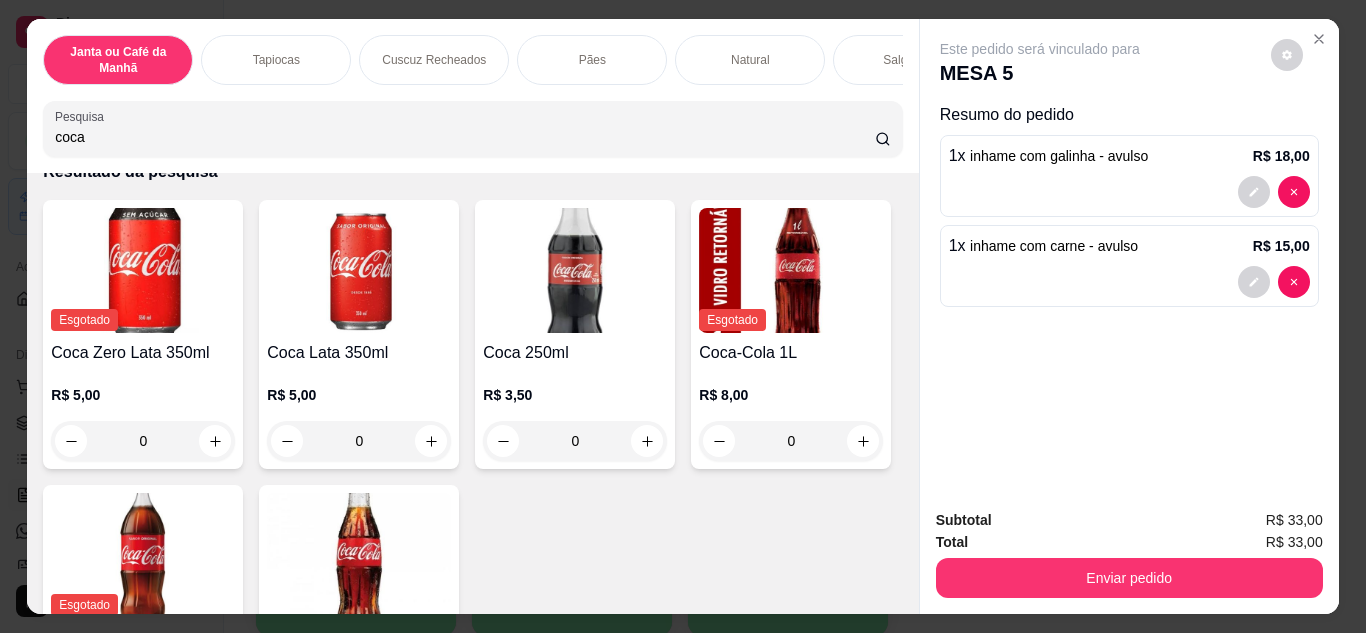 scroll, scrollTop: 200, scrollLeft: 0, axis: vertical 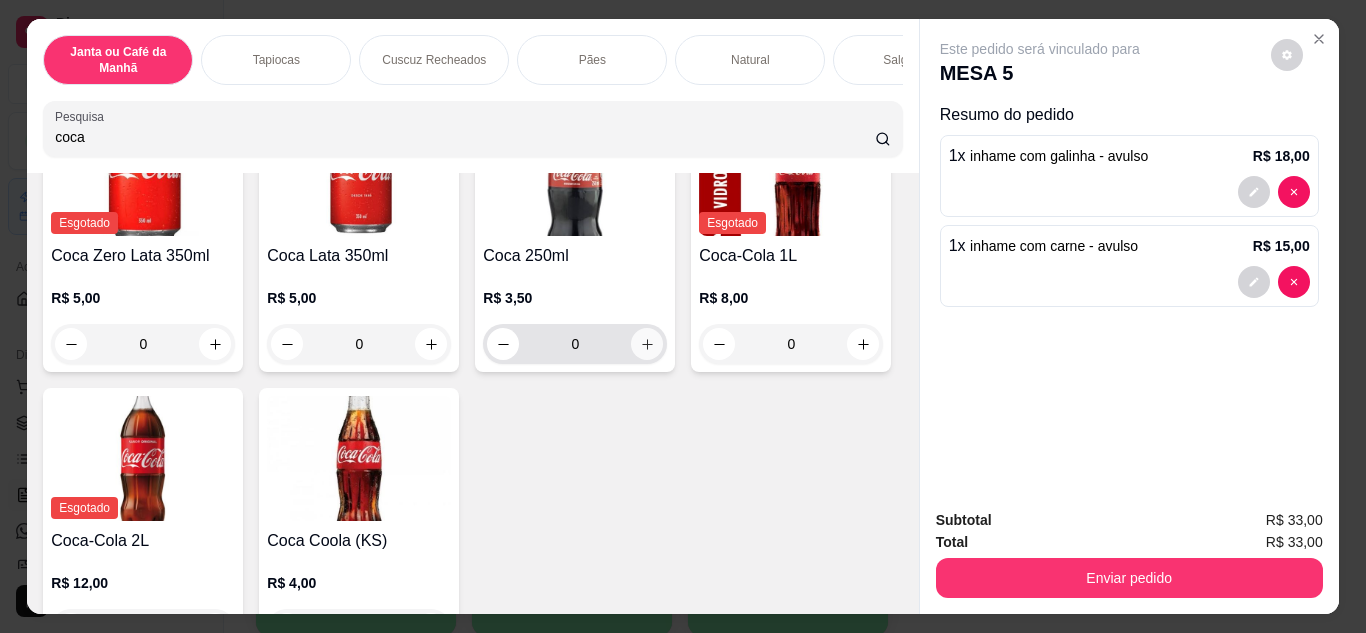 type on "coca" 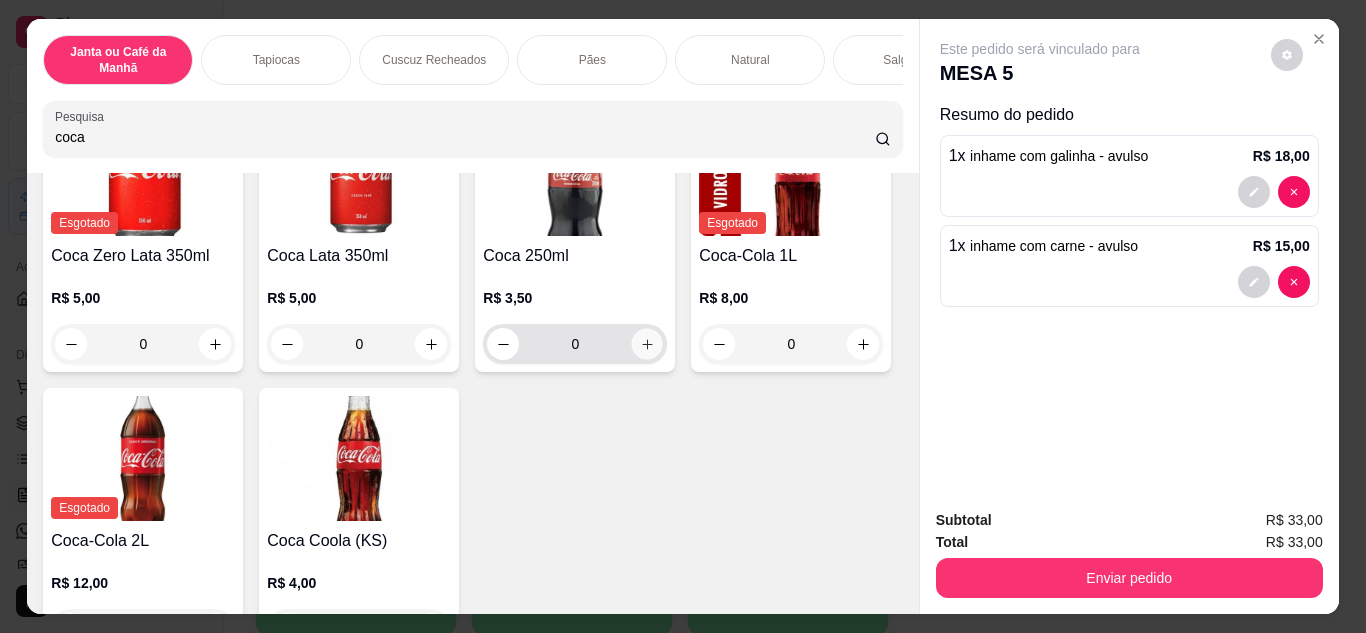 click at bounding box center [647, 343] 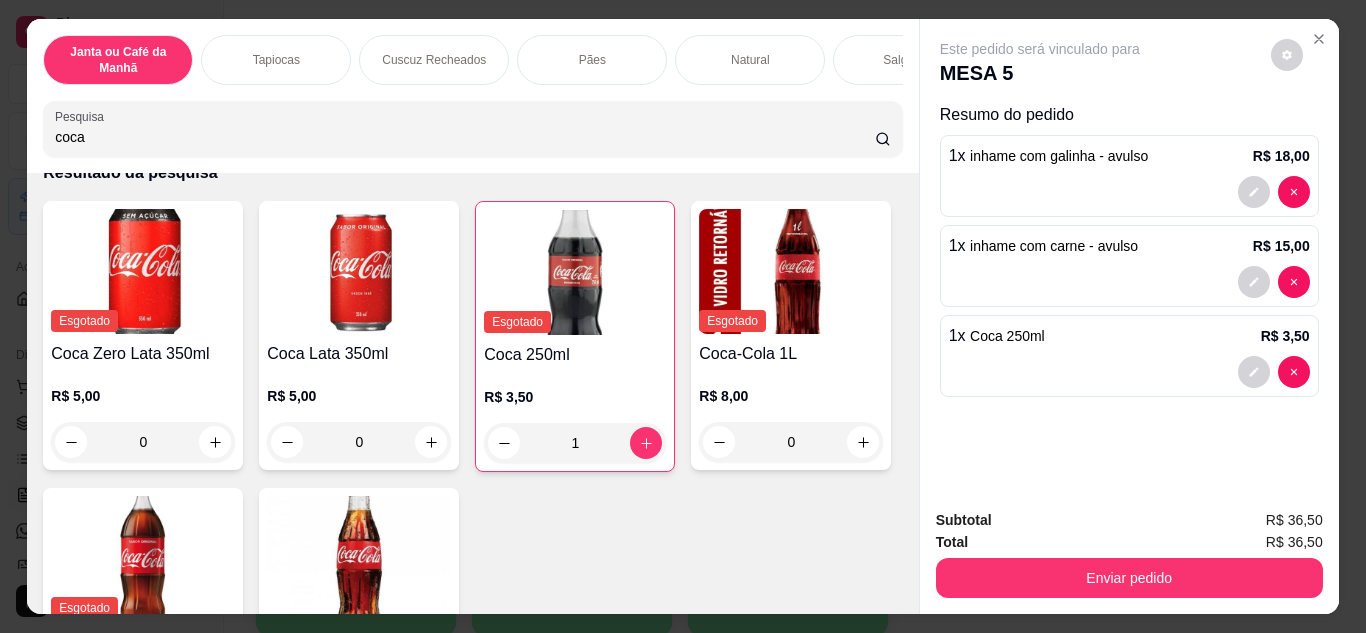 scroll, scrollTop: 0, scrollLeft: 0, axis: both 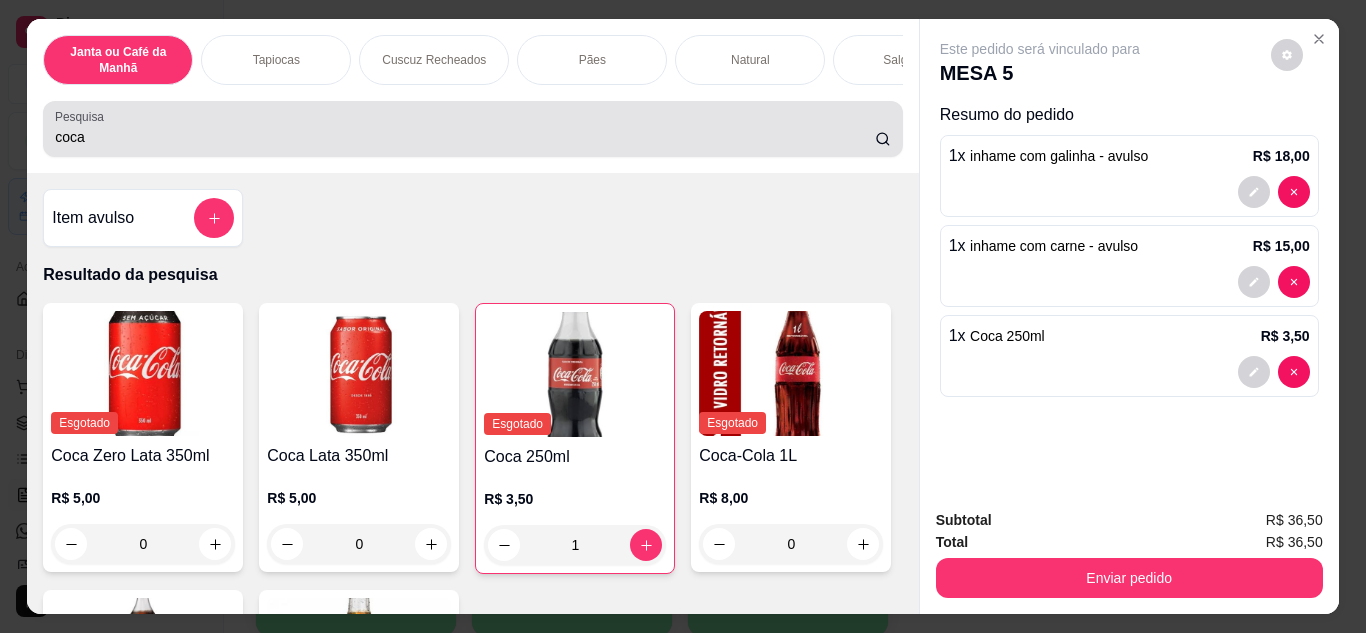 click on "coca" at bounding box center (472, 129) 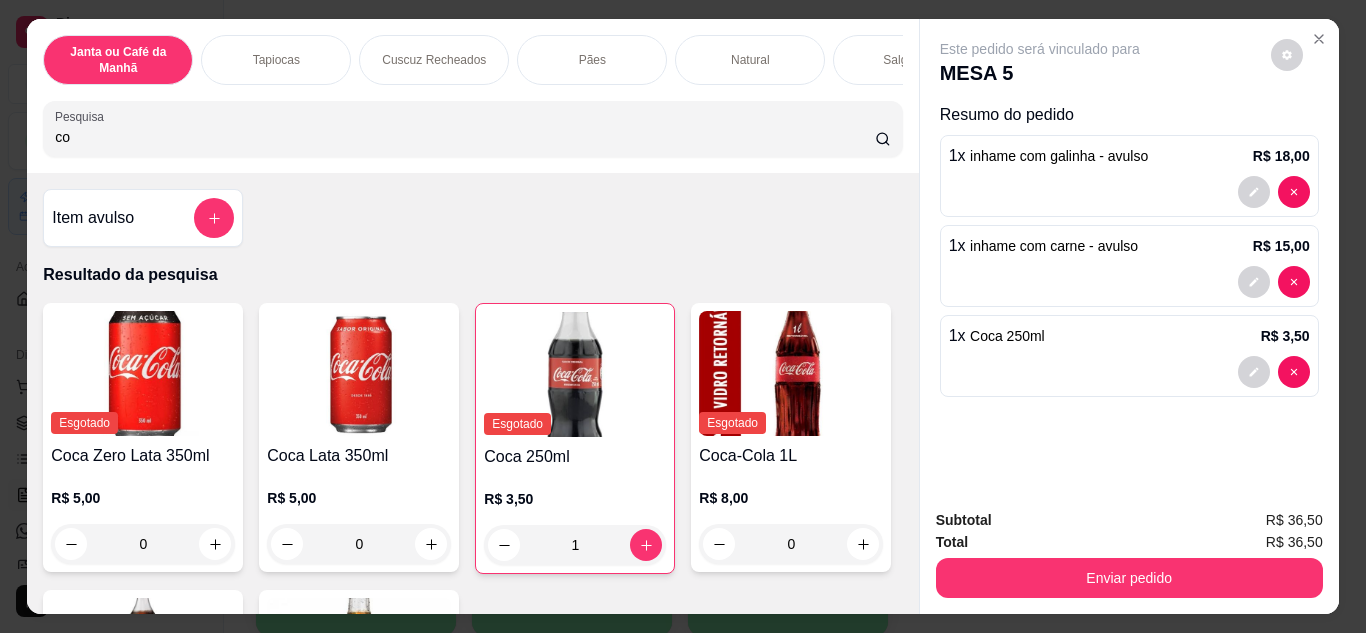 type on "c" 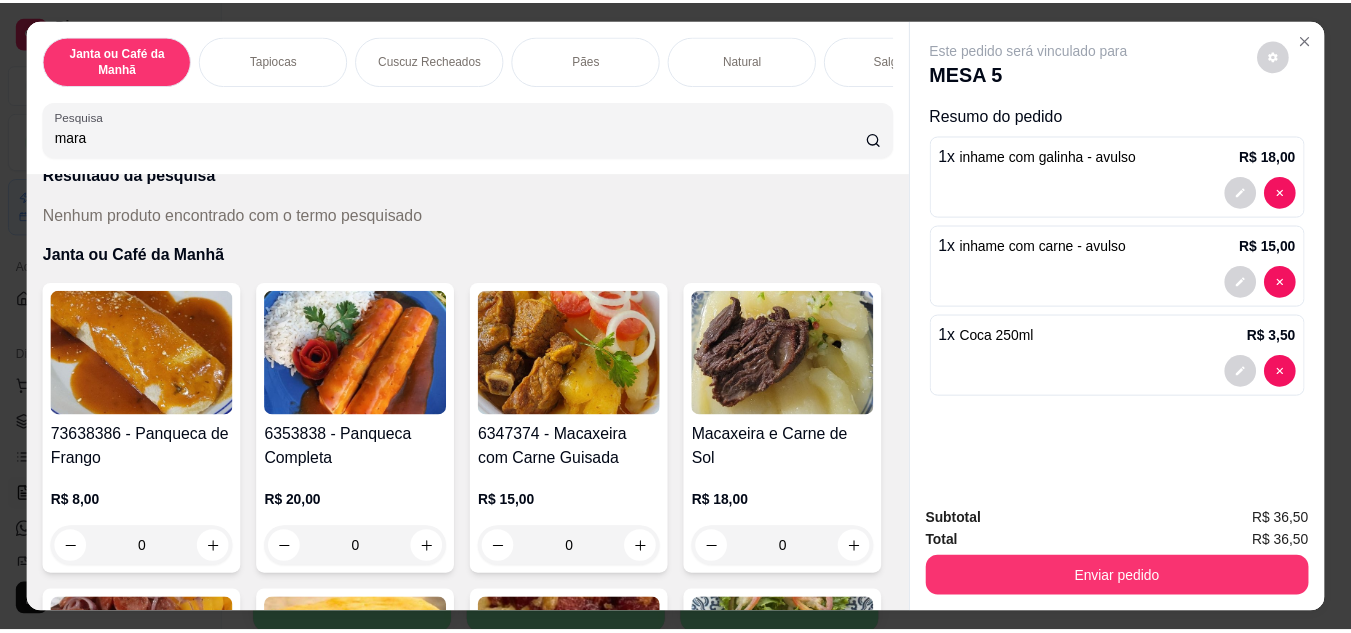 scroll, scrollTop: 0, scrollLeft: 0, axis: both 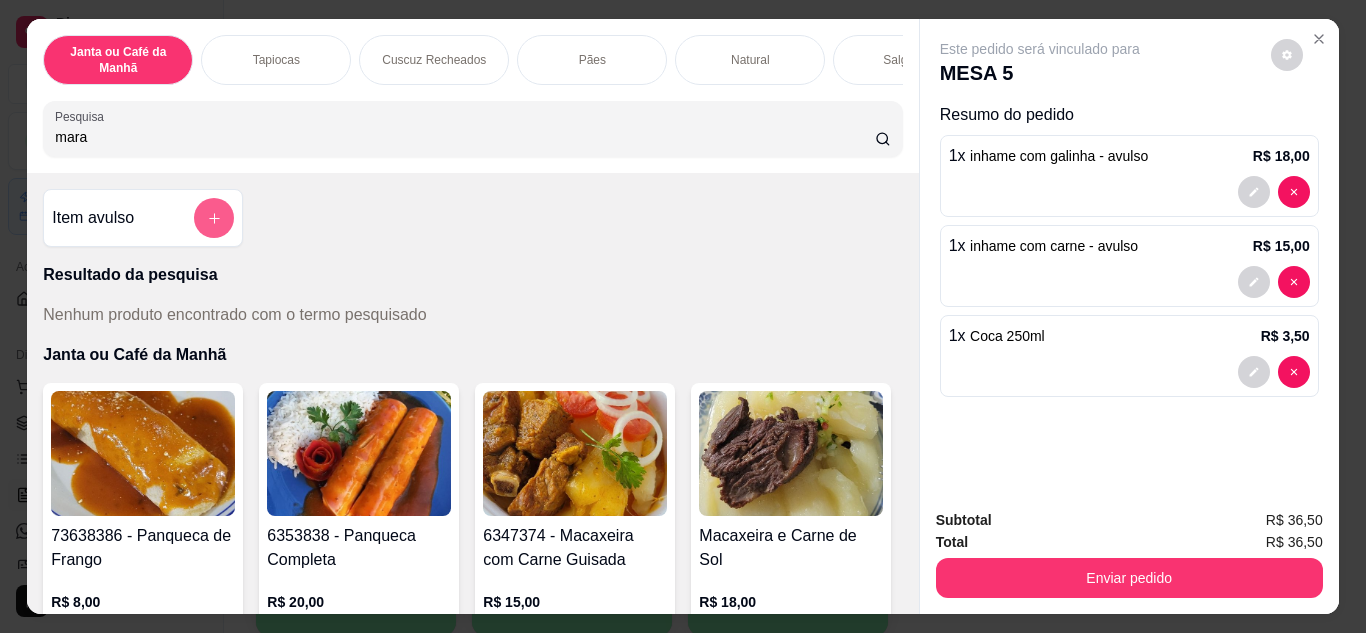 type on "mara" 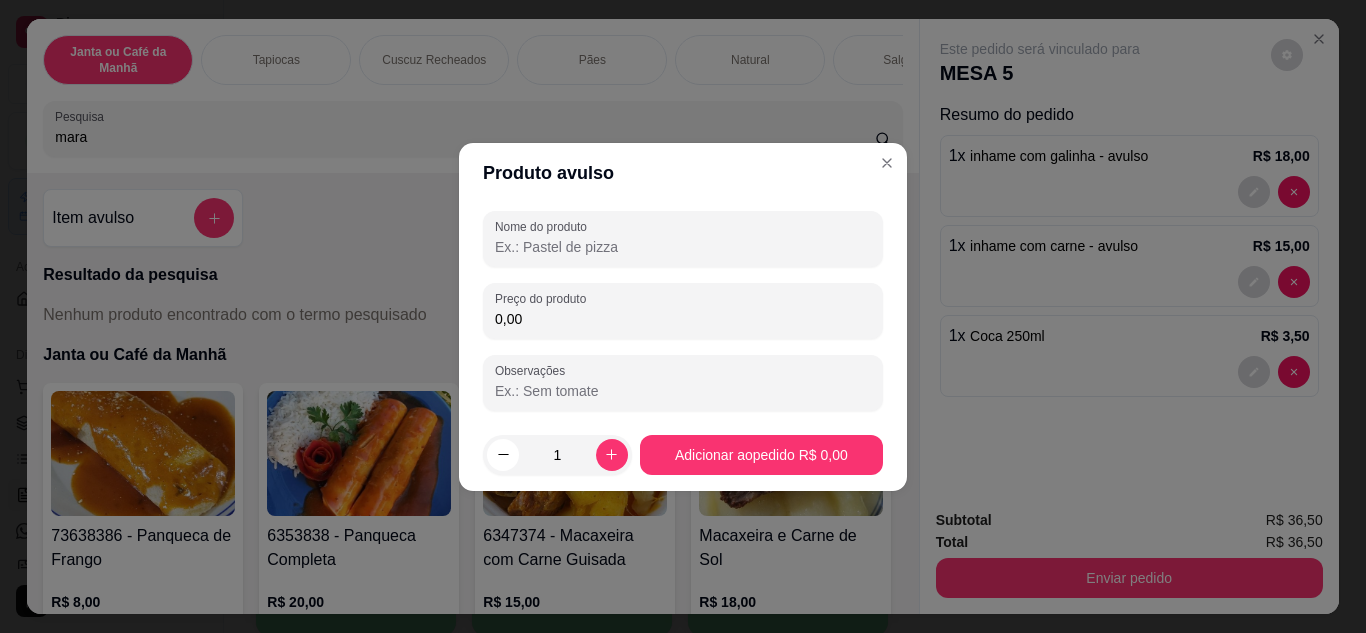 click on "Nome do produto" at bounding box center [683, 247] 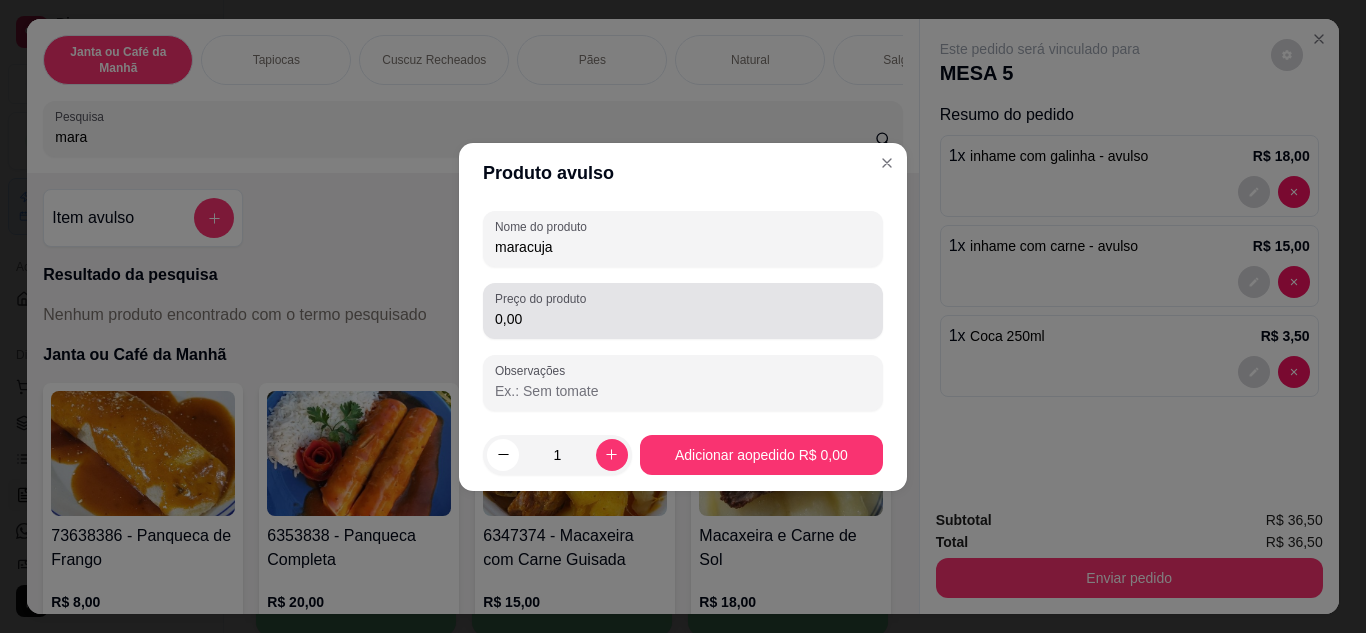 type on "maracuja" 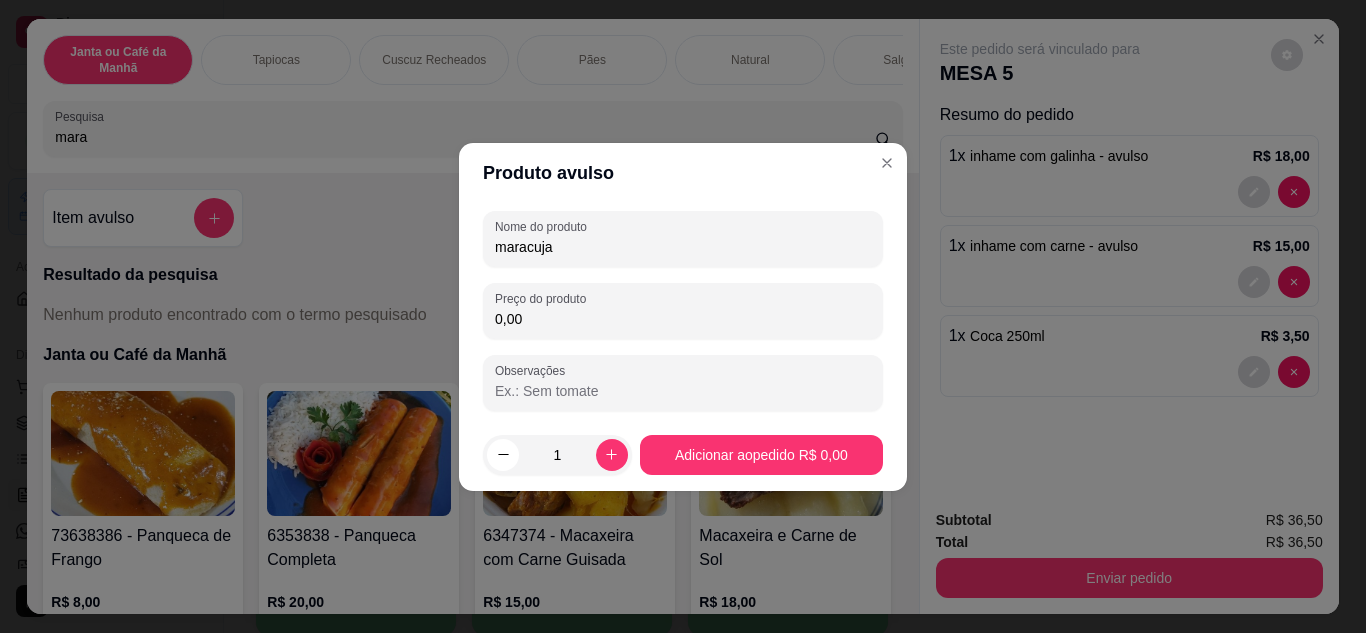 click on "0,00" at bounding box center (683, 319) 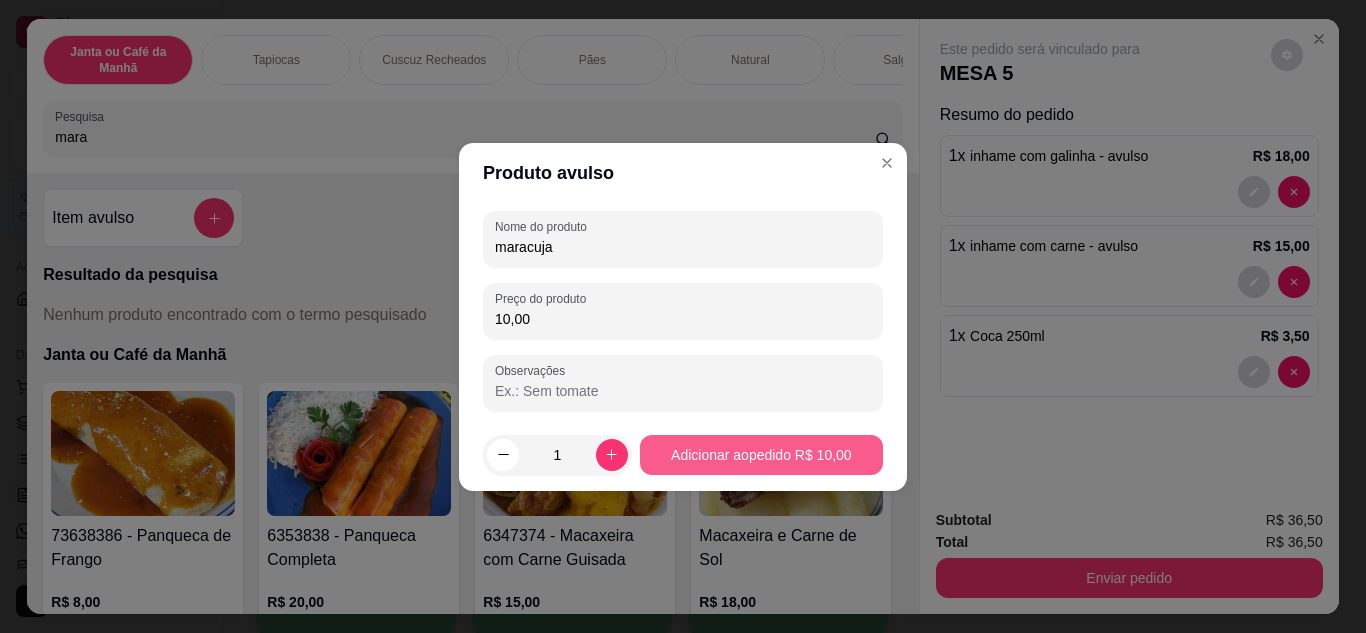 type on "10,00" 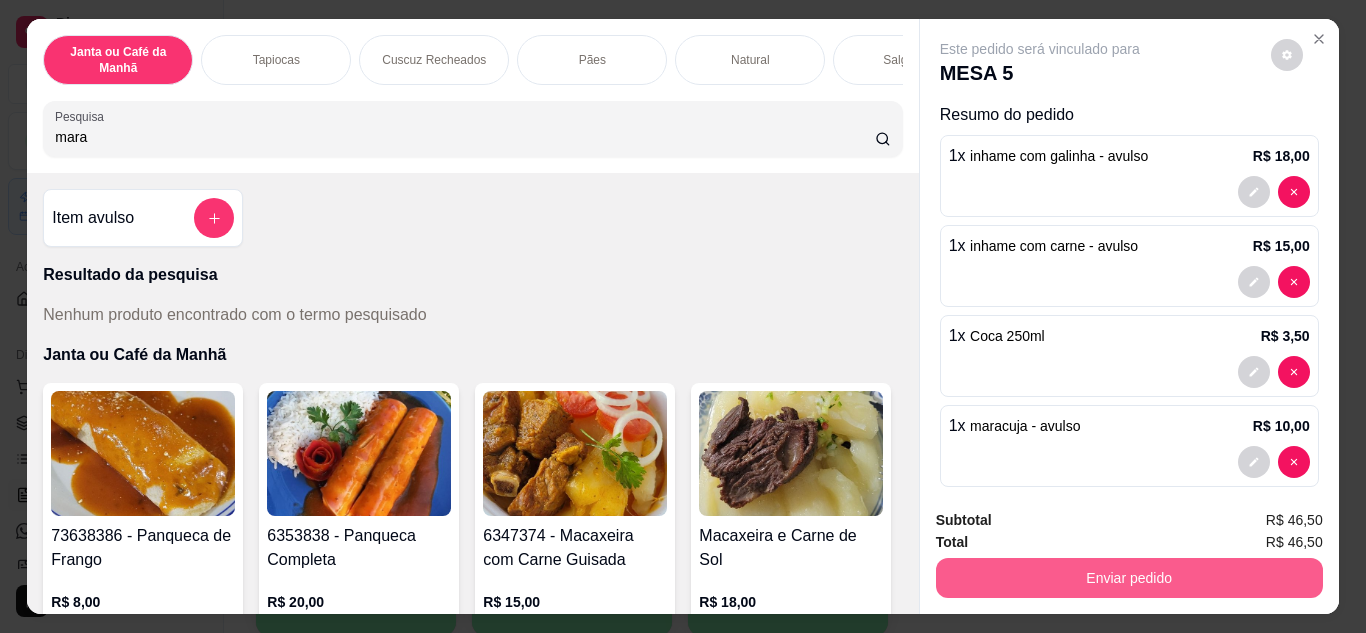 click on "Enviar pedido" at bounding box center (1129, 578) 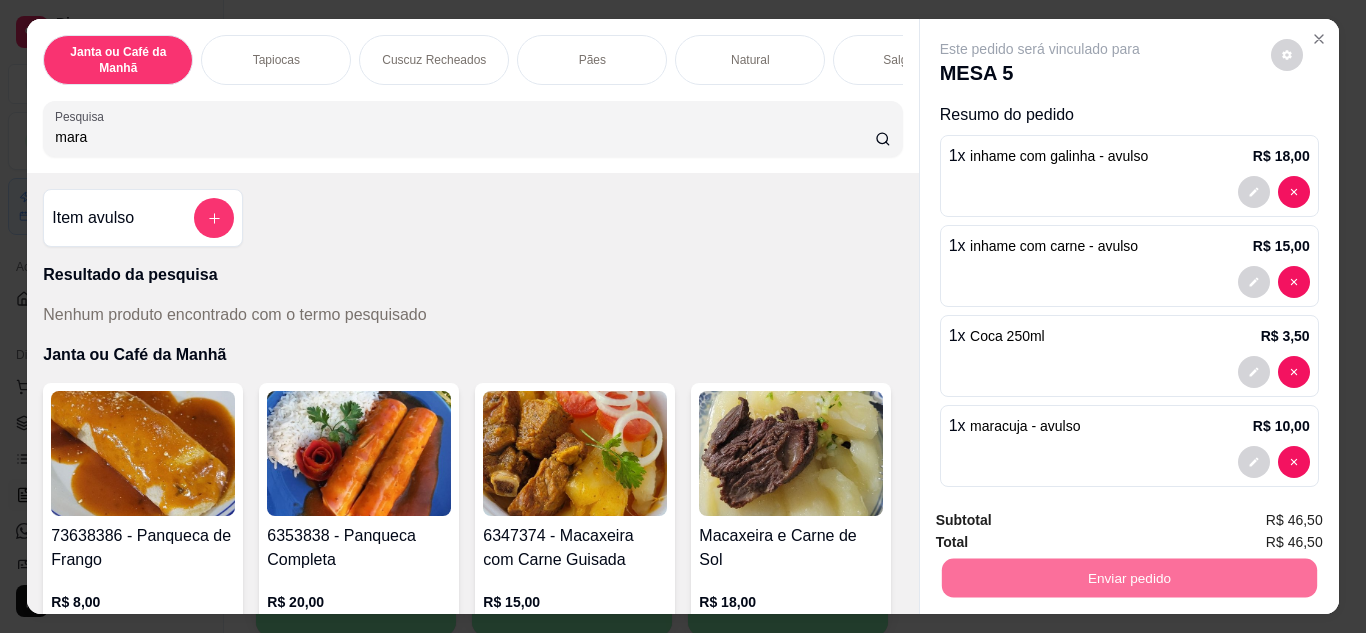click on "Não registrar e enviar pedido" at bounding box center [1063, 522] 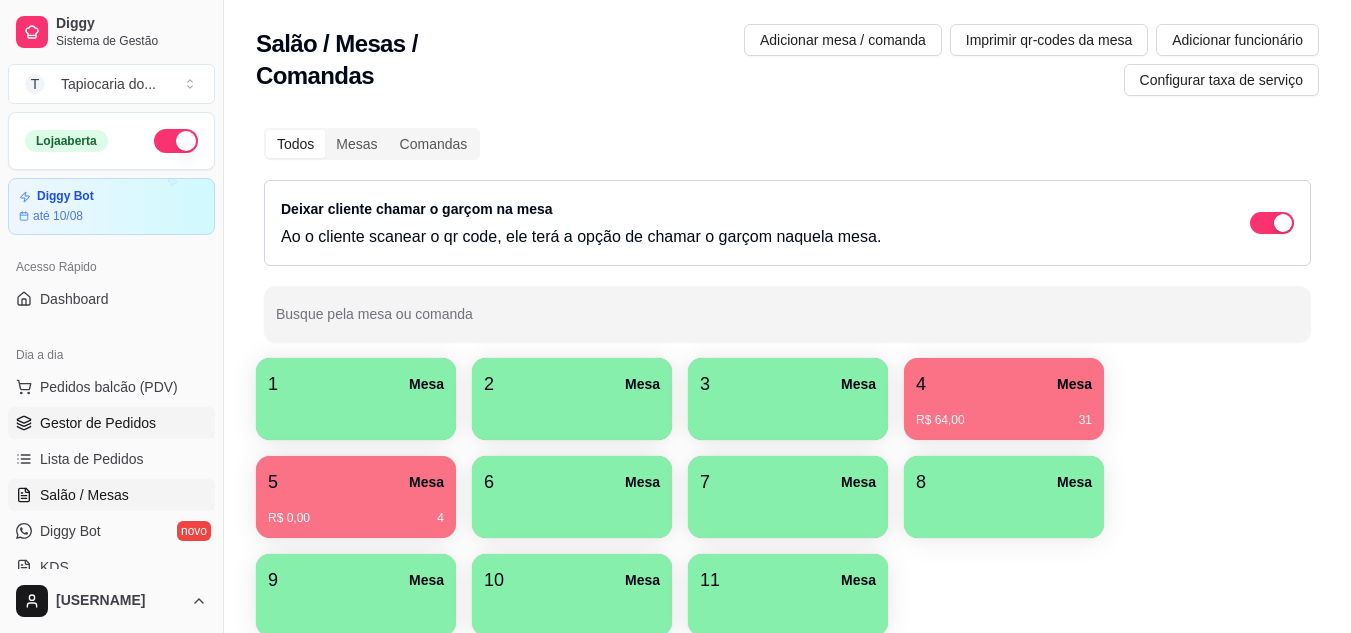 click on "Gestor de Pedidos" at bounding box center [98, 423] 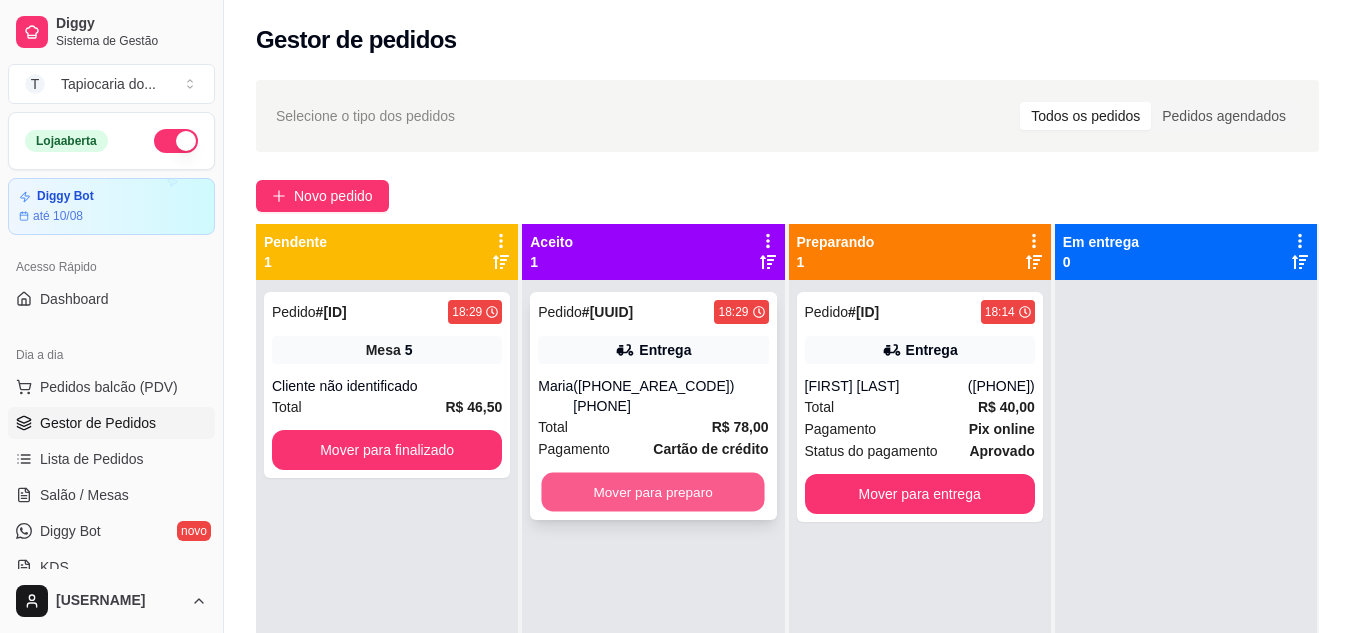click on "Mover para preparo" at bounding box center (653, 492) 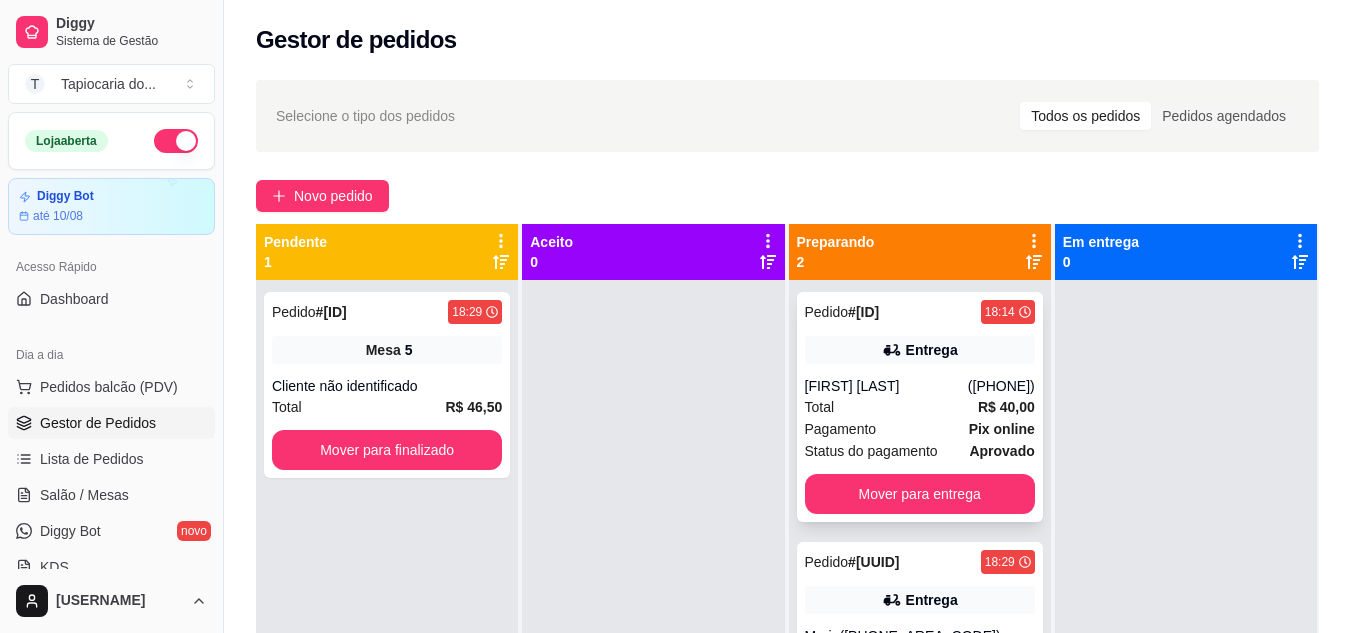 scroll, scrollTop: 56, scrollLeft: 0, axis: vertical 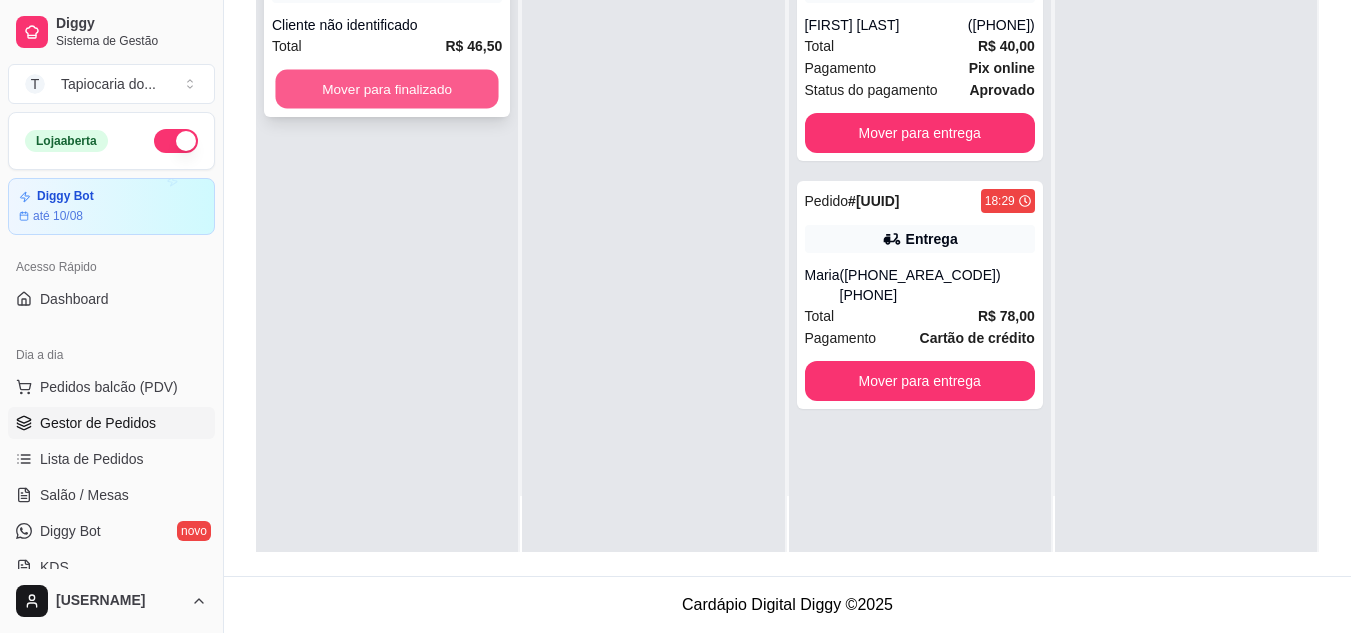 click on "Mover para finalizado" at bounding box center (386, 89) 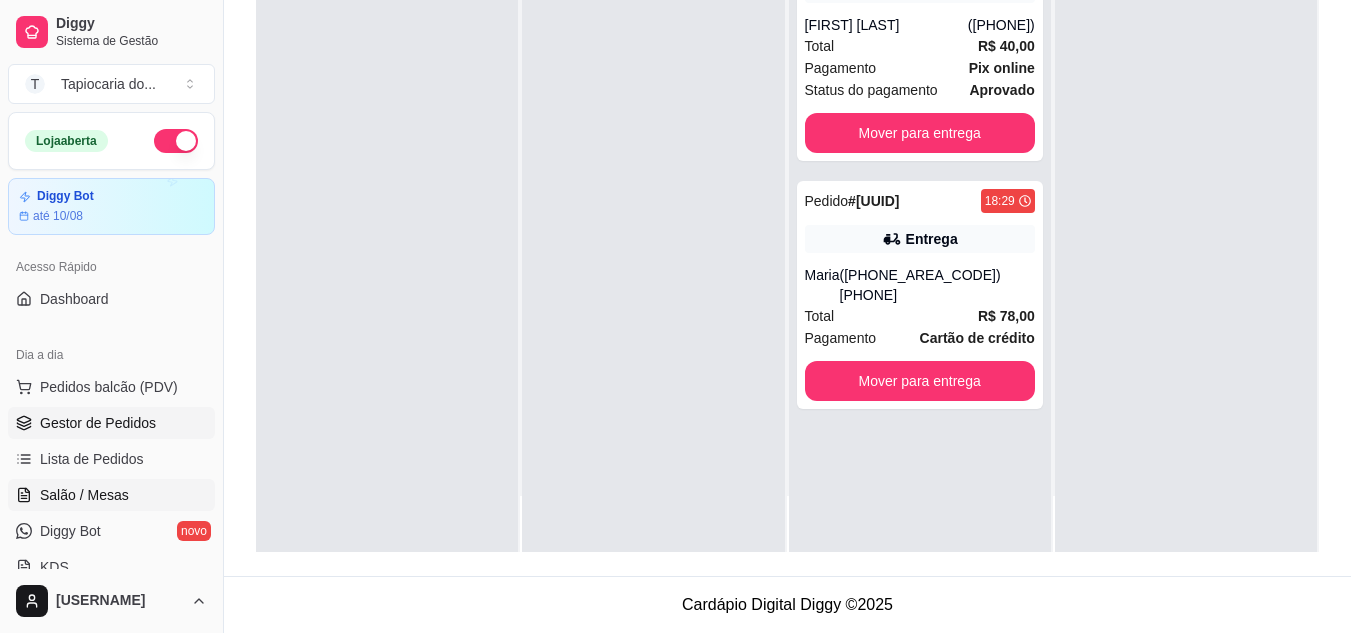 click on "Salão / Mesas" at bounding box center (84, 495) 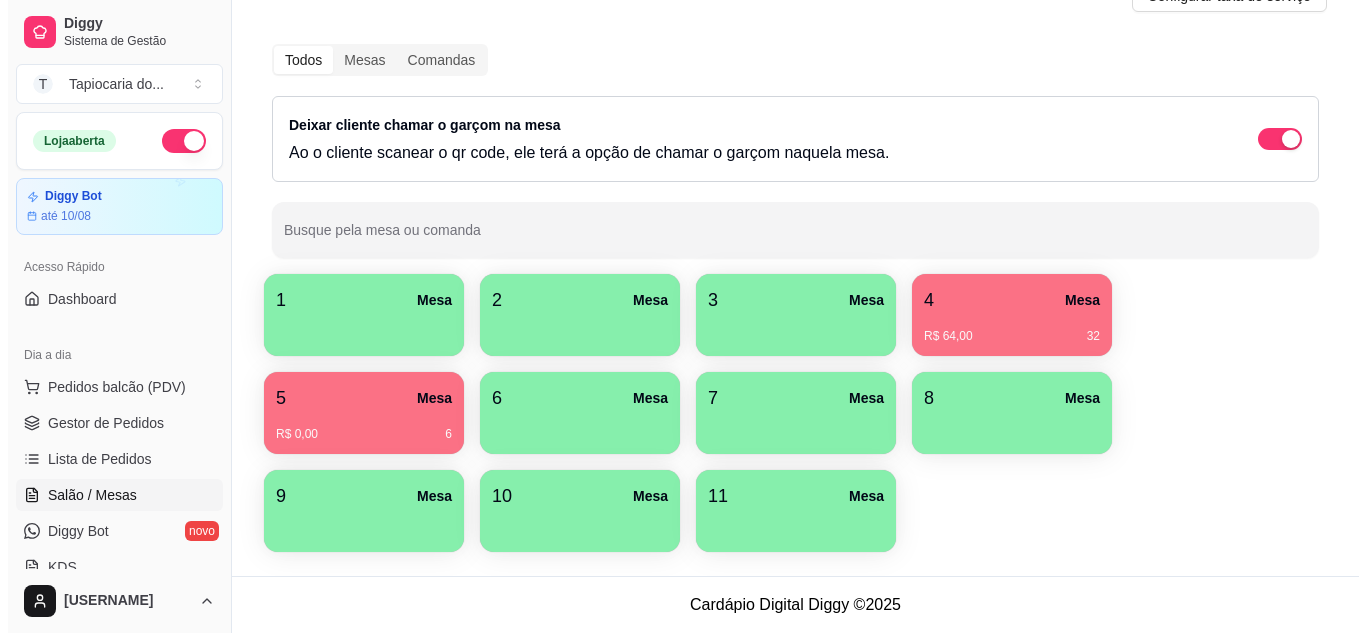 scroll, scrollTop: 0, scrollLeft: 0, axis: both 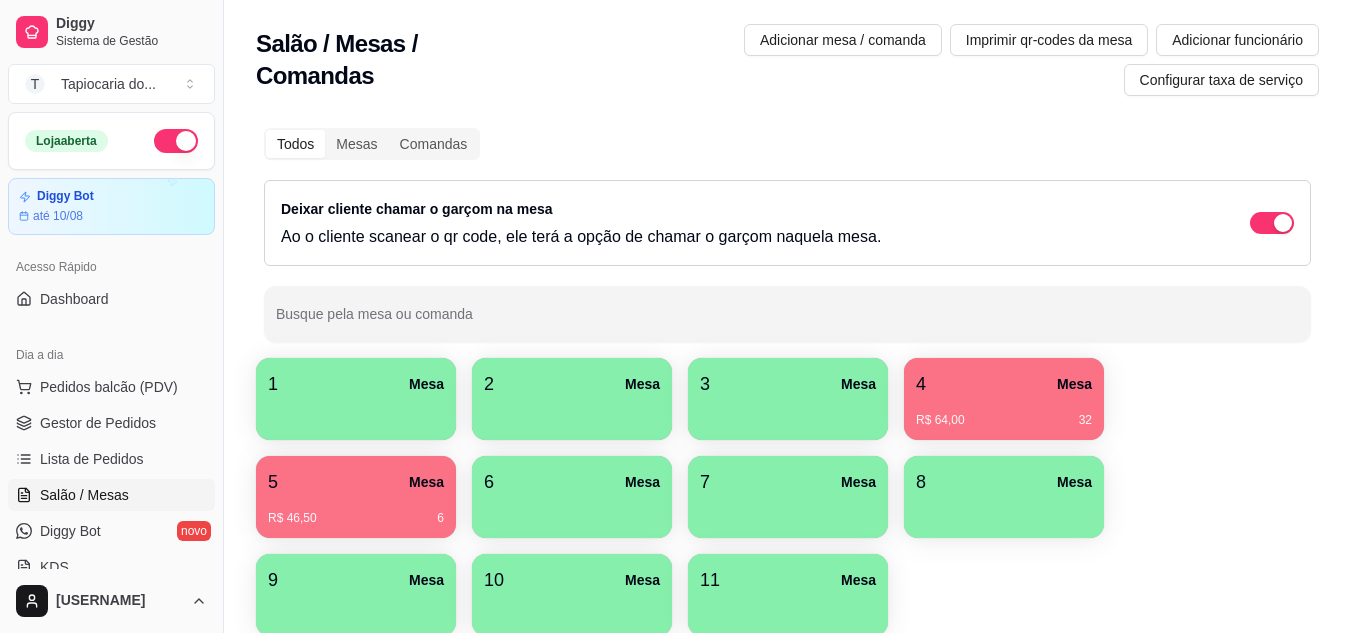 click on "R$ 46,50 6" at bounding box center (356, 518) 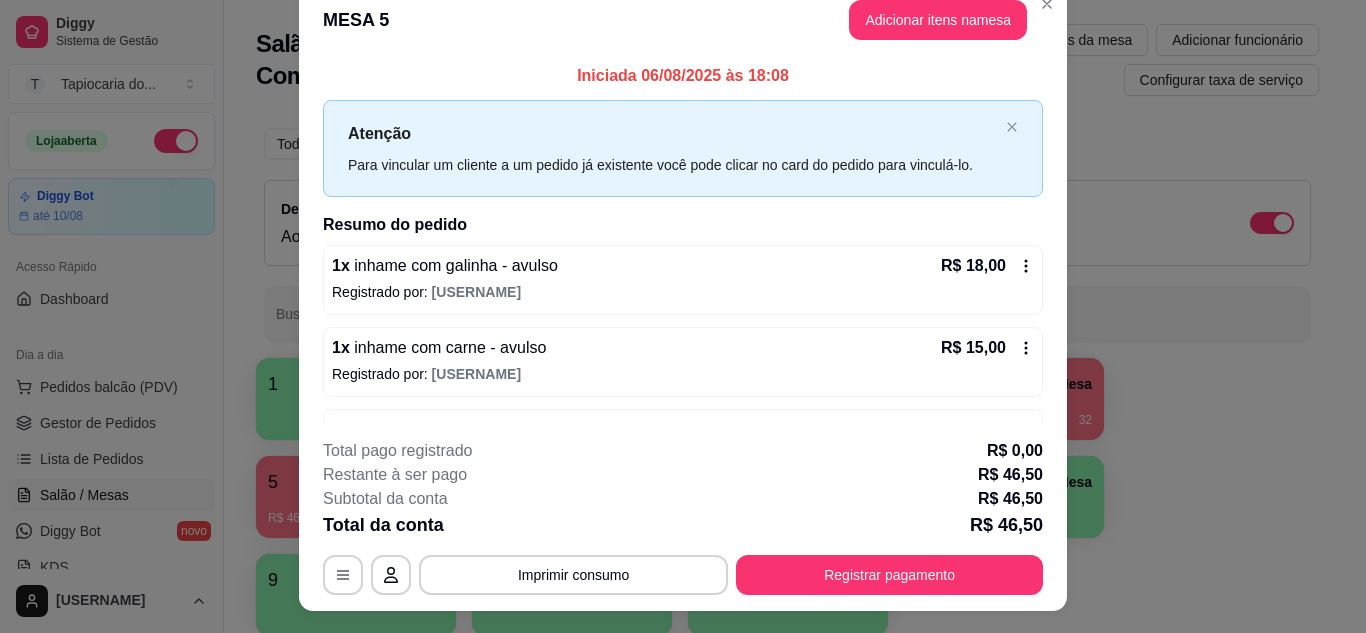 scroll, scrollTop: 0, scrollLeft: 0, axis: both 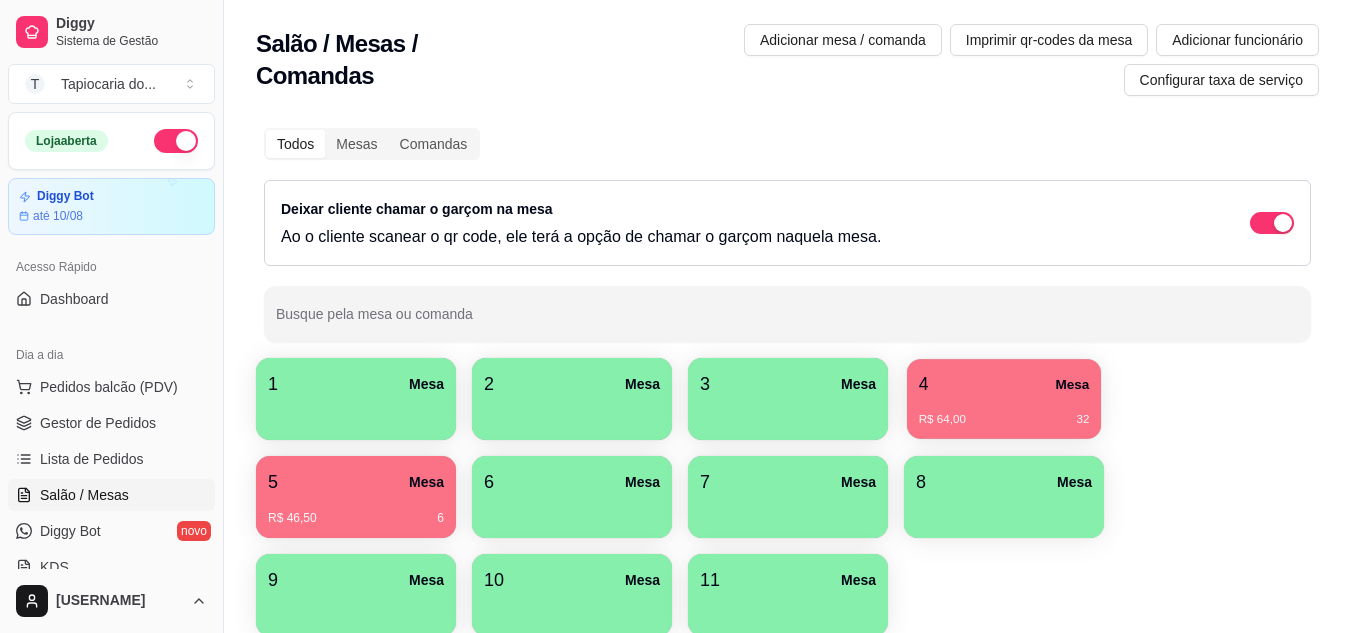 click on "R$ 64,00 32" at bounding box center (1004, 420) 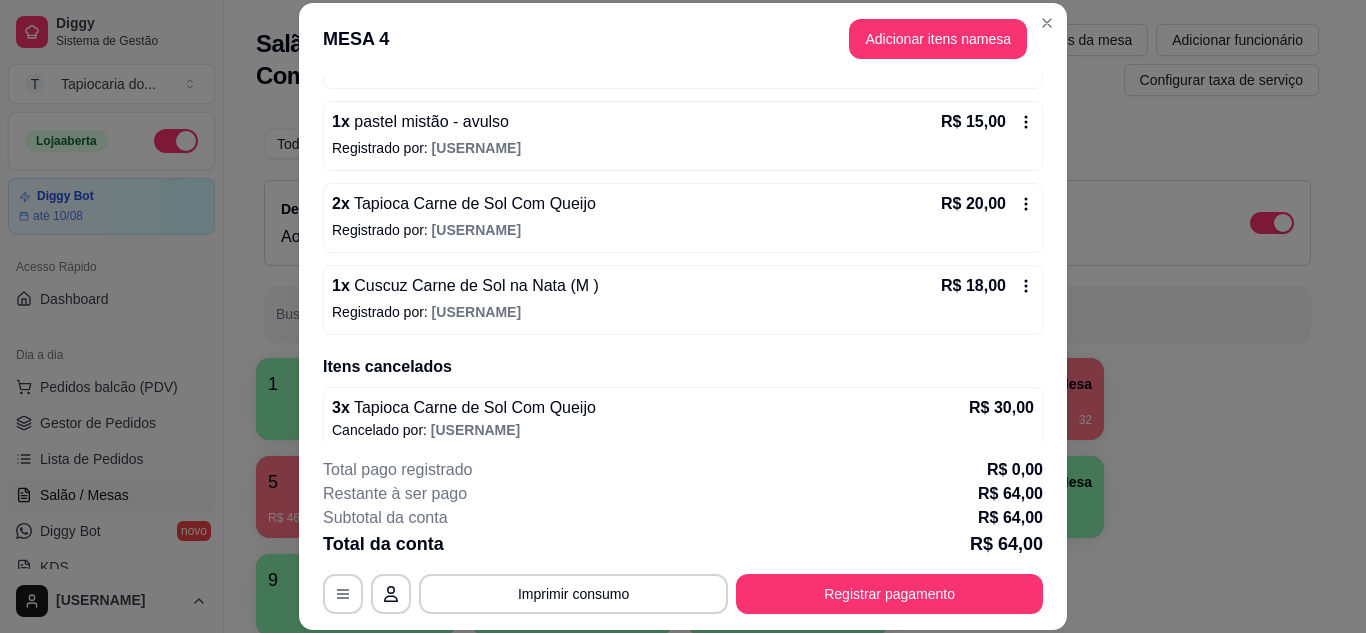 scroll, scrollTop: 342, scrollLeft: 0, axis: vertical 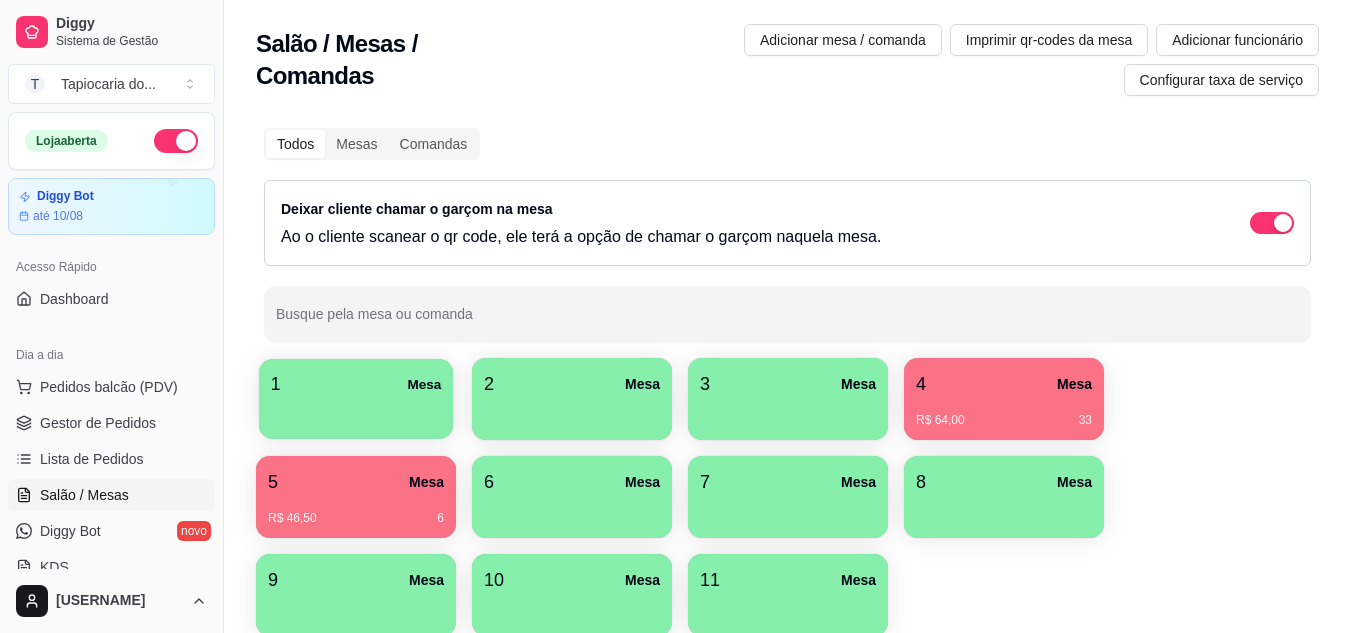 click at bounding box center (356, 412) 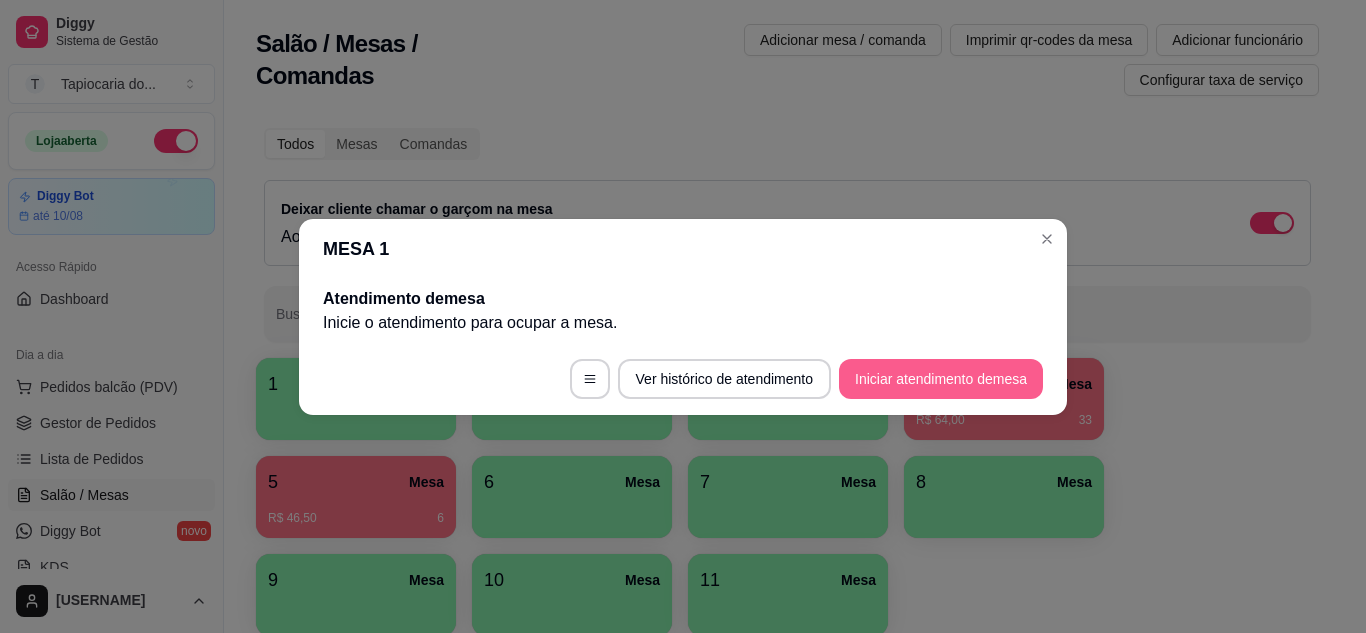 click on "Iniciar atendimento de  mesa" at bounding box center (941, 379) 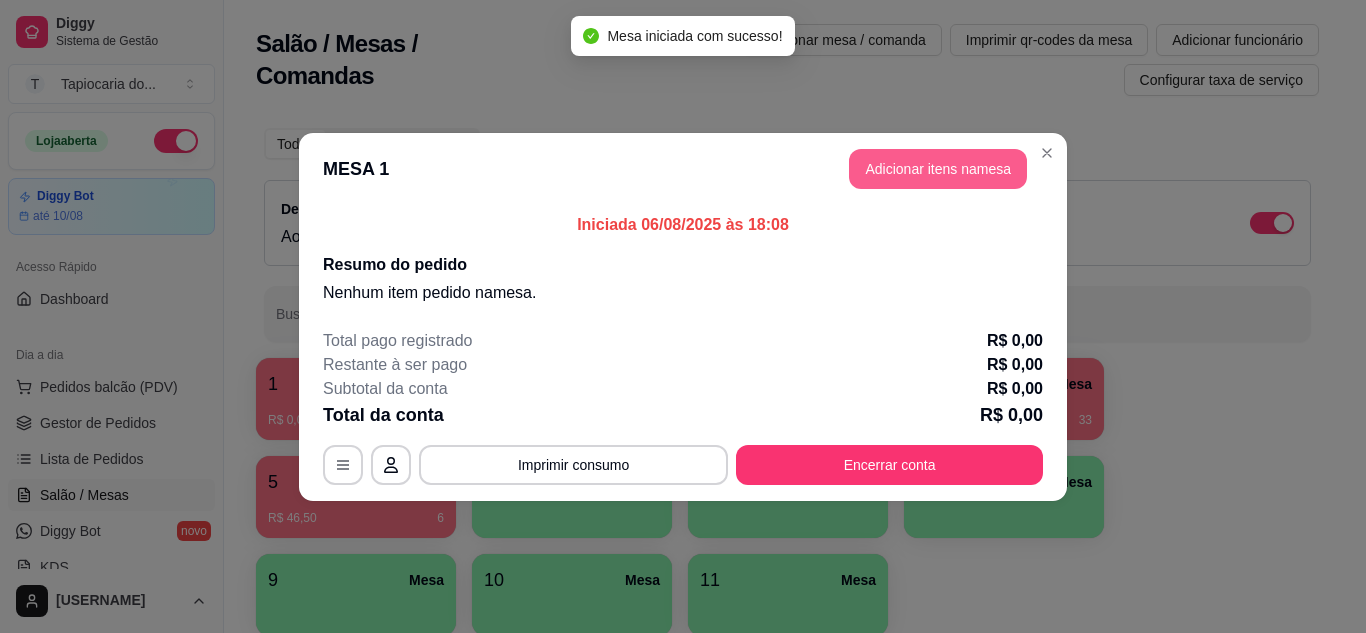 click on "Adicionar itens na  mesa" at bounding box center [938, 169] 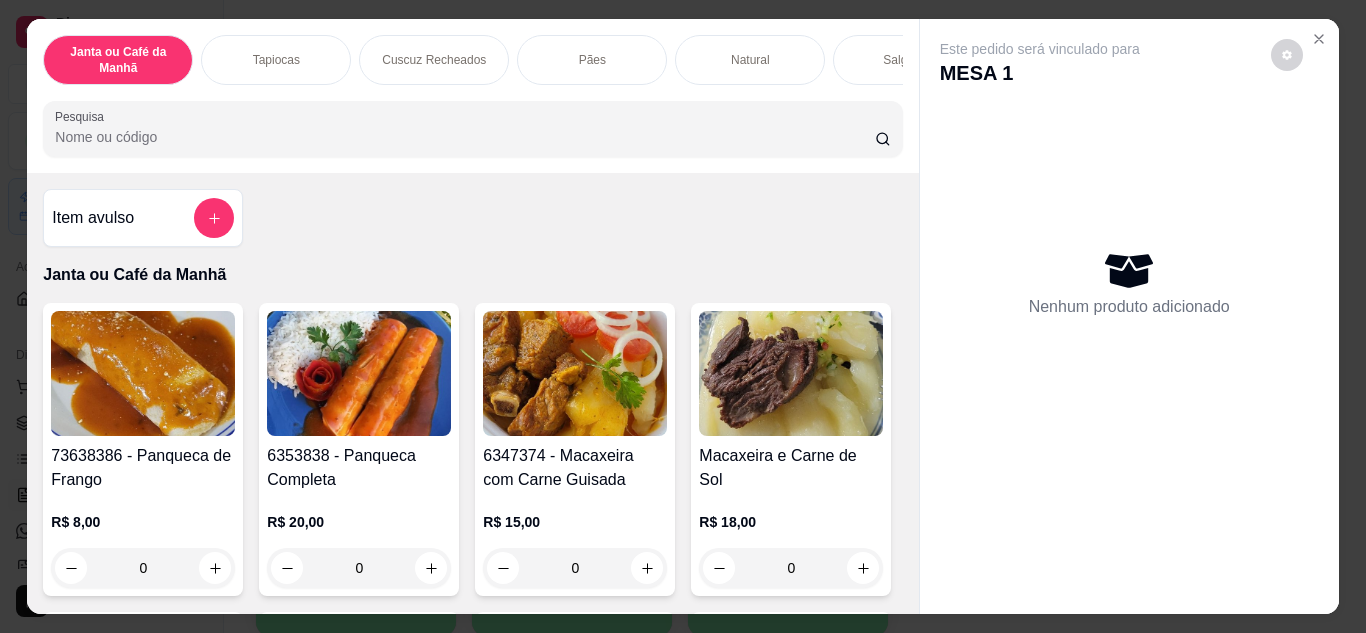 click on "Pesquisa" at bounding box center (465, 137) 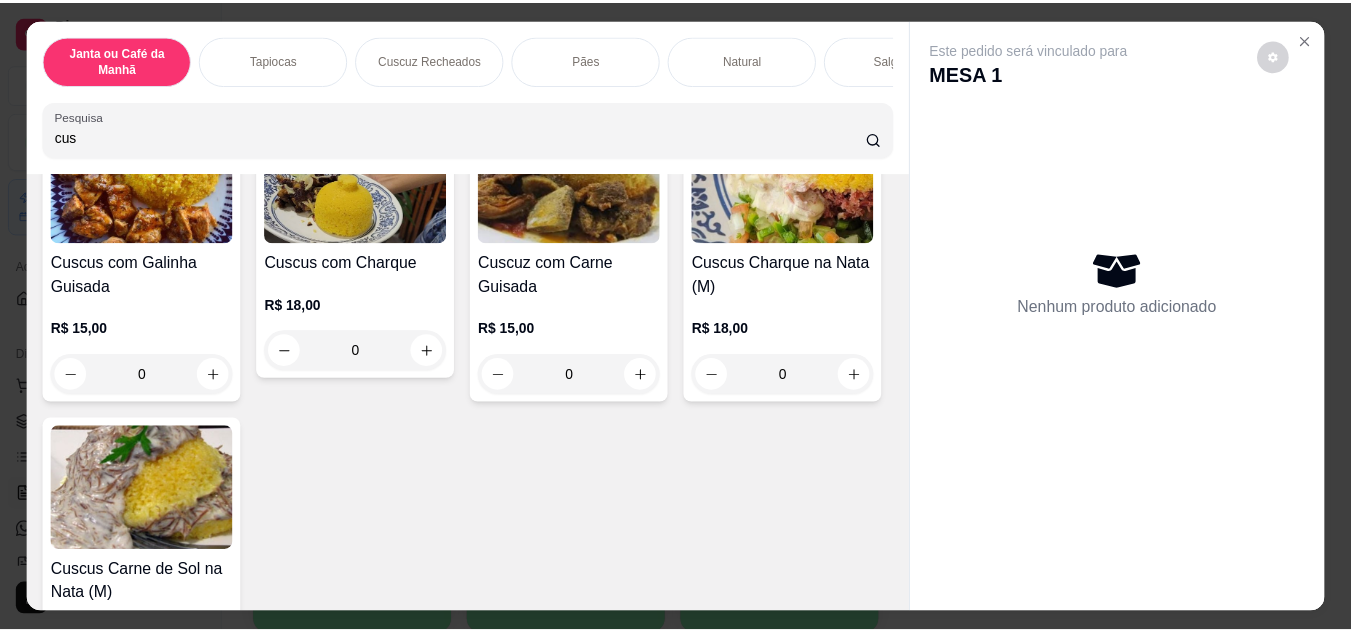 scroll, scrollTop: 500, scrollLeft: 0, axis: vertical 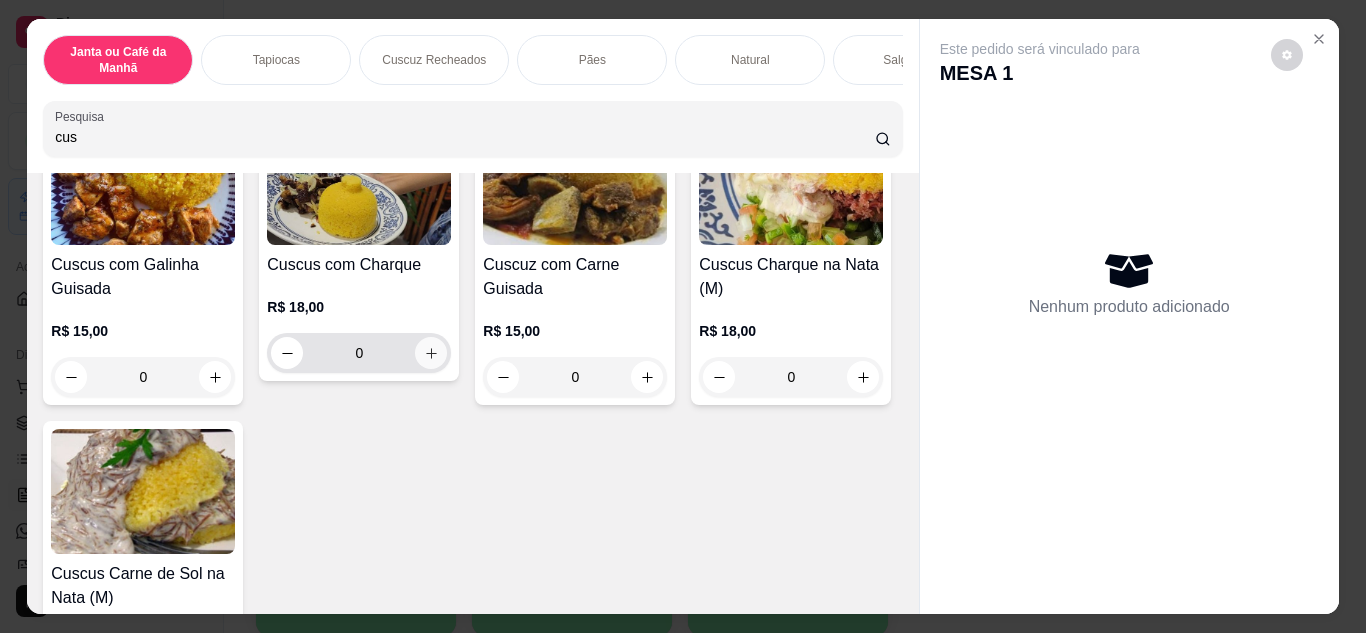 type on "cus" 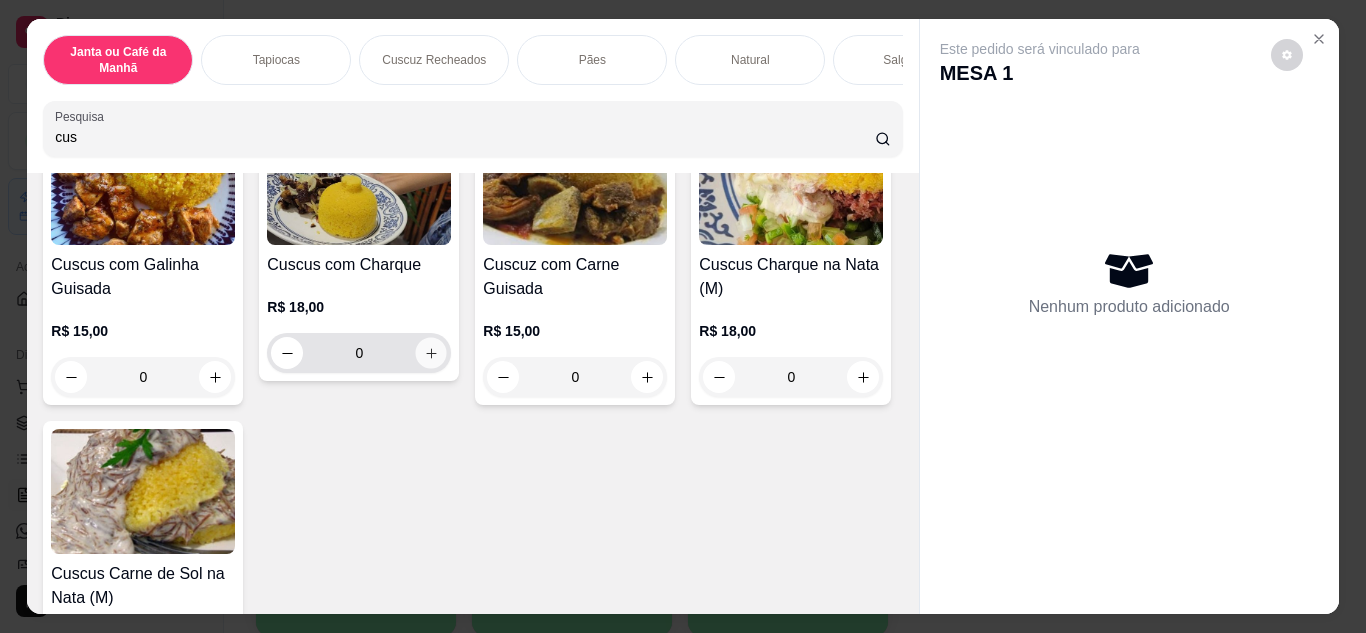 click 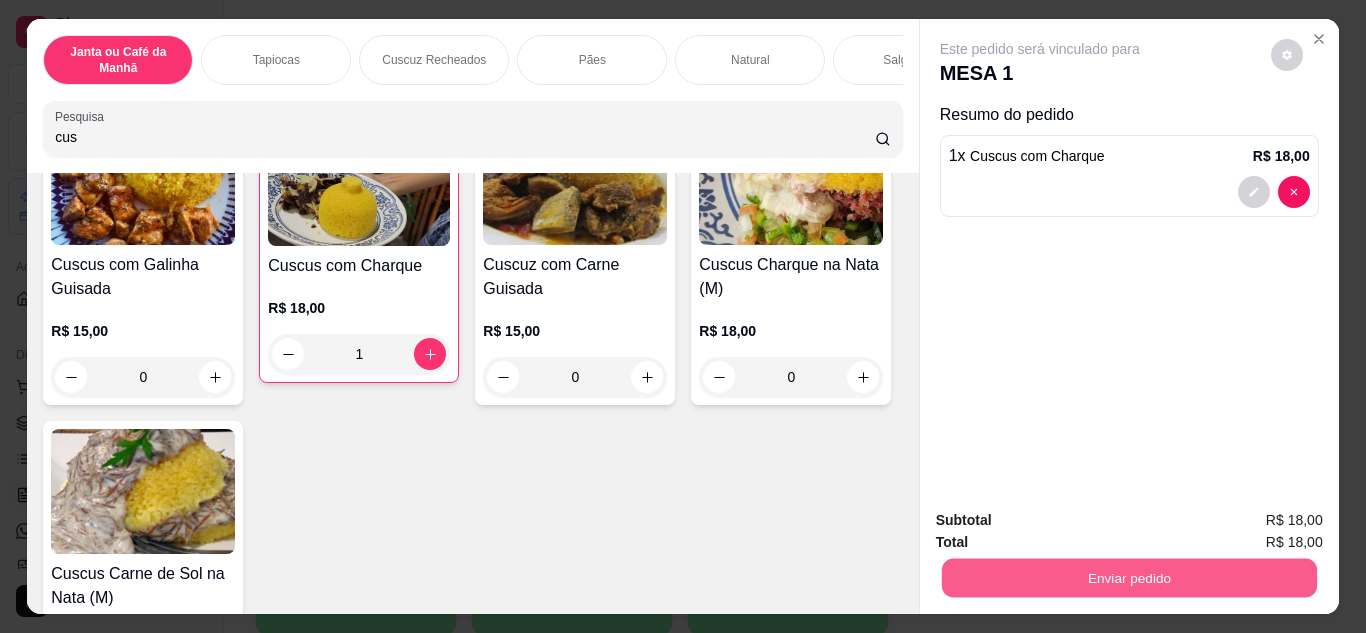 click on "Enviar pedido" at bounding box center (1128, 578) 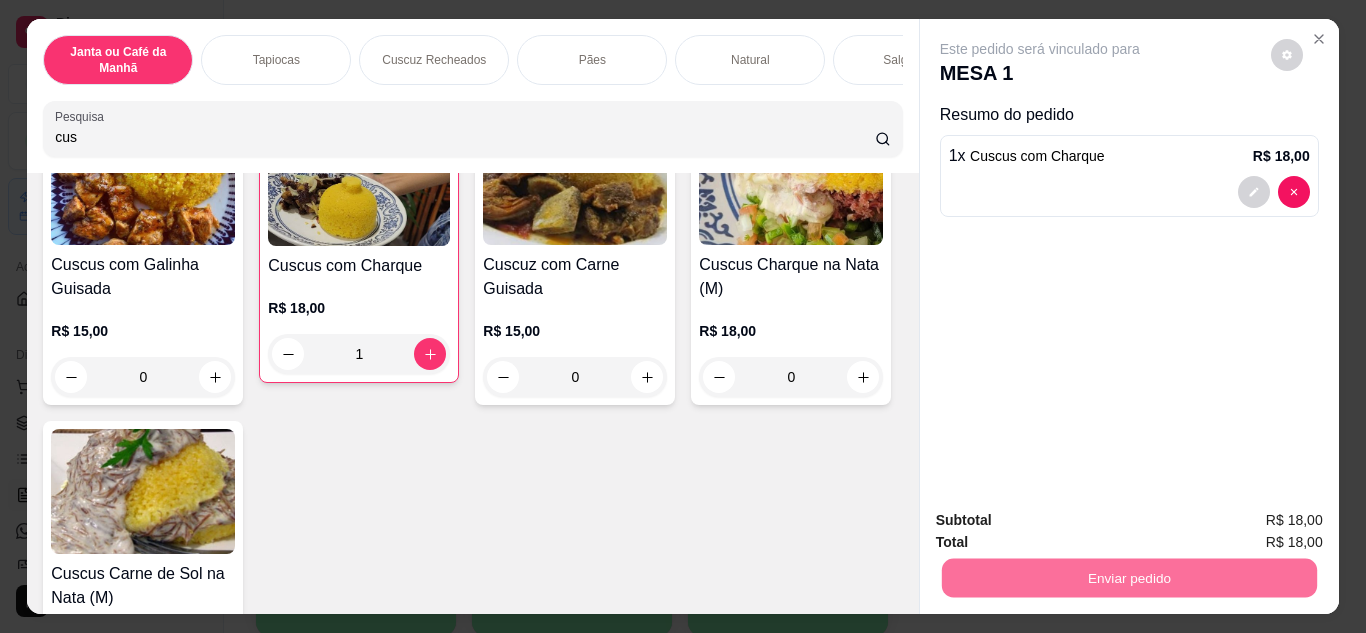 click on "Não registrar e enviar pedido" at bounding box center (1063, 521) 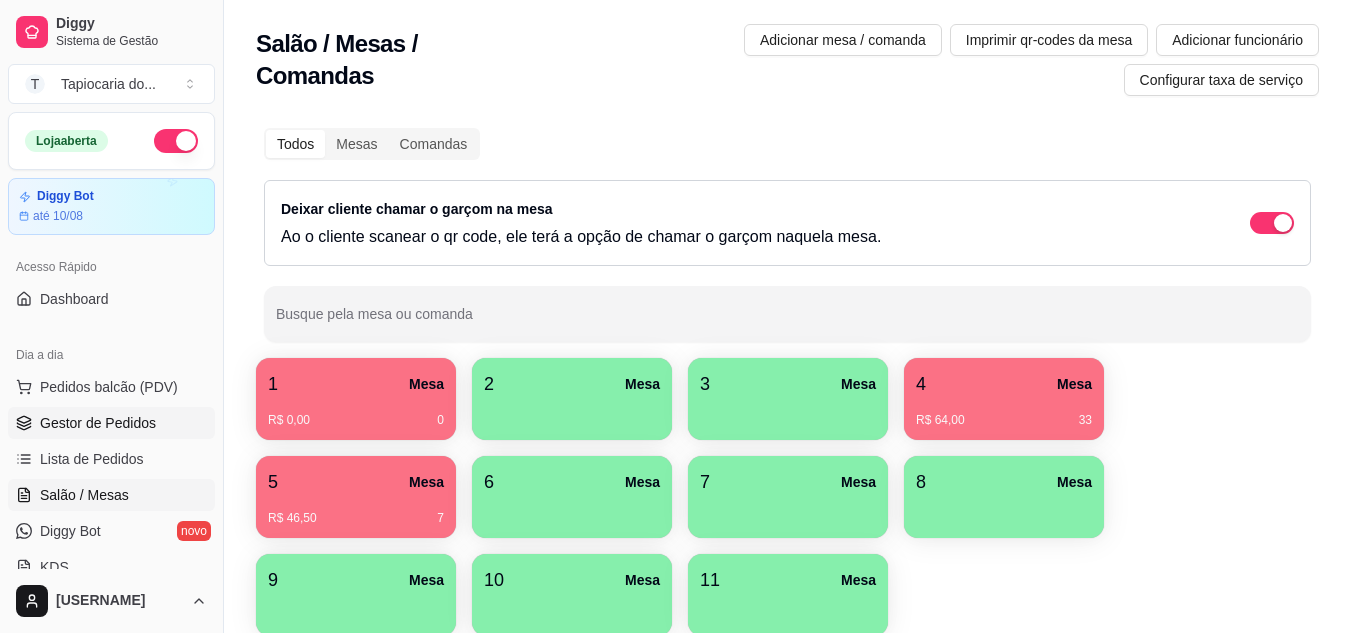 click on "Gestor de Pedidos" at bounding box center (98, 423) 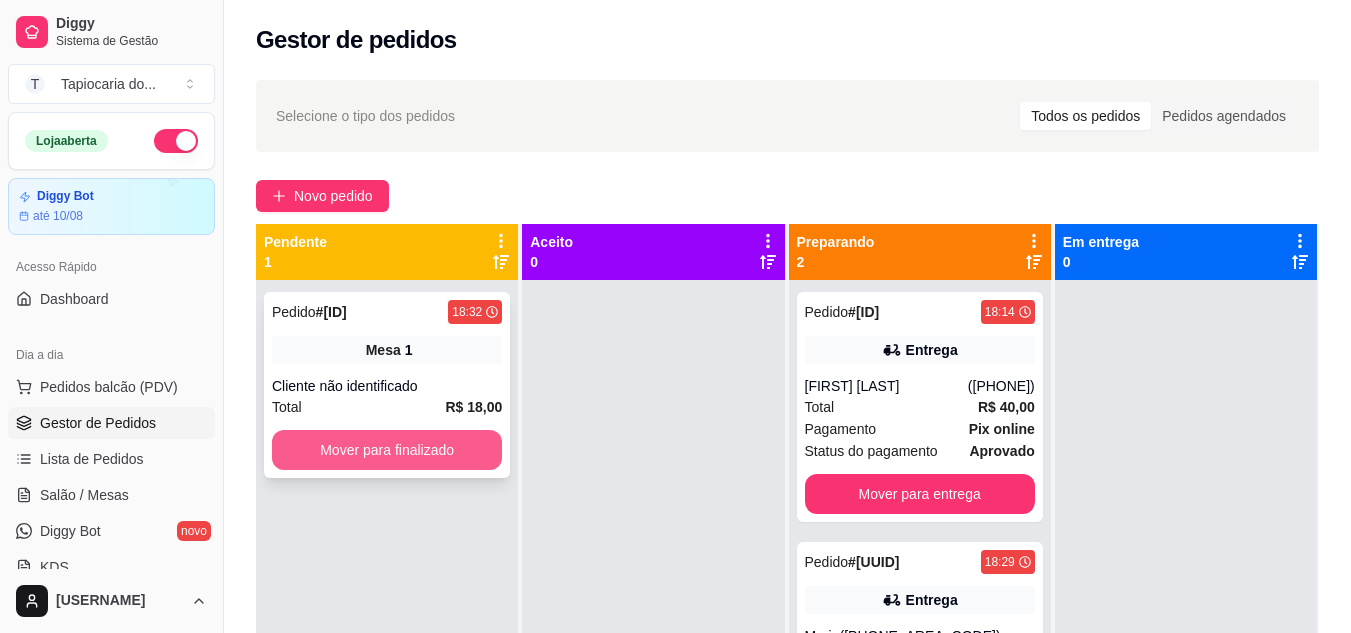 click on "Mover para finalizado" at bounding box center [387, 450] 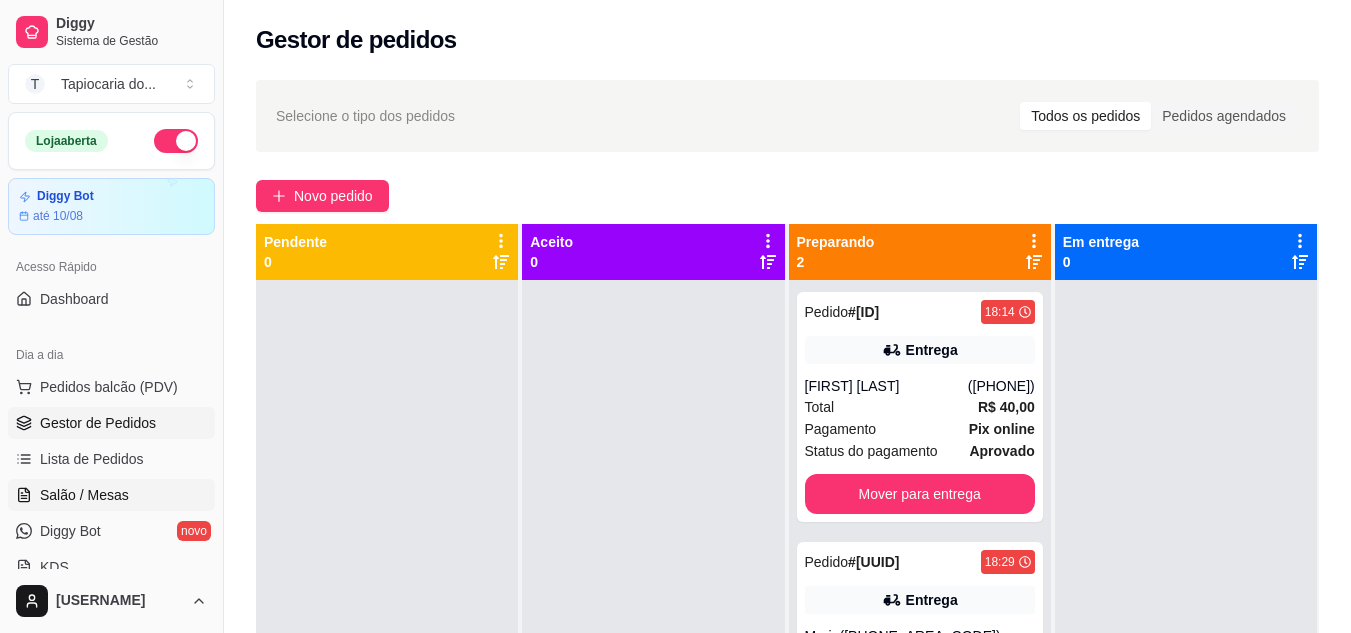 click on "Salão / Mesas" at bounding box center [111, 495] 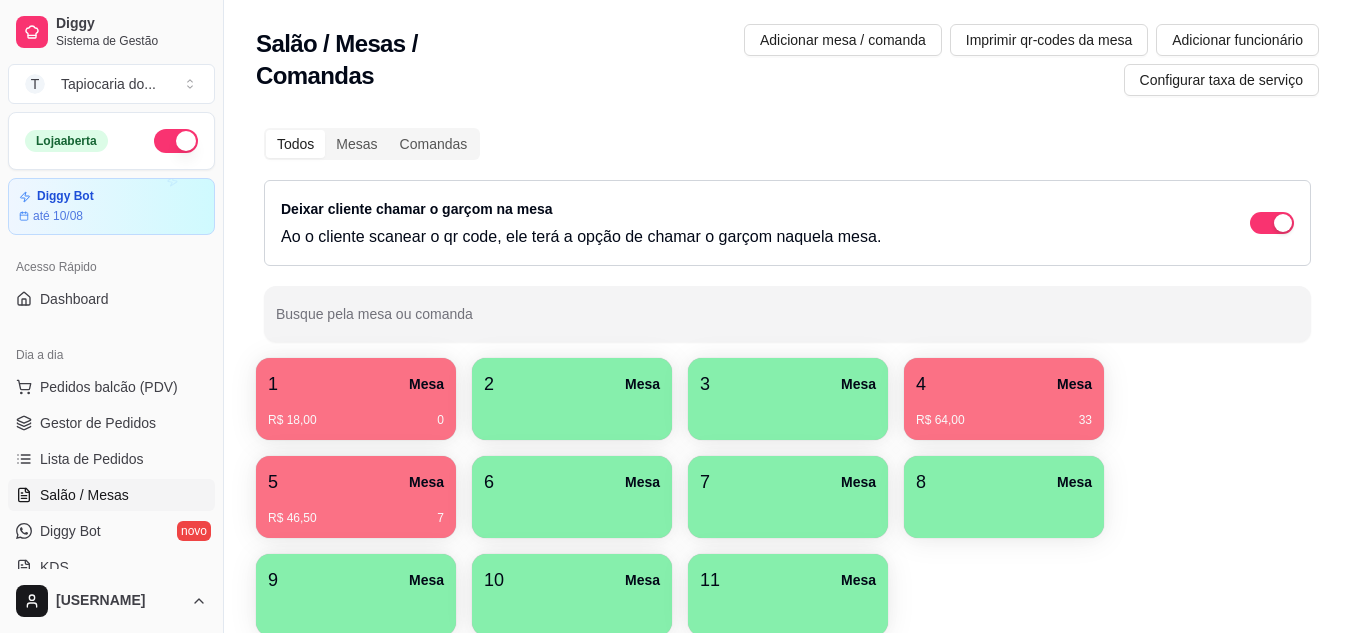 click on "3 Mesa" at bounding box center [788, 384] 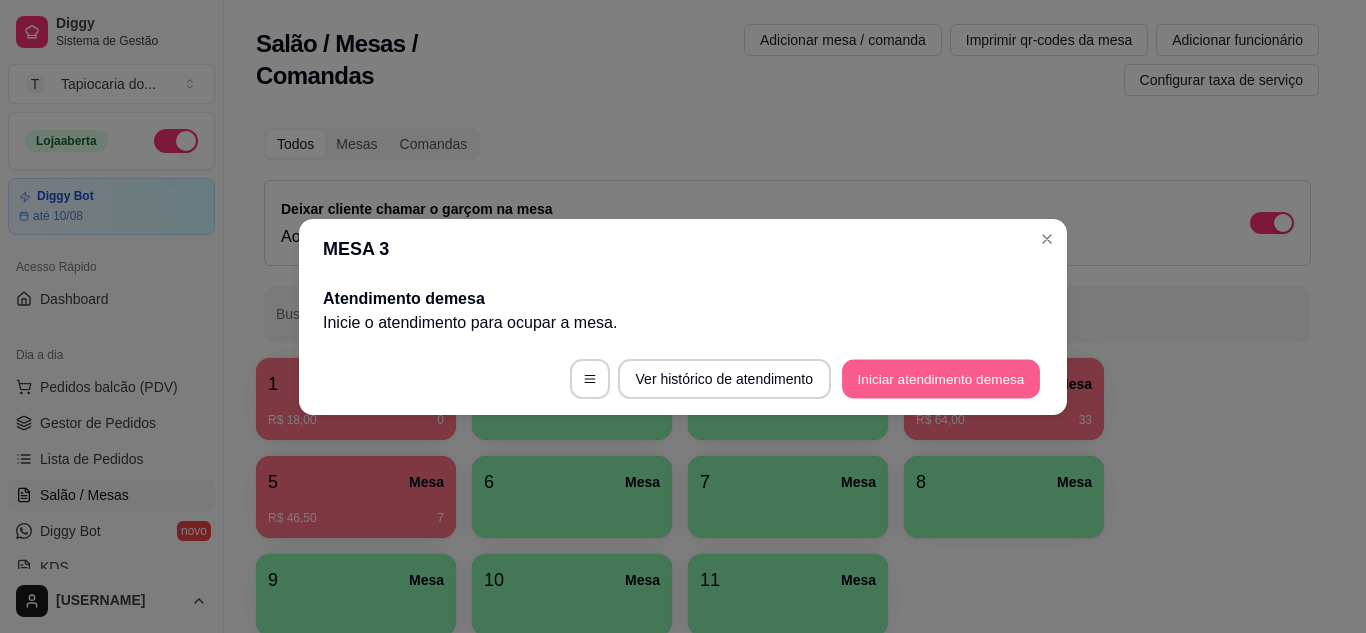 click on "Iniciar atendimento de  mesa" at bounding box center [941, 378] 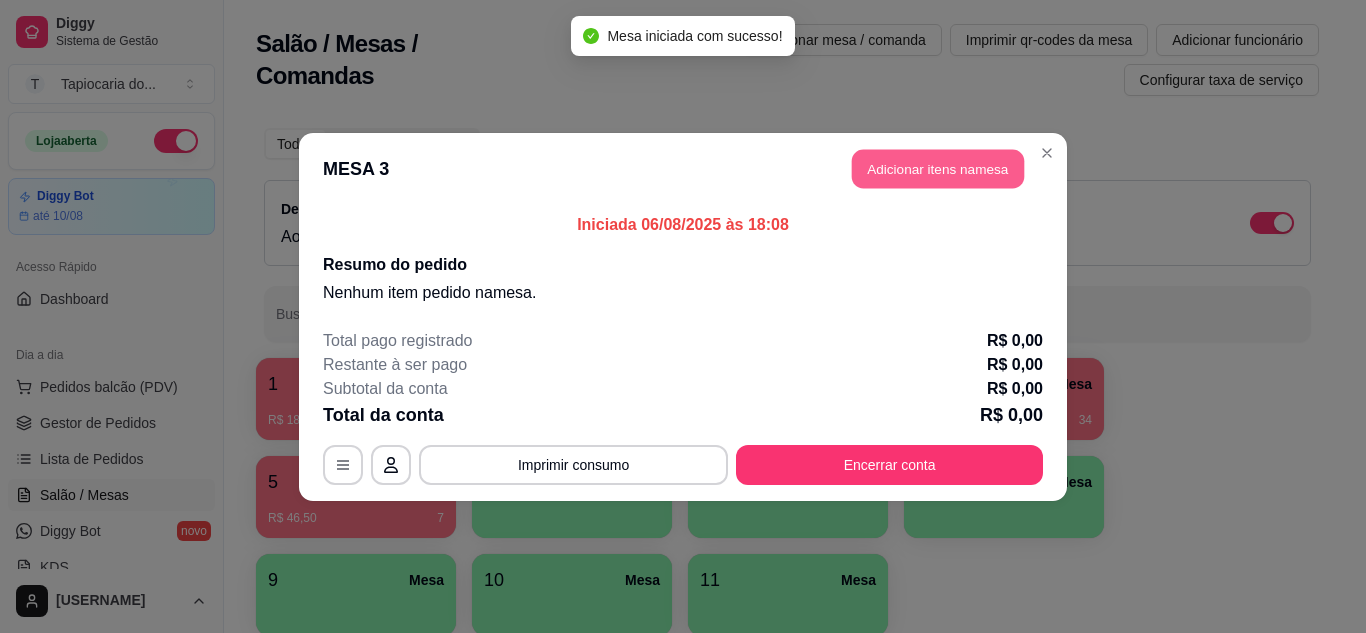 click on "Adicionar itens na  mesa" at bounding box center (938, 168) 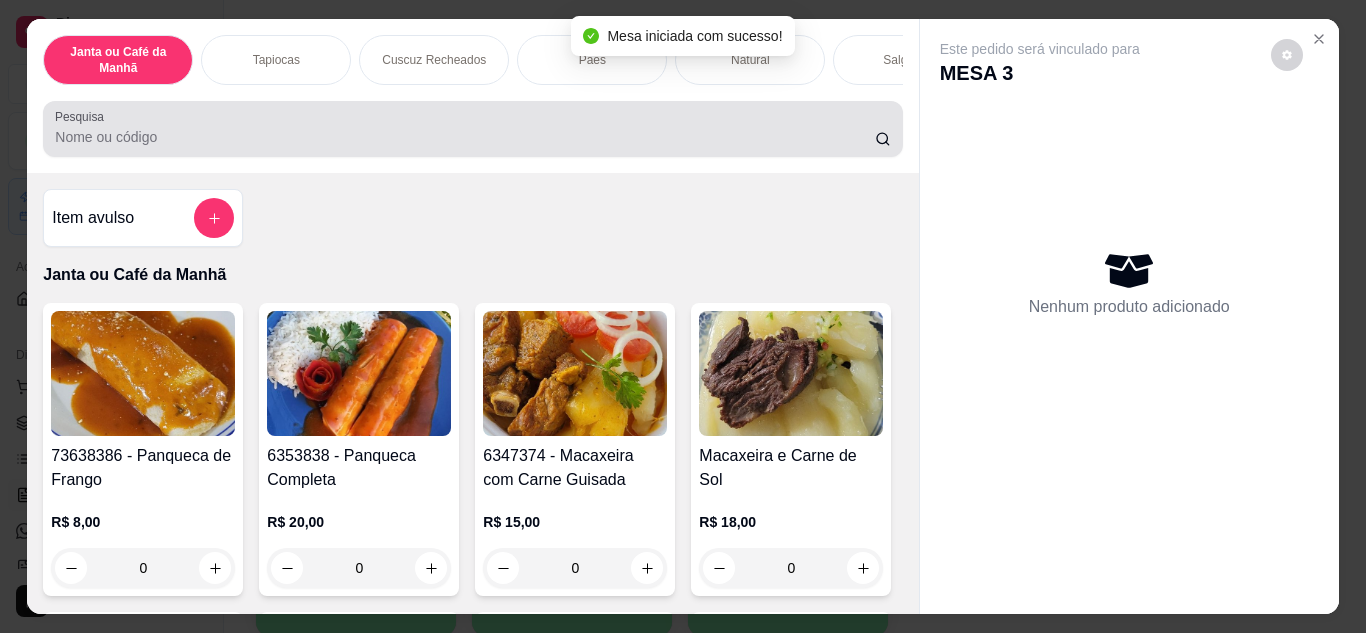 click on "Pesquisa" at bounding box center (472, 129) 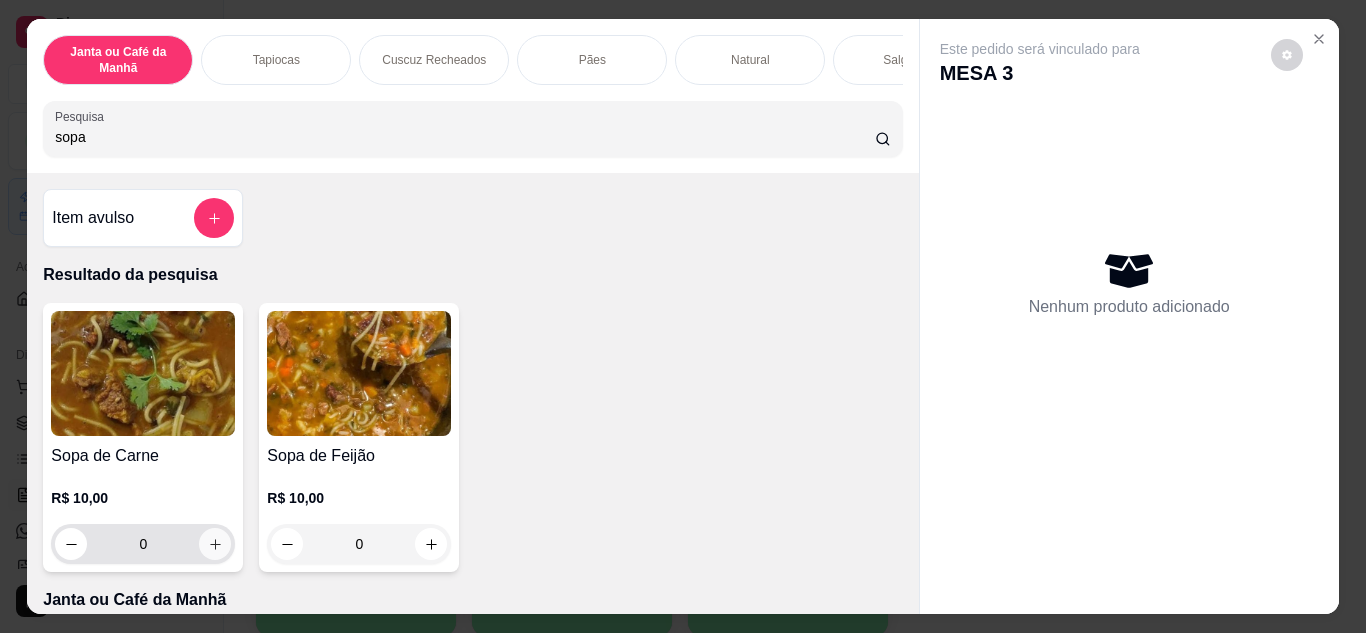 type on "sopa" 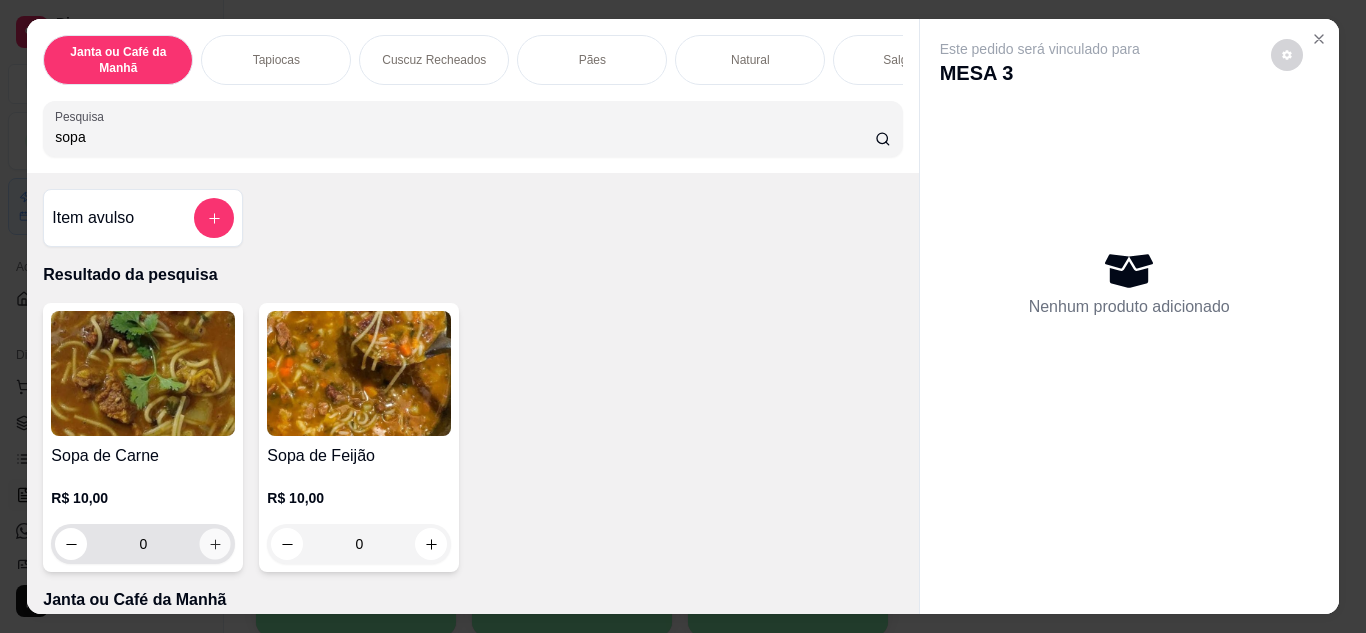 click 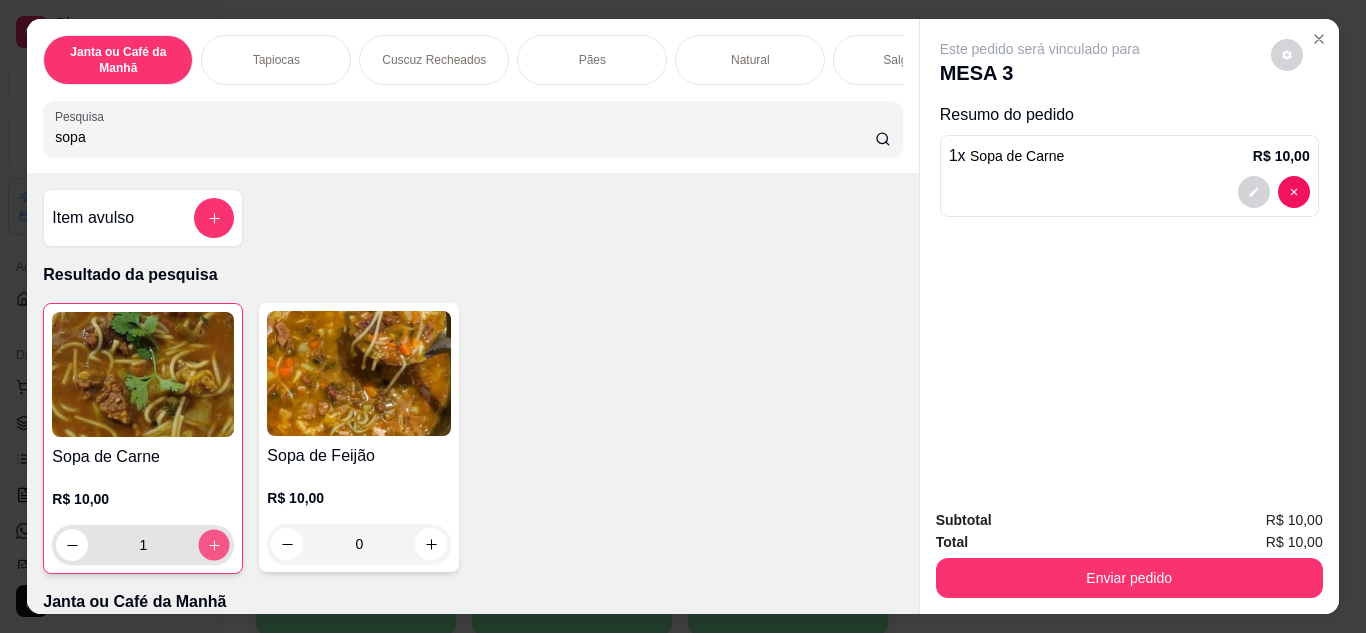 click 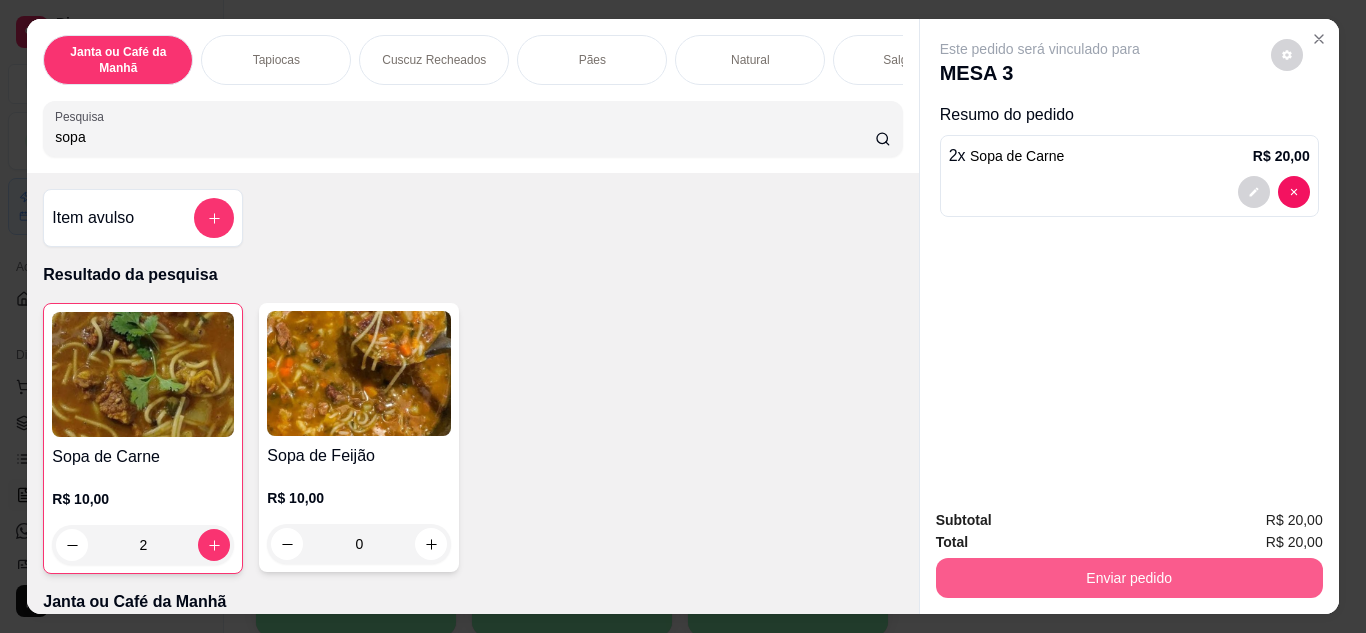 click on "Enviar pedido" at bounding box center [1129, 578] 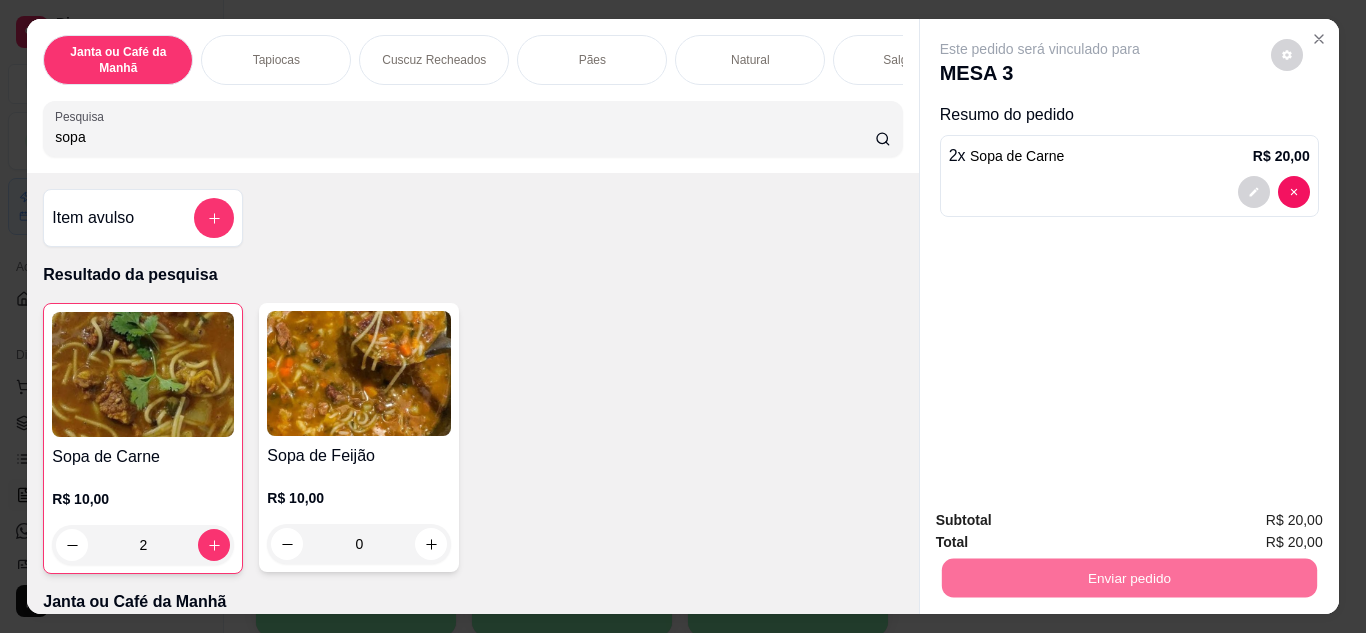 click on "Não registrar e enviar pedido" at bounding box center (1063, 520) 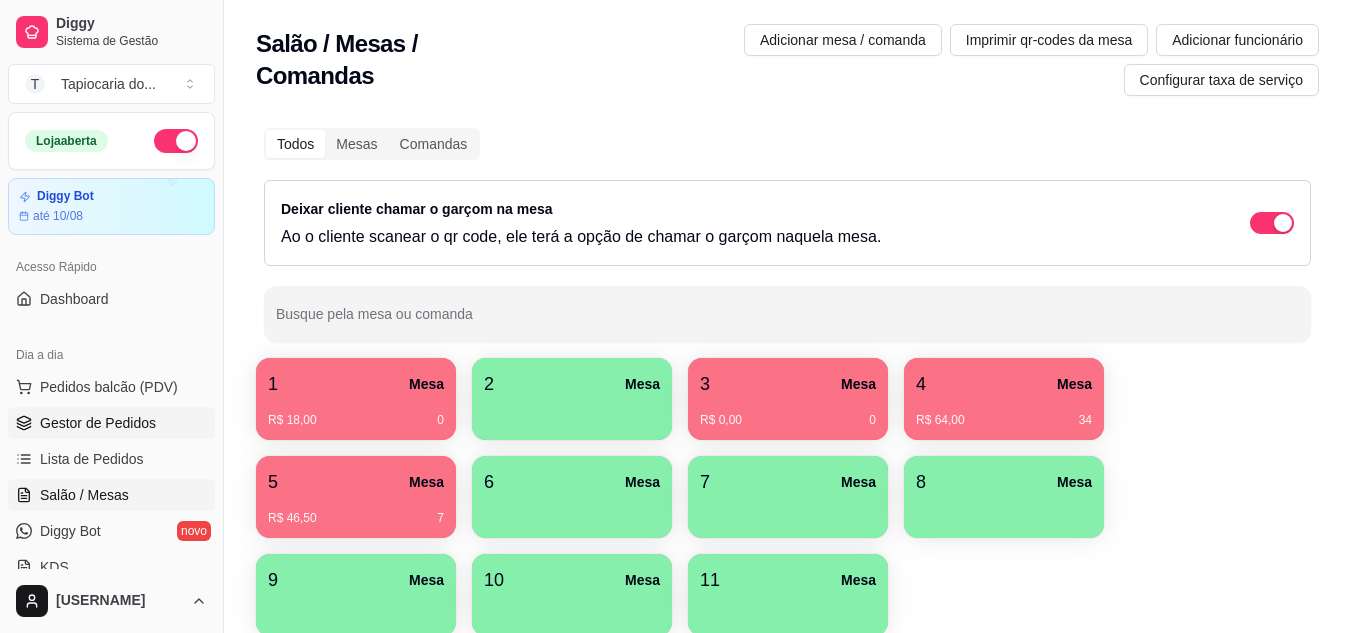 click on "Gestor de Pedidos" at bounding box center [98, 423] 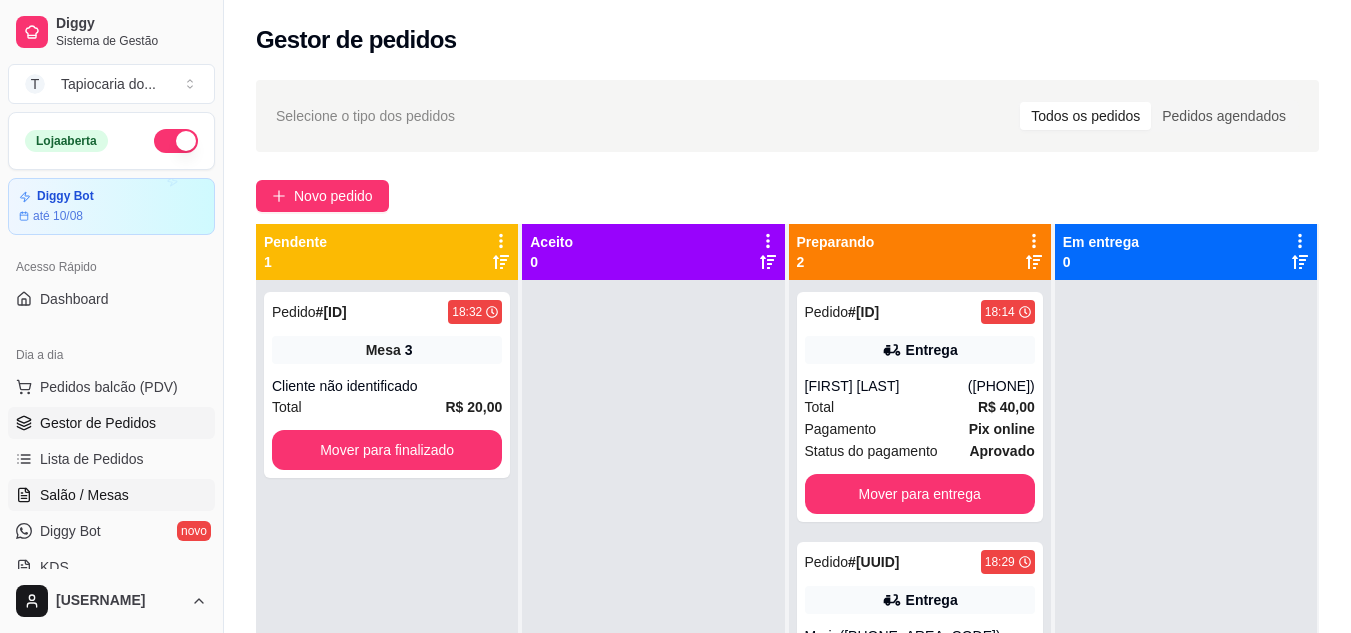 click on "Salão / Mesas" at bounding box center [84, 495] 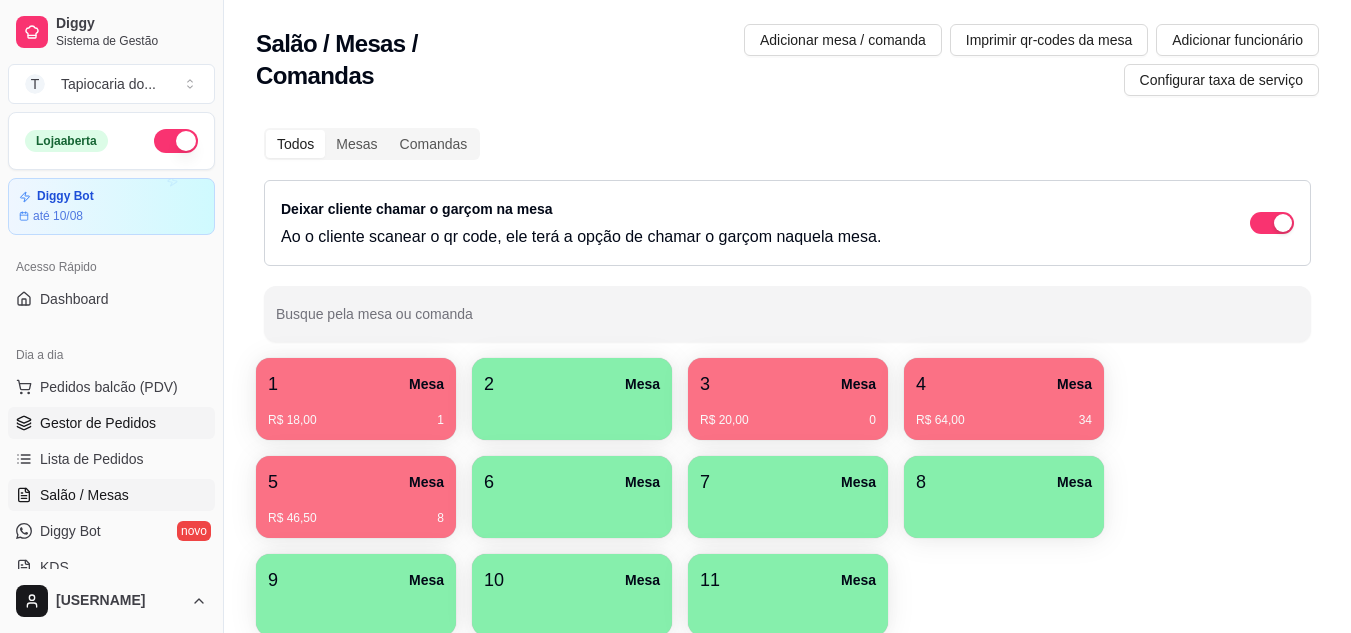 click on "Gestor de Pedidos" at bounding box center (98, 423) 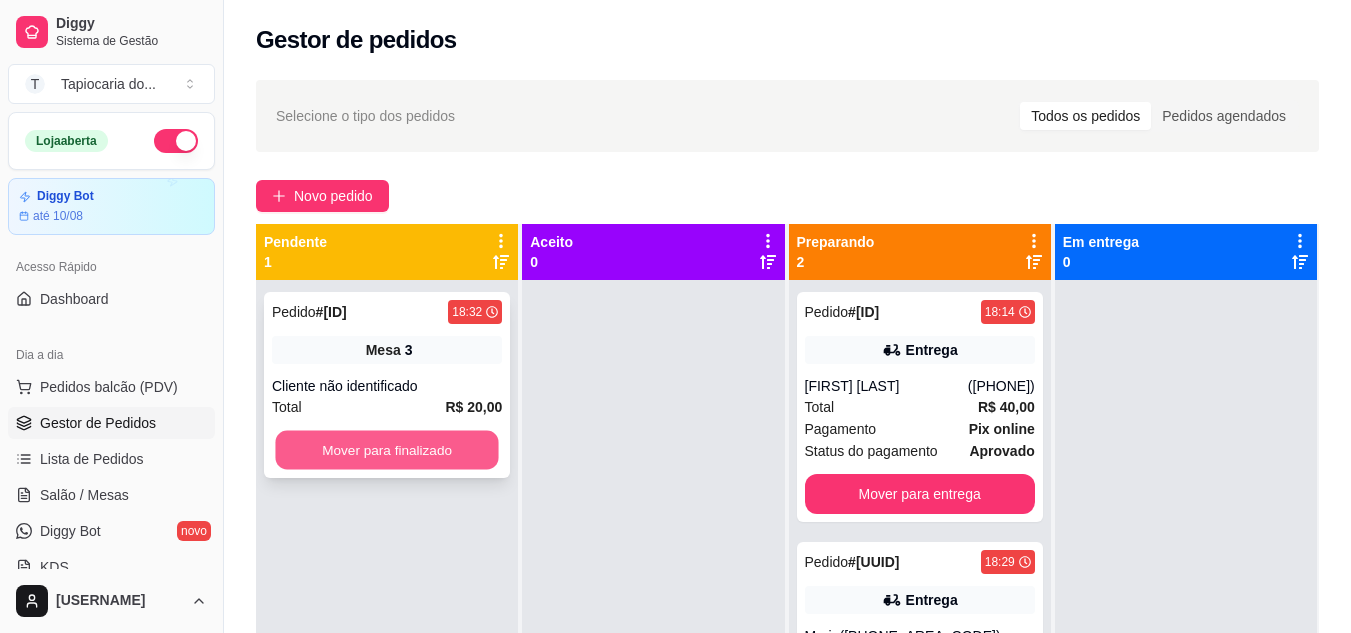 click on "Mover para finalizado" at bounding box center [386, 450] 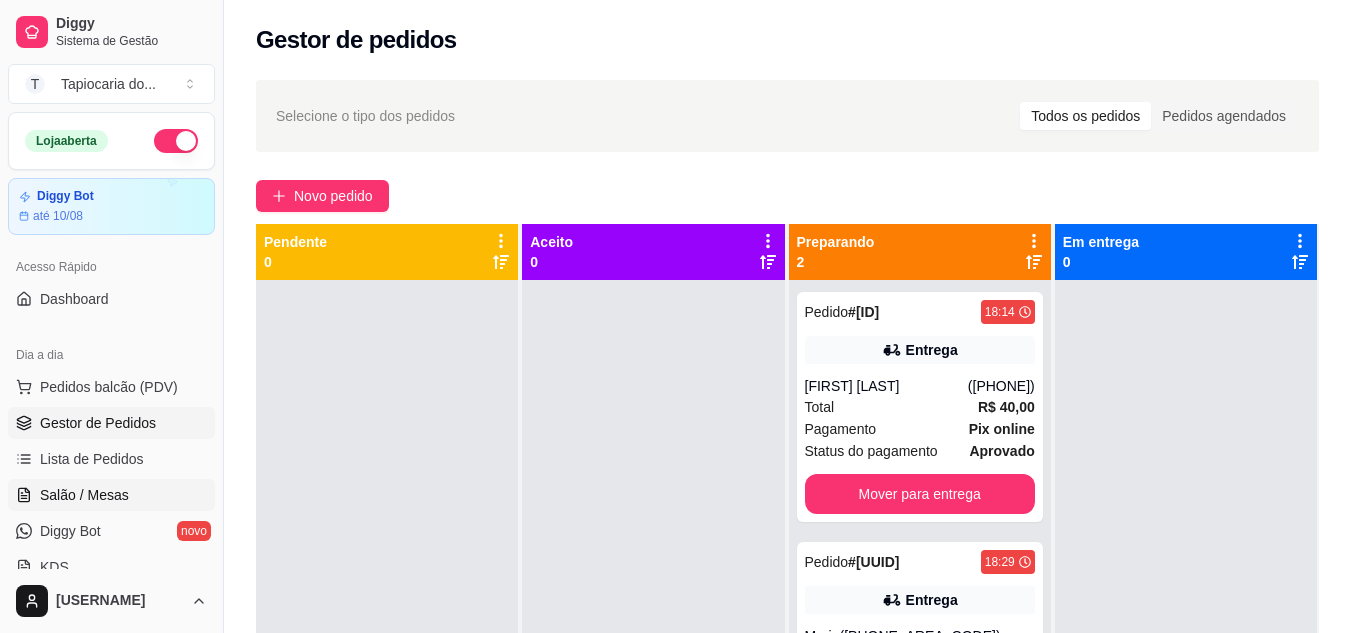 click on "Salão / Mesas" at bounding box center [111, 495] 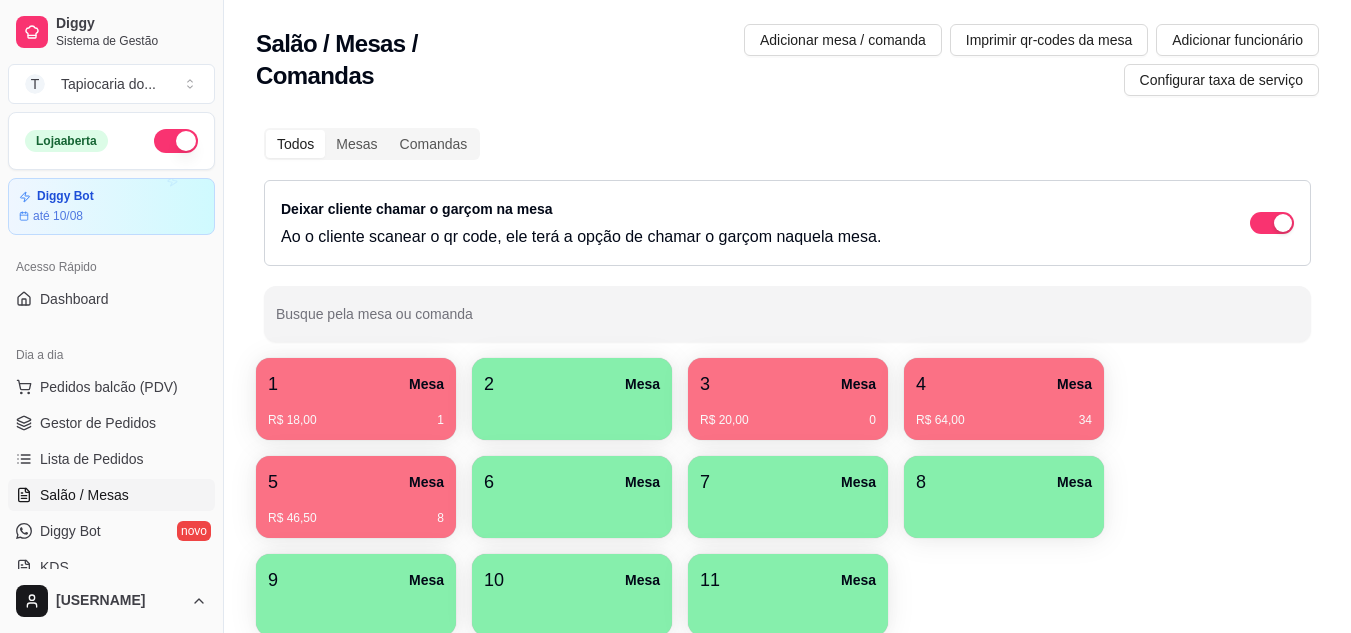 click on "1 Mesa" at bounding box center [356, 384] 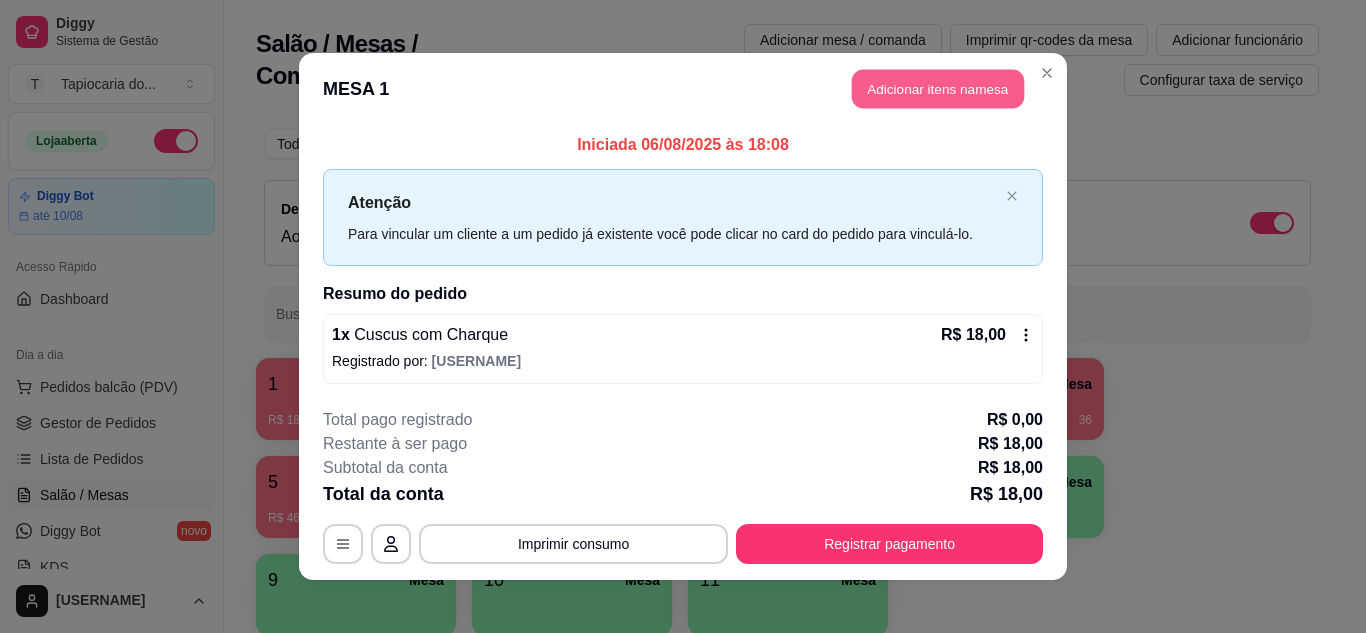 click on "Adicionar itens na  mesa" at bounding box center [938, 89] 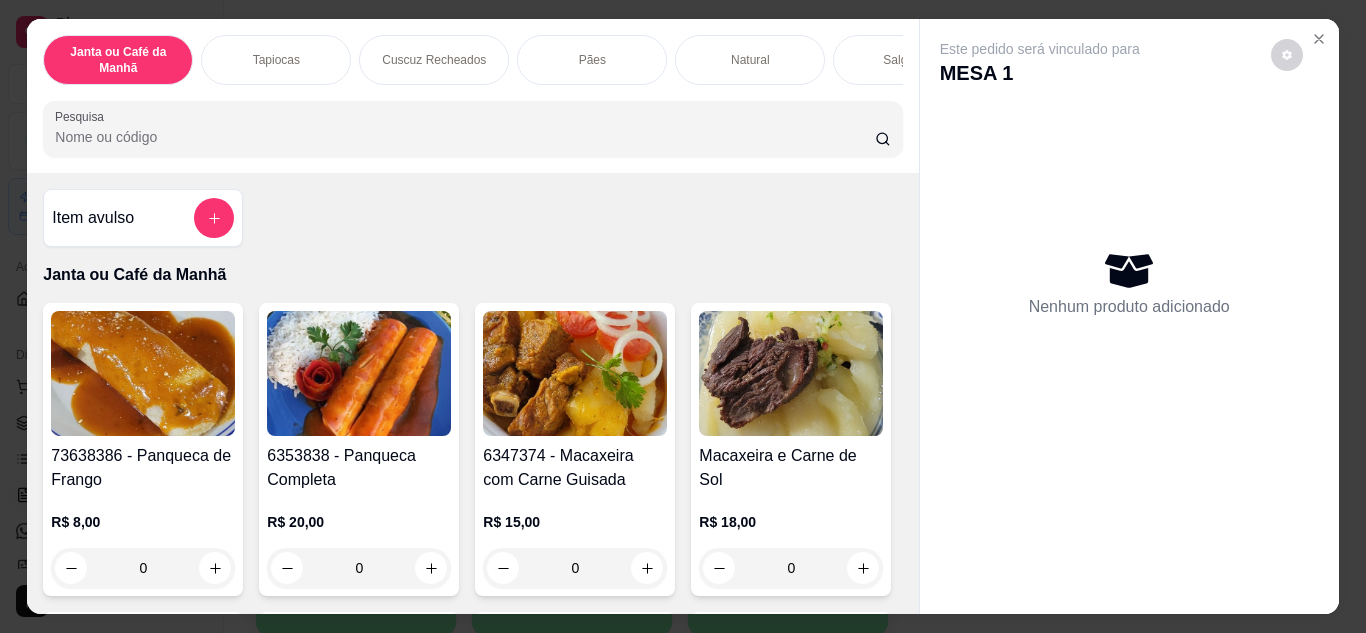 click on "Pesquisa" at bounding box center [465, 137] 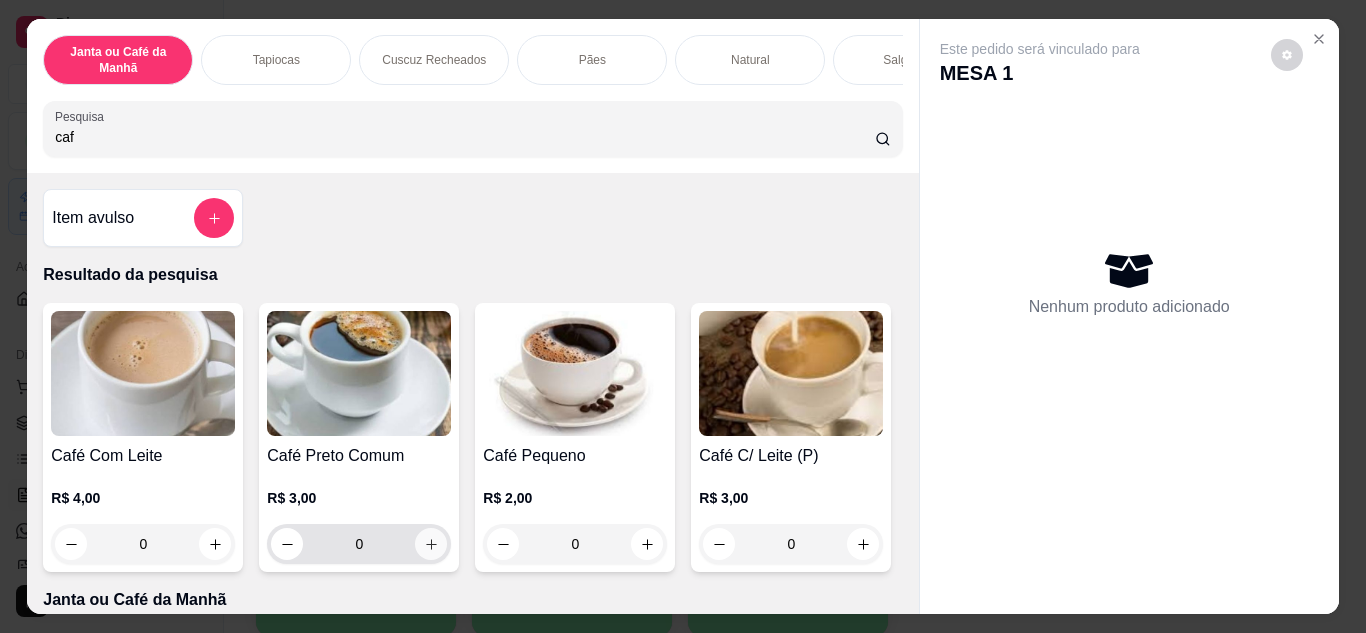 type on "caf" 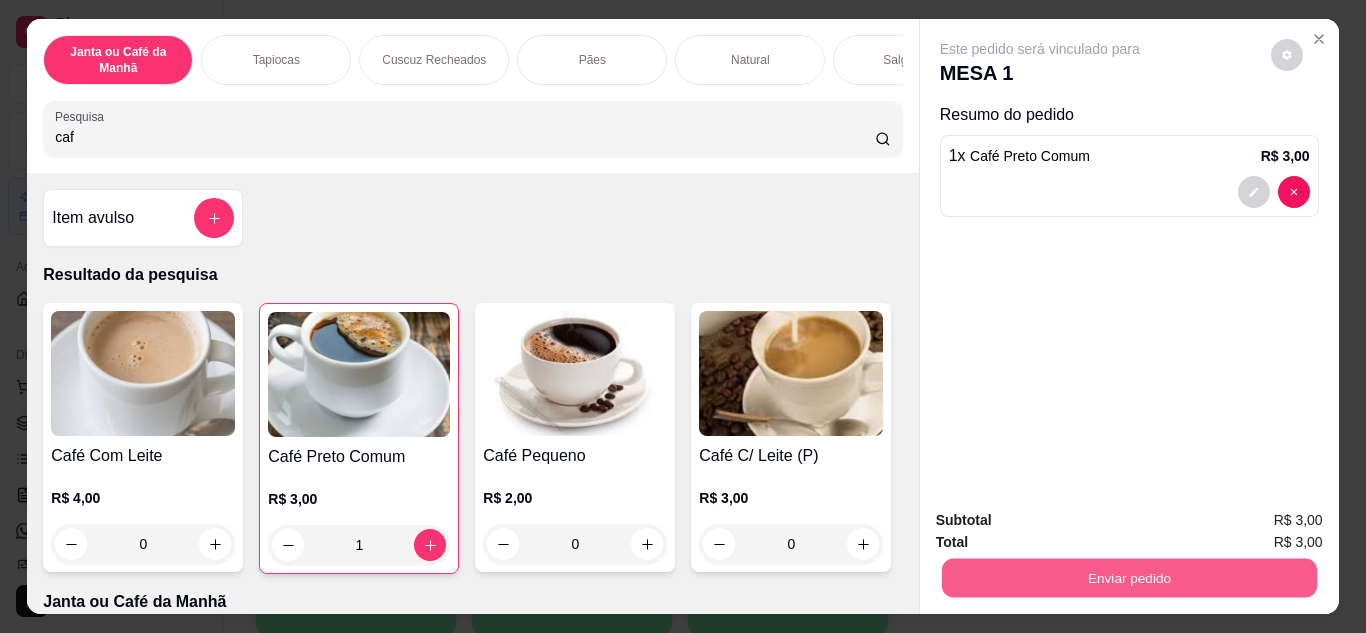 click on "Enviar pedido" at bounding box center (1128, 578) 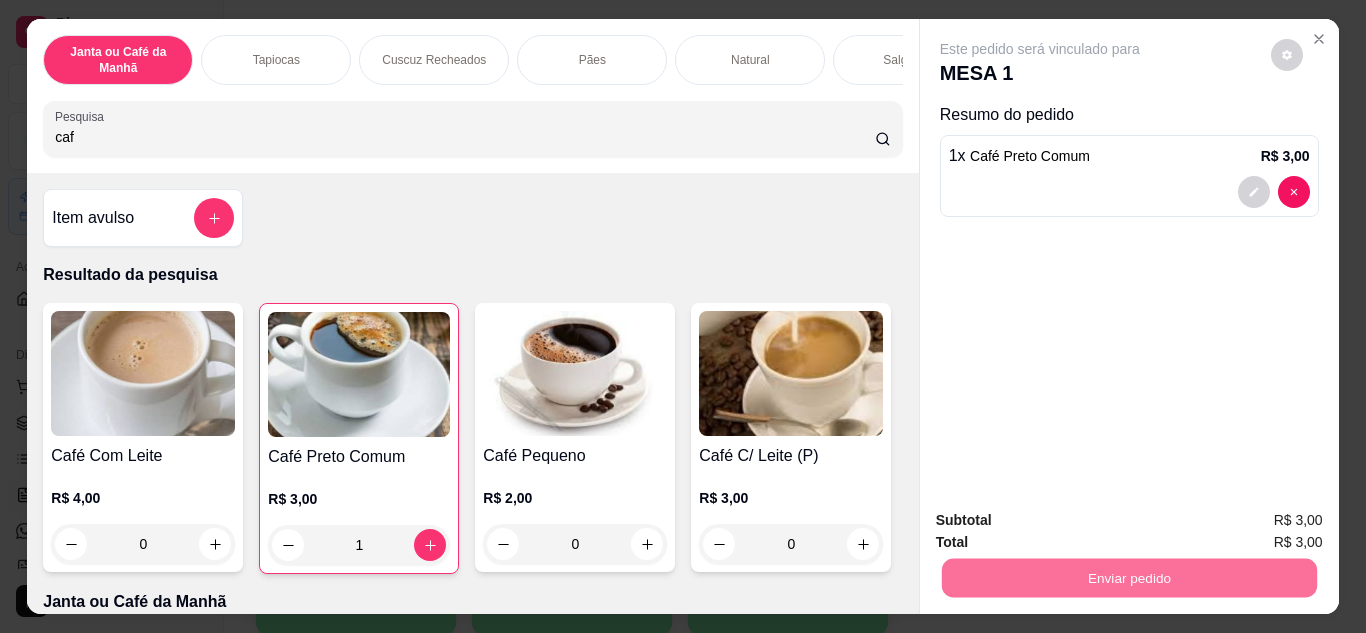 click on "Não registrar e enviar pedido" at bounding box center [1063, 521] 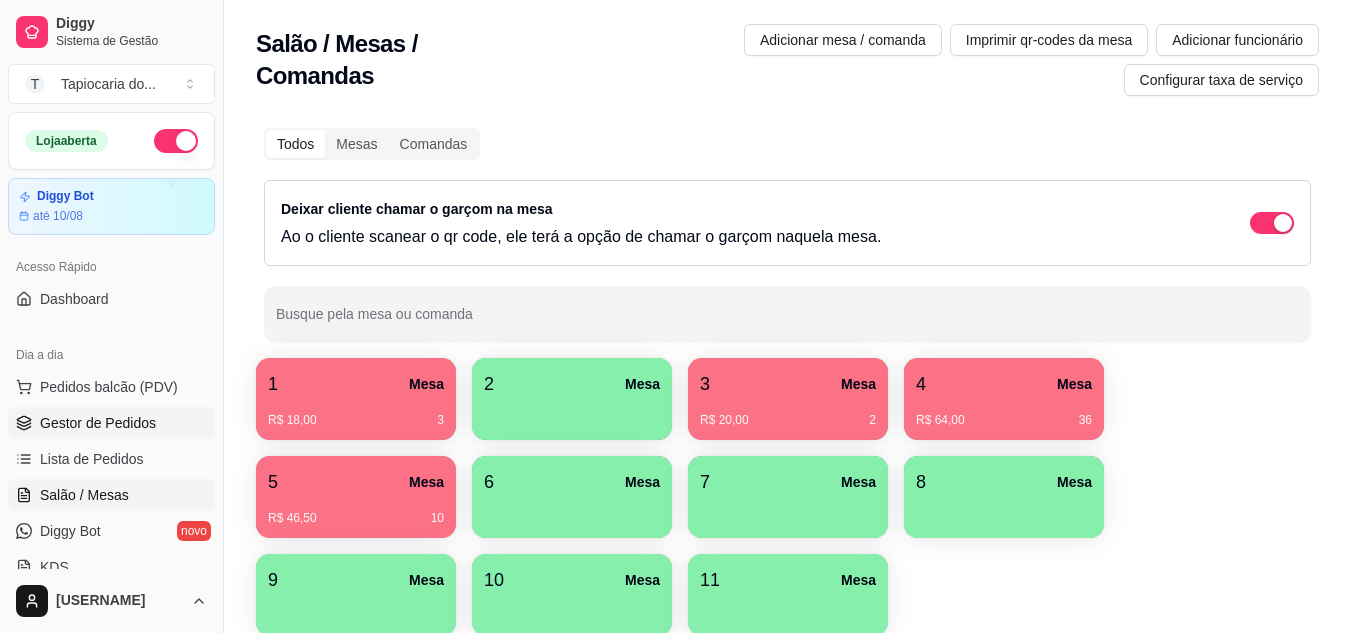 click on "Gestor de Pedidos" at bounding box center (98, 423) 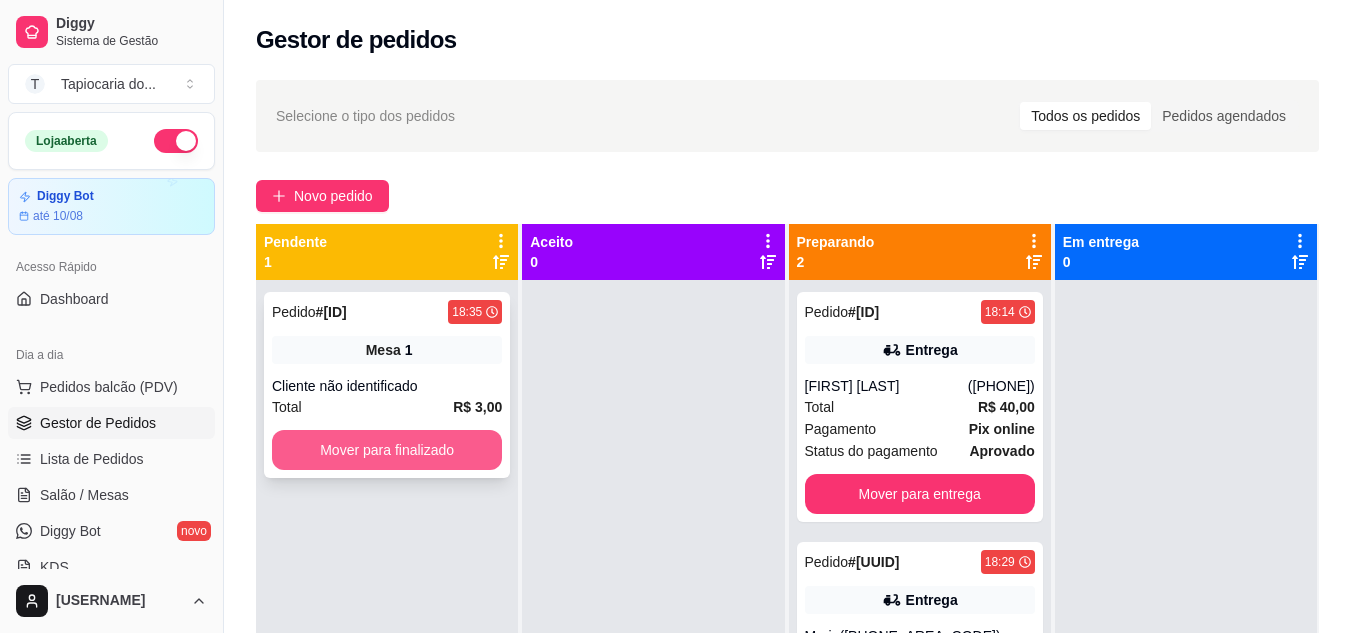 click on "Mover para finalizado" at bounding box center (387, 450) 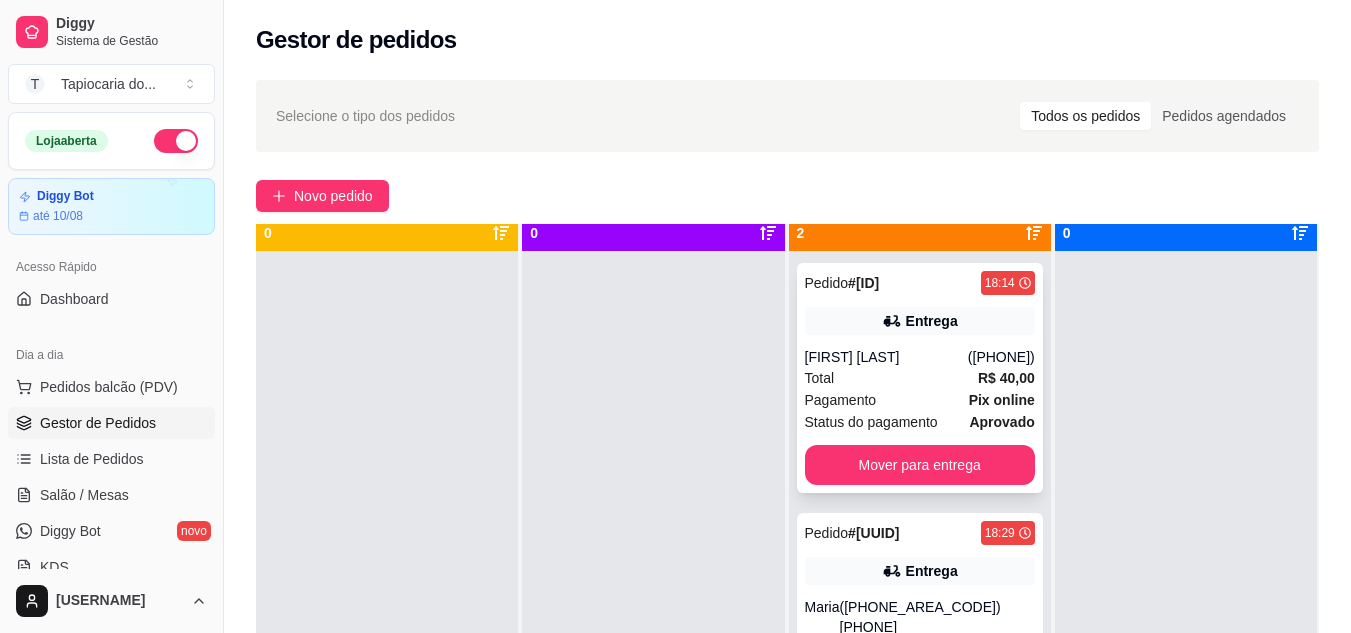 scroll, scrollTop: 56, scrollLeft: 0, axis: vertical 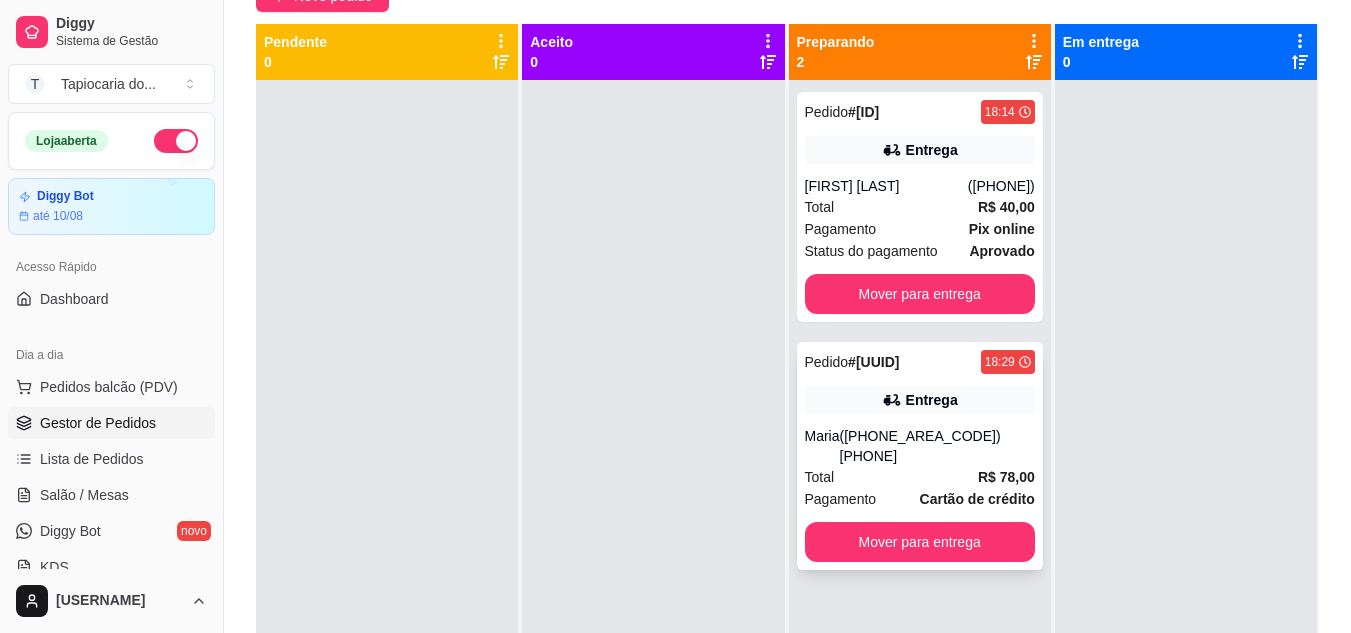 click on "Maria" at bounding box center [822, 446] 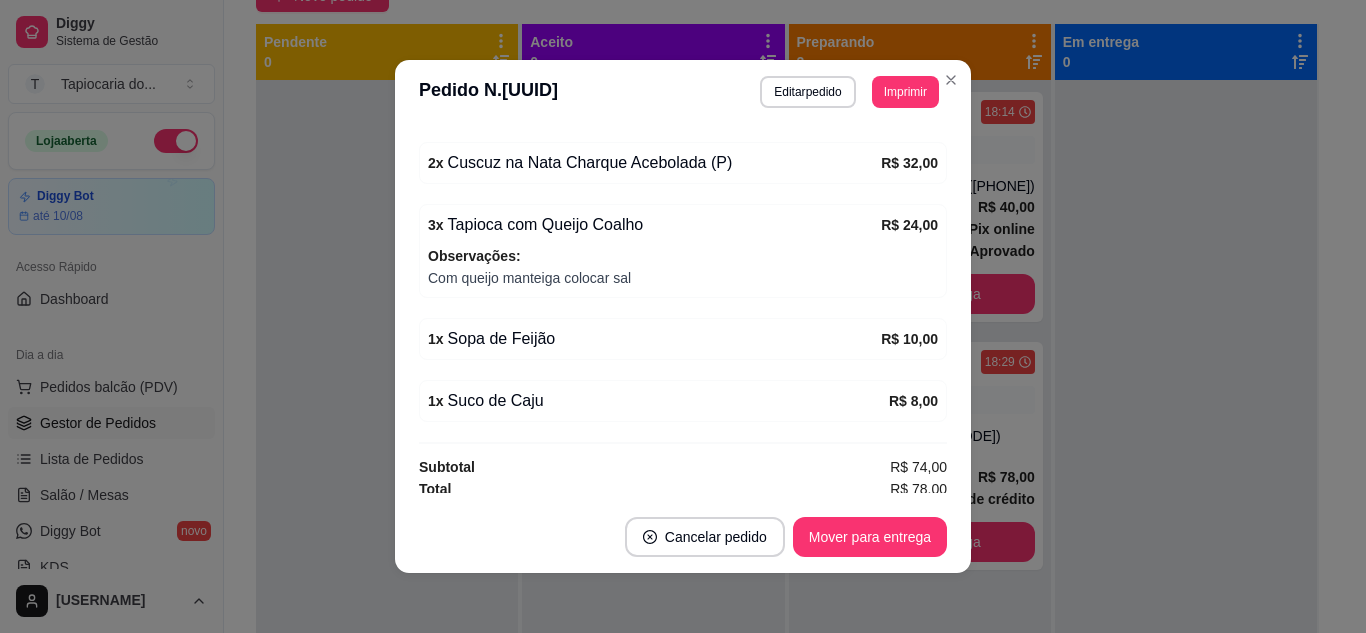 scroll, scrollTop: 654, scrollLeft: 0, axis: vertical 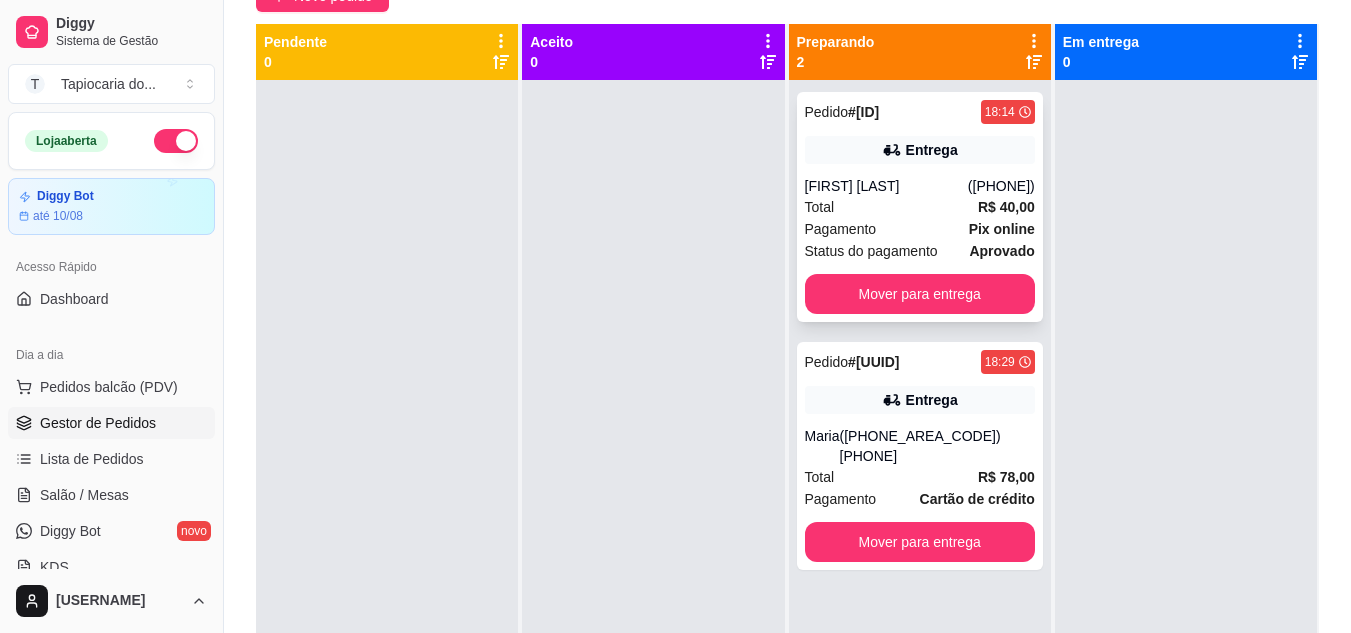 click on "Total R$ 40,00" at bounding box center [920, 207] 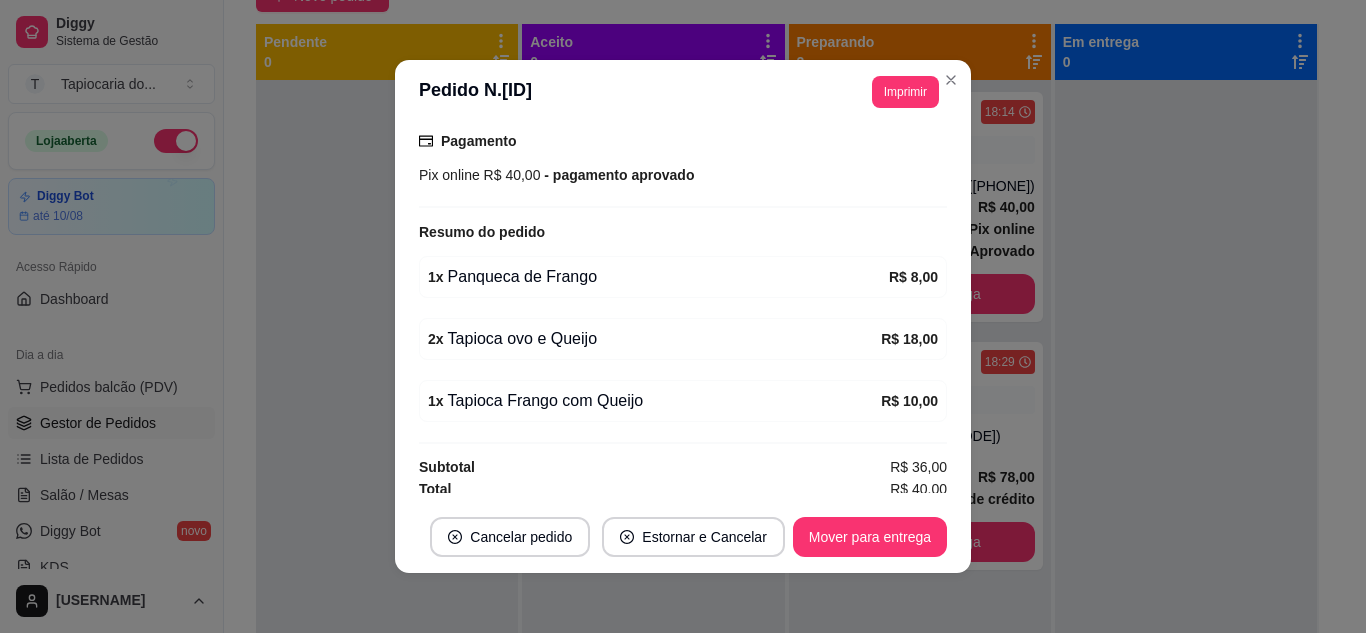 scroll, scrollTop: 540, scrollLeft: 0, axis: vertical 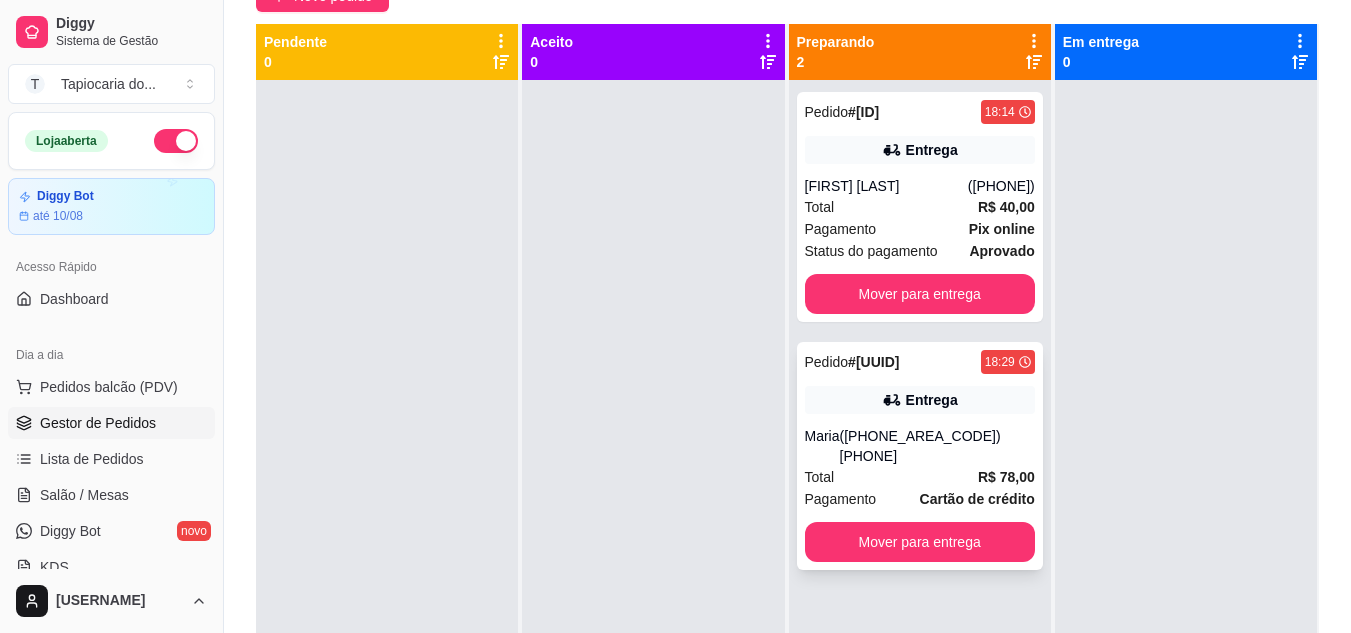 click on "Total R$ 78,00" at bounding box center (920, 477) 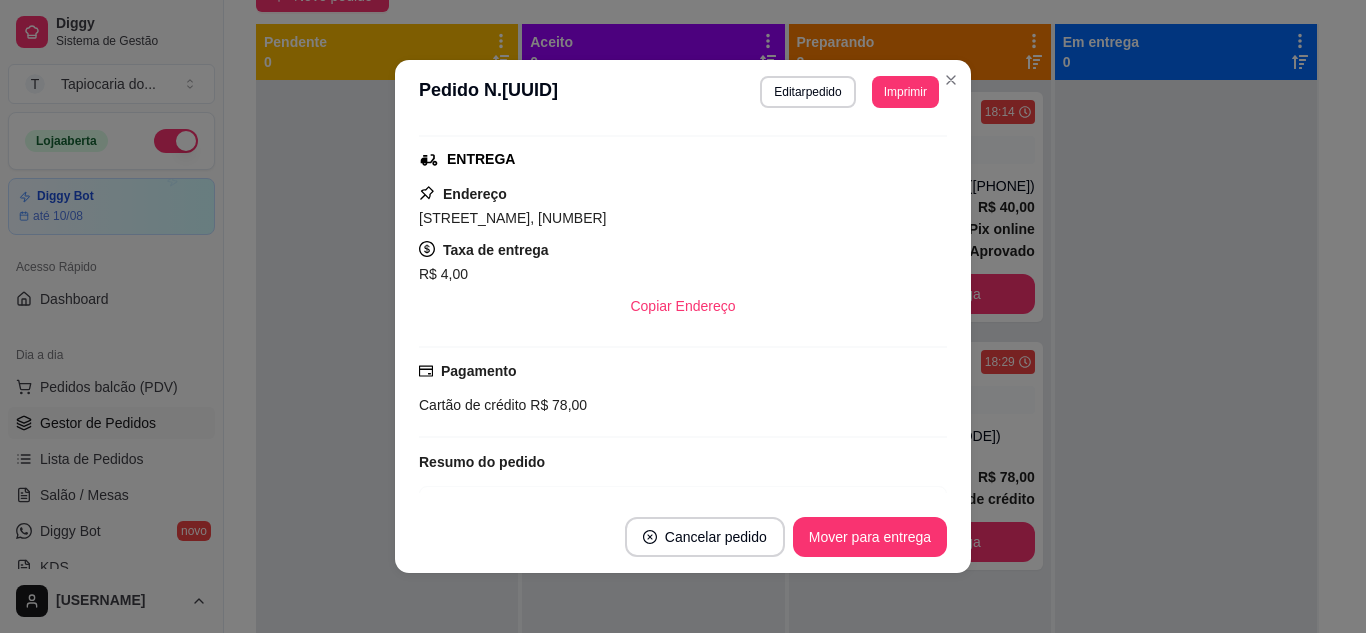scroll, scrollTop: 500, scrollLeft: 0, axis: vertical 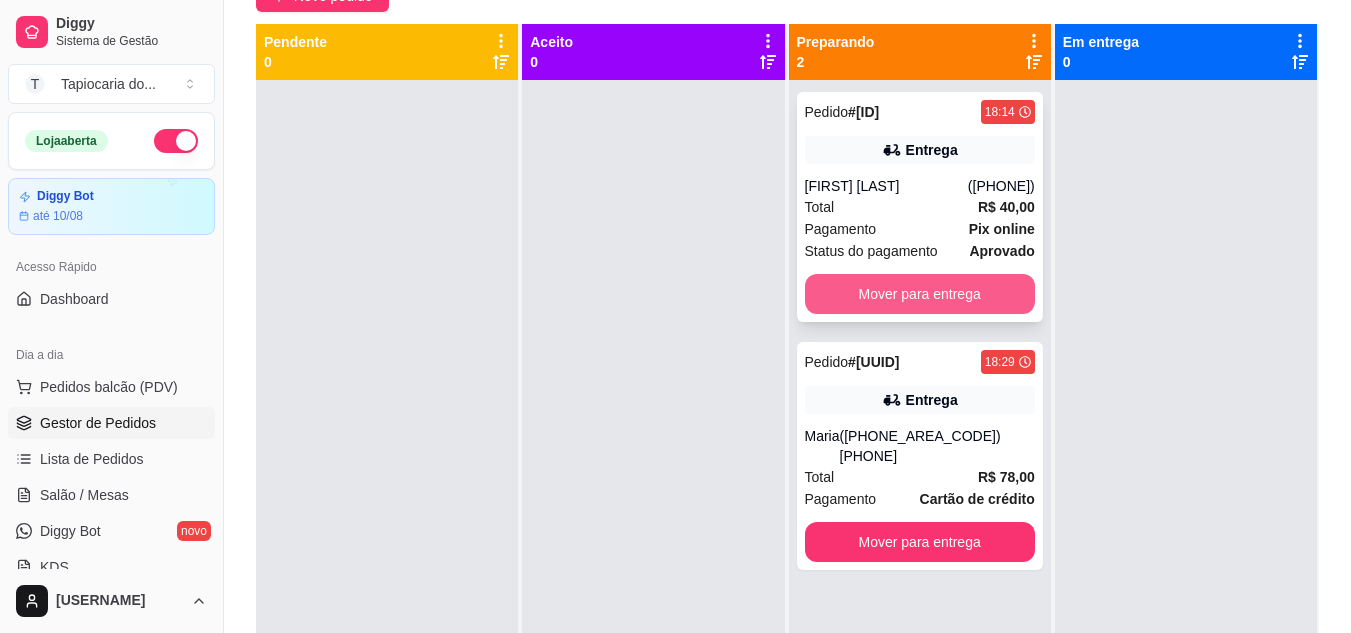 click on "Mover para entrega" at bounding box center (920, 294) 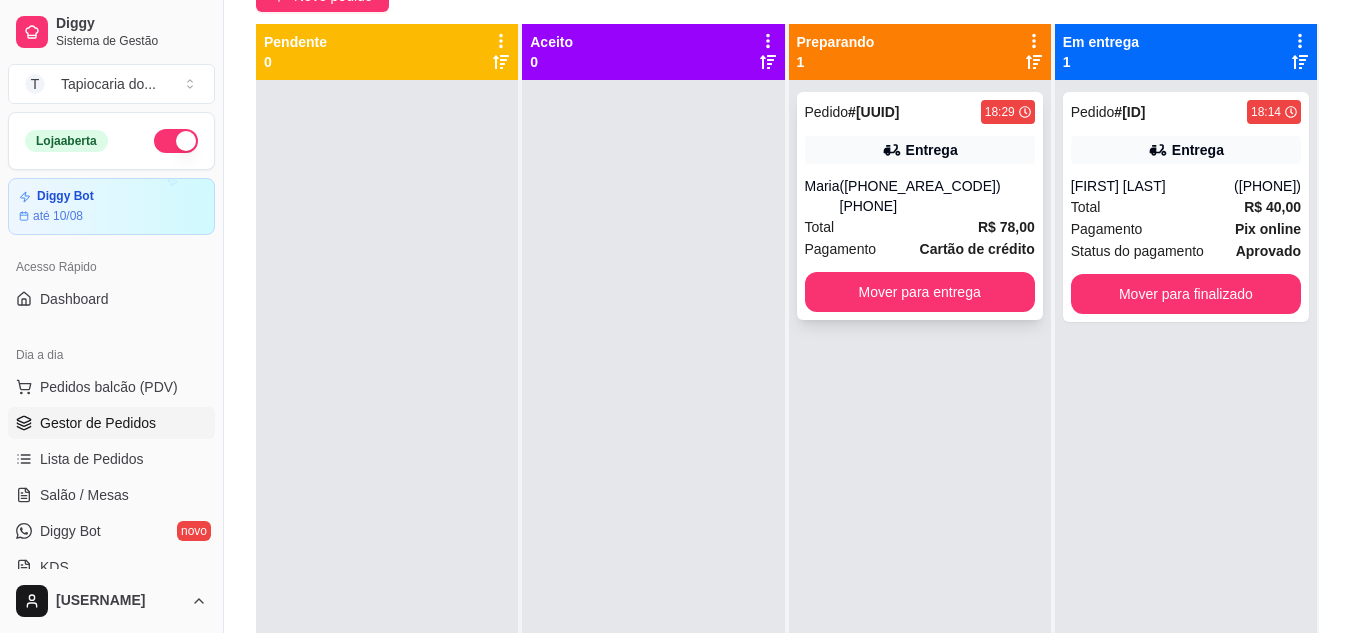 click on "Entrega" at bounding box center (920, 150) 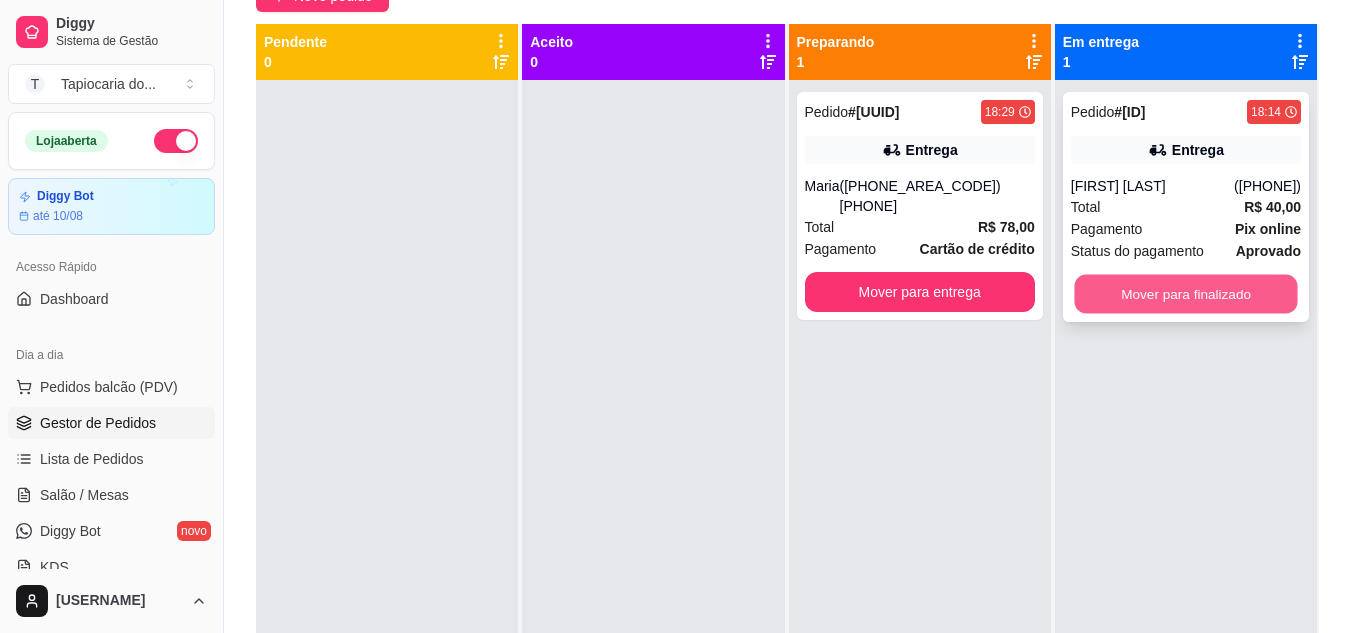 click on "Mover para finalizado" at bounding box center [1185, 294] 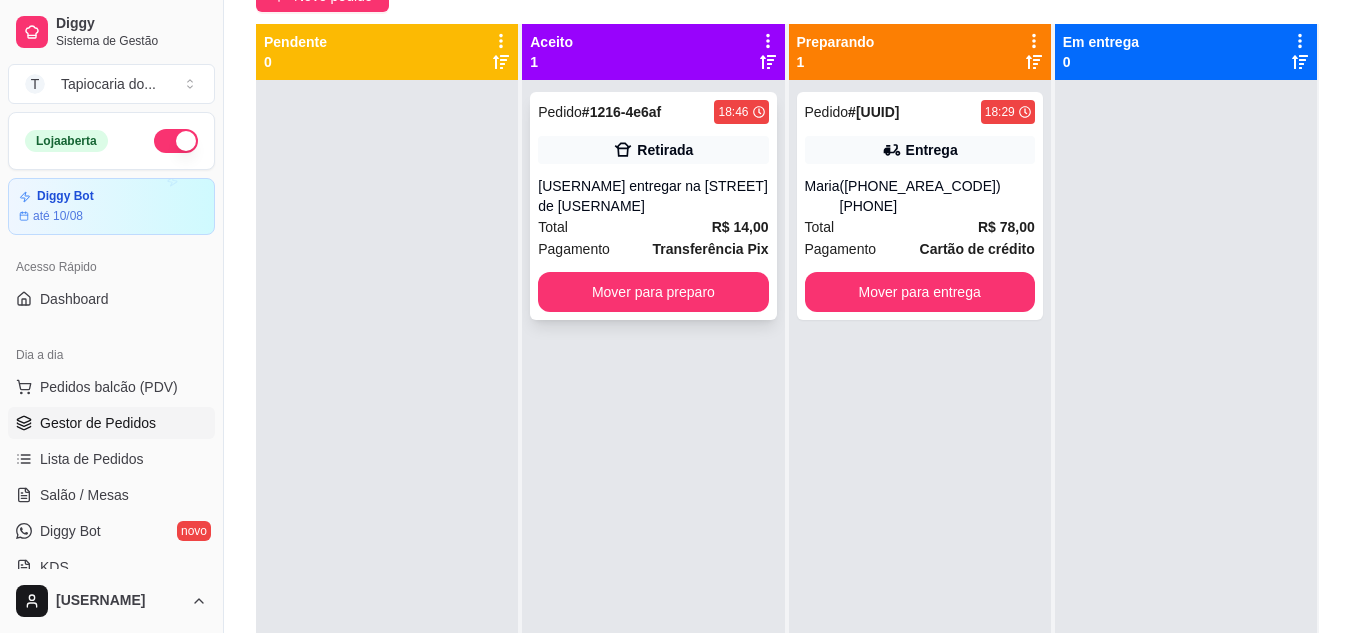 click on "Total R$ 14,00" at bounding box center (653, 227) 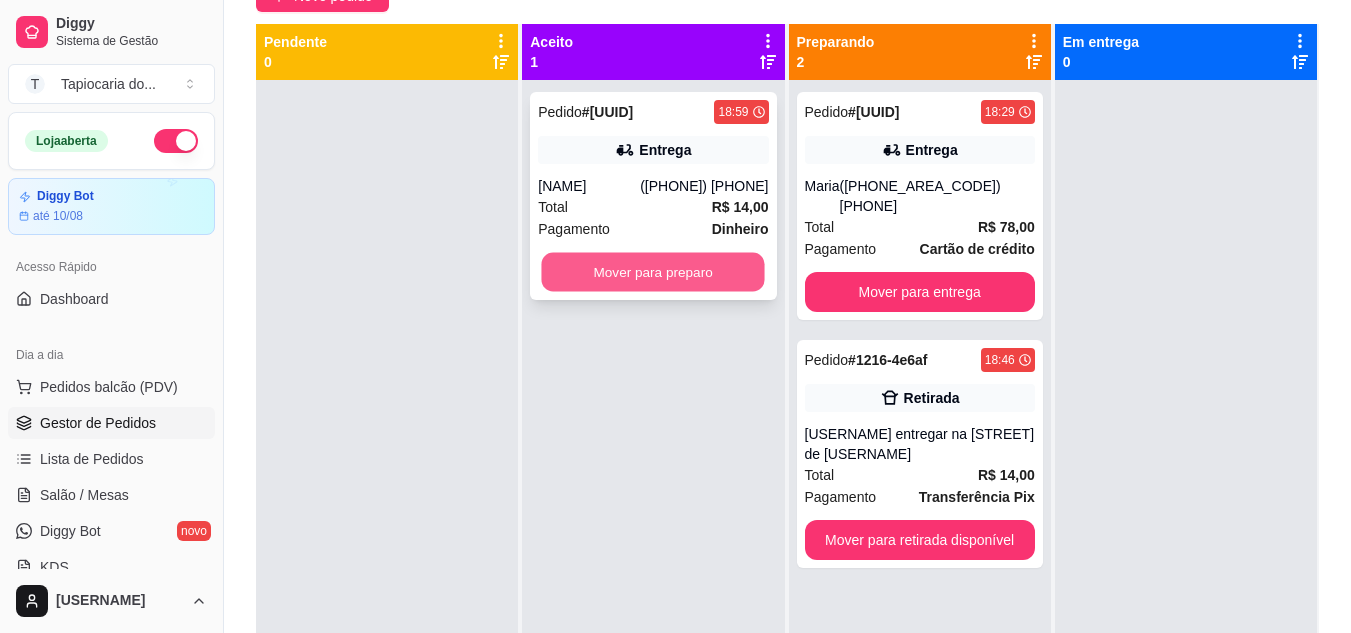 click on "Mover para preparo" at bounding box center (653, 272) 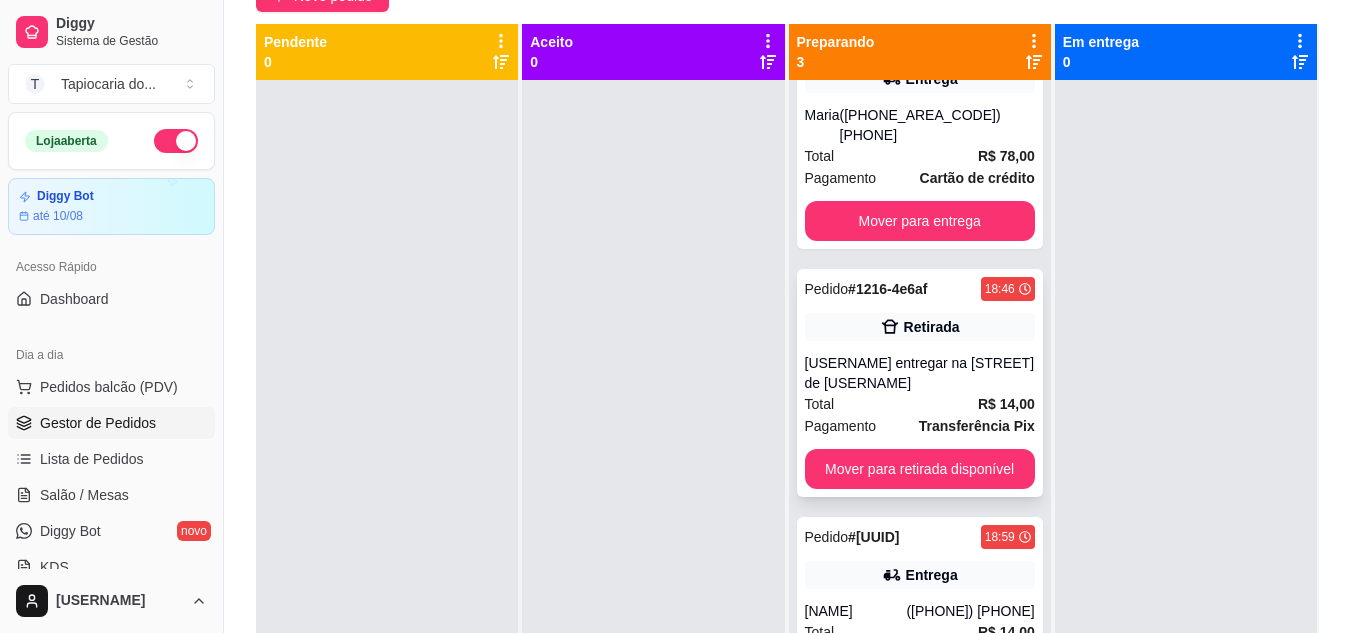 scroll, scrollTop: 0, scrollLeft: 0, axis: both 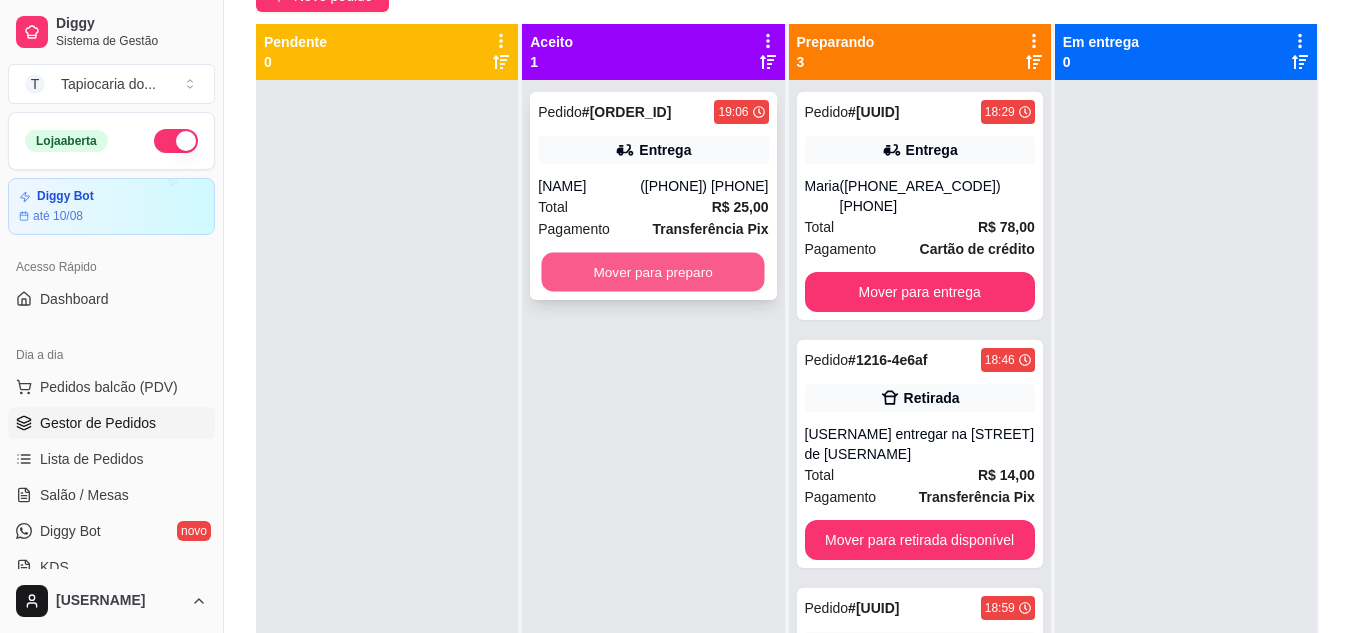 click on "Mover para preparo" at bounding box center [653, 272] 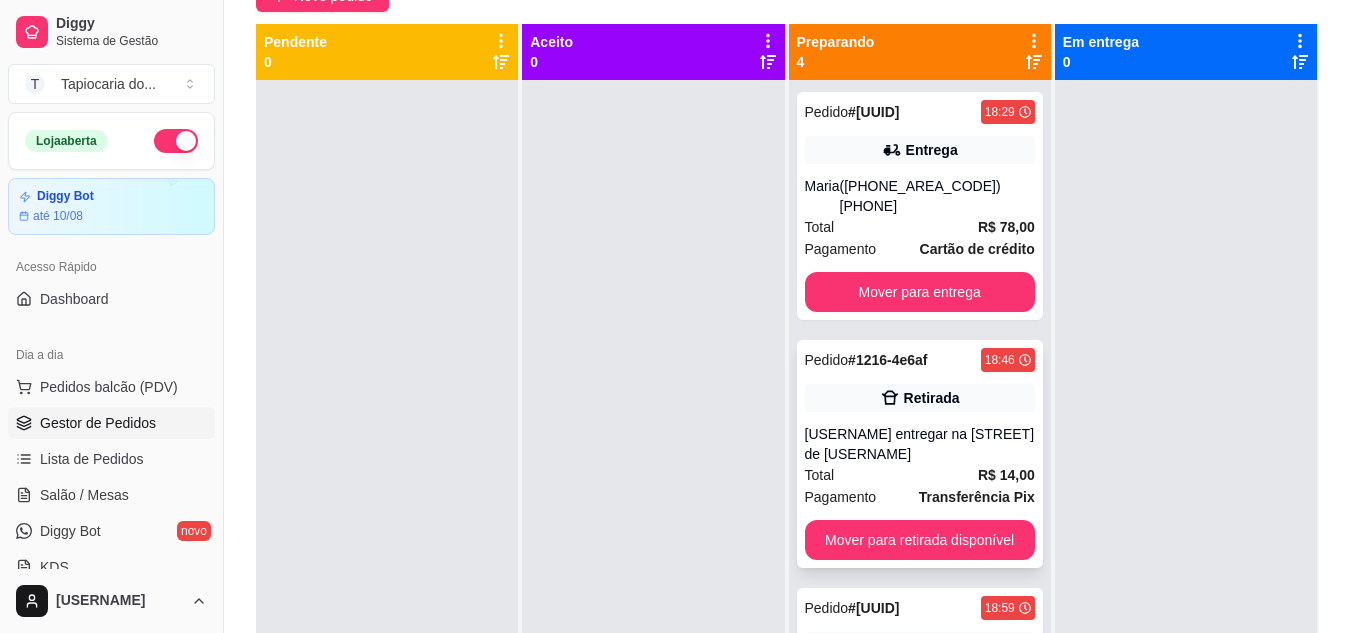 scroll, scrollTop: 299, scrollLeft: 0, axis: vertical 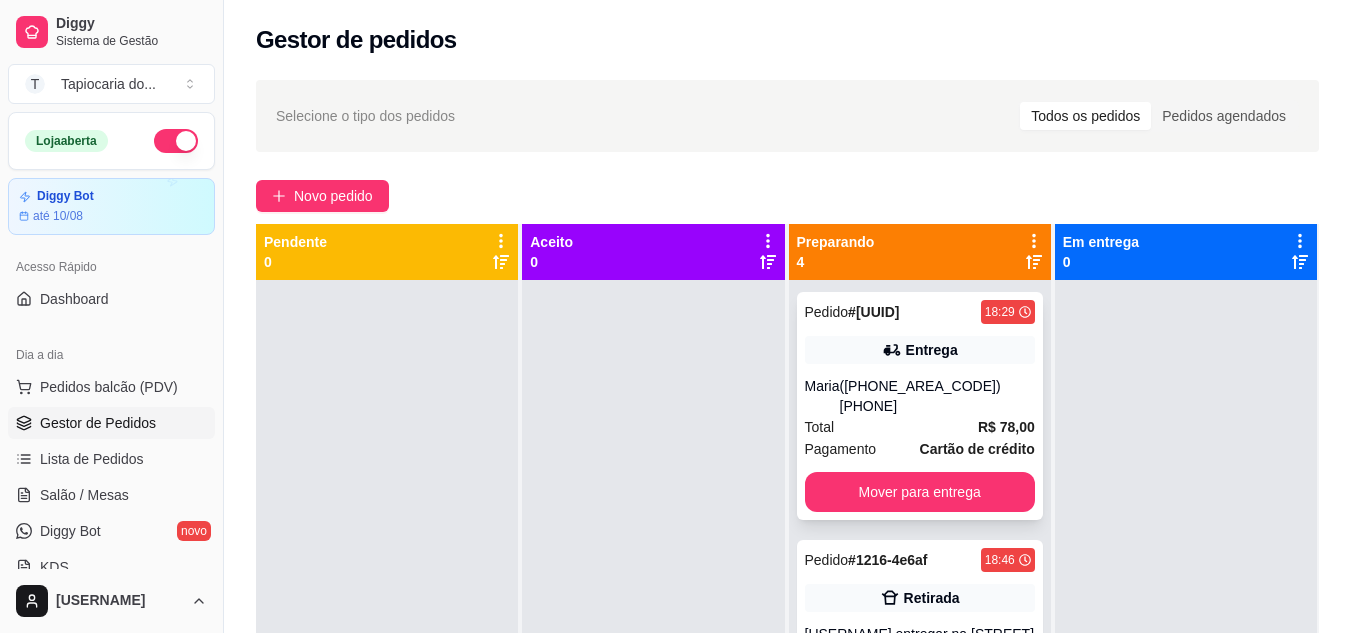 click on "Entrega" at bounding box center (920, 350) 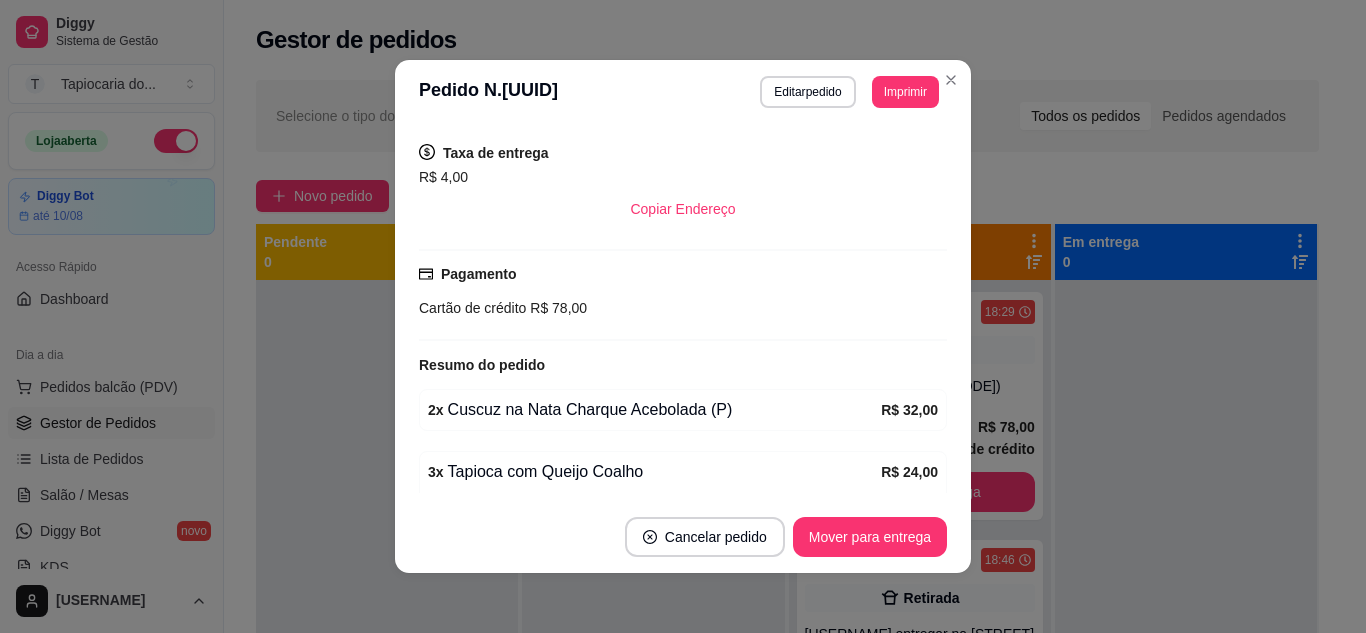 scroll, scrollTop: 654, scrollLeft: 0, axis: vertical 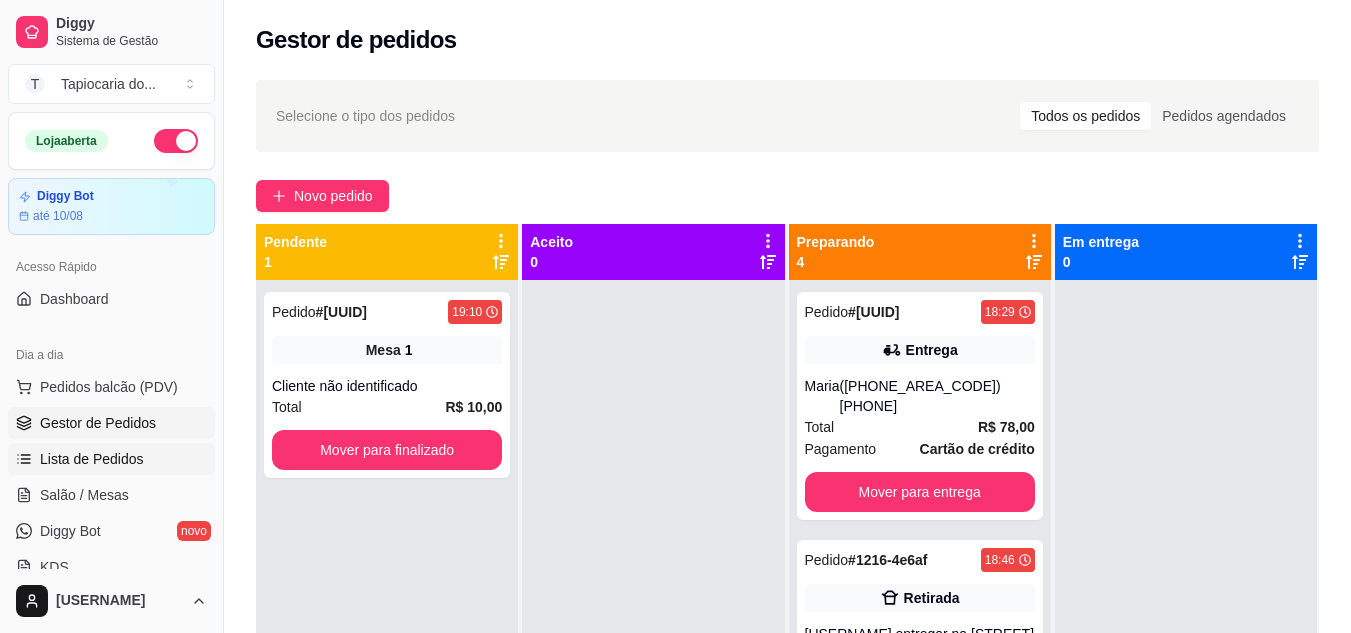 click on "Lista de Pedidos" at bounding box center (92, 459) 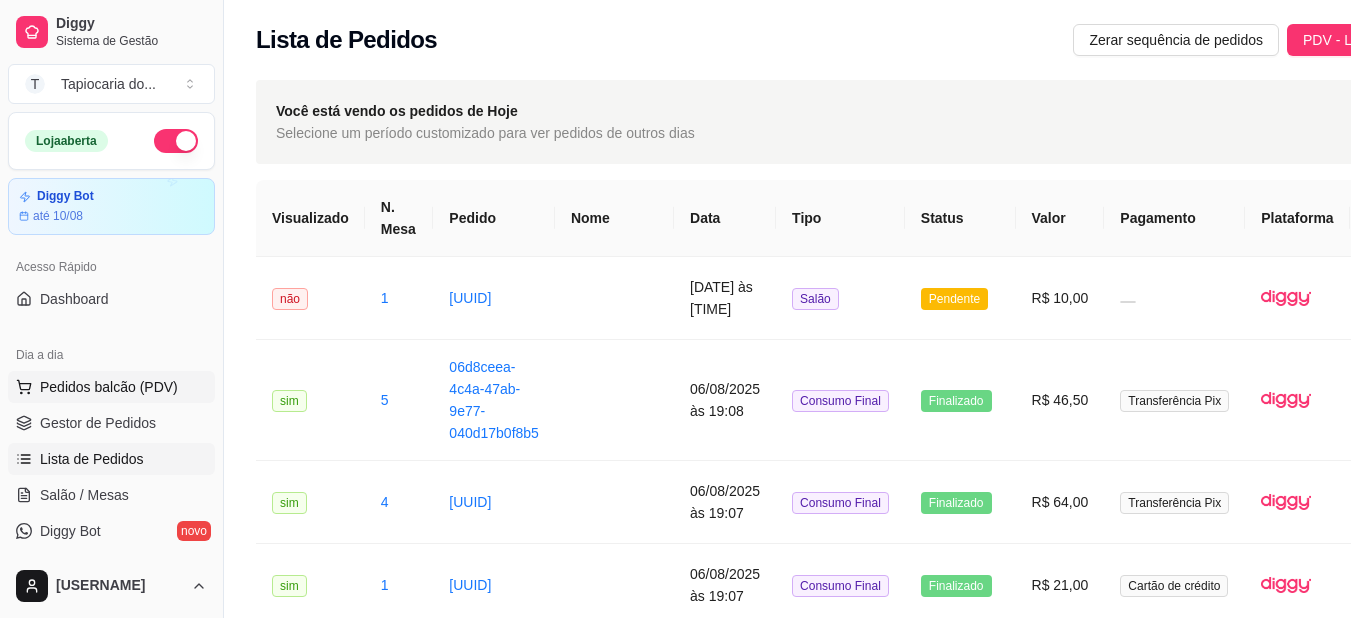 click on "Pedidos balcão (PDV)" at bounding box center (109, 387) 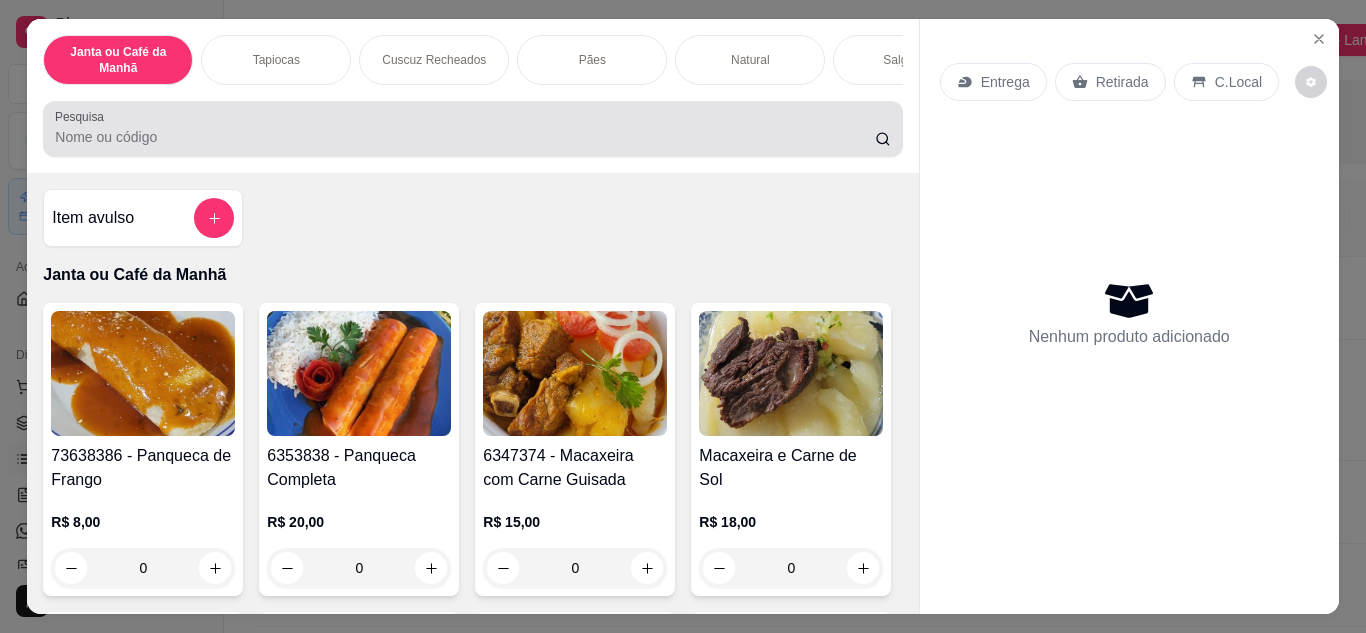 click at bounding box center (472, 129) 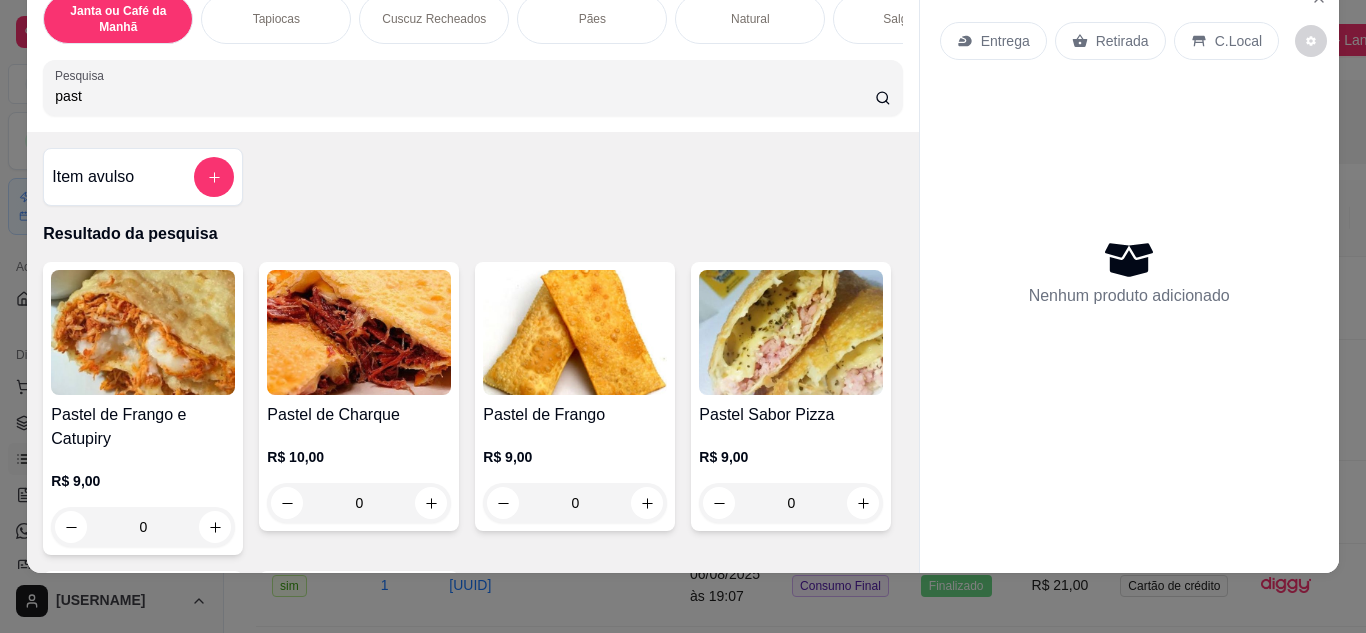 scroll, scrollTop: 53, scrollLeft: 0, axis: vertical 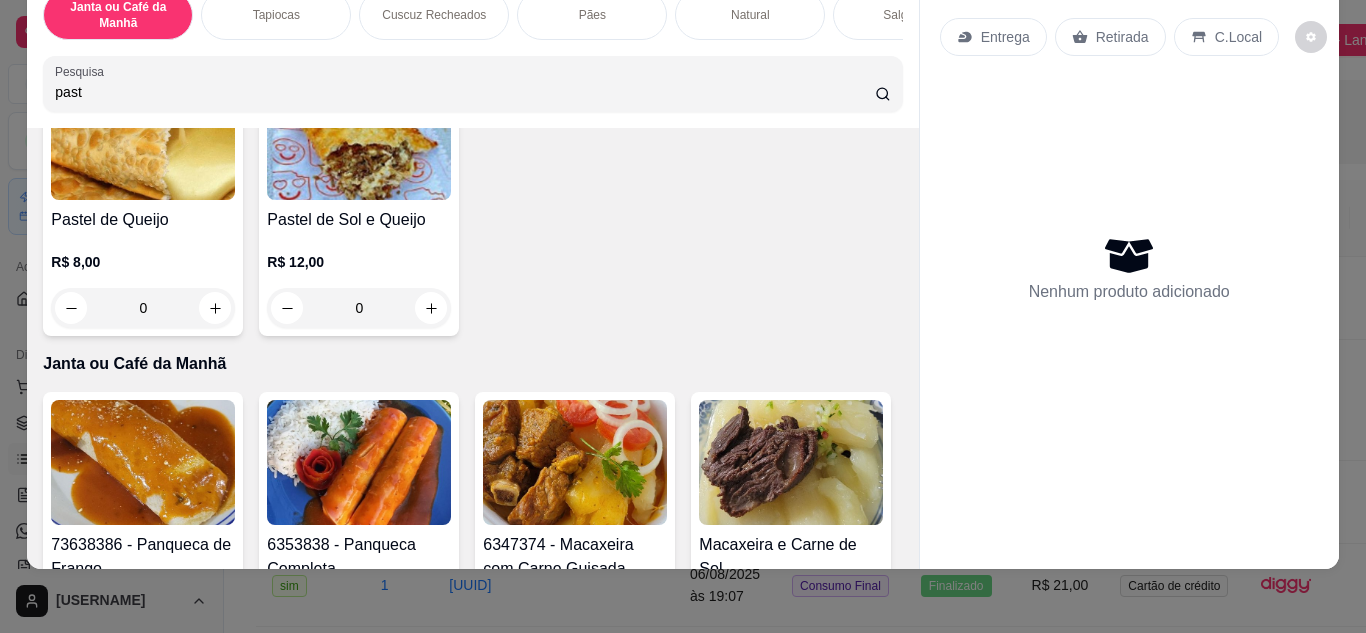 type on "past" 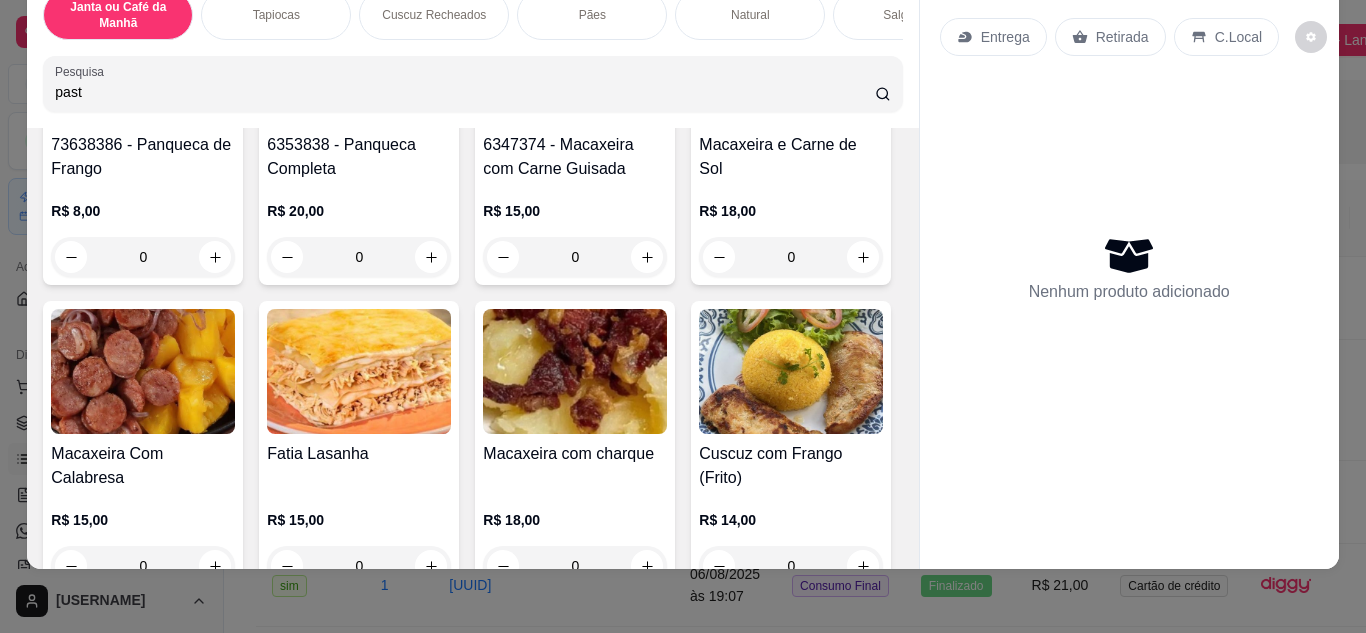 drag, startPoint x: 1205, startPoint y: 602, endPoint x: 1205, endPoint y: 587, distance: 15 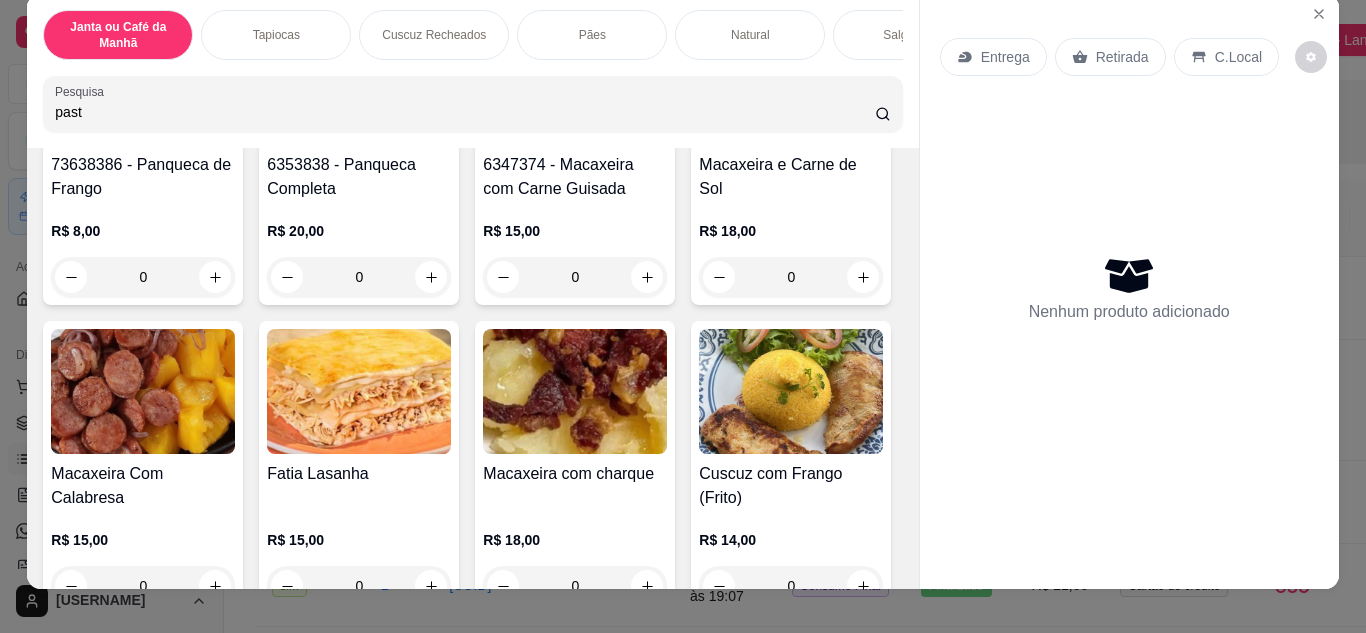 scroll, scrollTop: 0, scrollLeft: 0, axis: both 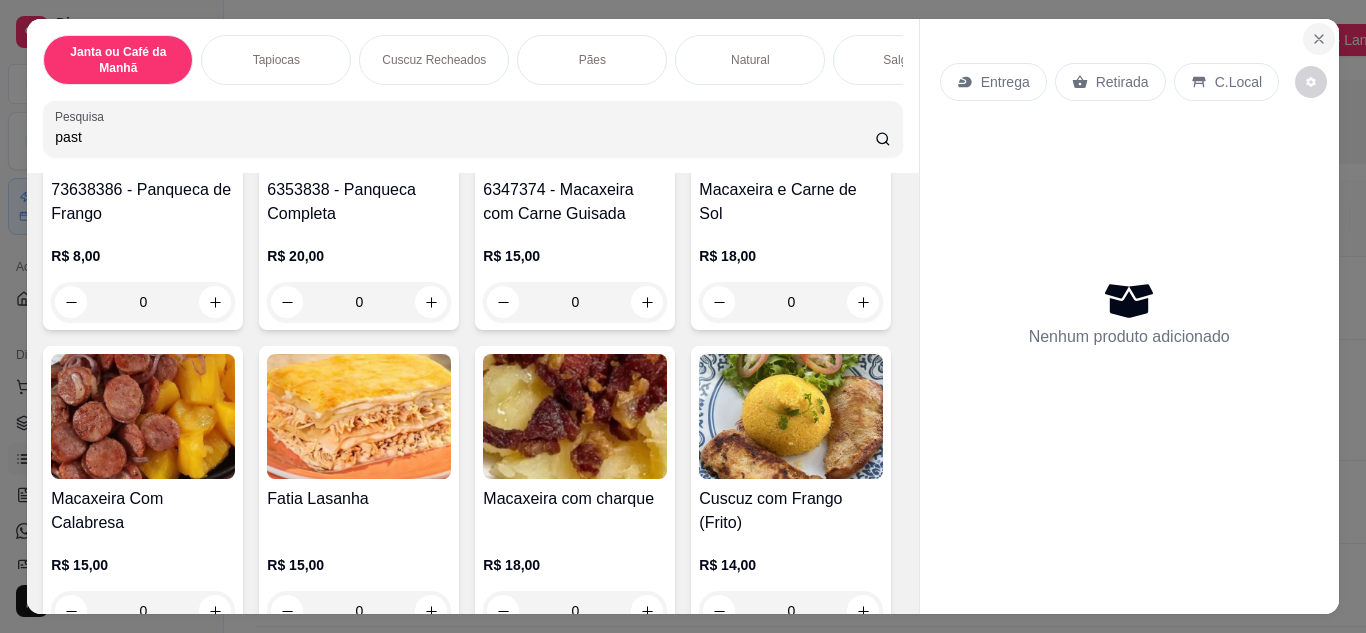 click 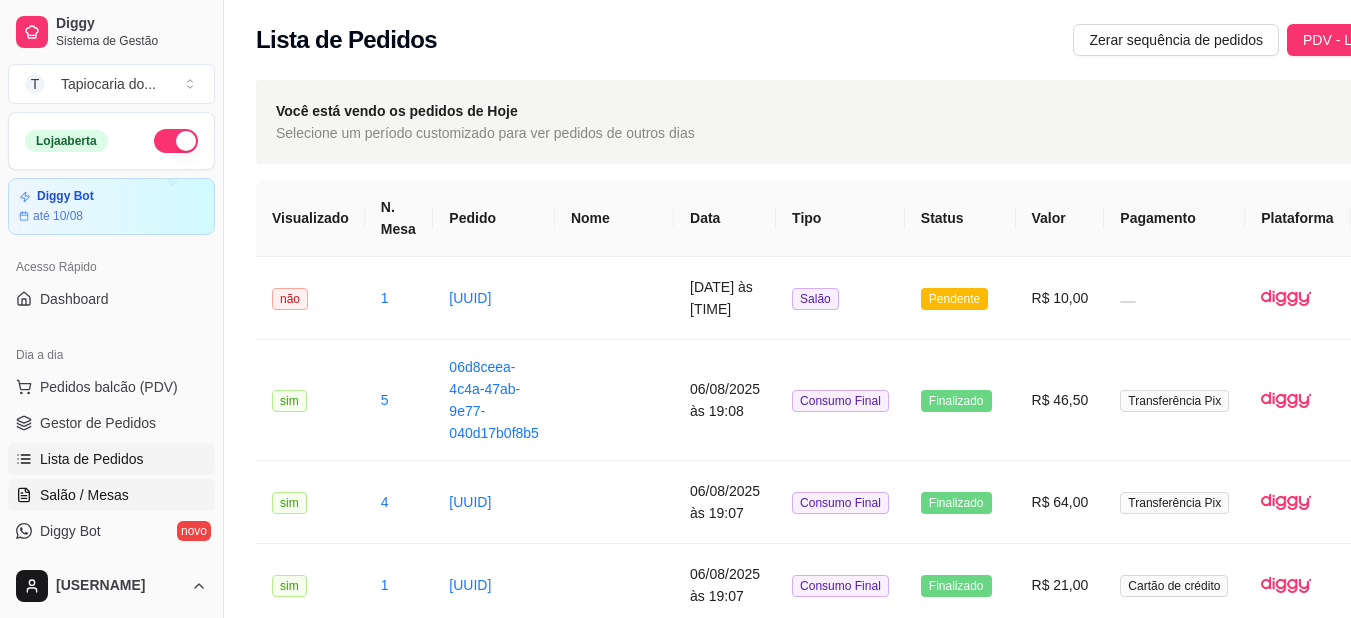 click on "Salão / Mesas" at bounding box center [84, 495] 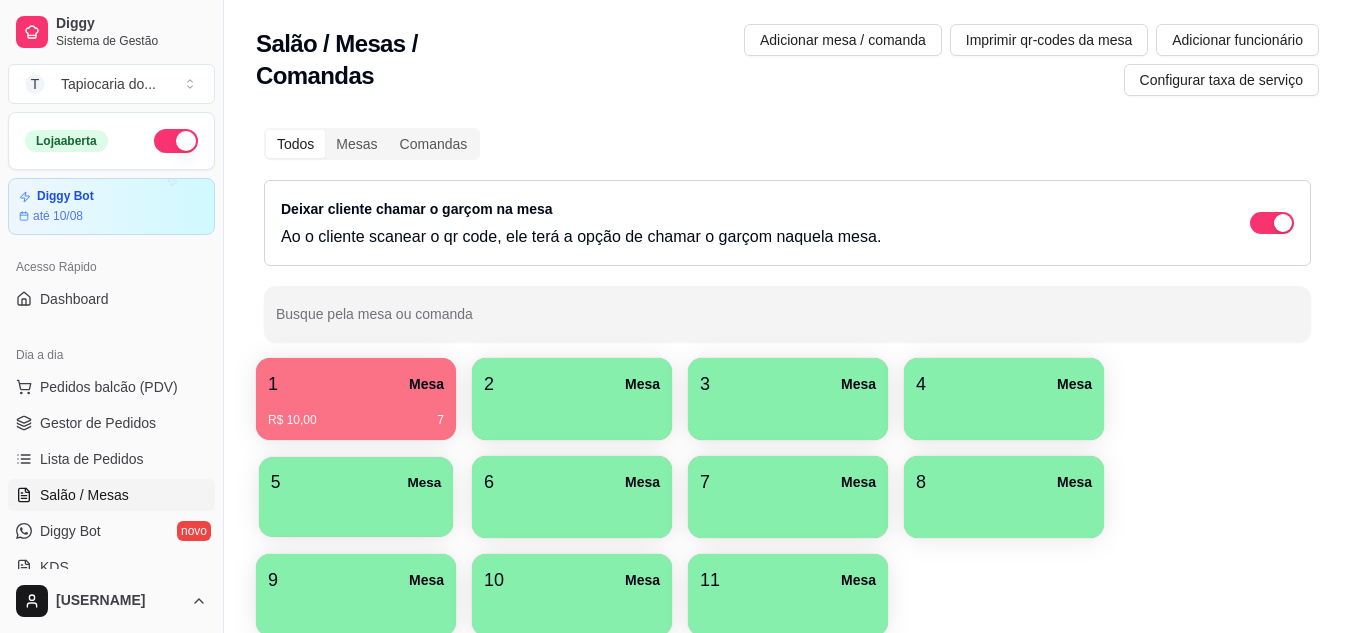 click at bounding box center [356, 510] 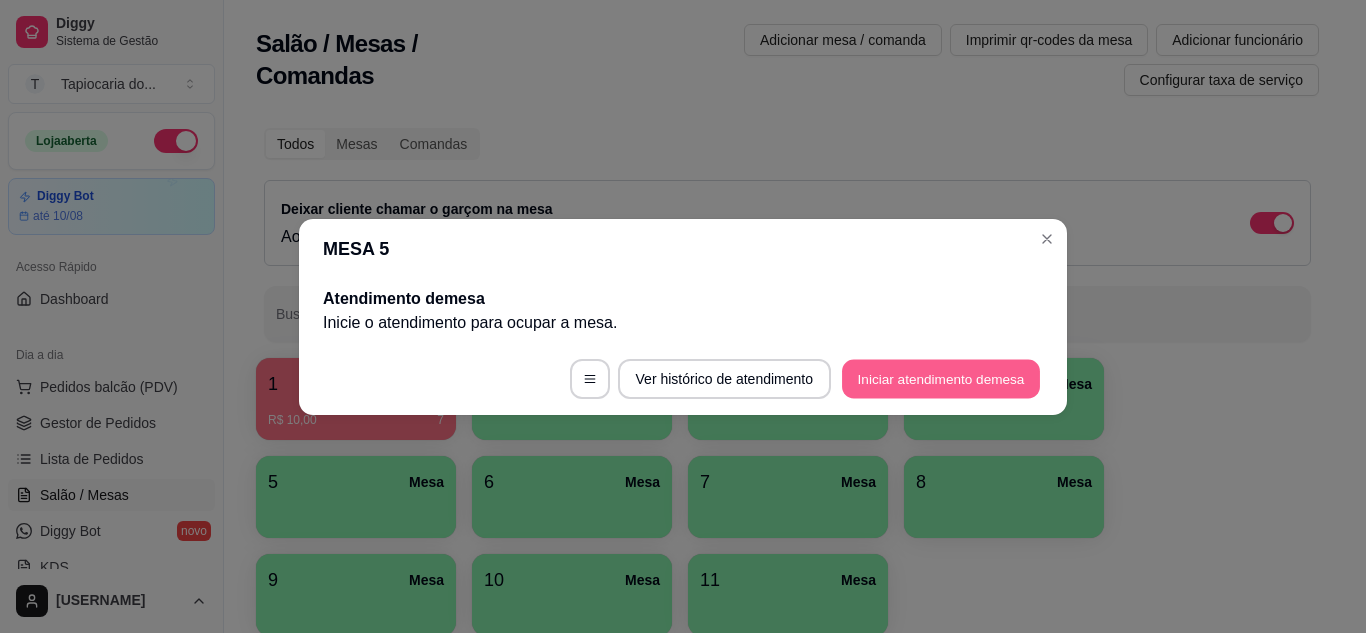 click on "Iniciar atendimento de  mesa" at bounding box center (941, 378) 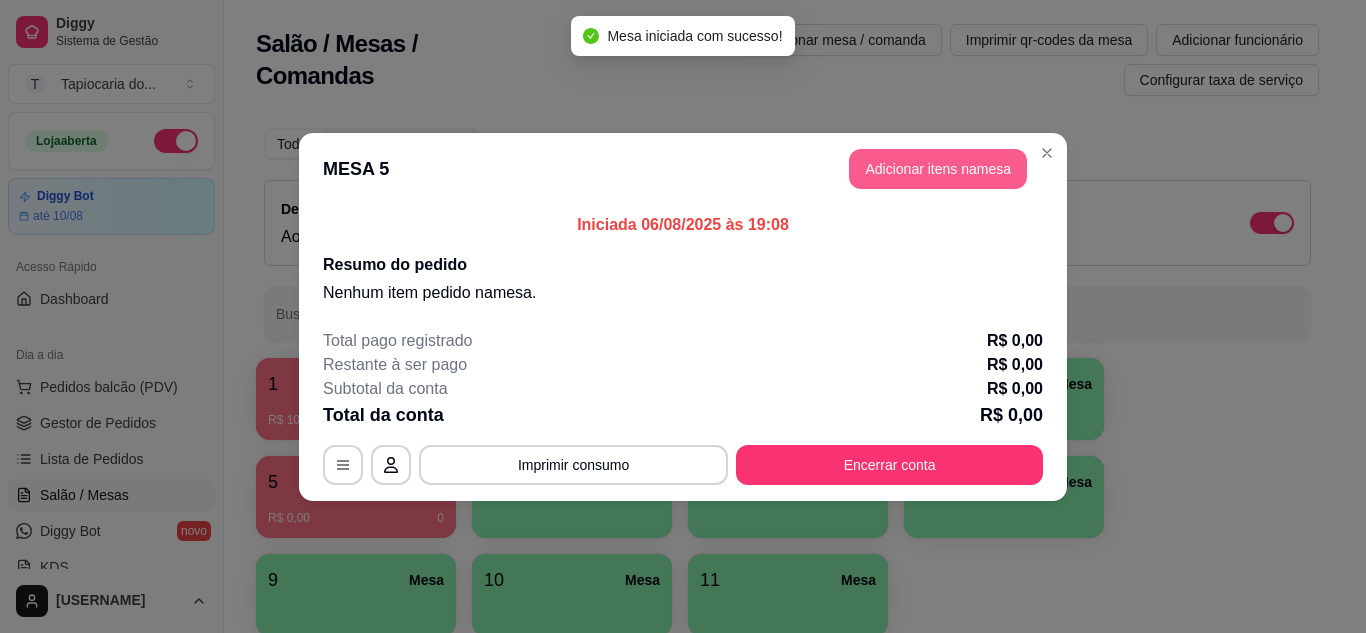 click on "Adicionar itens na  mesa" at bounding box center (938, 169) 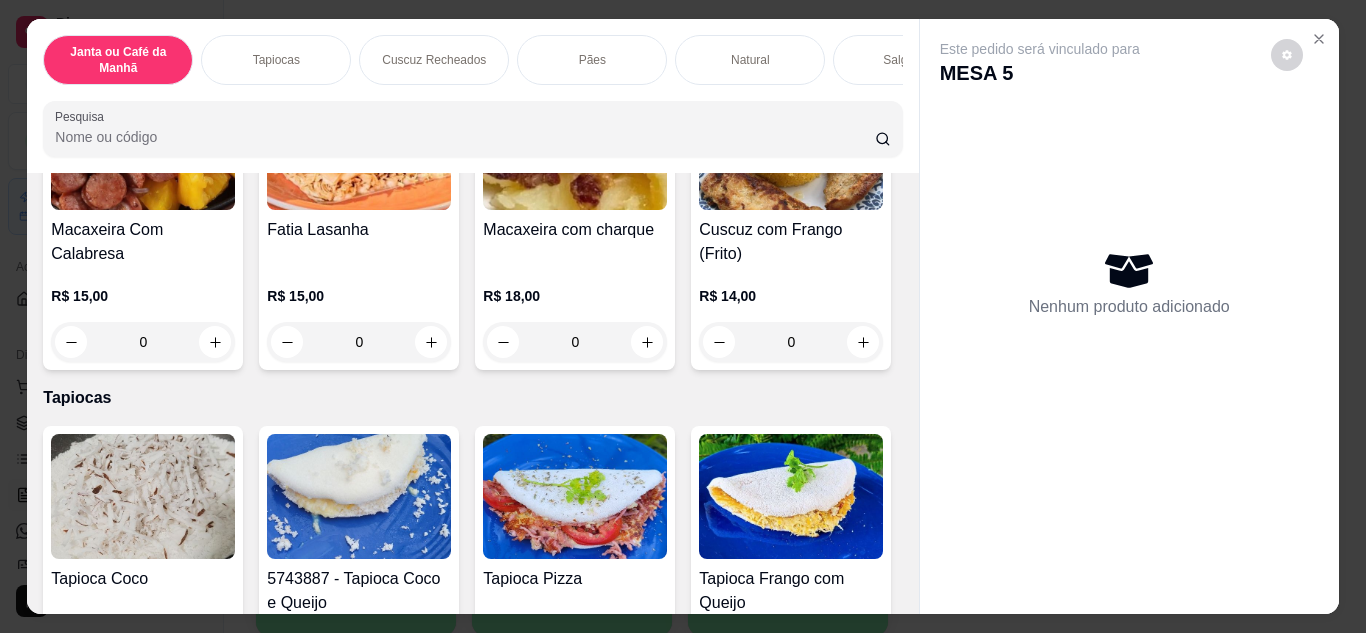 scroll, scrollTop: 500, scrollLeft: 0, axis: vertical 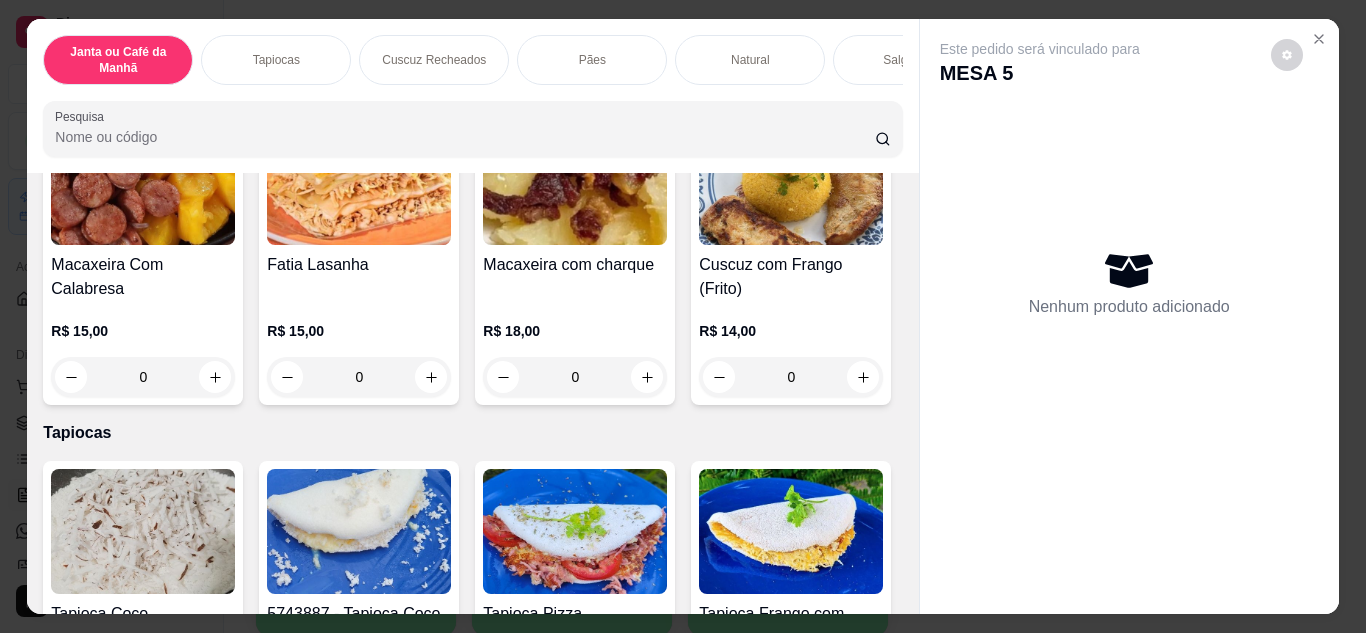 click 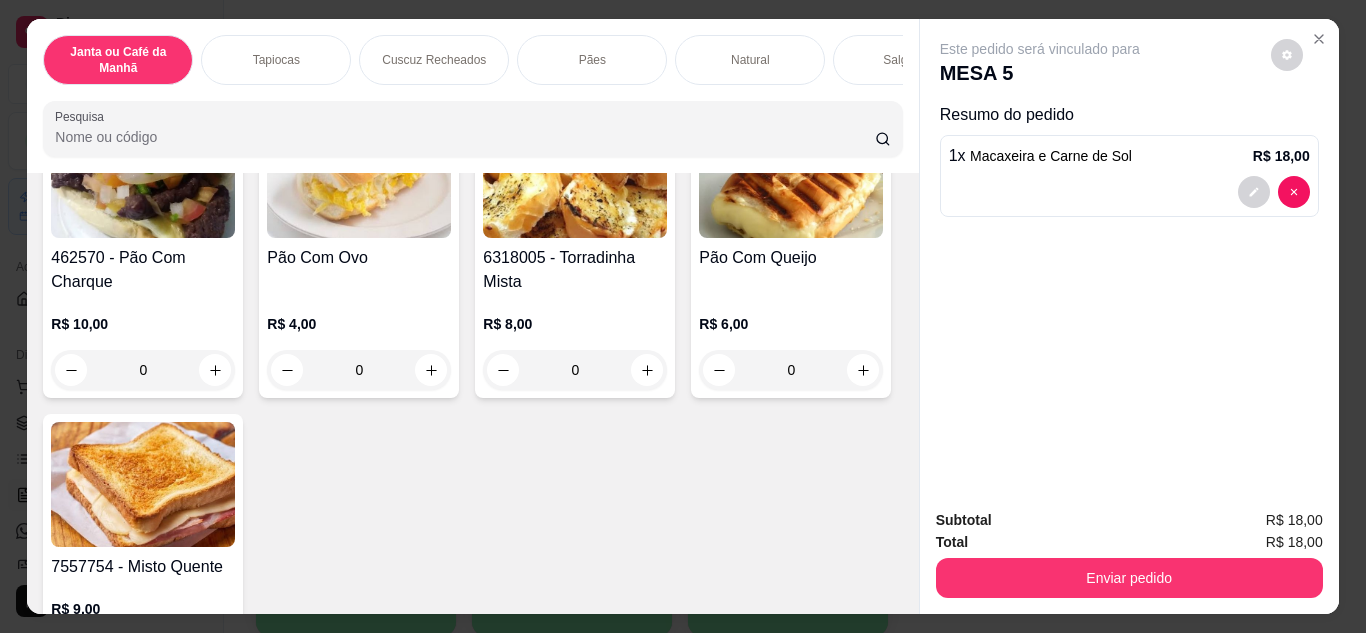 scroll, scrollTop: 3201, scrollLeft: 0, axis: vertical 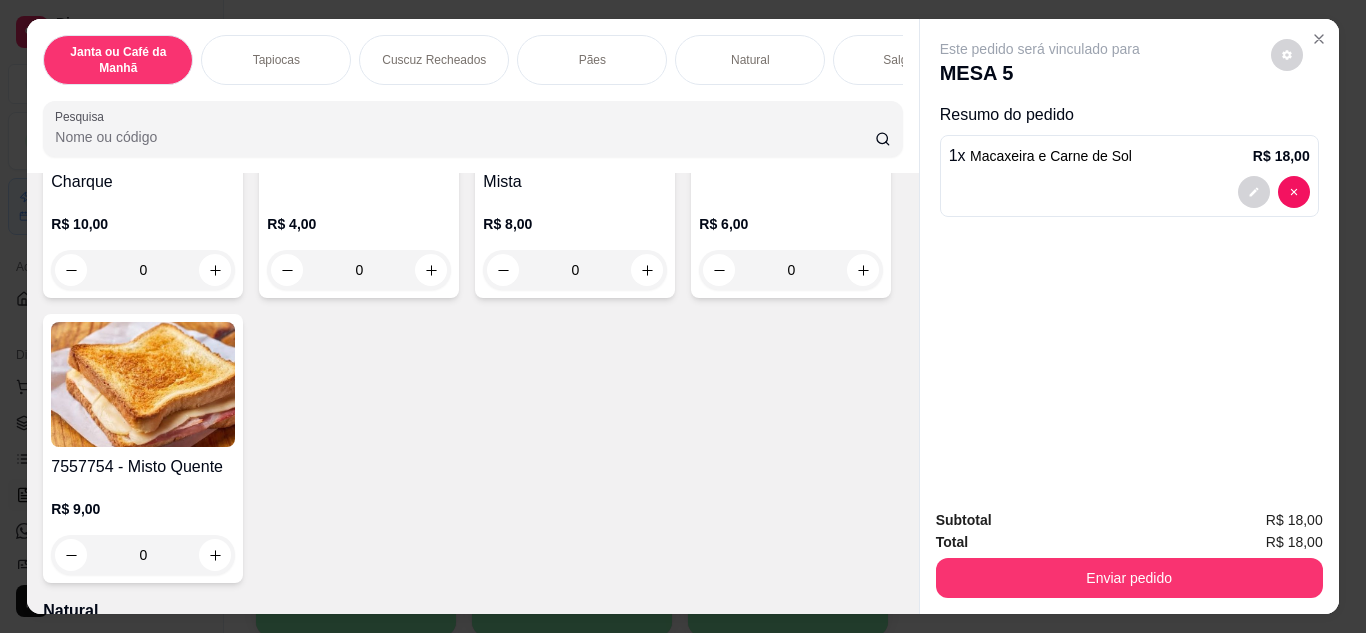 click at bounding box center [215, -79] 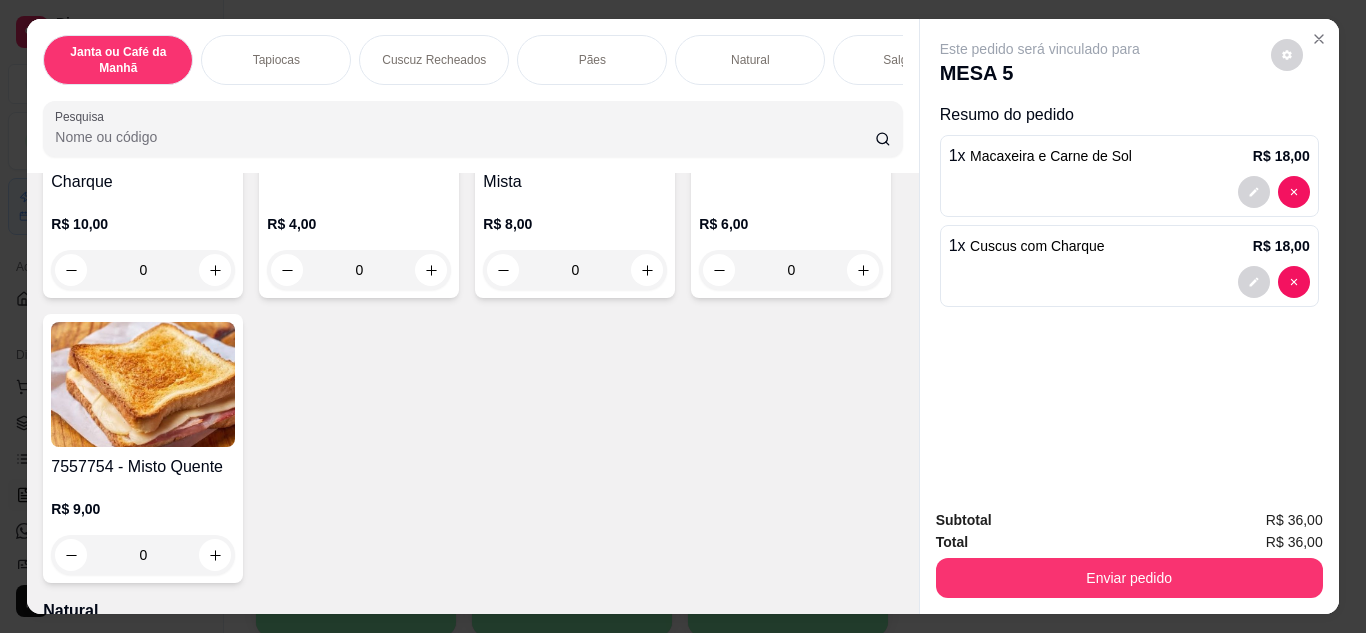 type on "1" 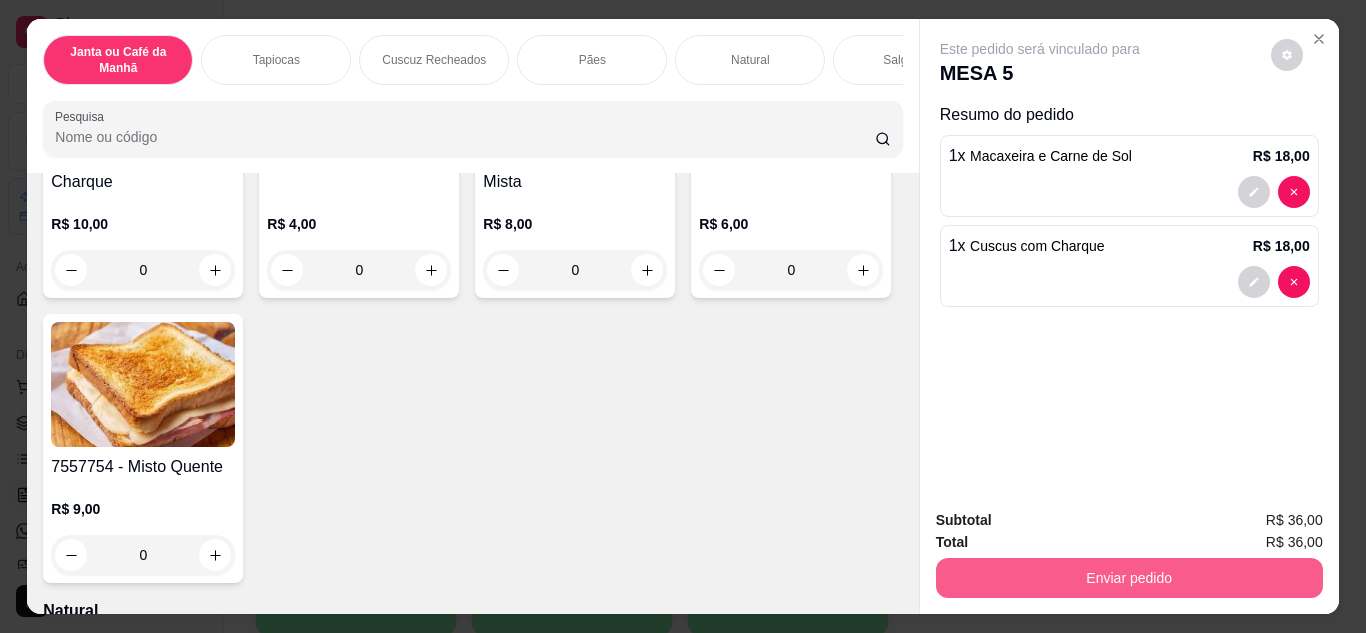 click on "Enviar pedido" at bounding box center (1129, 578) 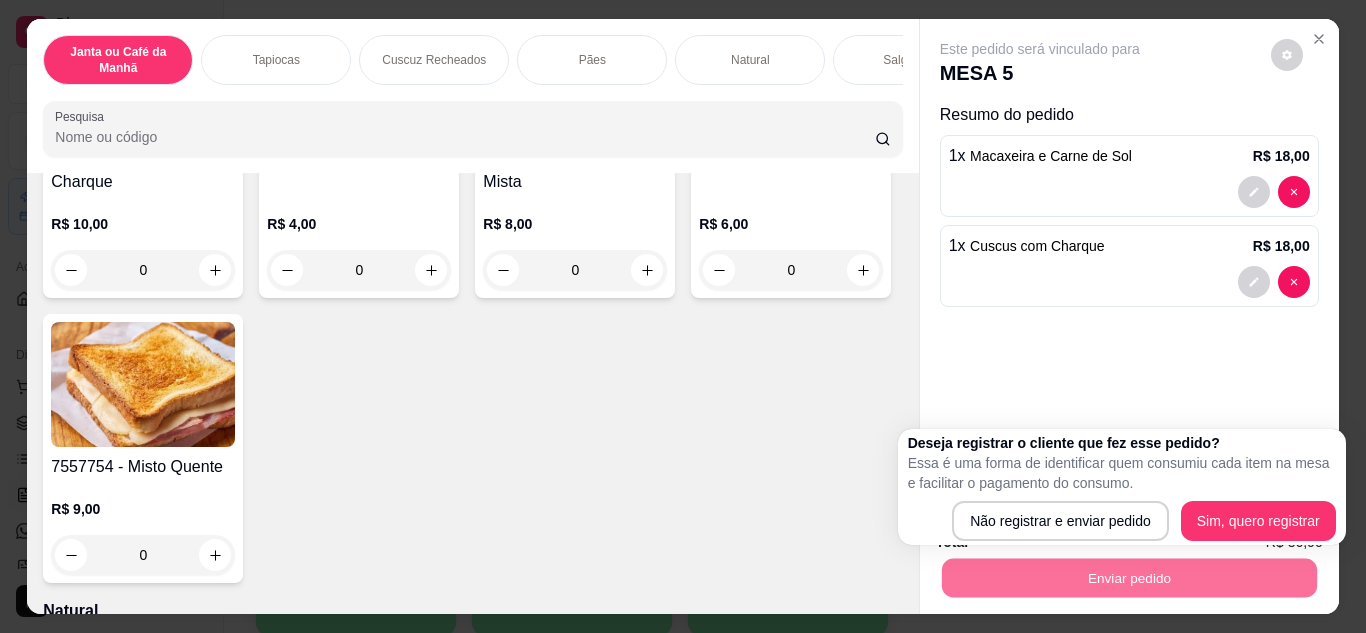 click on "445678 - Cuscuz Charque e Queijo Recheado (P) R$ 14,00 0 88876543 - Cuscuz na Nata Charque Acebolada (P) R$ 16,00 0 Cuscuz Frango e Queijo Recheado (P) R$ 14,00 0 Cuscus com Galinha Guisada R$ 15,00 0 Cuscus com Charque R$ 18,00 1 Cuscuz com Carne Guisada R$ 15,00 0 Cuscus Charque na Nata (M) R$ 18,00 0 Cuscus Carne de Sol na Nata (M) R$ 18,00 0" at bounding box center (472, -352) 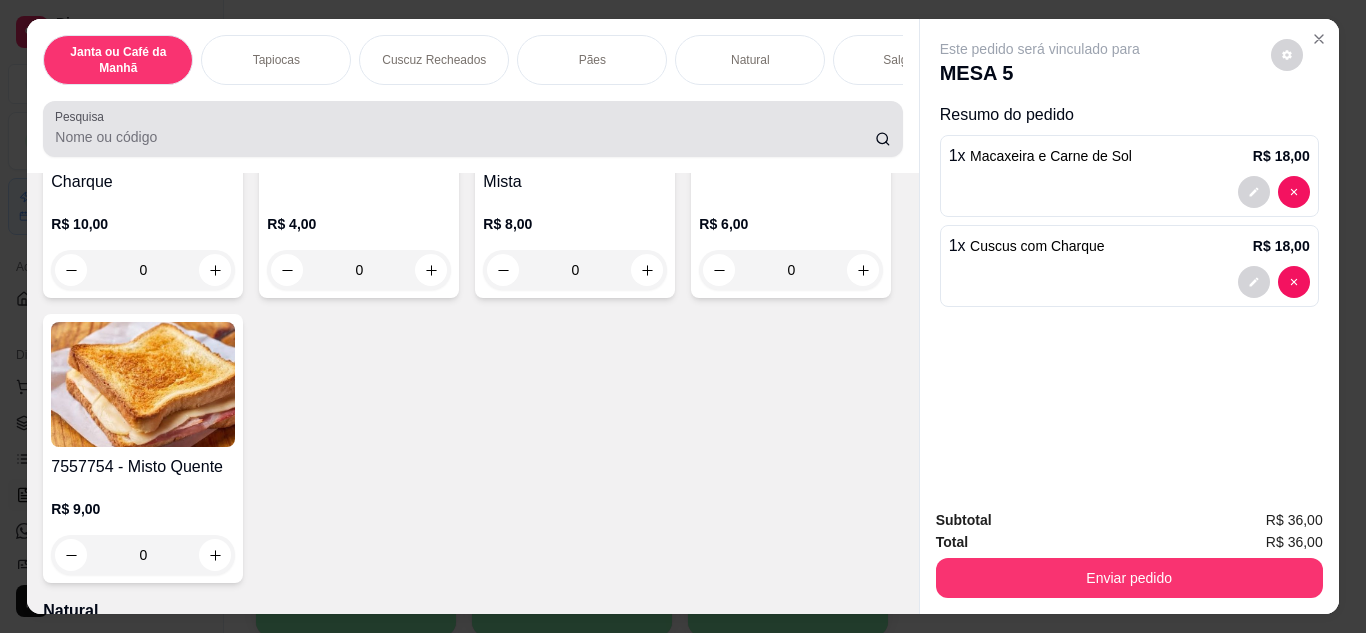click at bounding box center (472, 129) 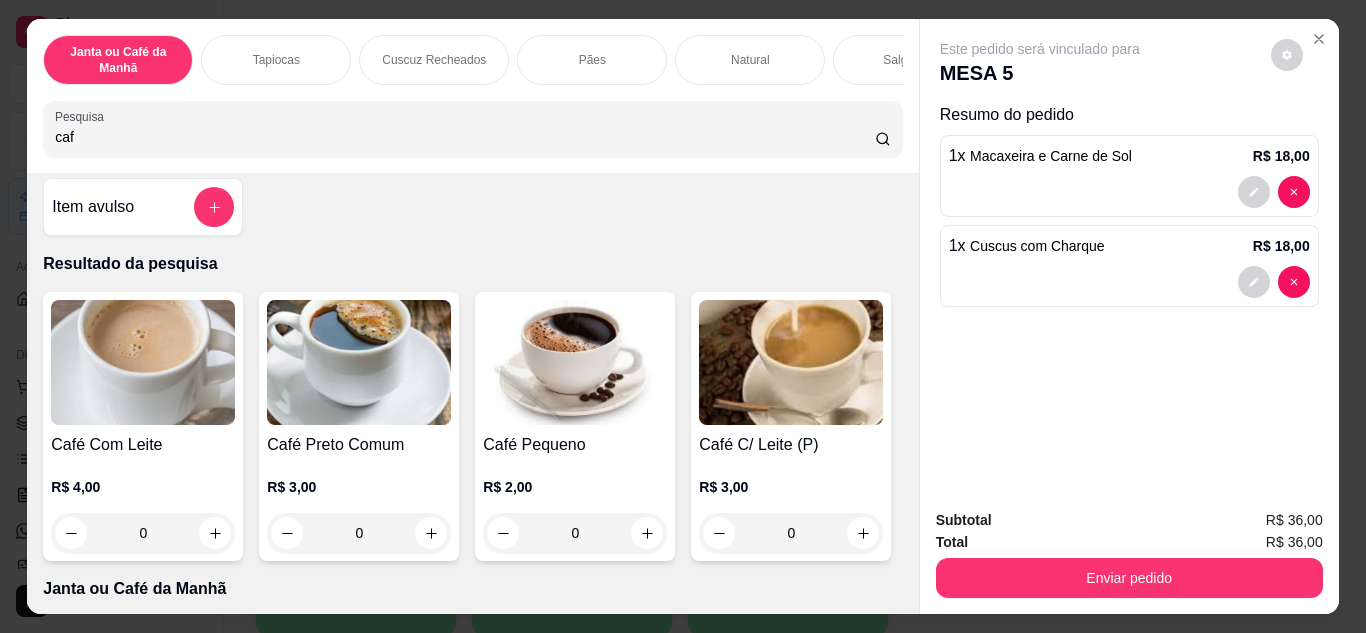 scroll, scrollTop: 0, scrollLeft: 0, axis: both 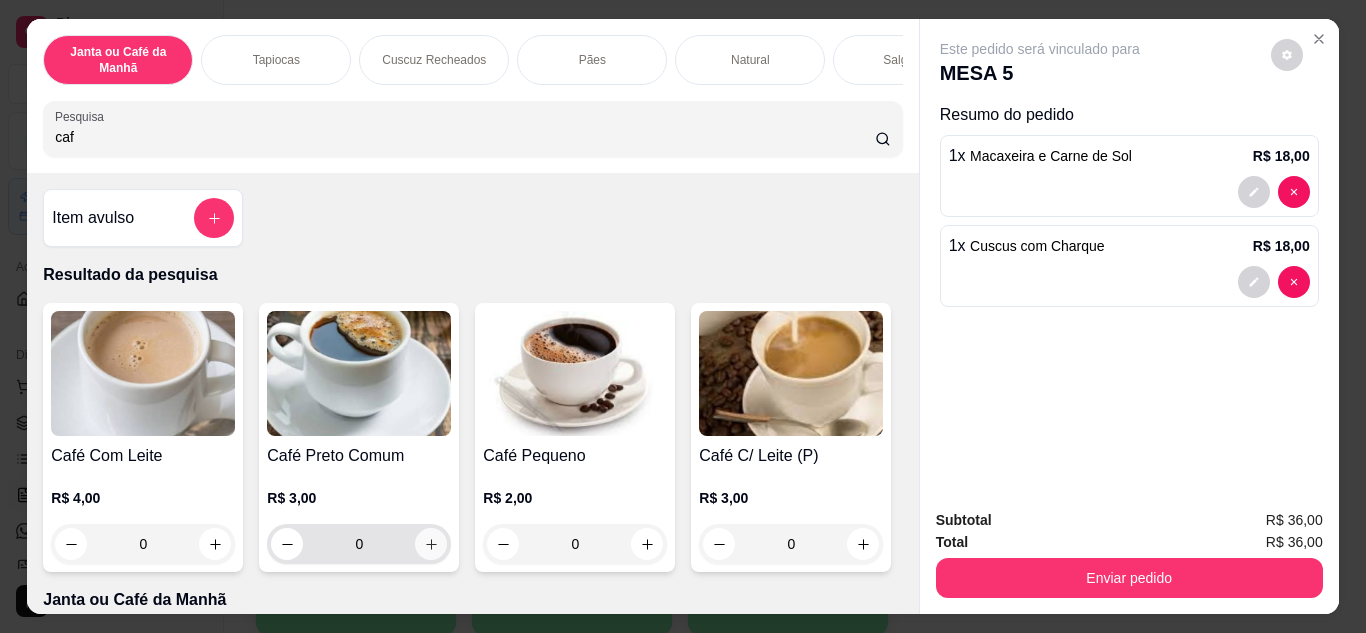 type on "caf" 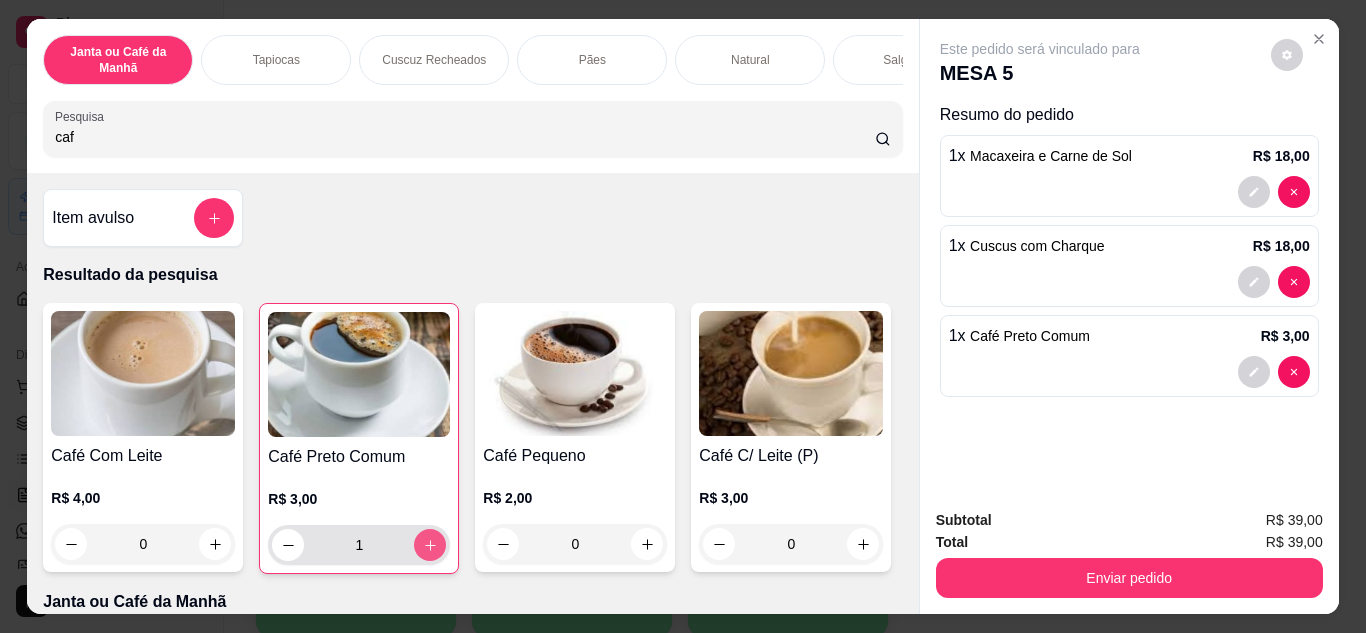 type on "1" 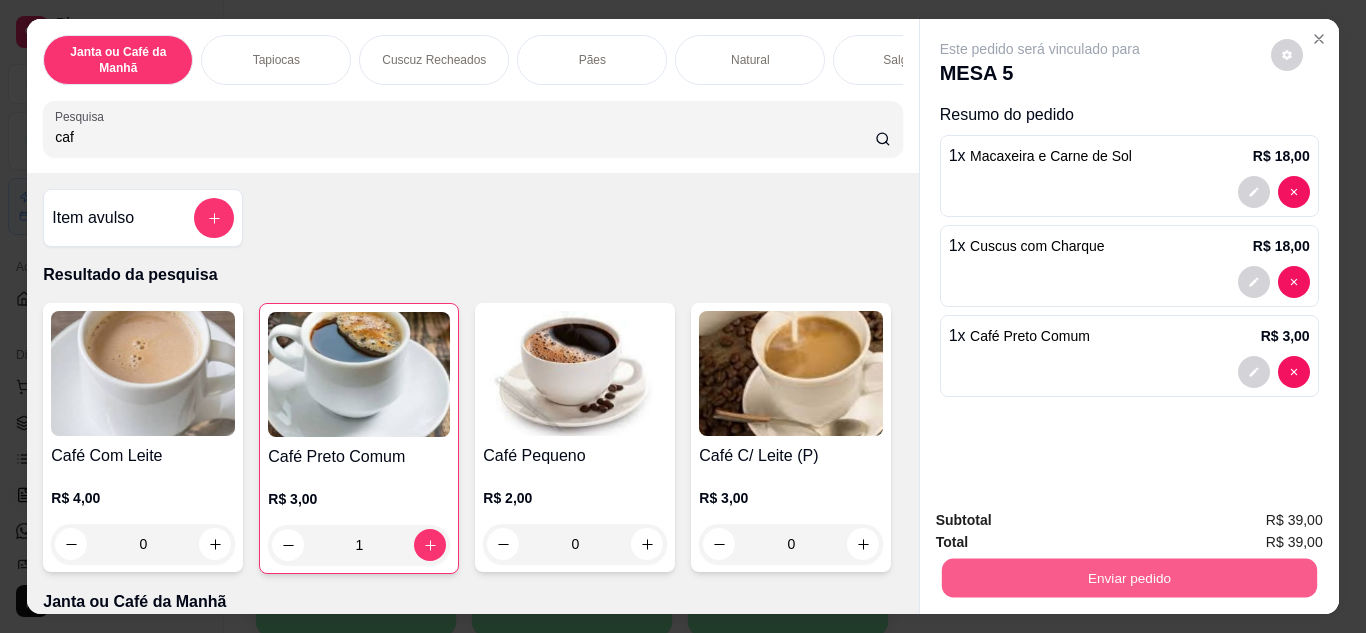 click on "Enviar pedido" at bounding box center [1128, 578] 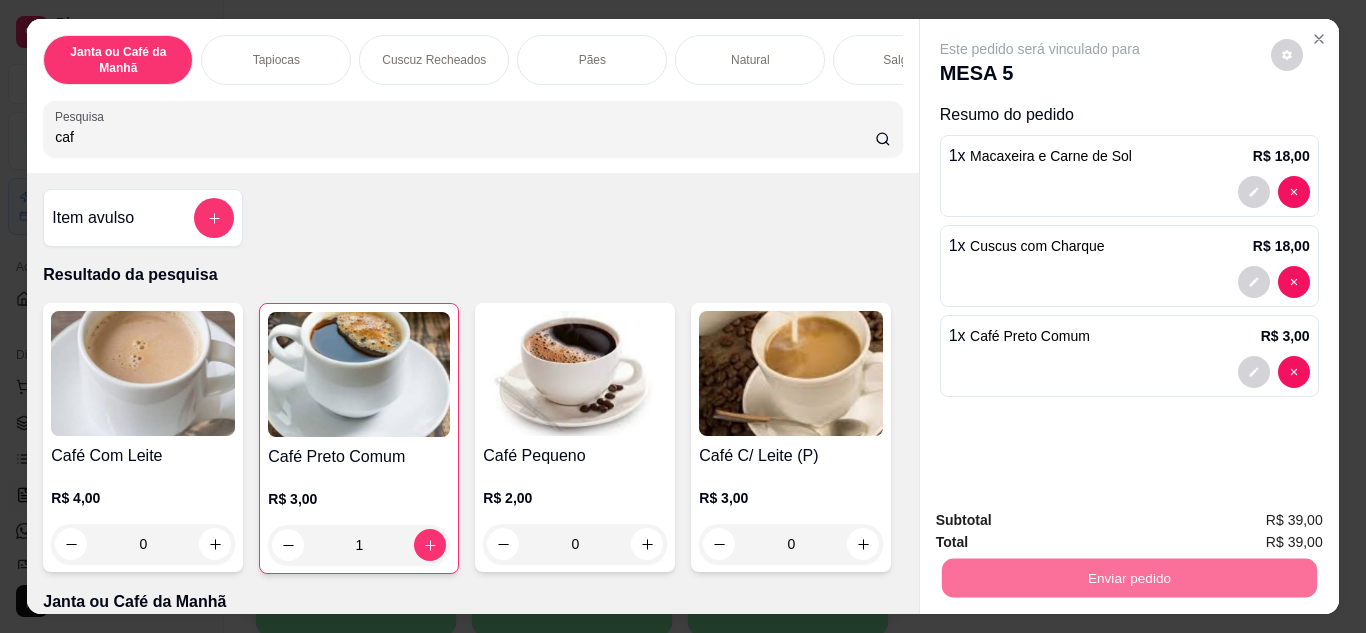 click on "Não registrar e enviar pedido" at bounding box center (1063, 521) 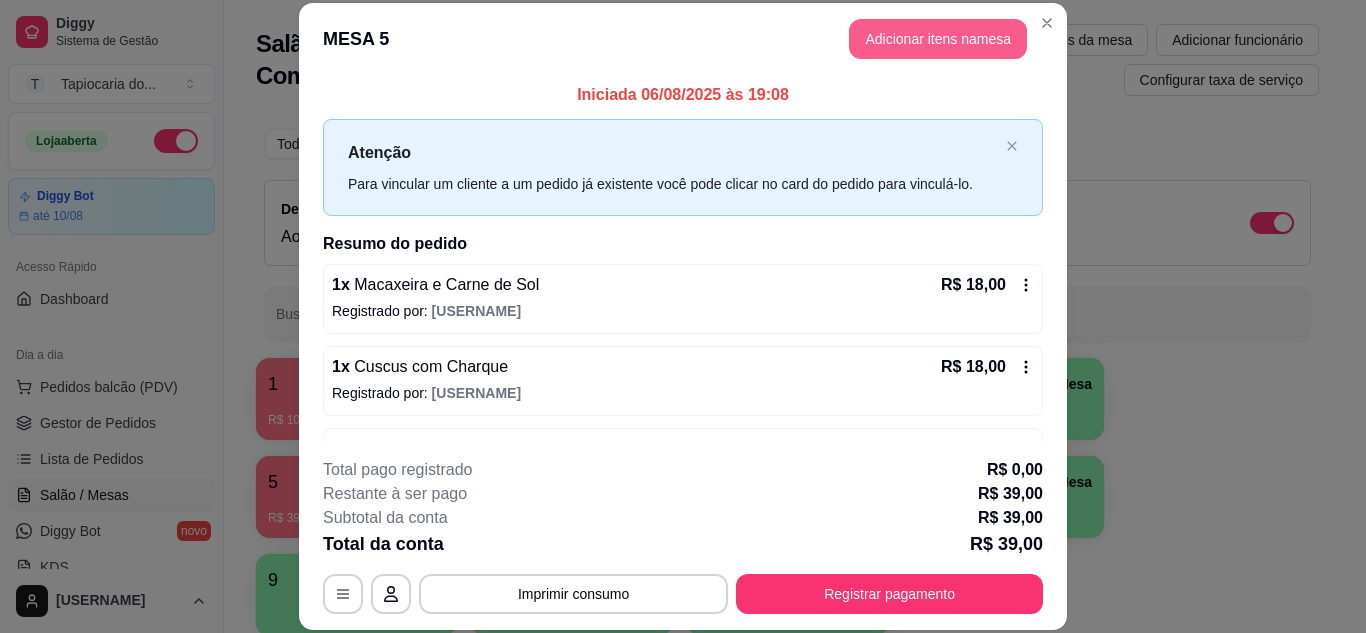 click on "Adicionar itens na  mesa" at bounding box center (938, 39) 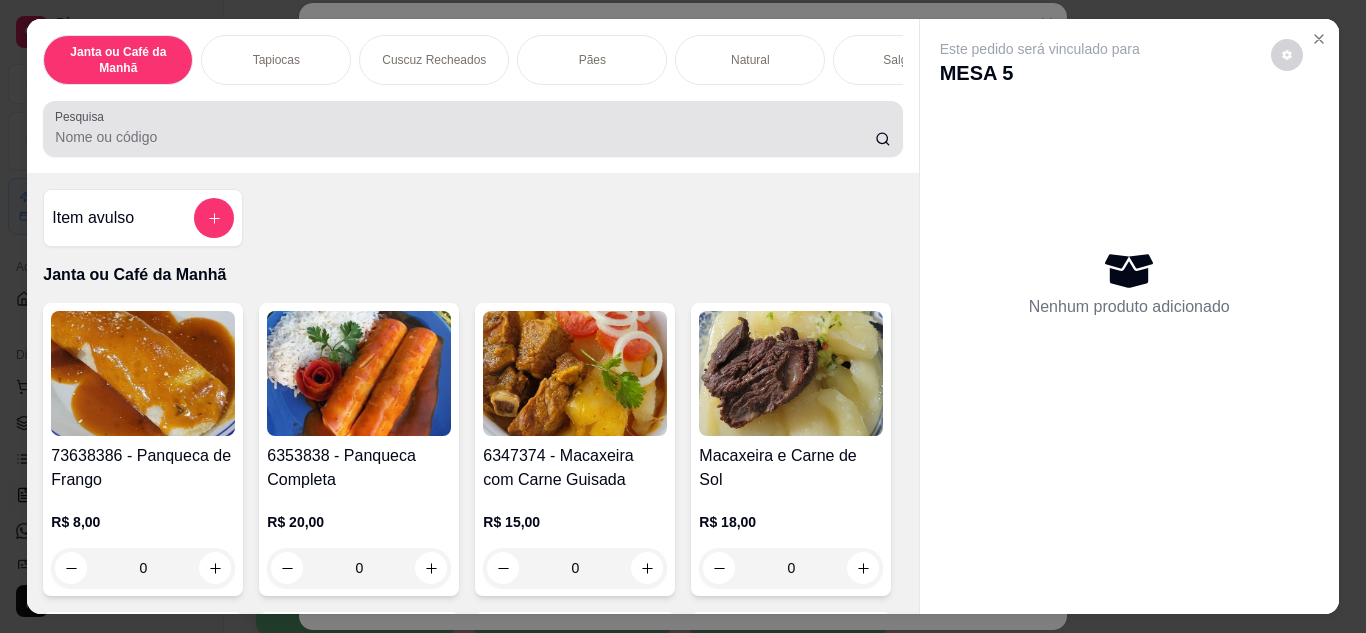 click on "Pesquisa" at bounding box center [472, 129] 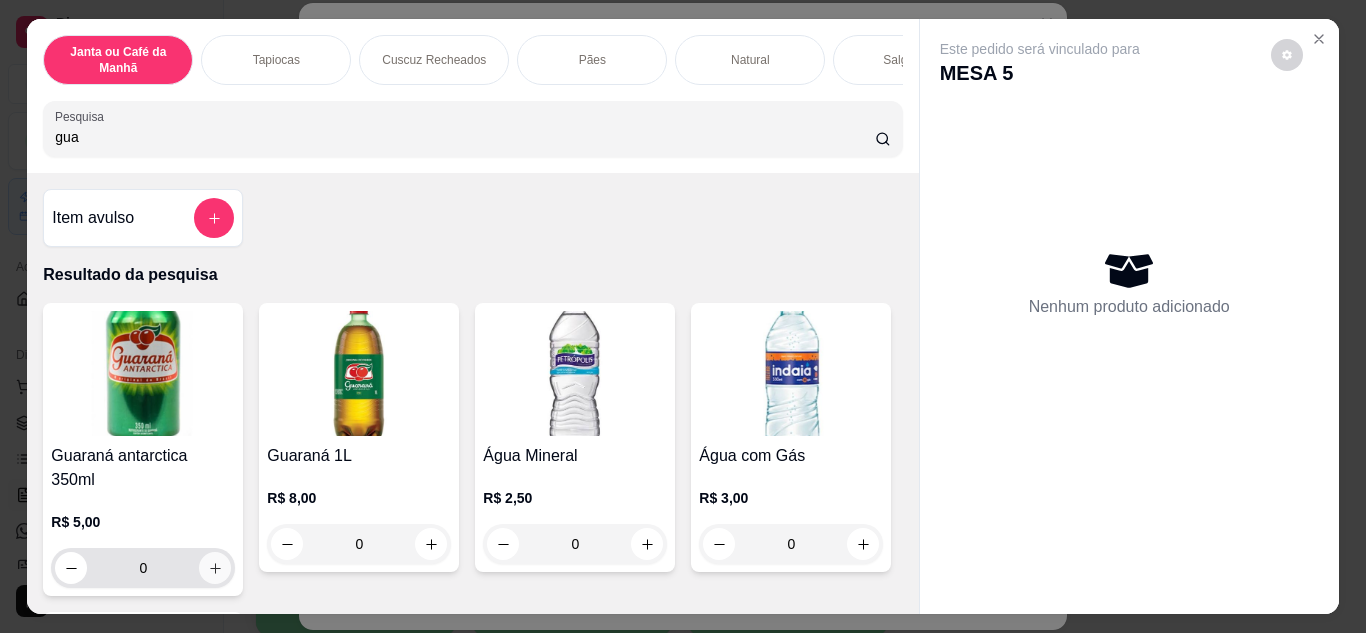 type on "gua" 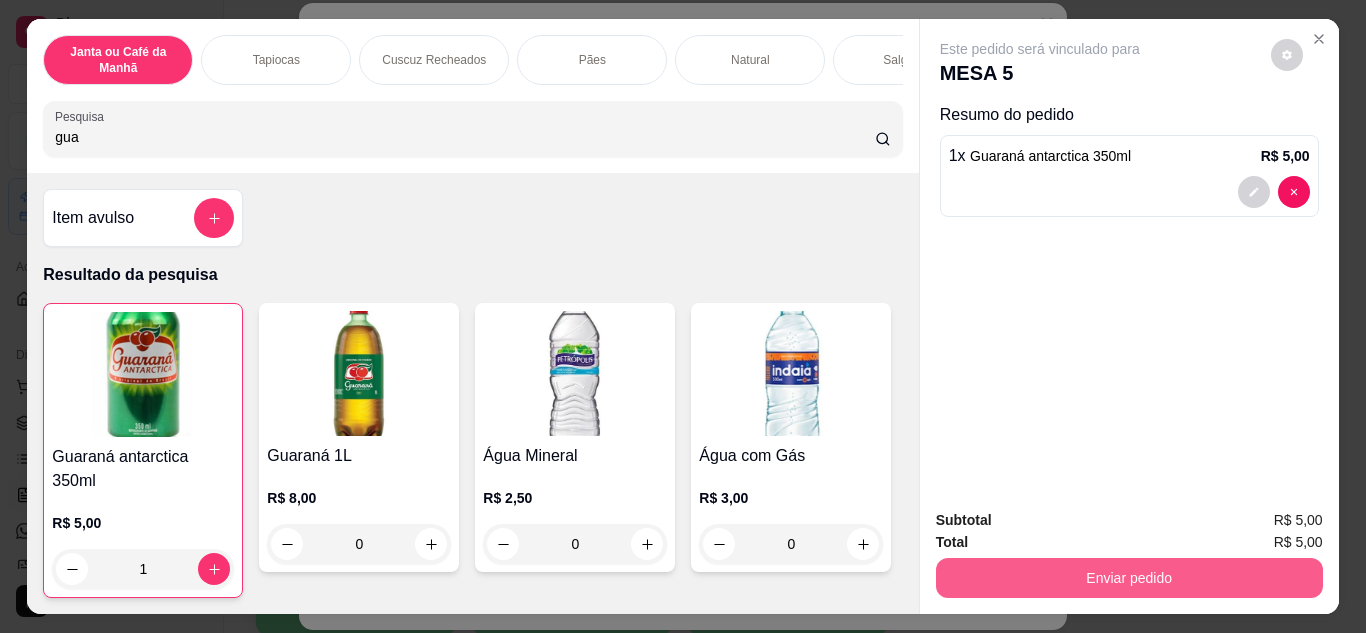 click on "Enviar pedido" at bounding box center (1129, 578) 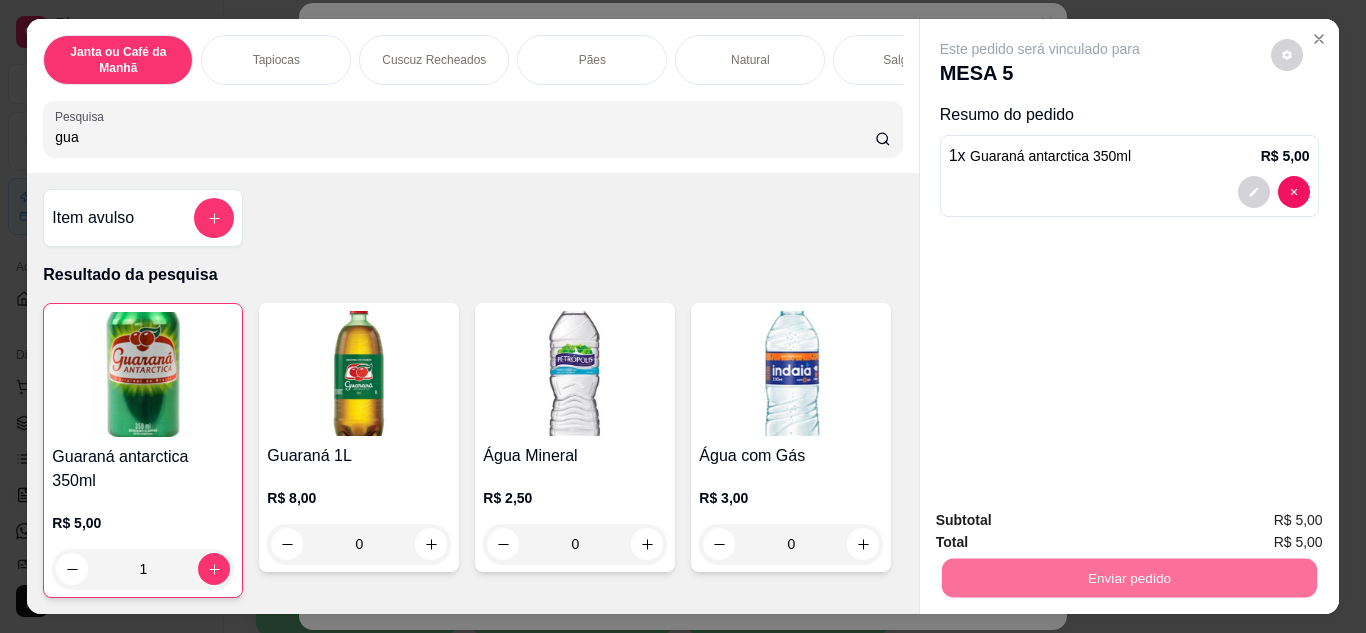click on "Não registrar e enviar pedido" at bounding box center (1063, 522) 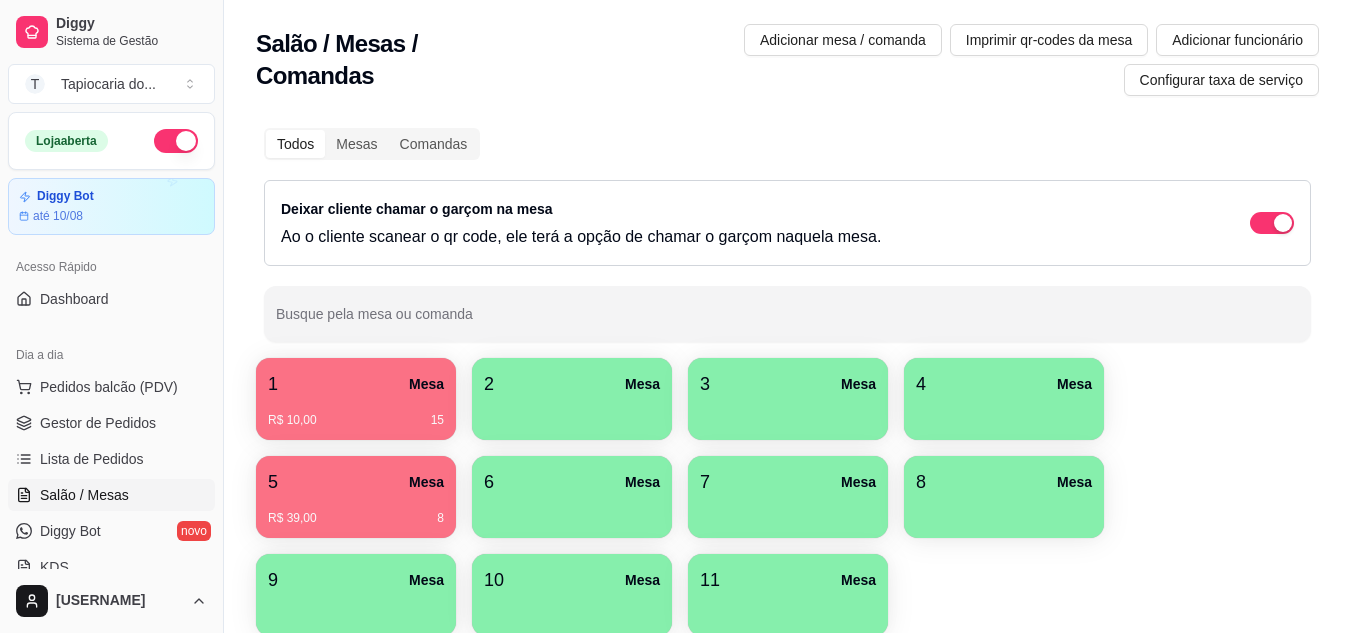 click at bounding box center [572, 413] 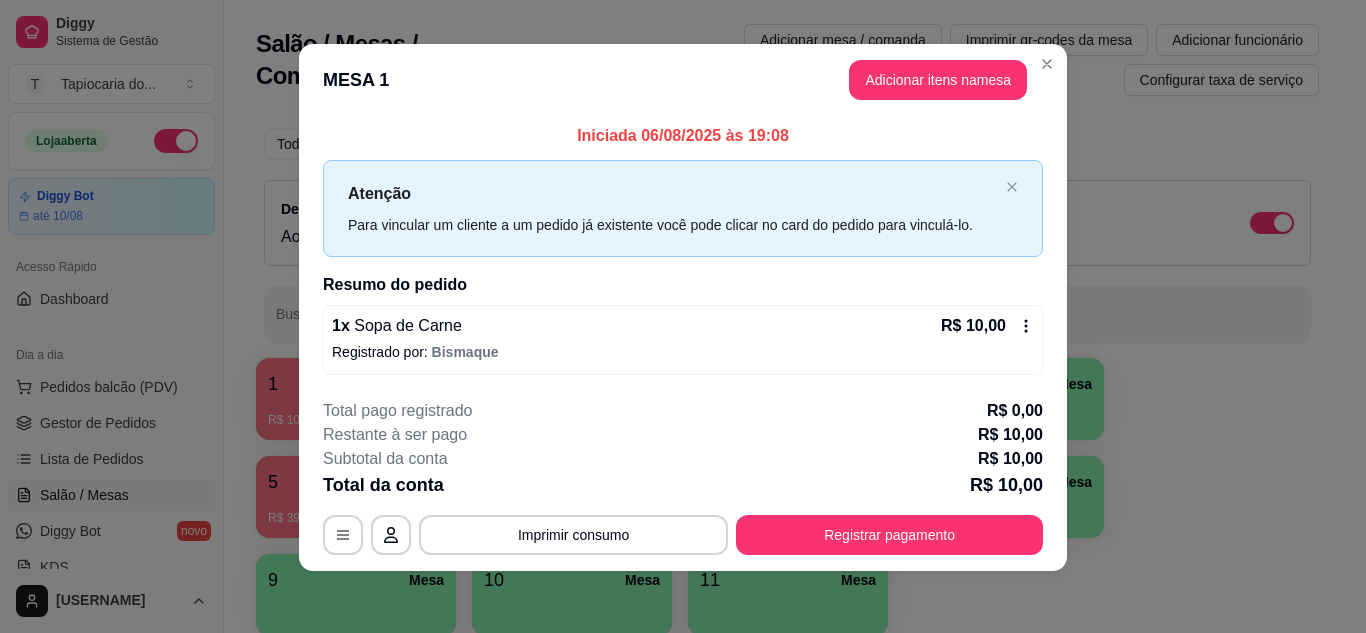 scroll, scrollTop: 11, scrollLeft: 0, axis: vertical 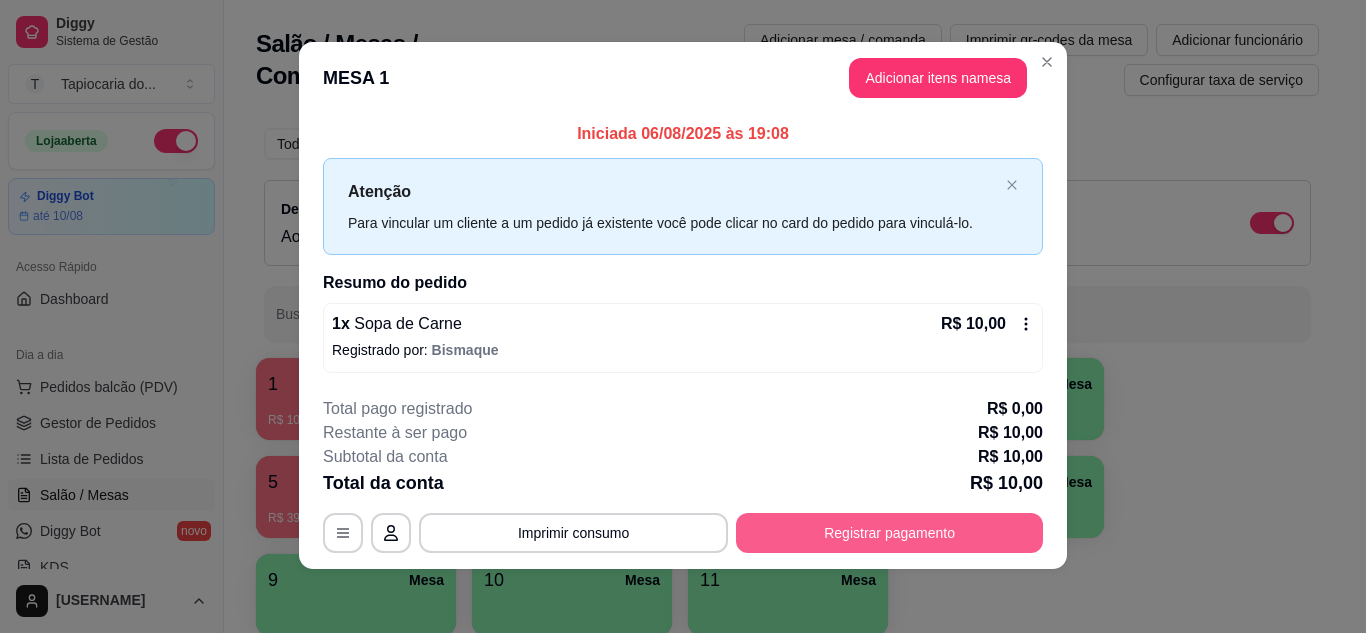 click on "Registrar pagamento" at bounding box center [889, 533] 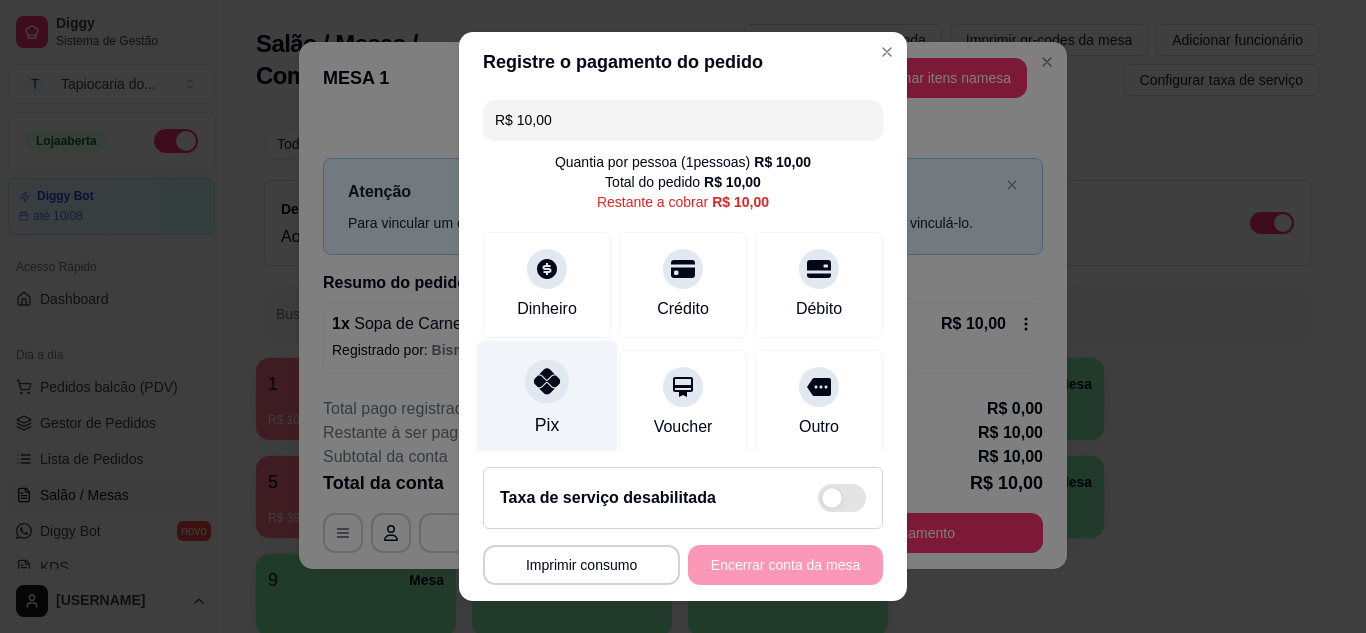 click on "Pix" at bounding box center [547, 398] 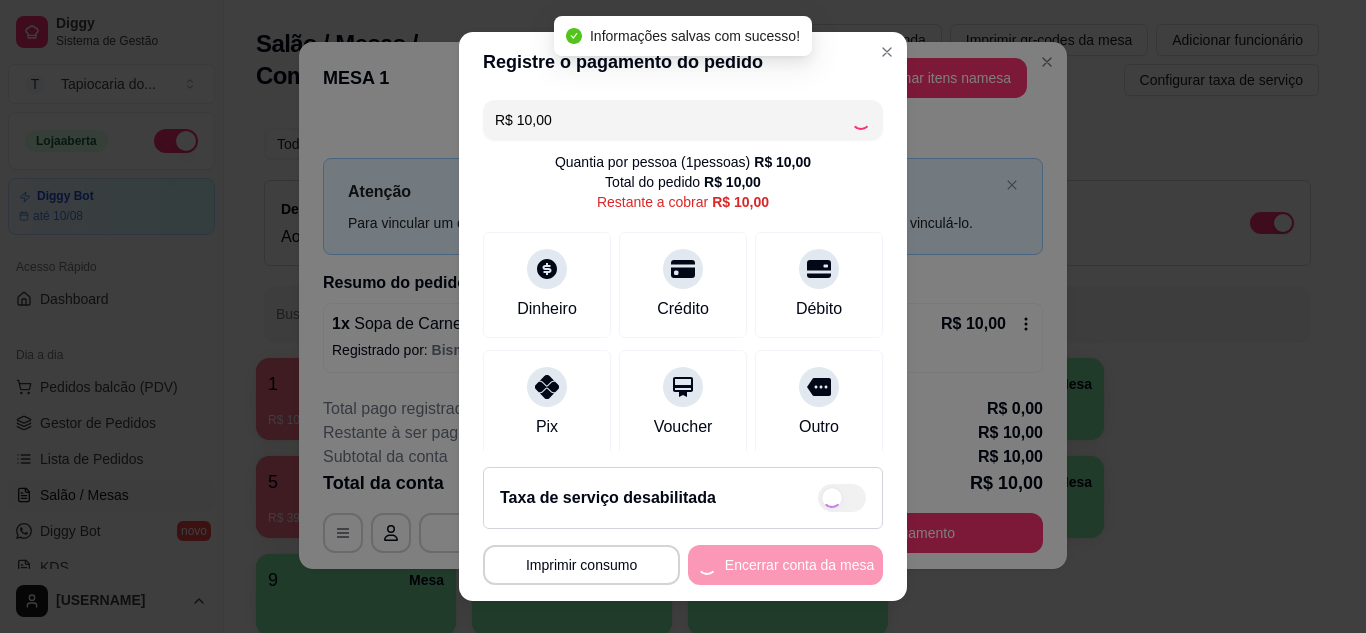 type on "R$ 0,00" 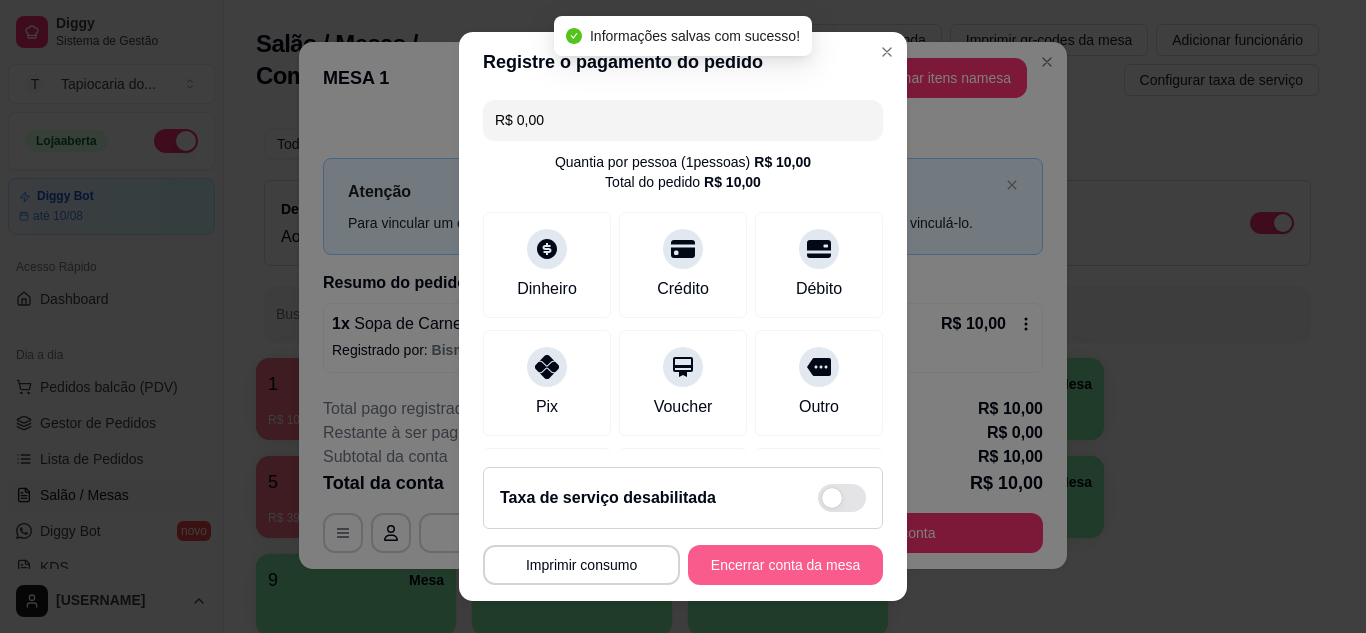 click on "Encerrar conta da mesa" at bounding box center (785, 565) 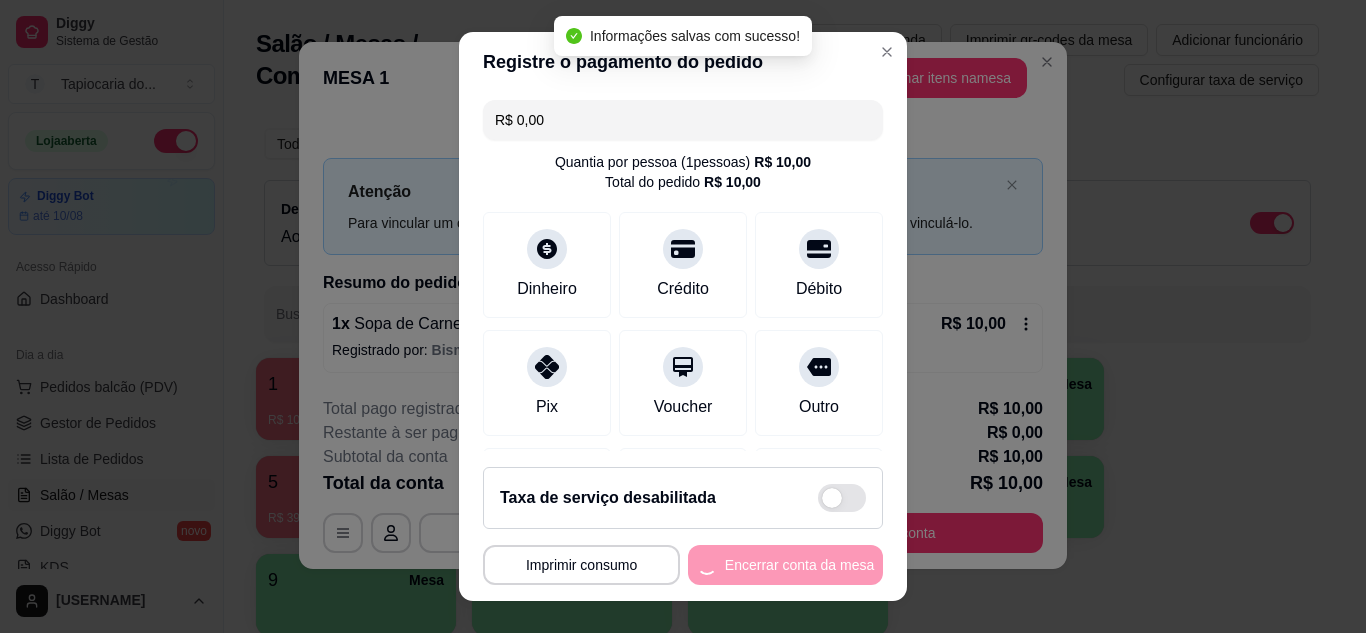 scroll, scrollTop: 0, scrollLeft: 0, axis: both 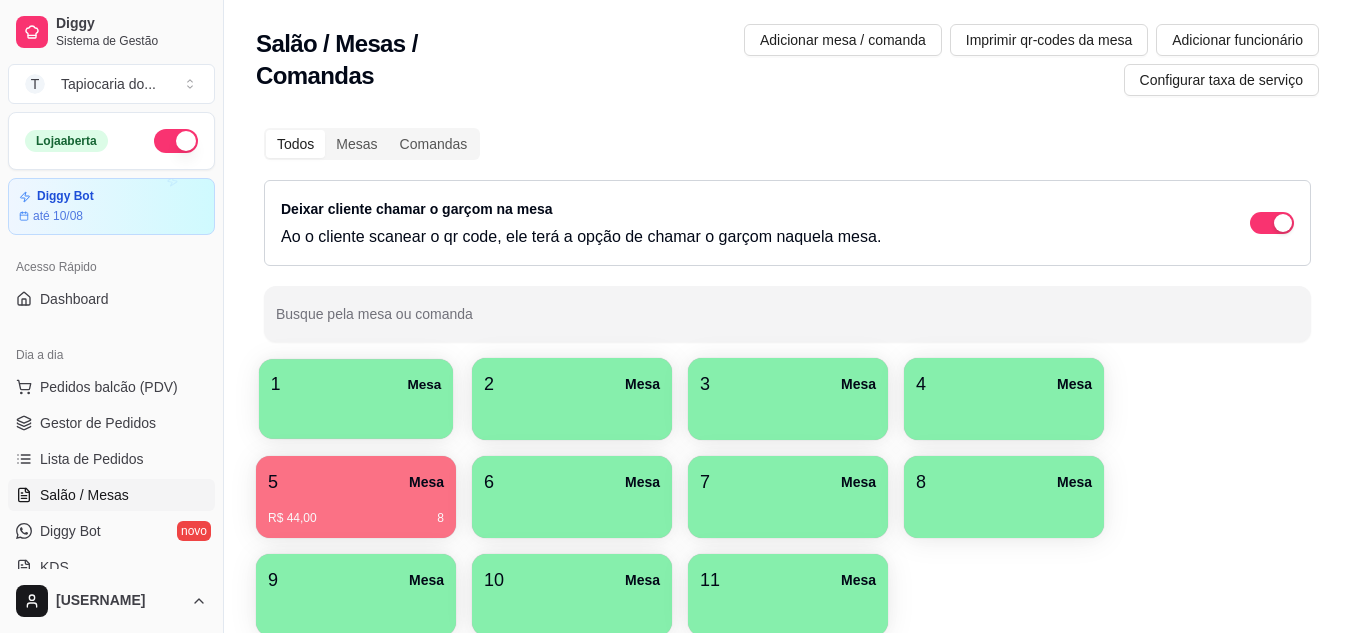 click on "1 Mesa" at bounding box center [356, 384] 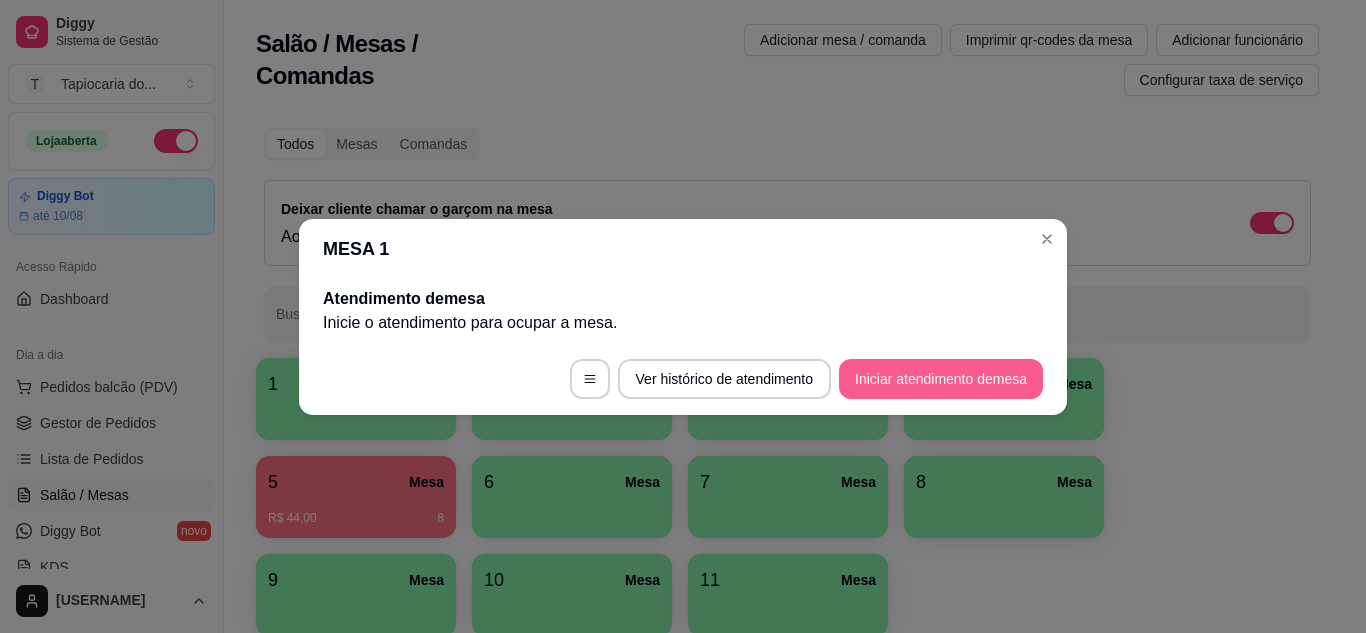 click on "Iniciar atendimento de  mesa" at bounding box center (941, 379) 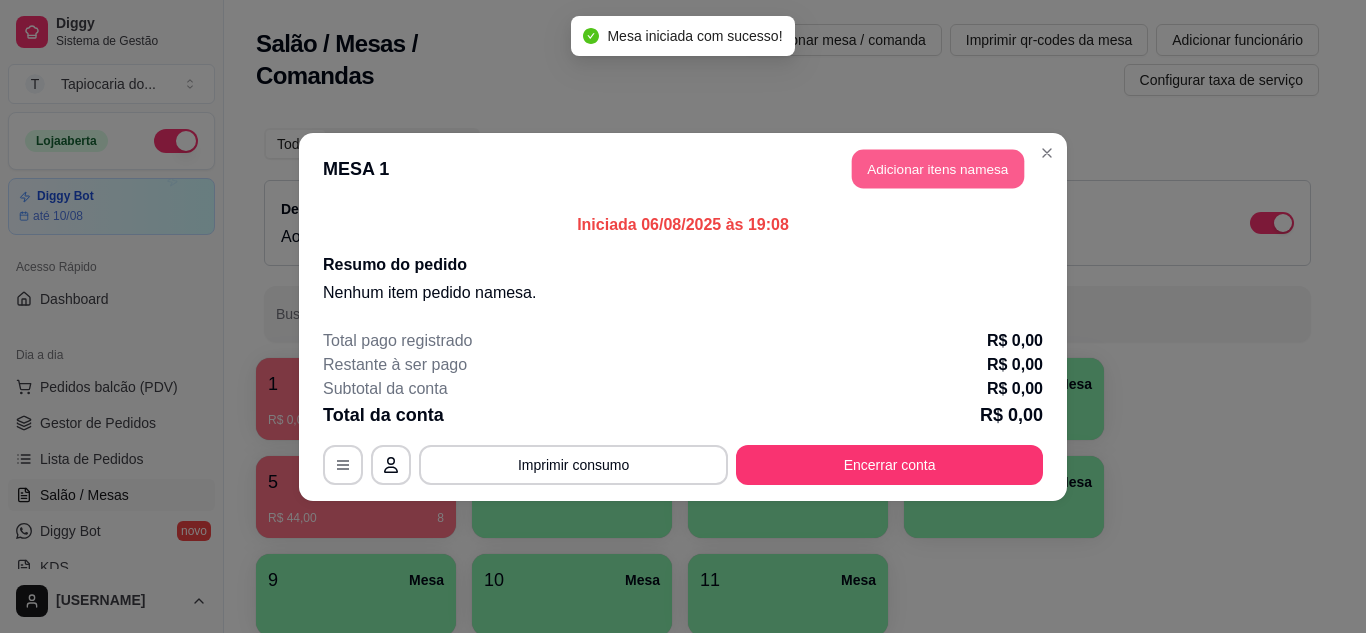 click on "Adicionar itens na  mesa" at bounding box center (938, 168) 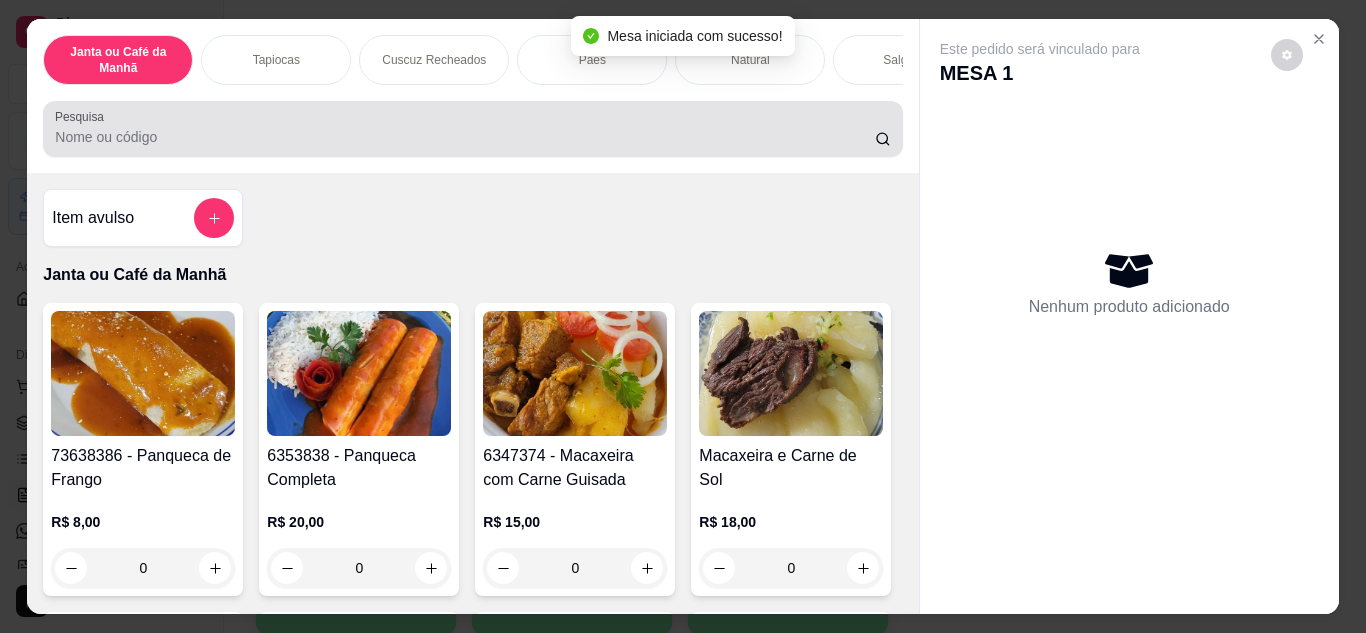 click at bounding box center (472, 129) 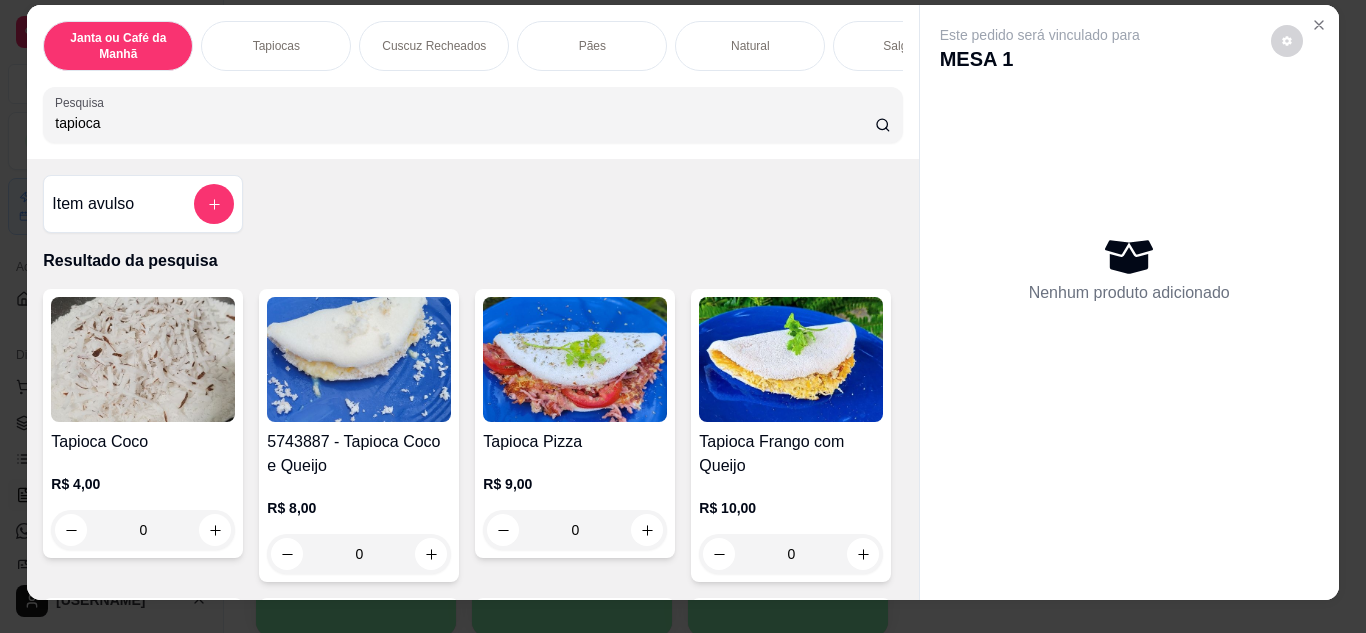 scroll, scrollTop: 0, scrollLeft: 0, axis: both 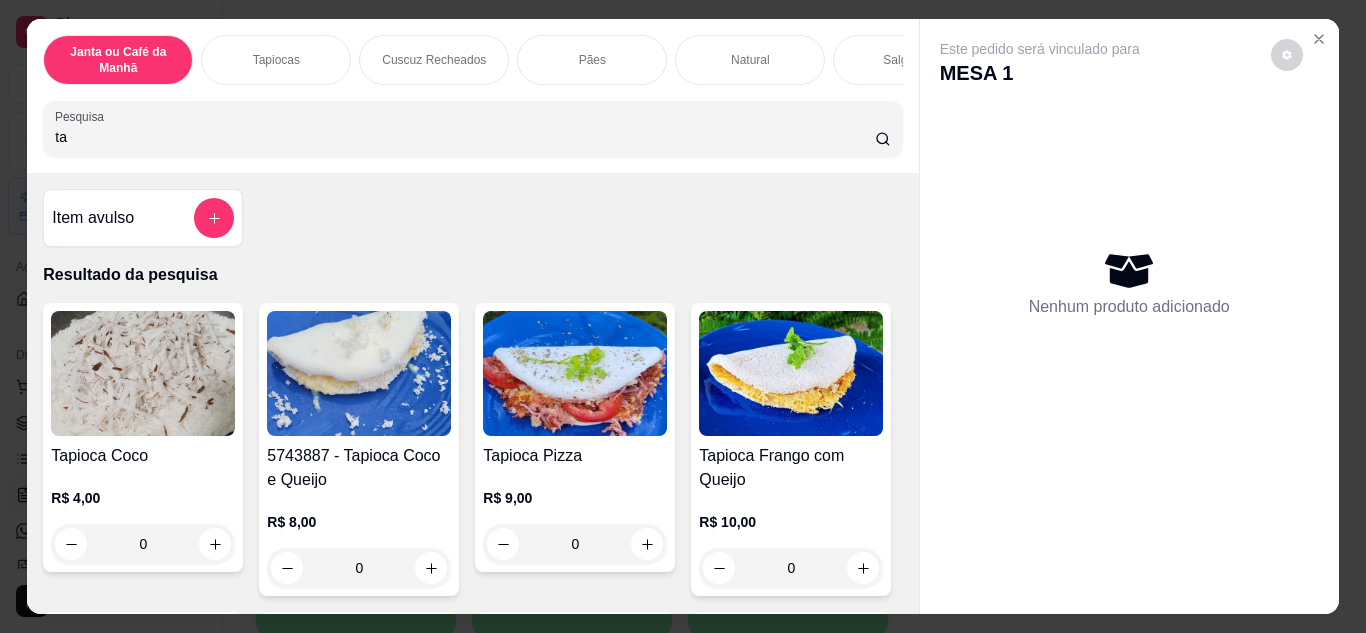 type on "t" 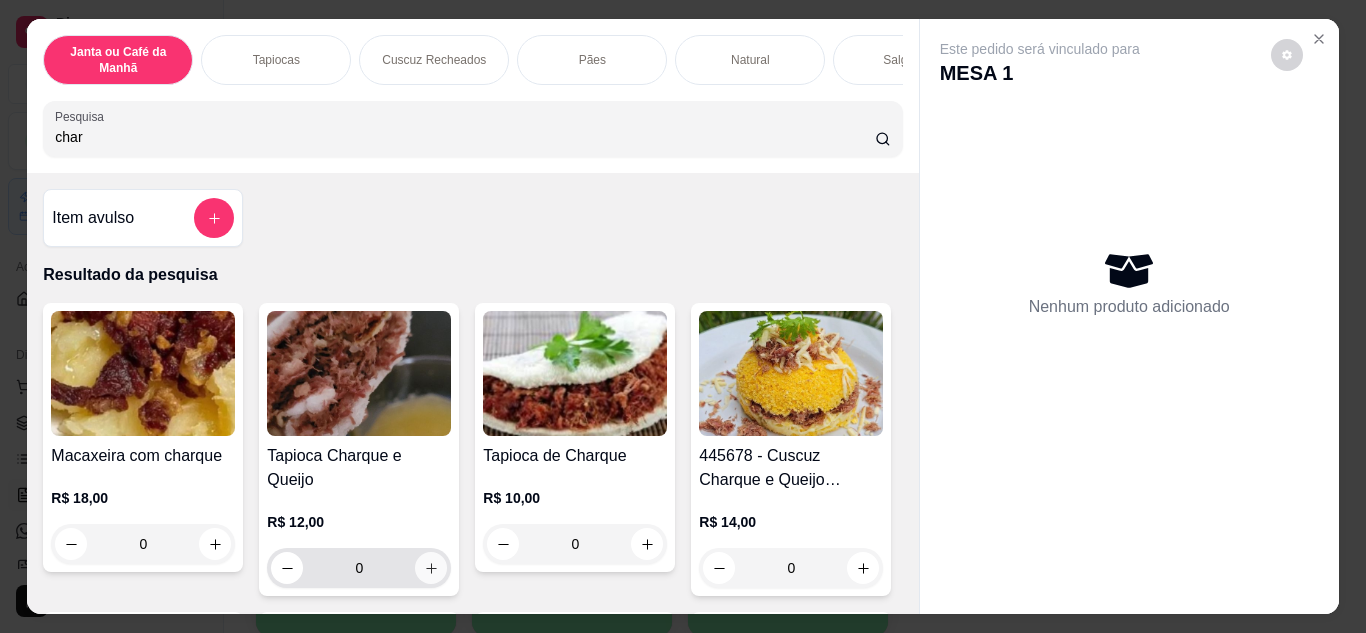 type on "char" 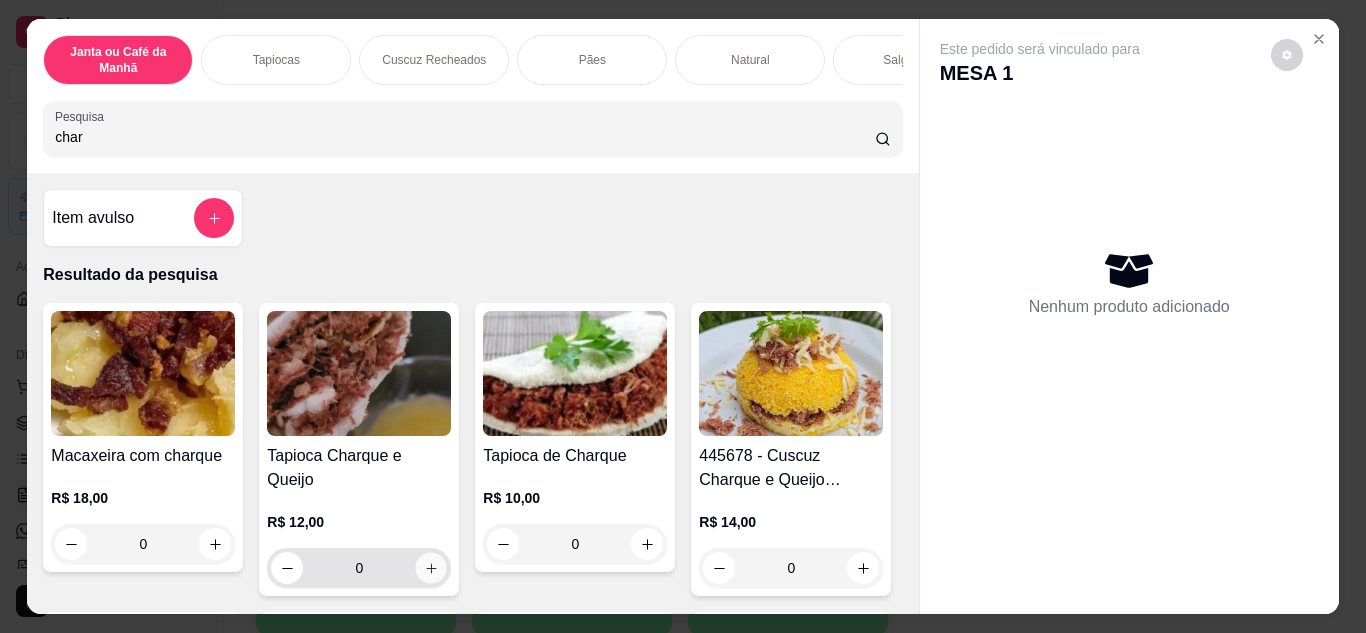 click 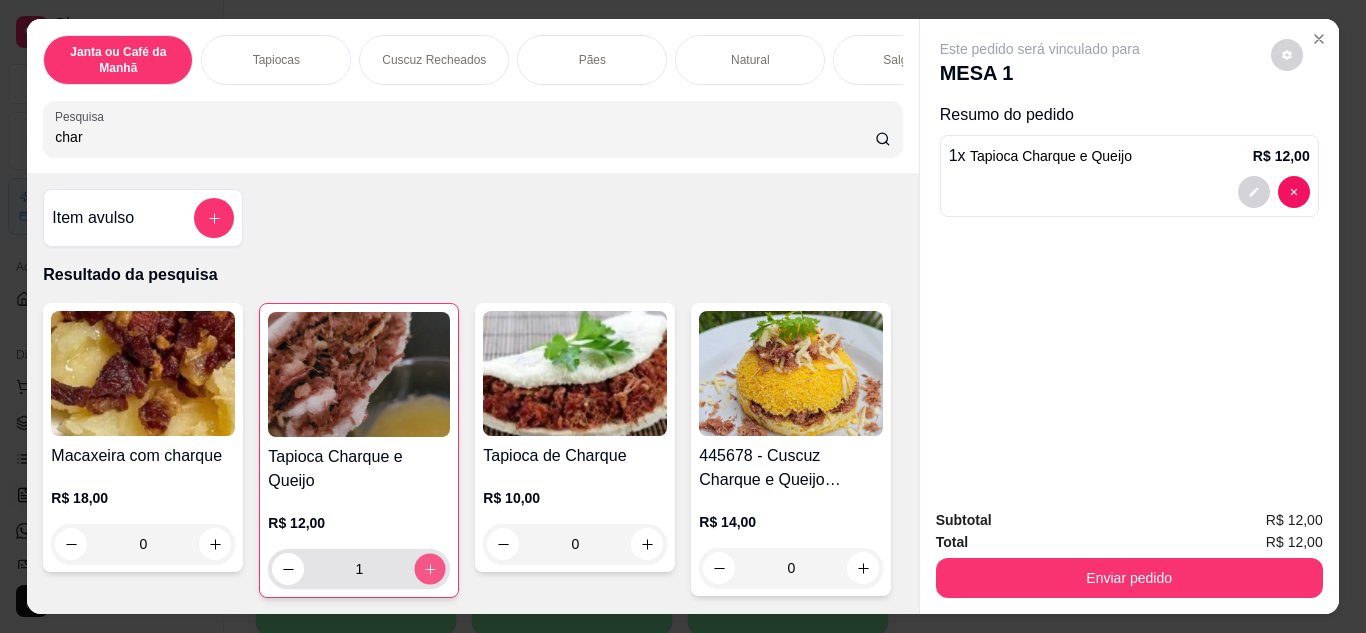 click 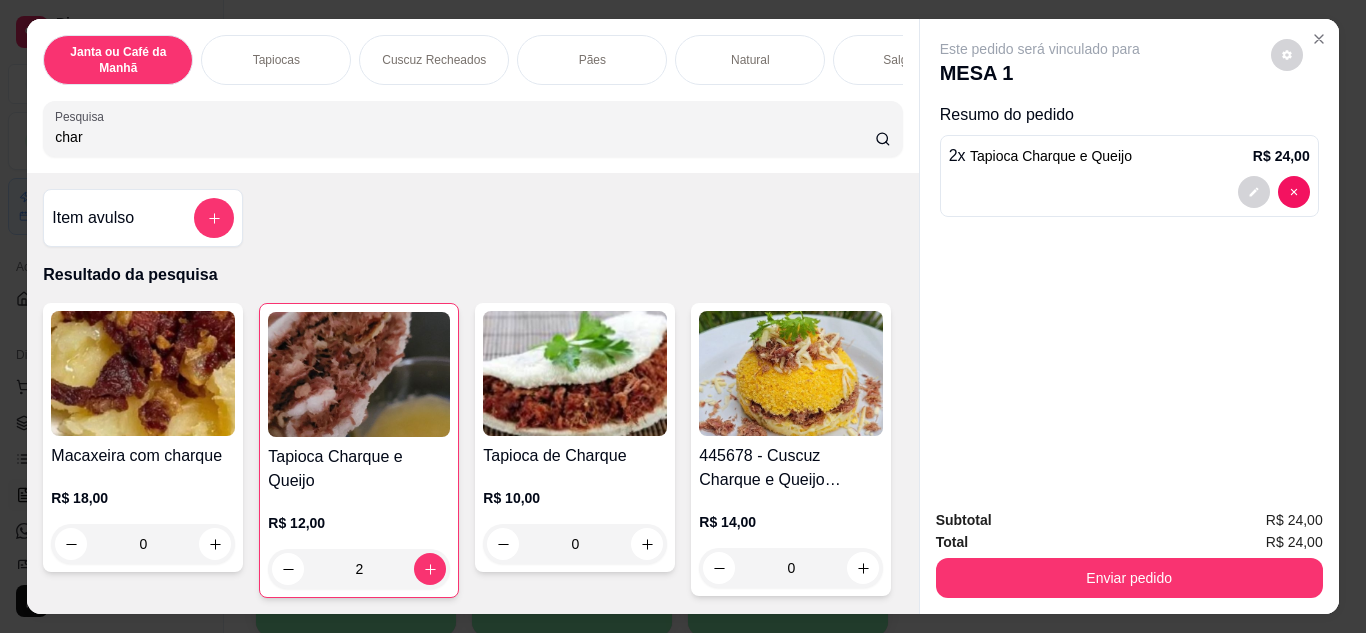 click on "char" at bounding box center [465, 137] 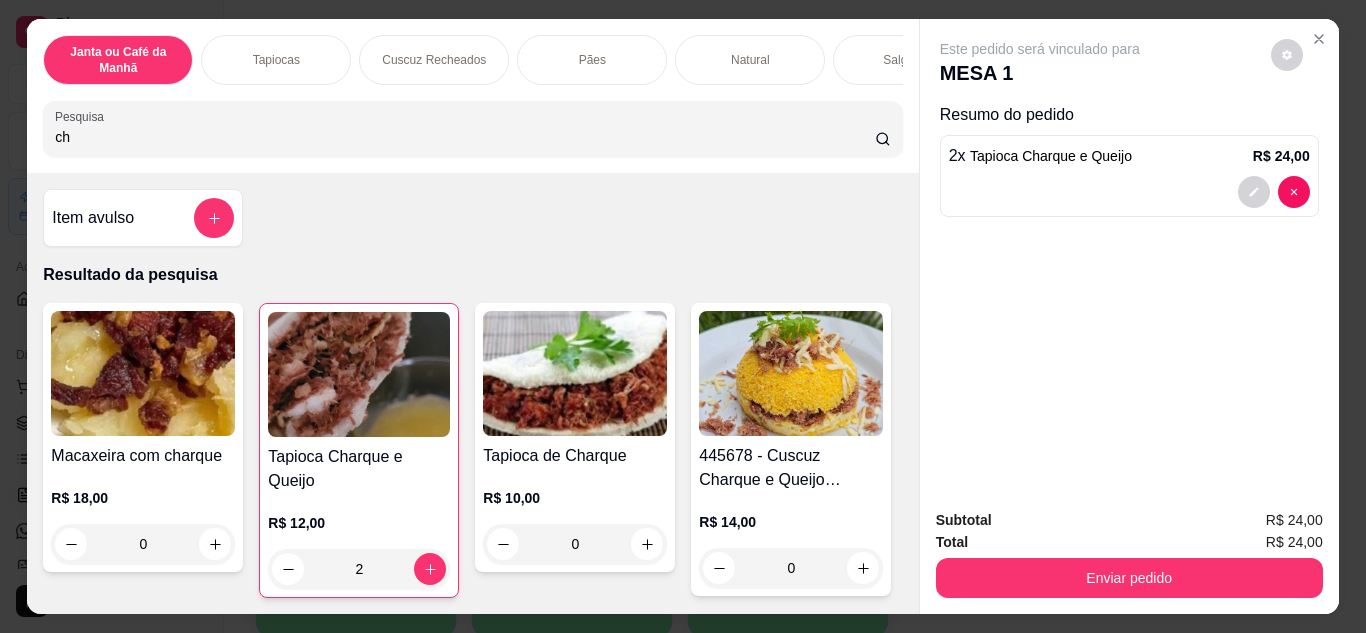 type on "c" 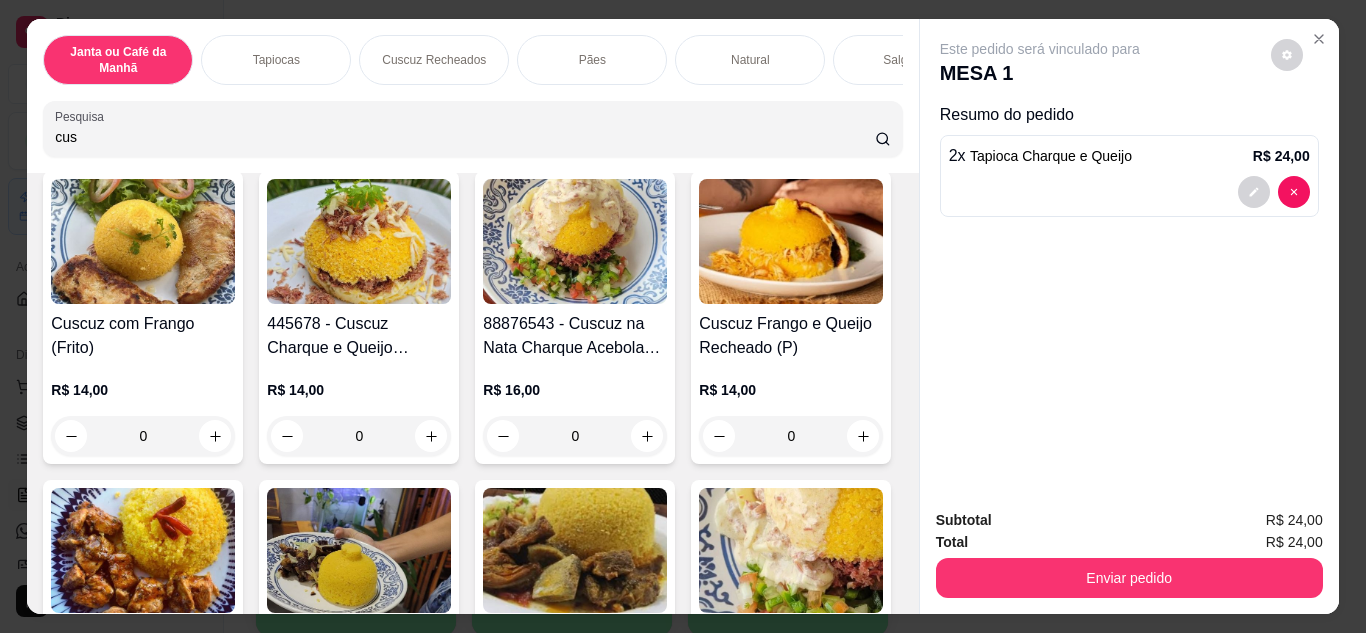 scroll, scrollTop: 0, scrollLeft: 0, axis: both 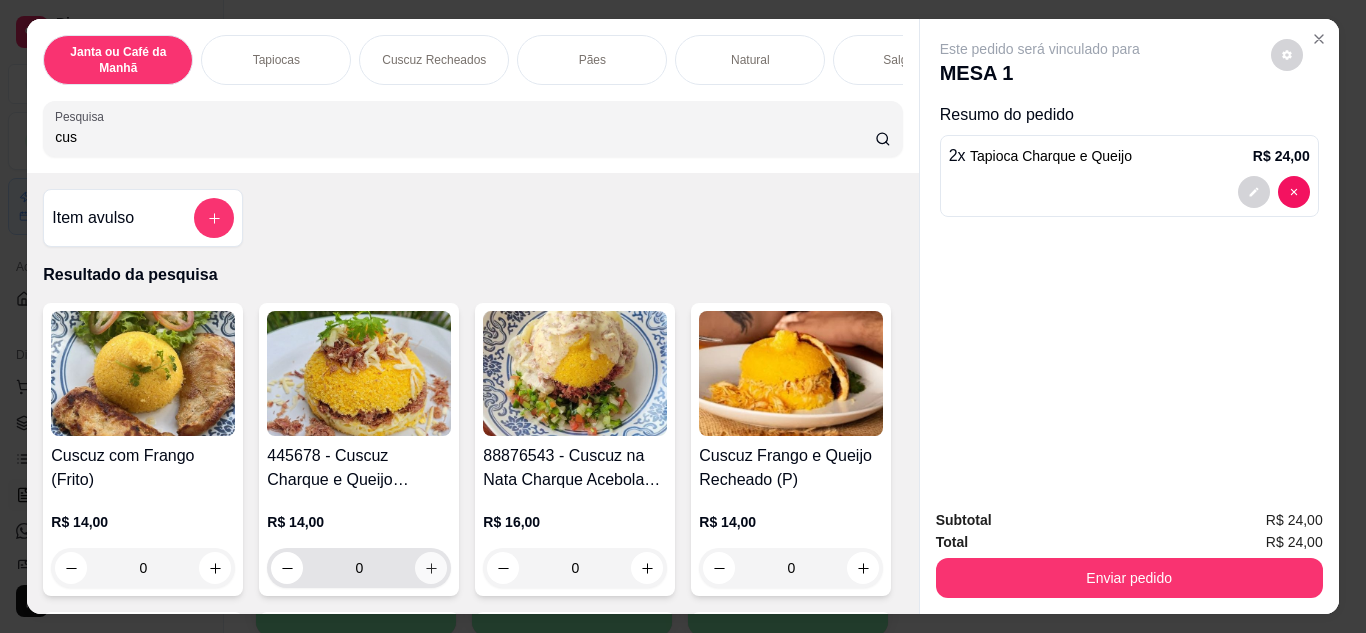 type on "cus" 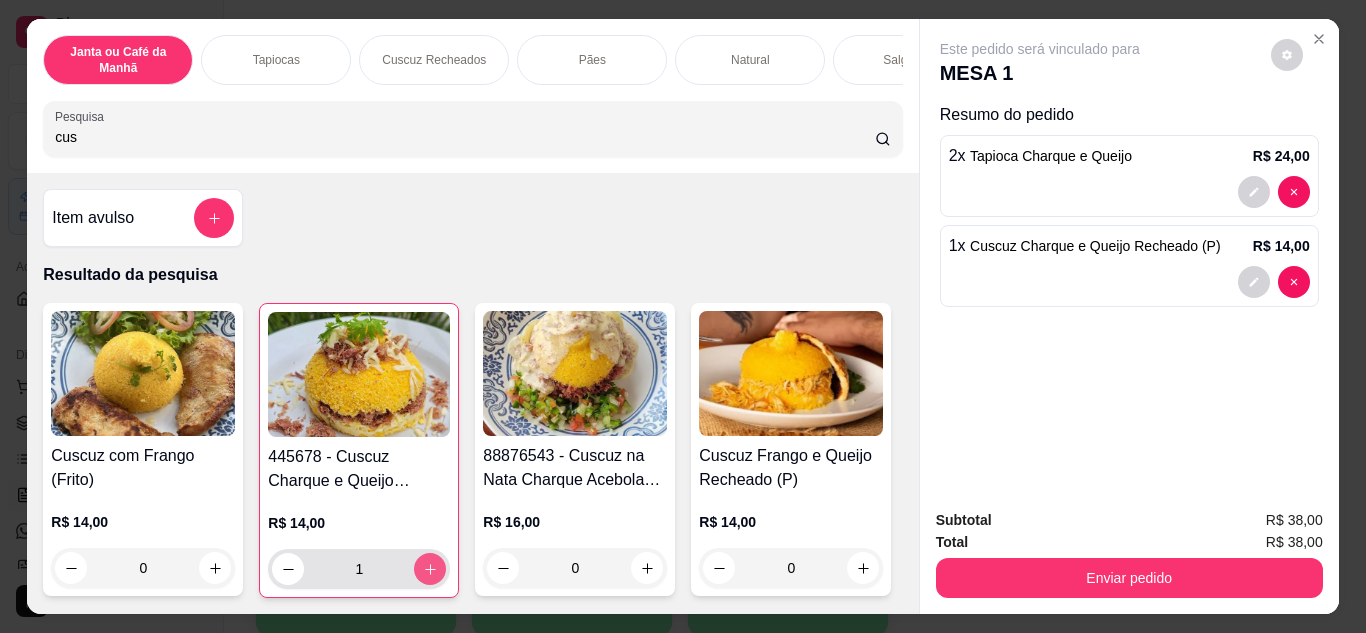 type on "1" 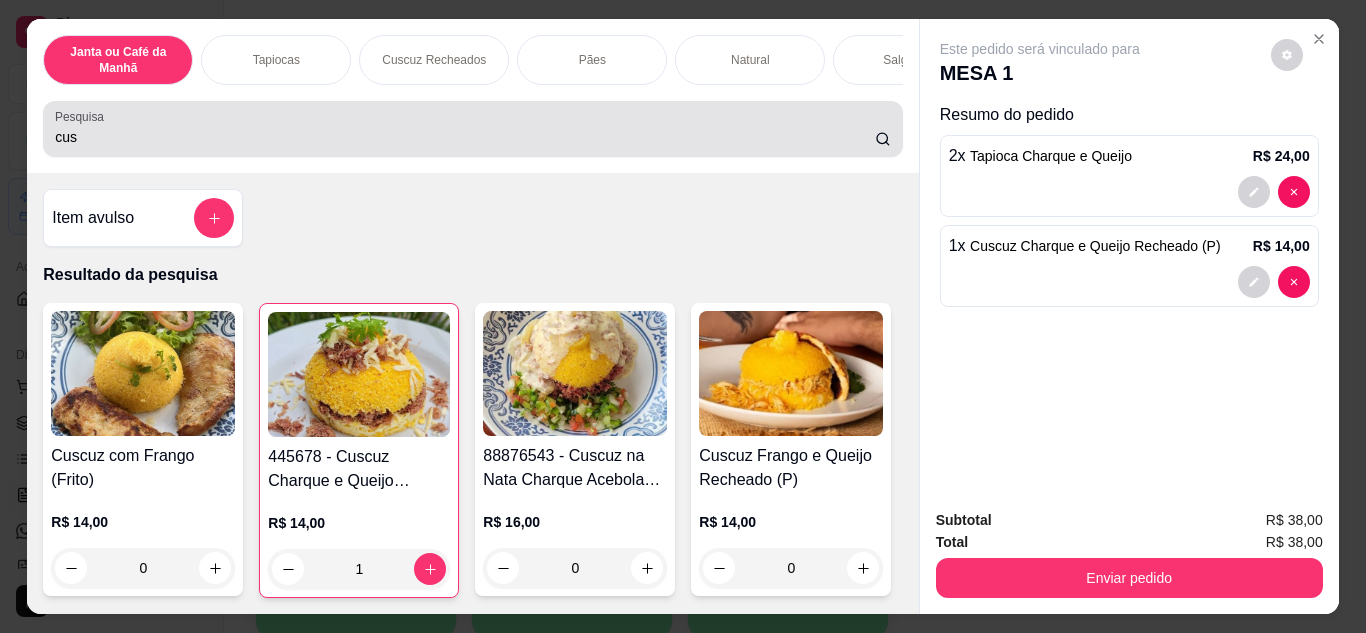 click on "cus" at bounding box center [472, 129] 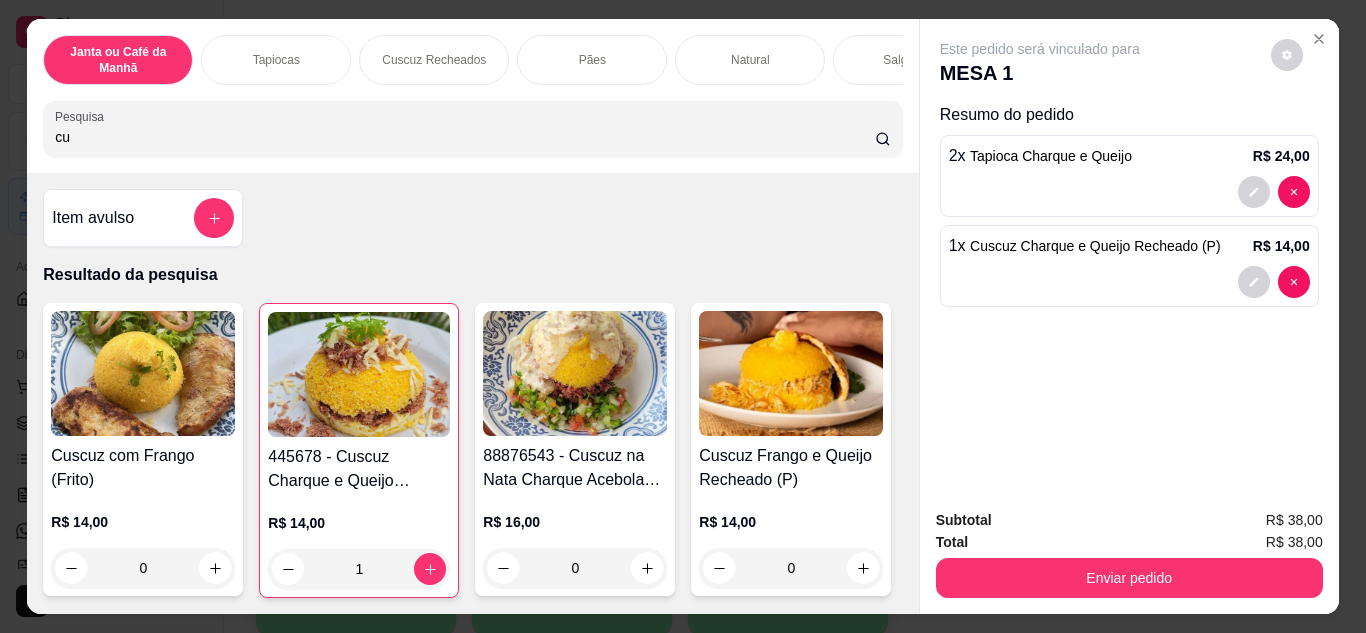 type on "c" 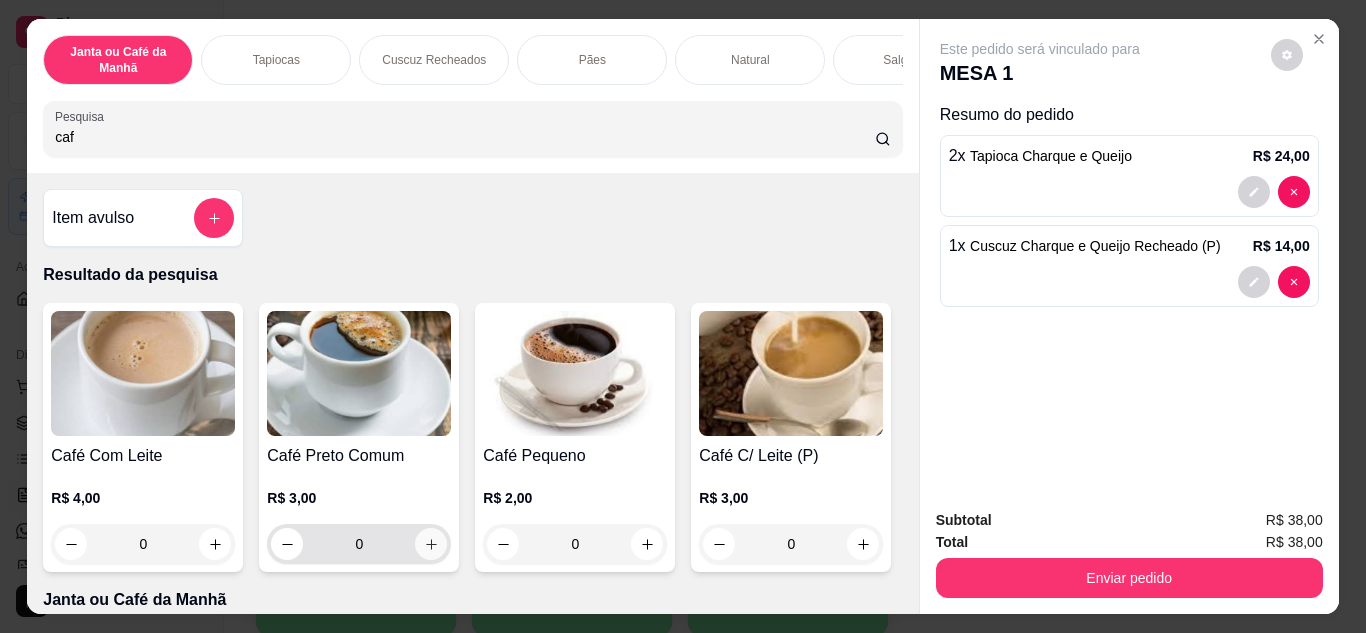 type on "caf" 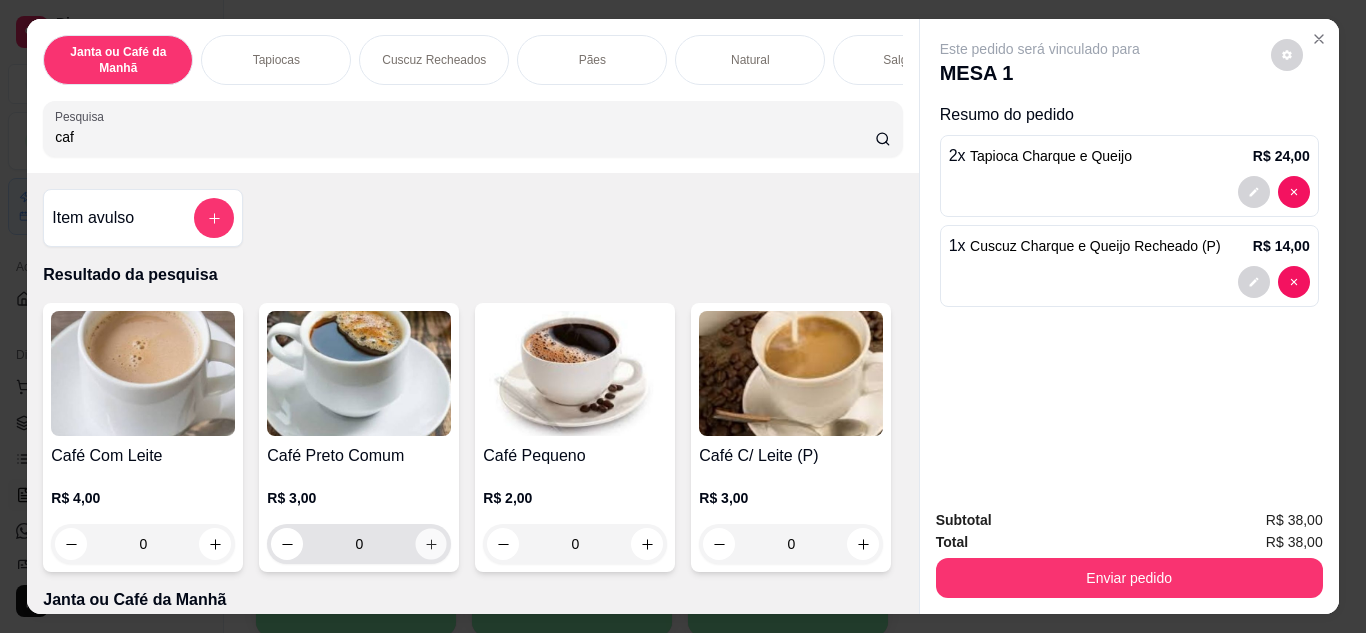 click 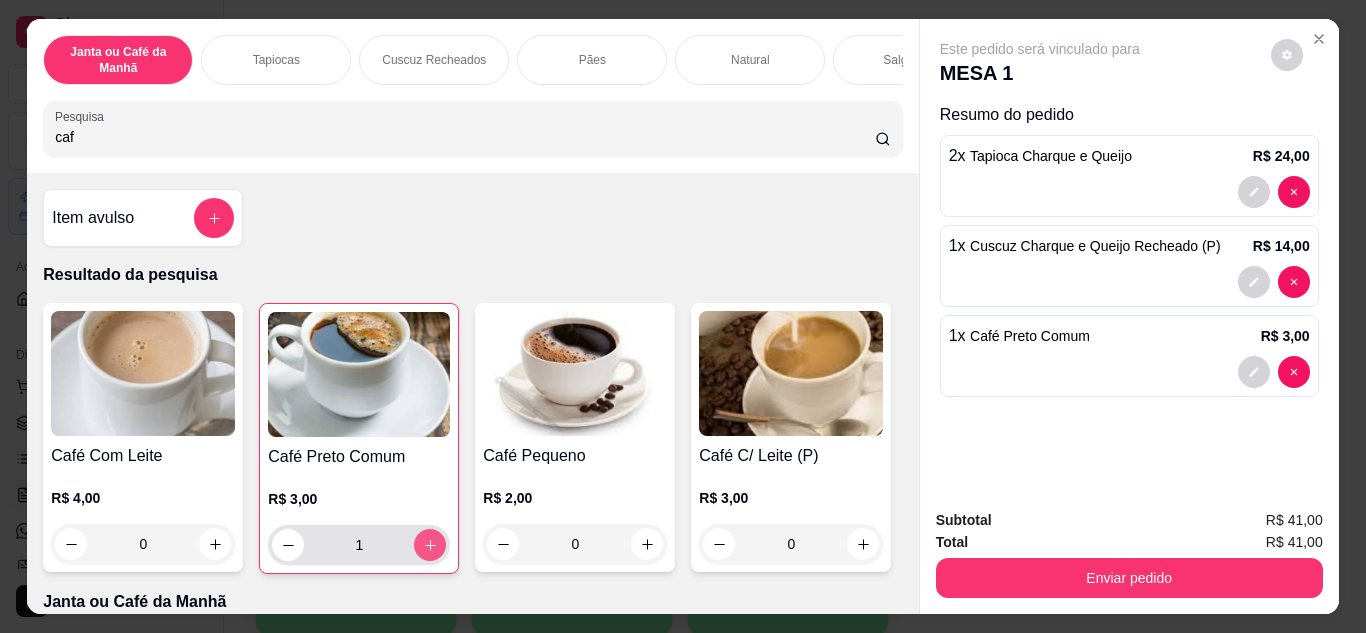 click 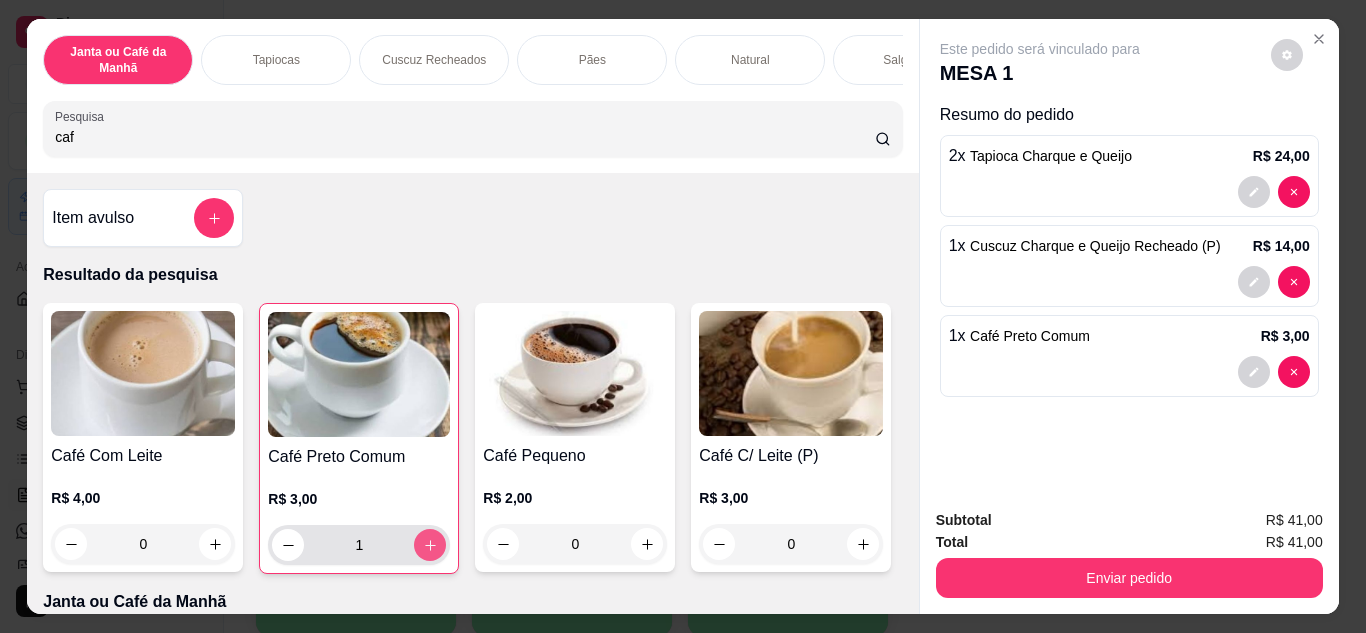 type on "2" 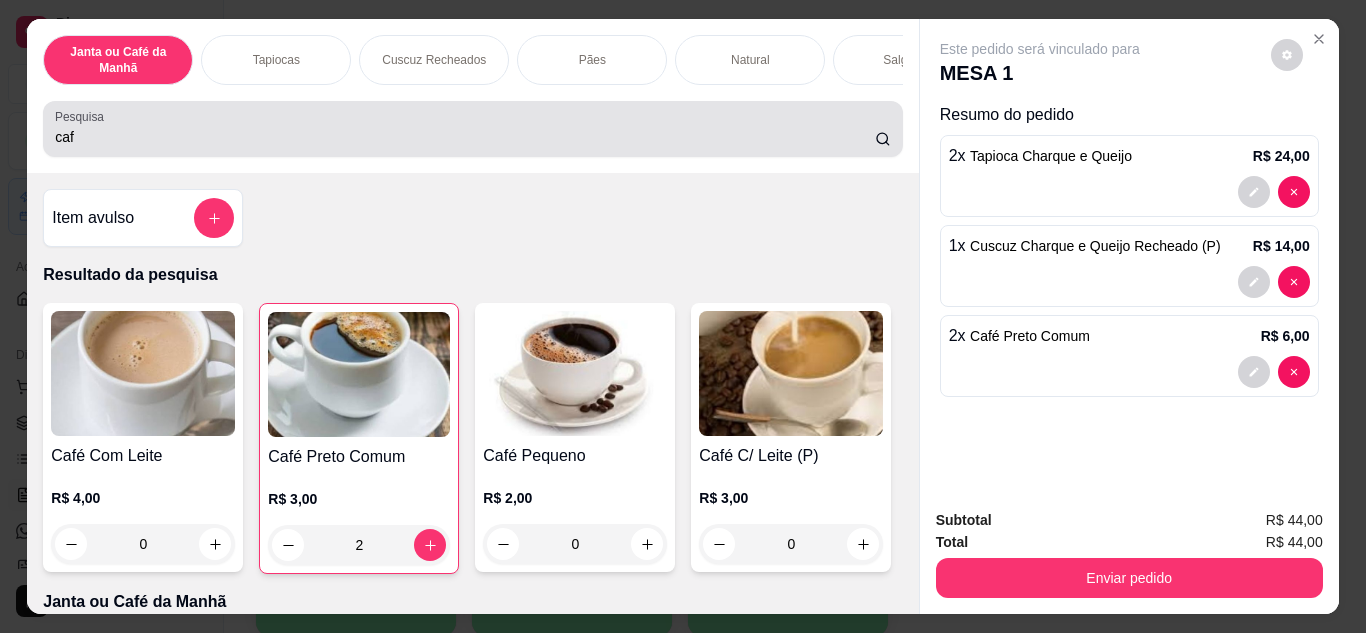 click on "caf" at bounding box center [465, 137] 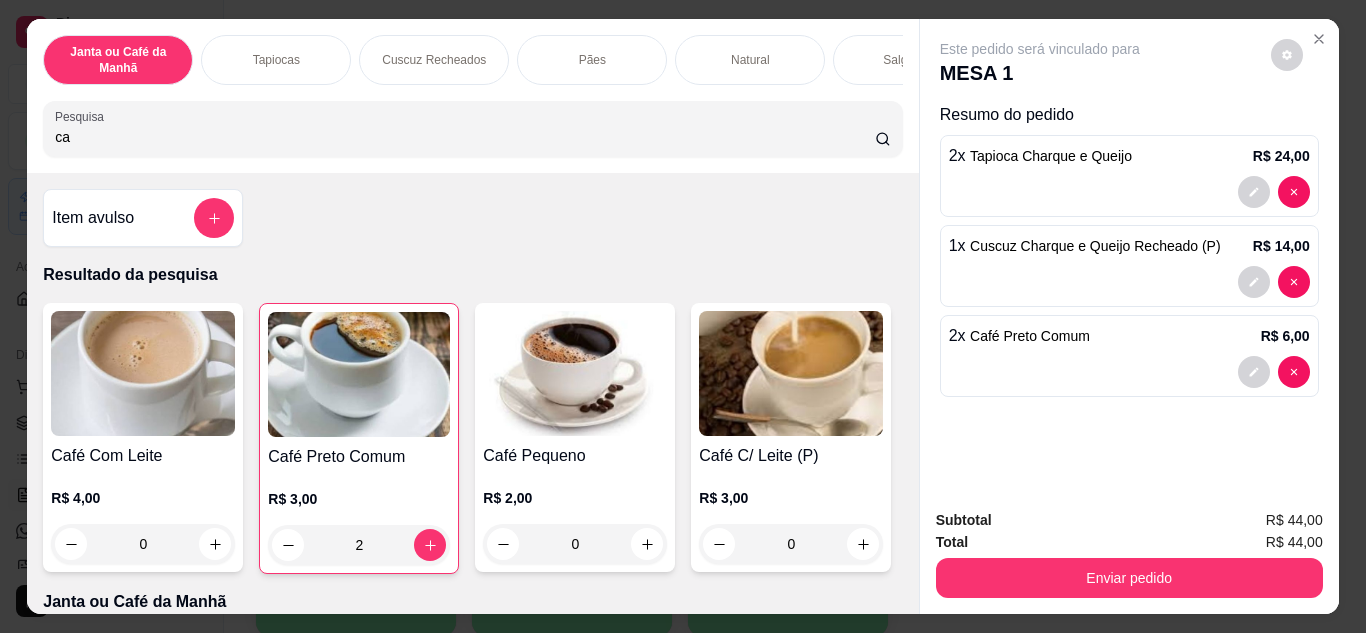 type on "c" 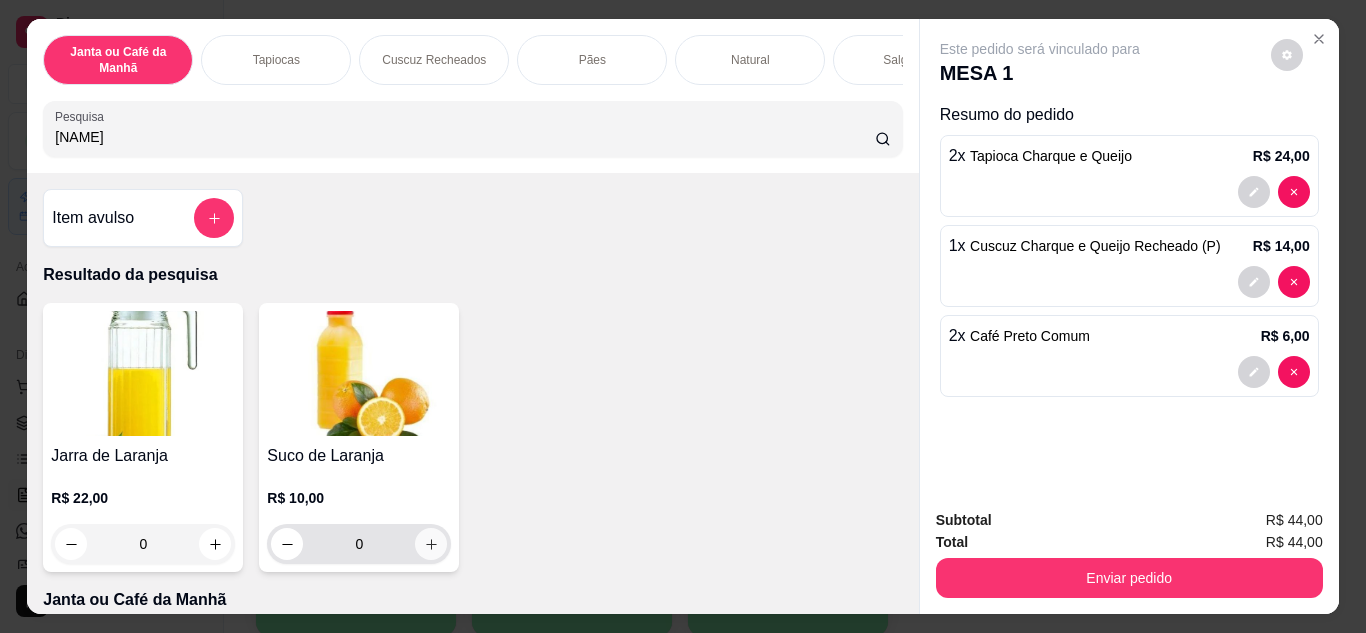 type on "[NAME]" 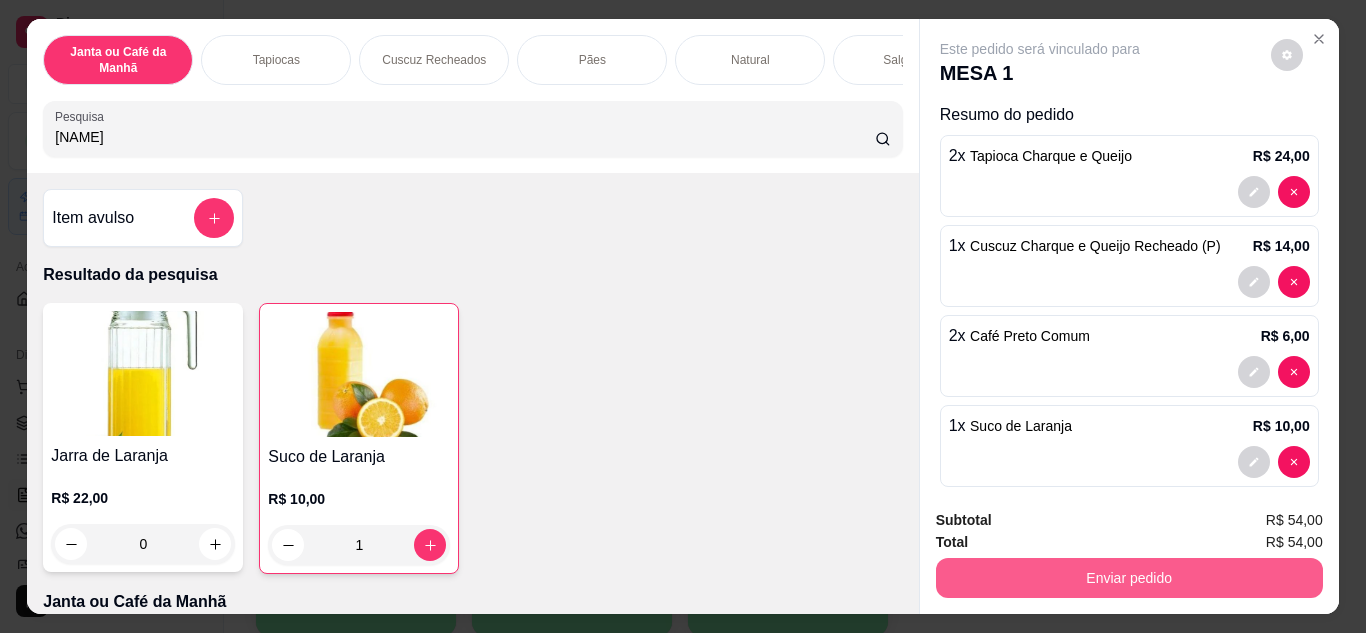 click on "Enviar pedido" at bounding box center [1129, 578] 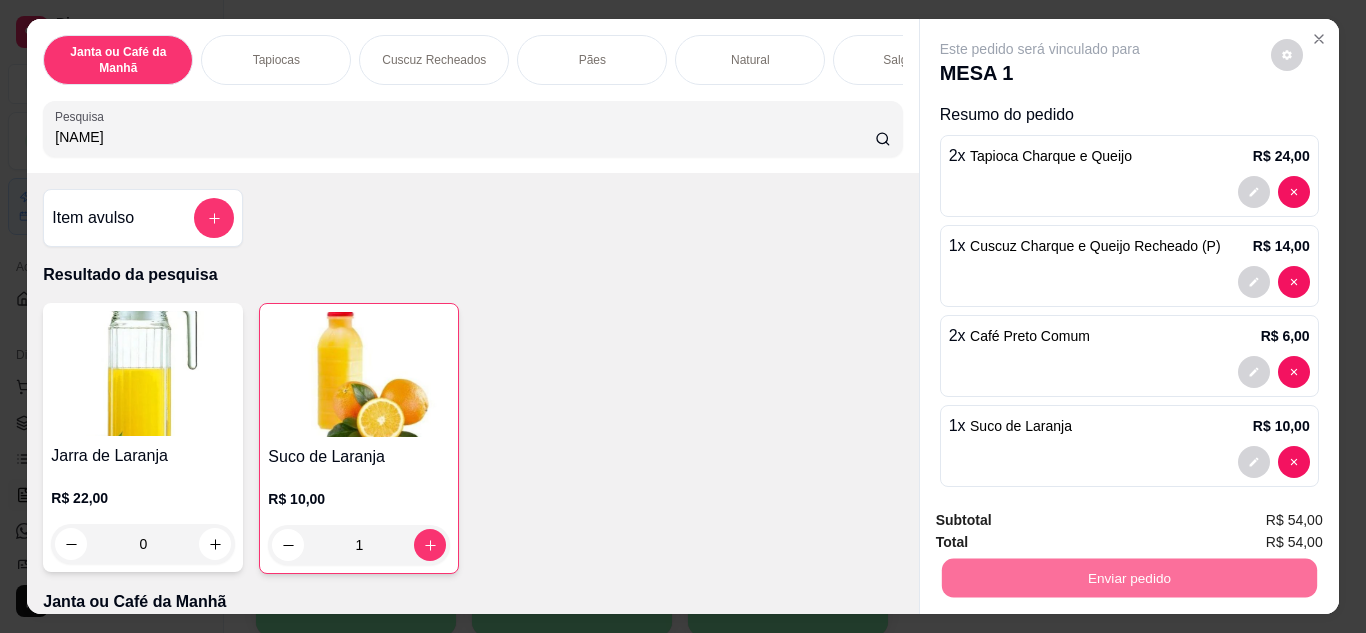 click on "Não registrar e enviar pedido" at bounding box center (1063, 520) 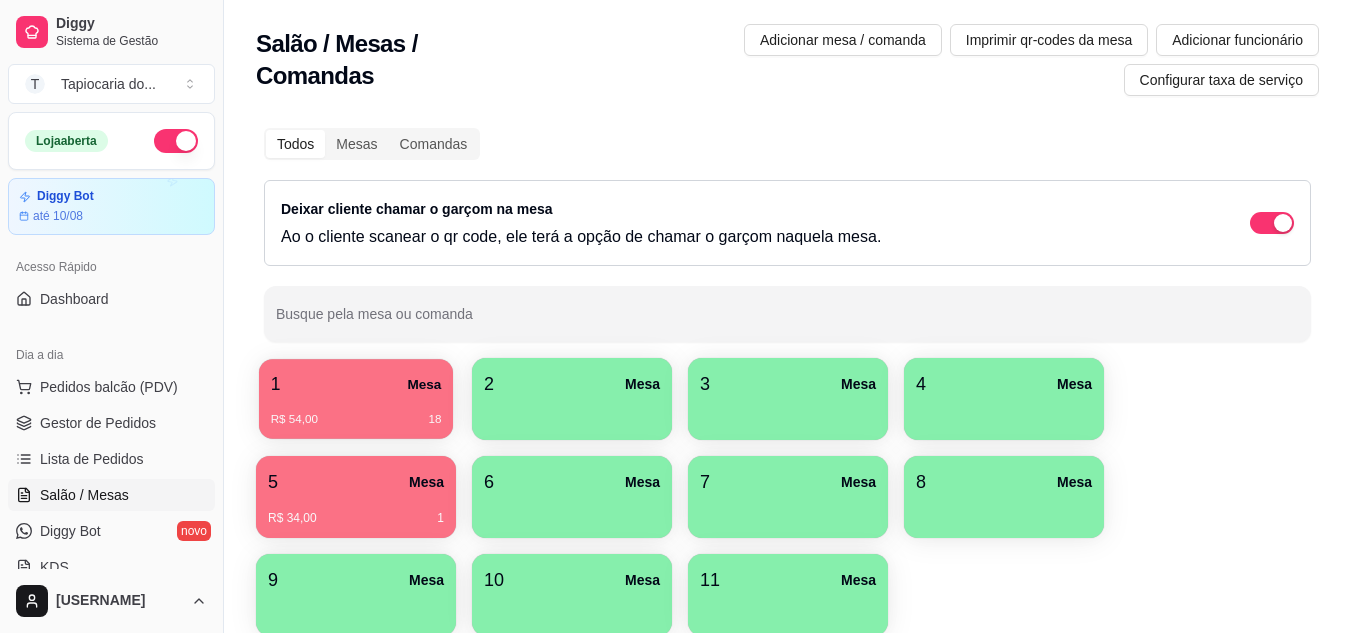 click on "R$ 54,00 [NUMBER]" at bounding box center [356, 412] 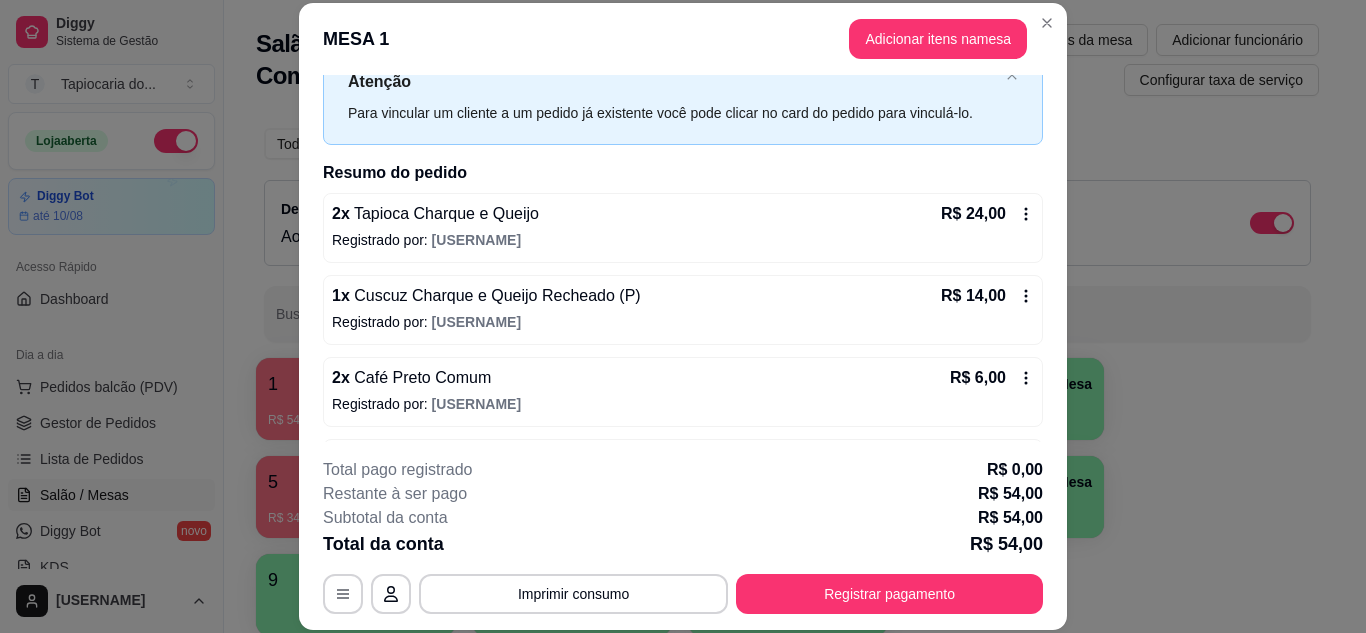 scroll, scrollTop: 146, scrollLeft: 0, axis: vertical 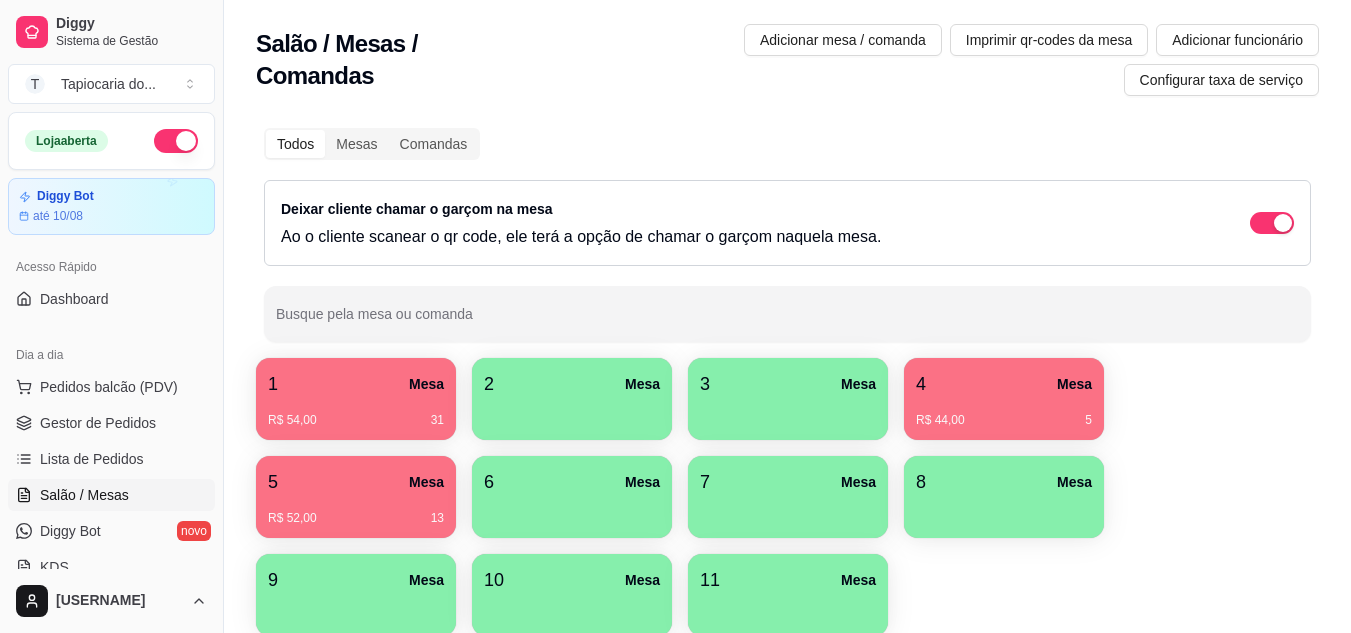 click on "4 Mesa" at bounding box center (1004, 384) 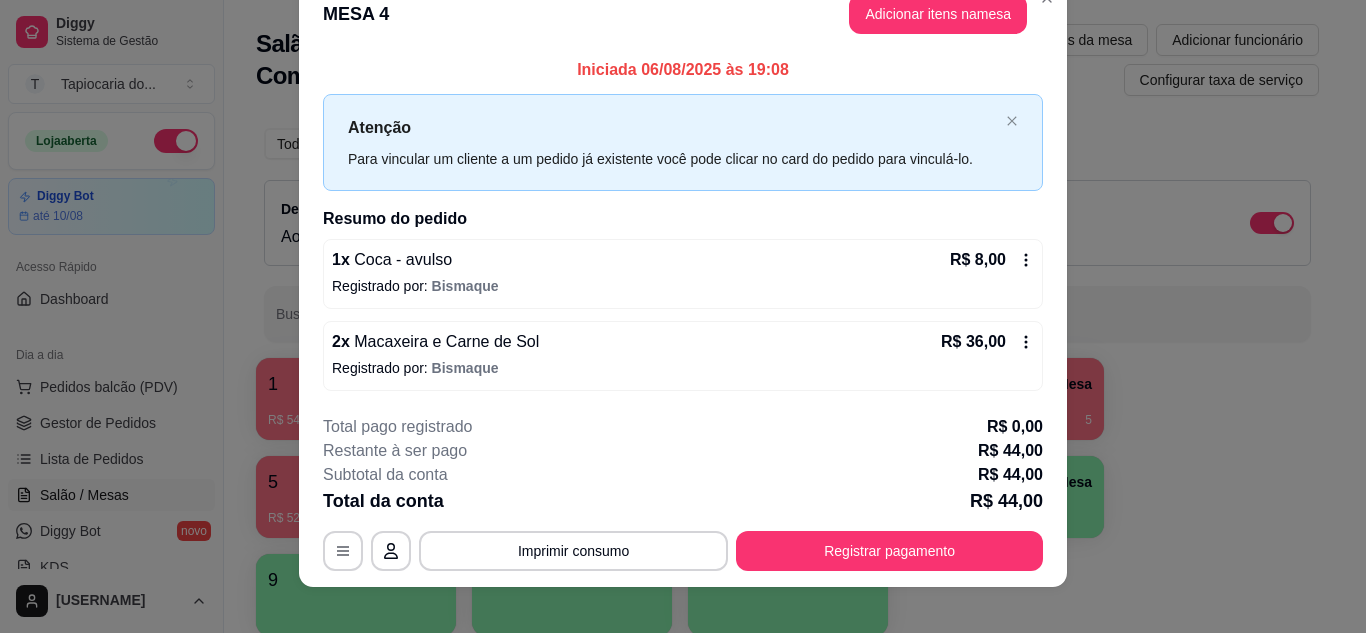 scroll, scrollTop: 52, scrollLeft: 0, axis: vertical 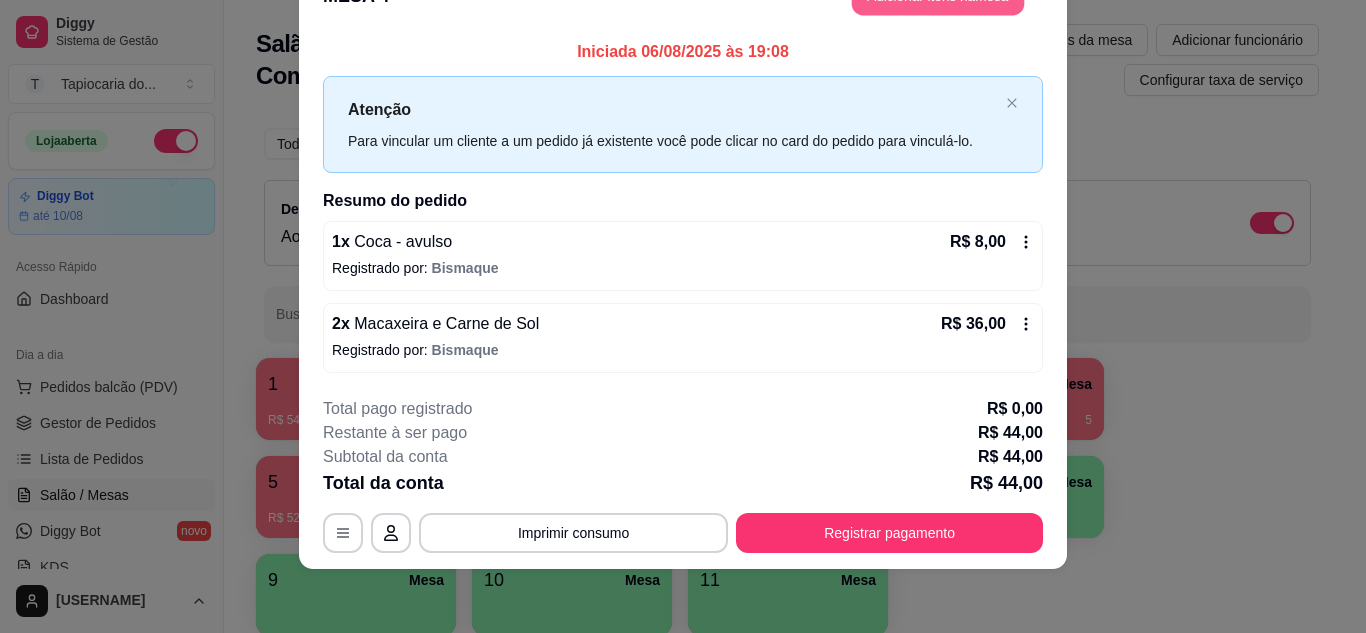 click on "Adicionar itens na  mesa" at bounding box center (938, -4) 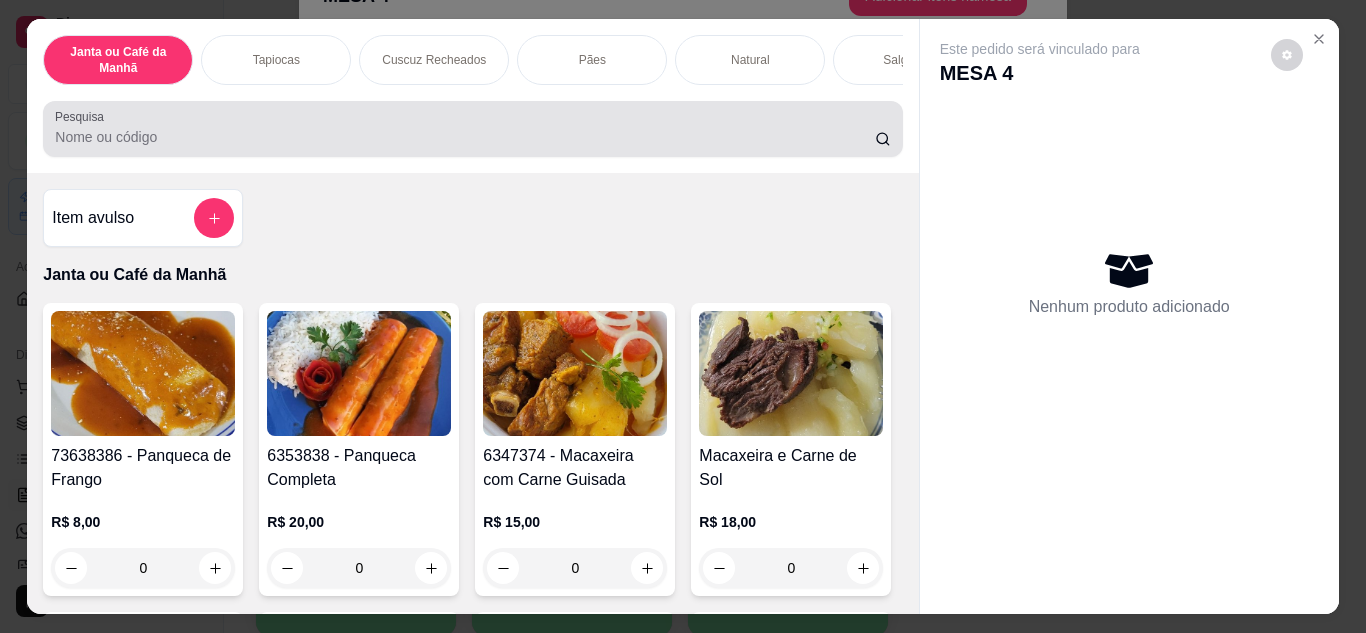 click on "Pesquisa" at bounding box center [465, 137] 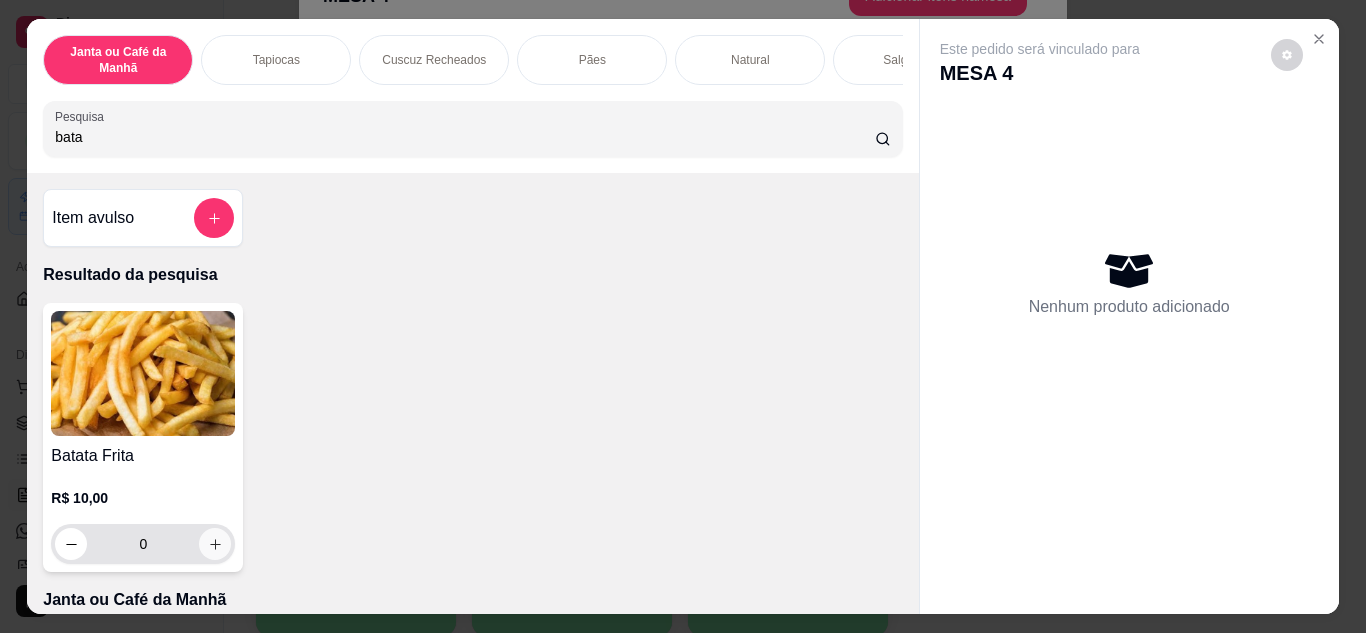 type on "bata" 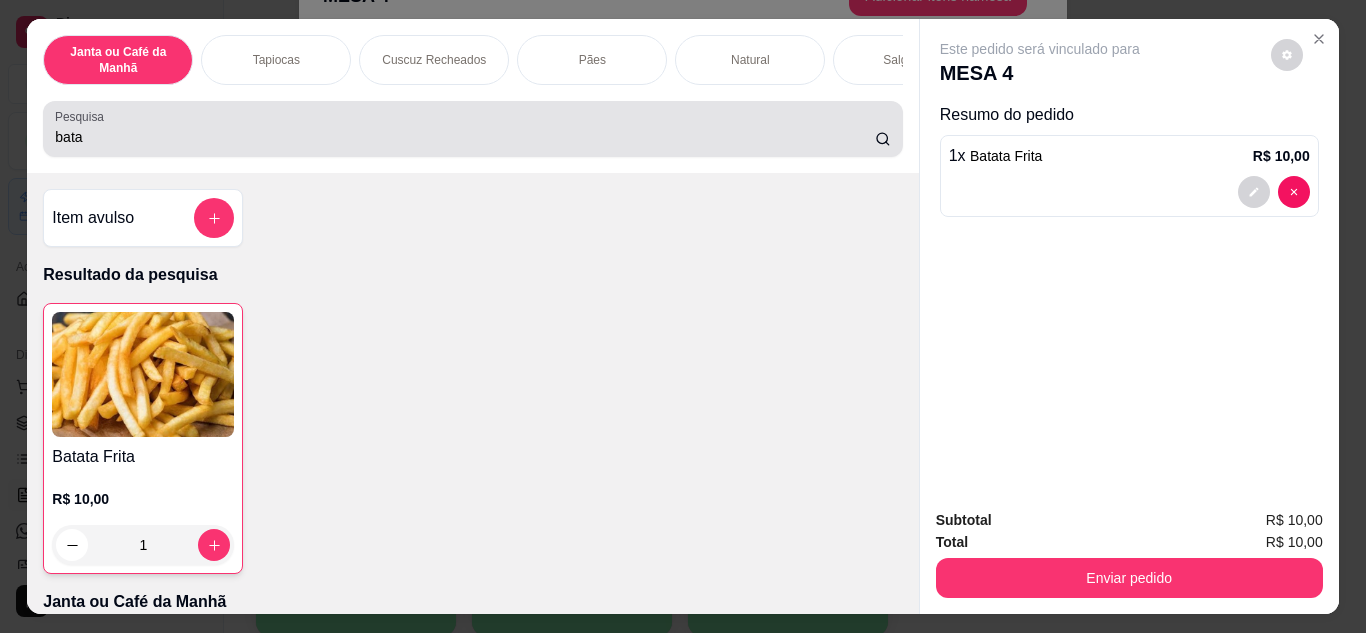 click on "bata" at bounding box center (465, 137) 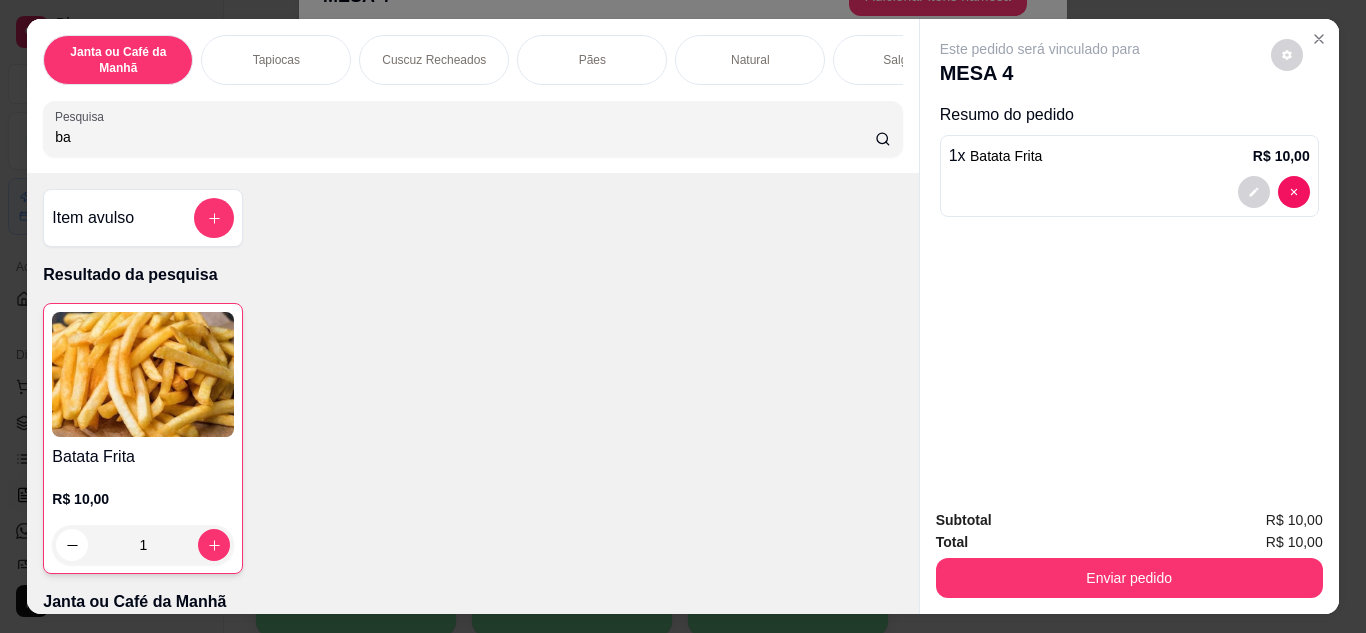 type on "b" 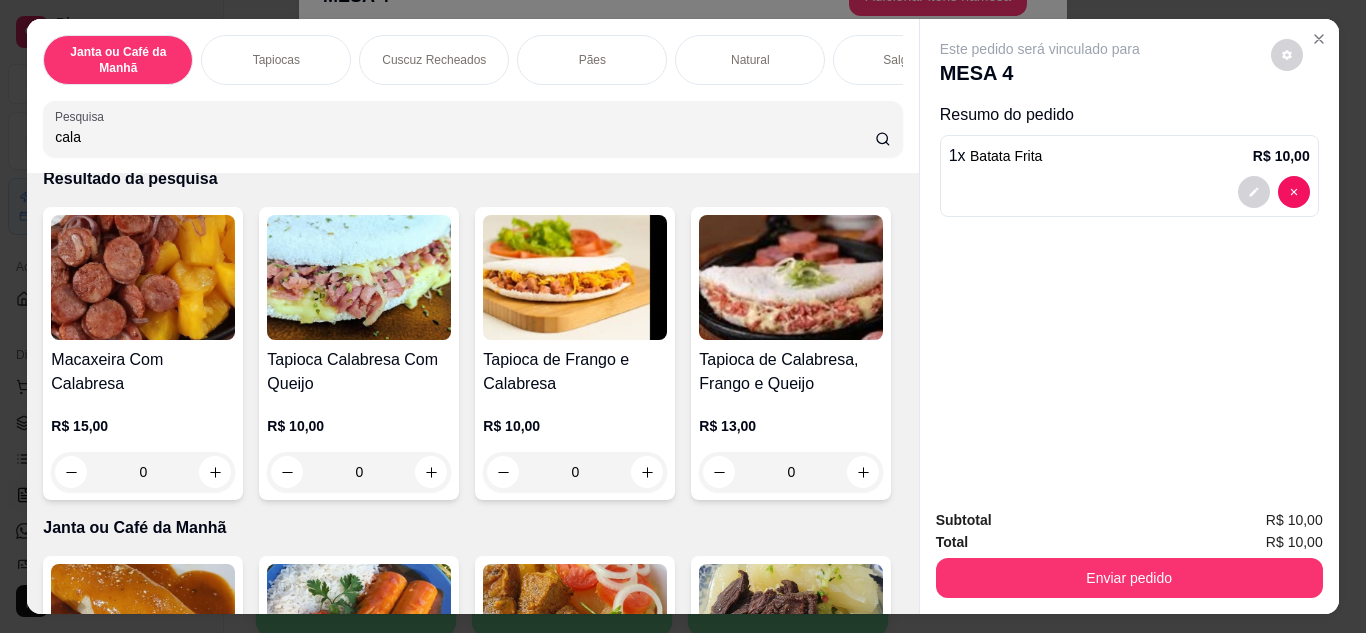 scroll, scrollTop: 200, scrollLeft: 0, axis: vertical 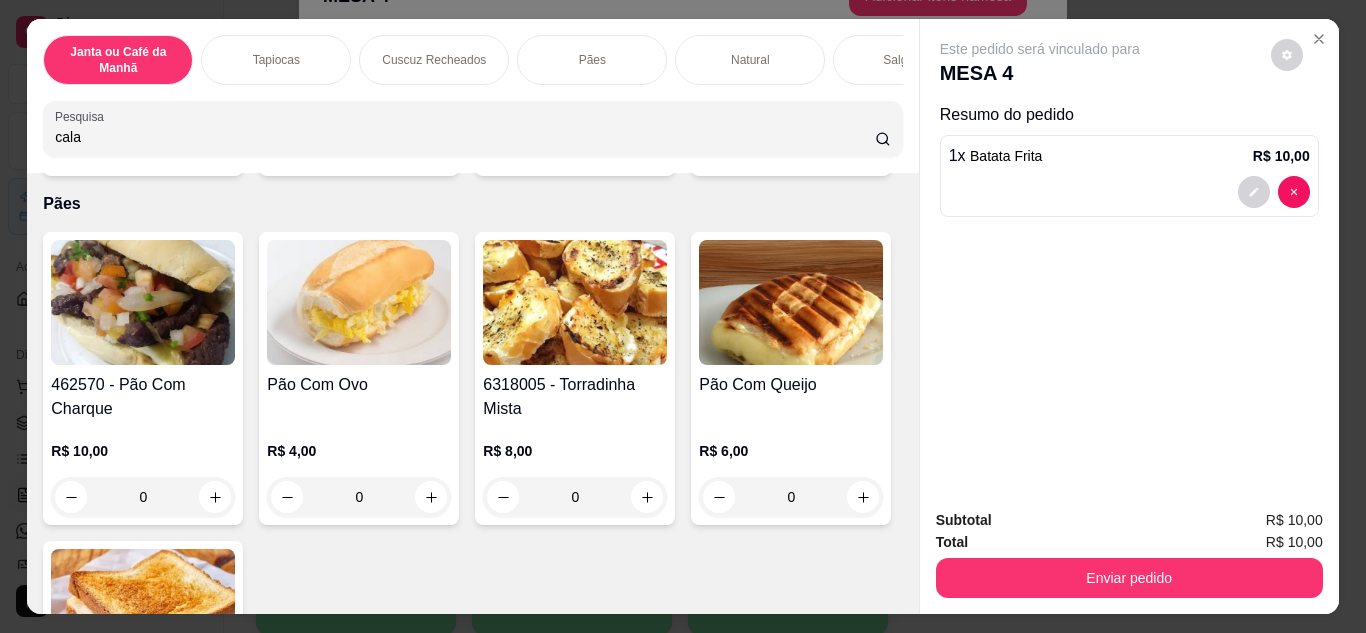 drag, startPoint x: 228, startPoint y: 216, endPoint x: 238, endPoint y: 214, distance: 10.198039 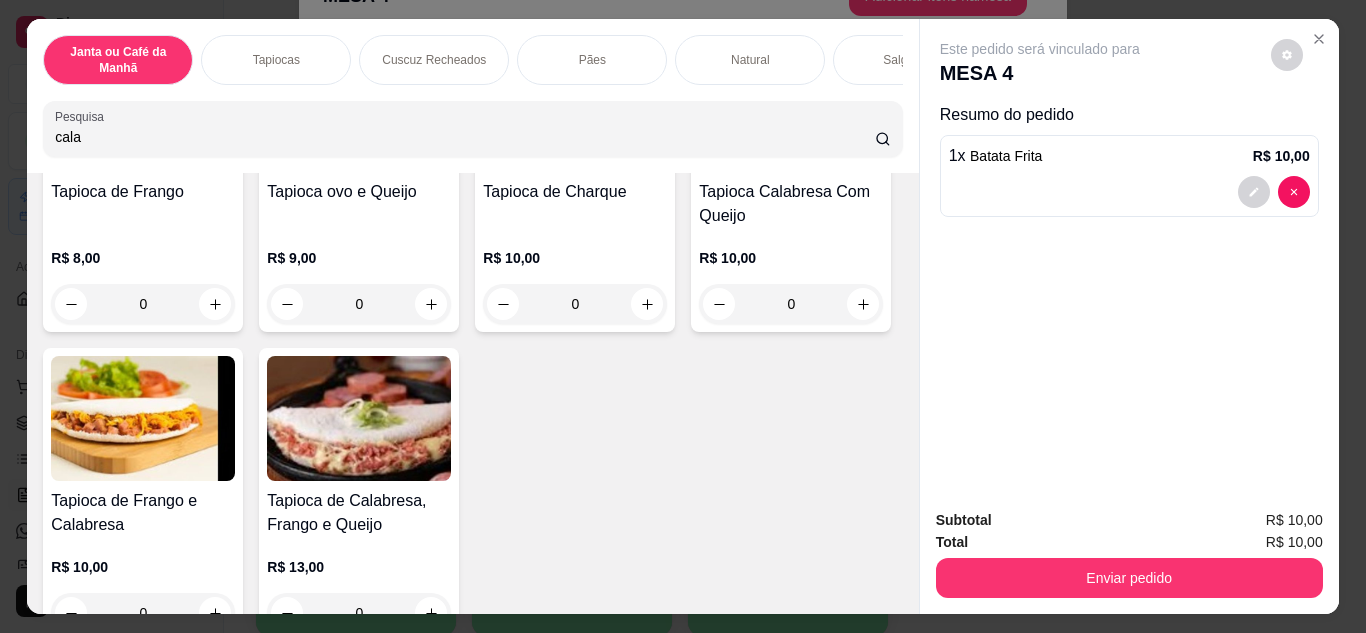 scroll, scrollTop: 2100, scrollLeft: 0, axis: vertical 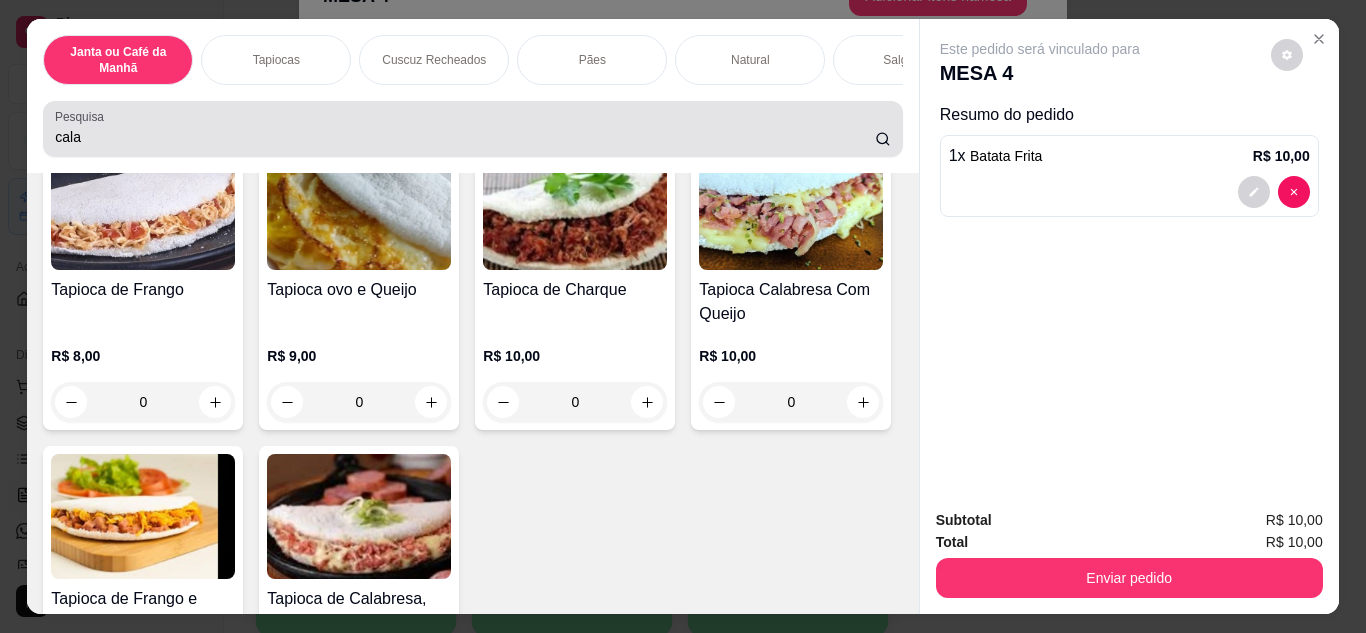 click on "cala" at bounding box center [472, 129] 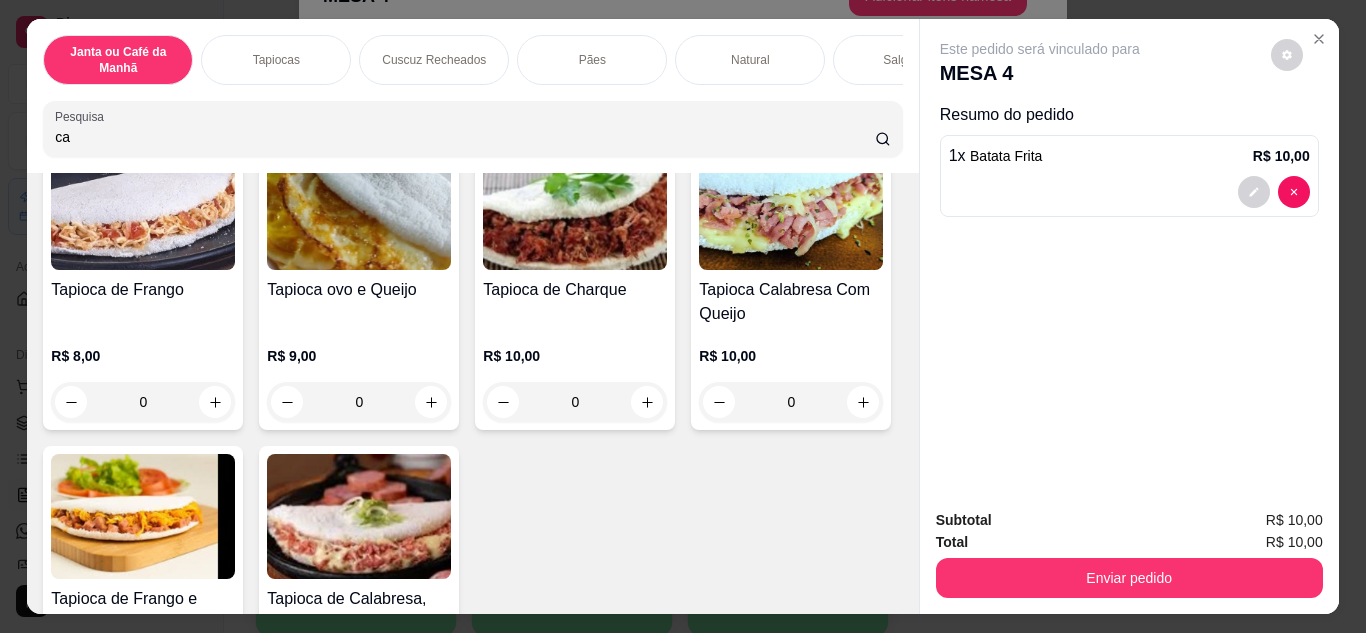 type on "c" 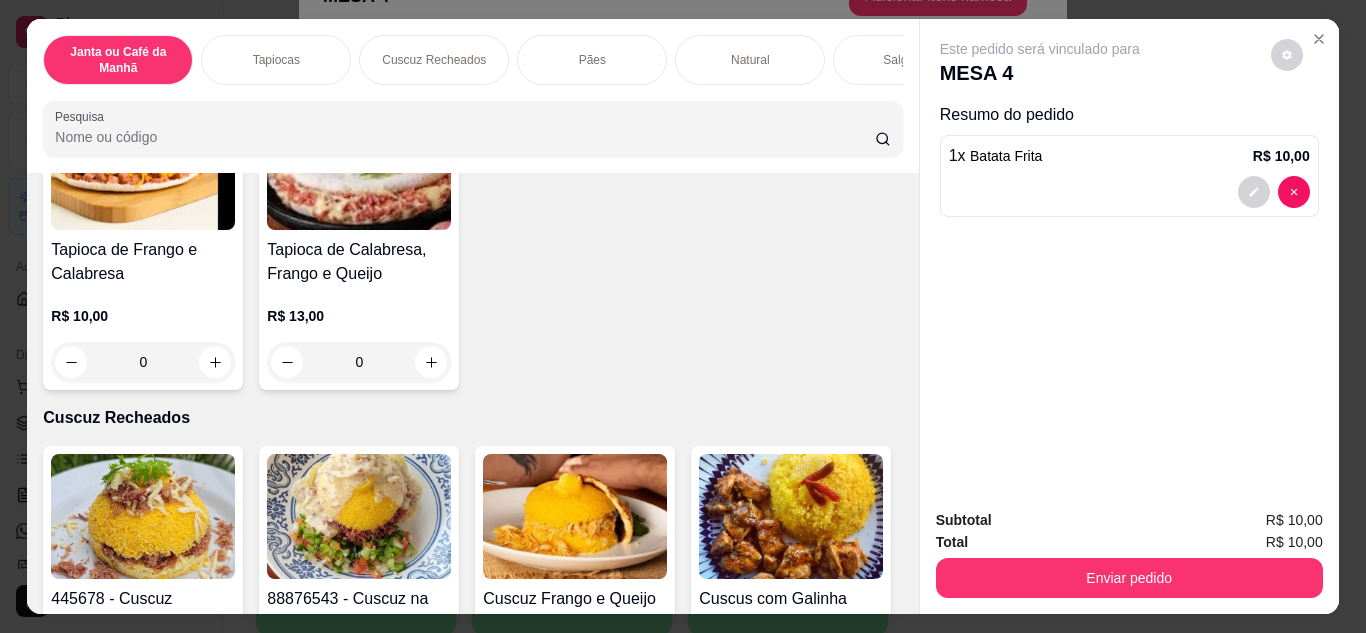 scroll, scrollTop: 1442, scrollLeft: 0, axis: vertical 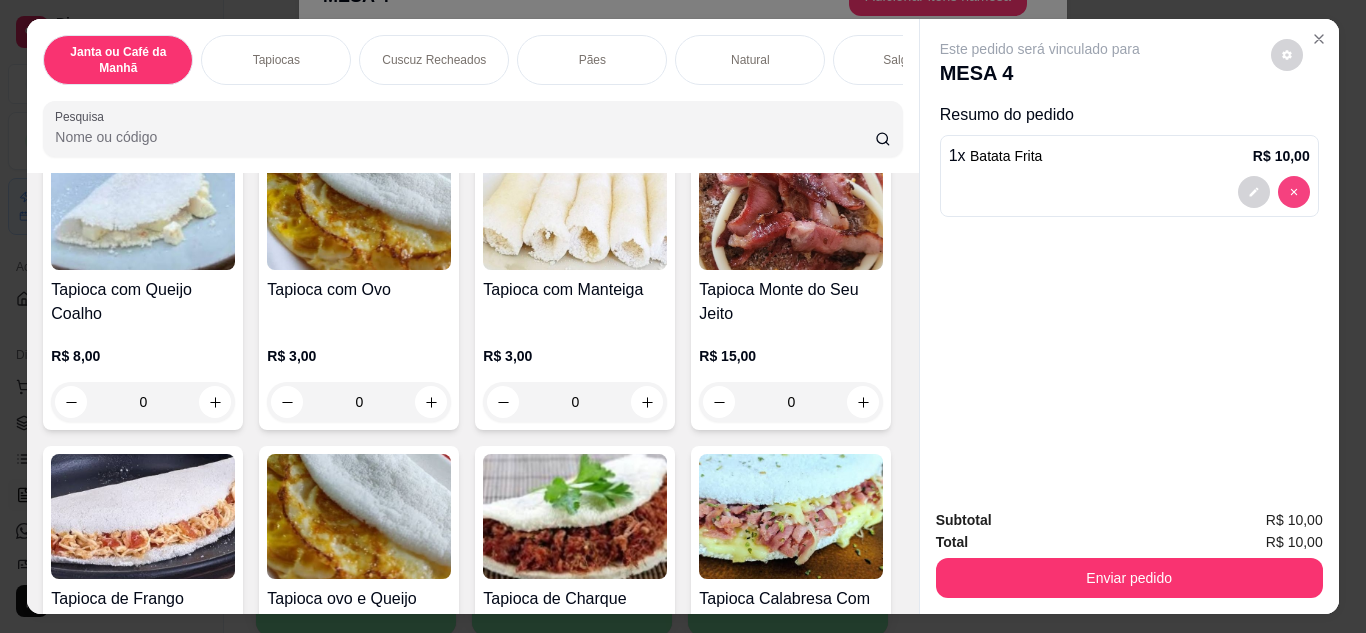 type 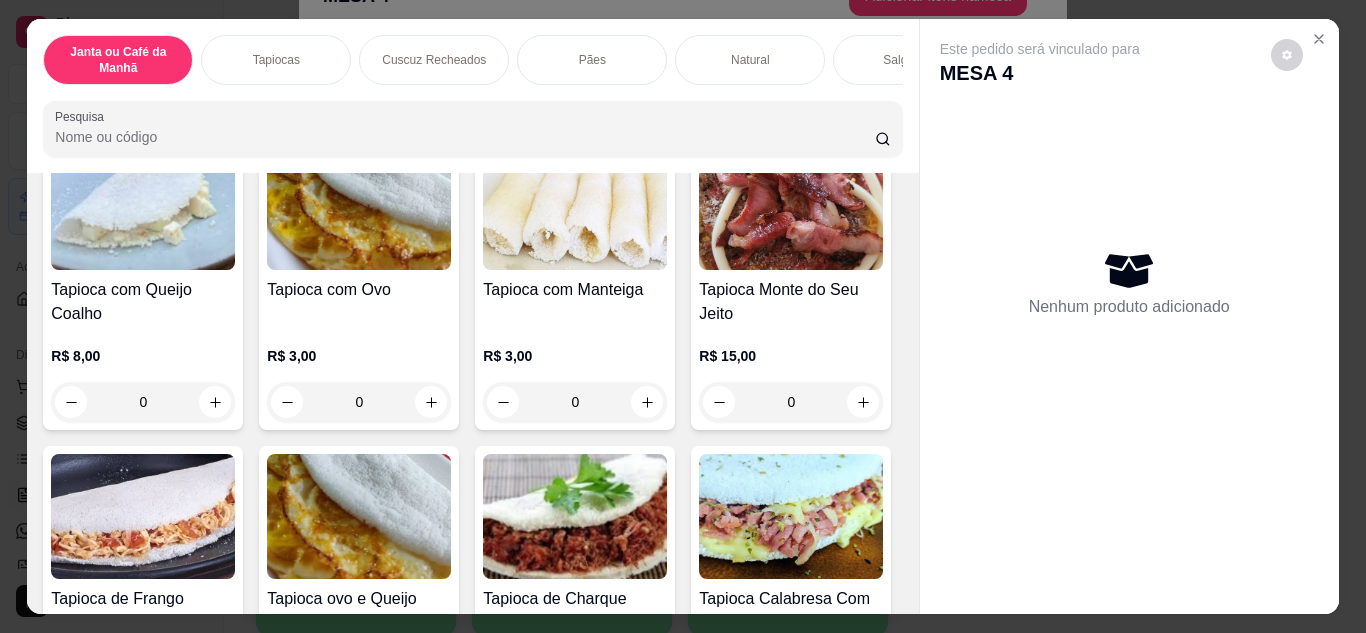 type on "0" 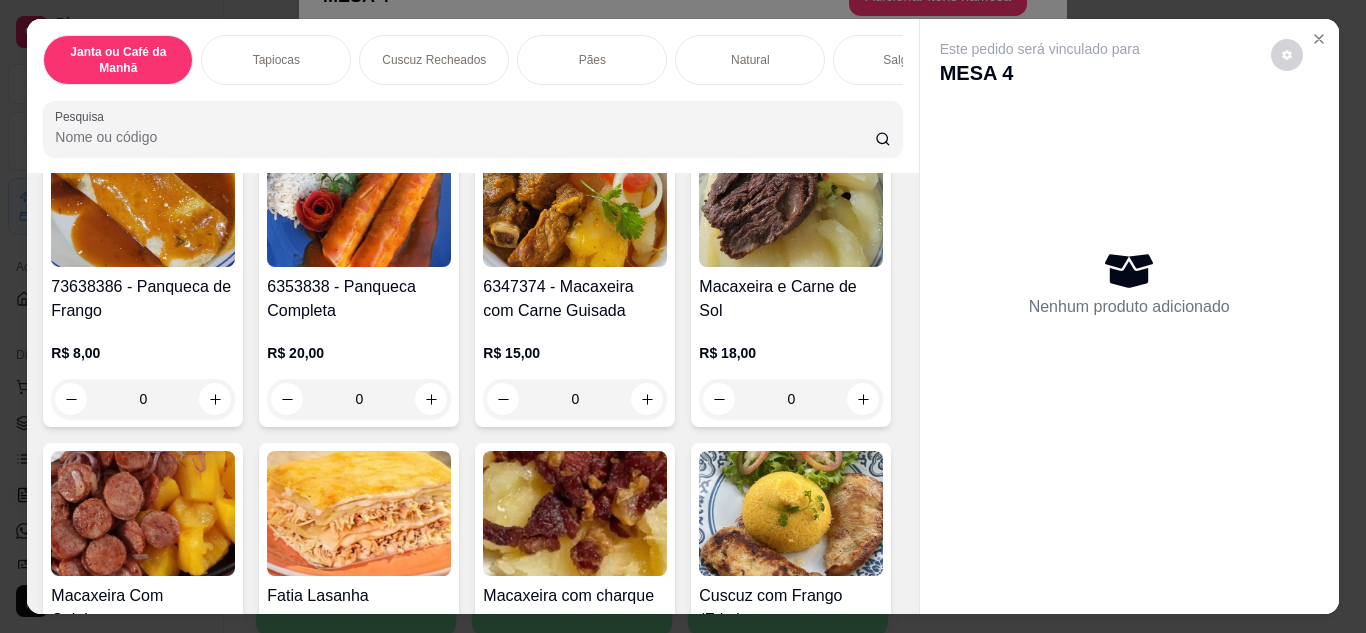 scroll, scrollTop: 0, scrollLeft: 0, axis: both 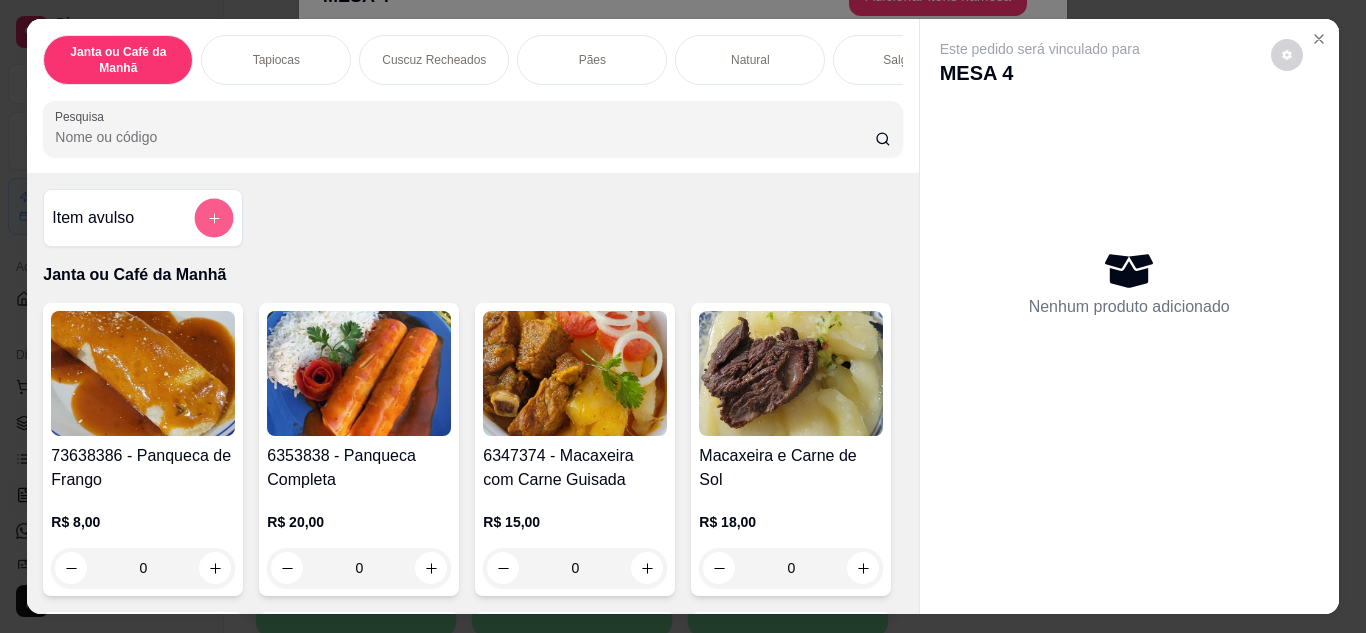 click 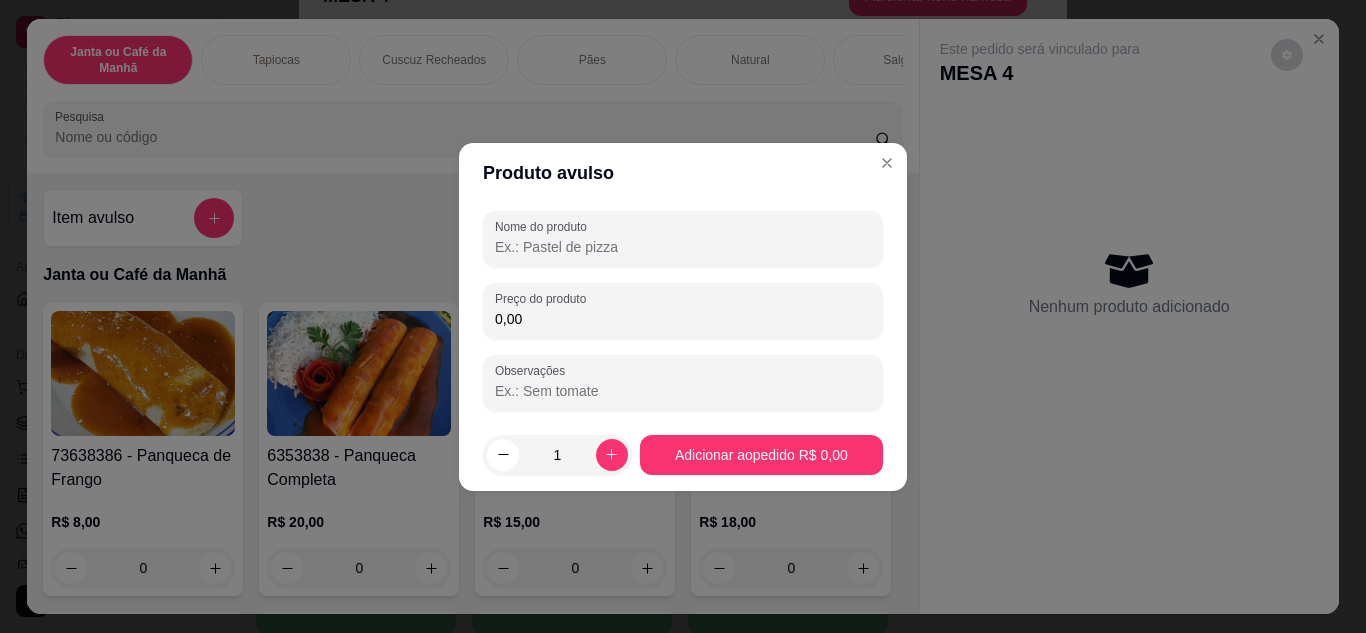click on "Nome do produto" at bounding box center (683, 247) 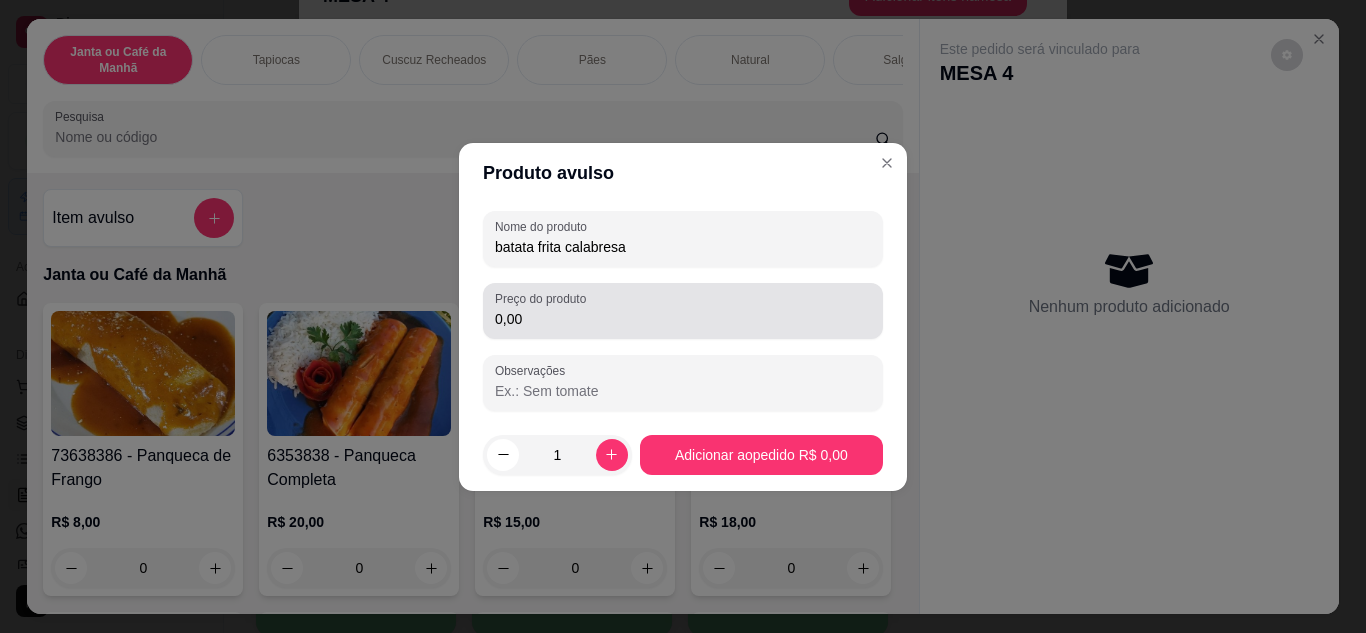 type on "batata frita calabresa" 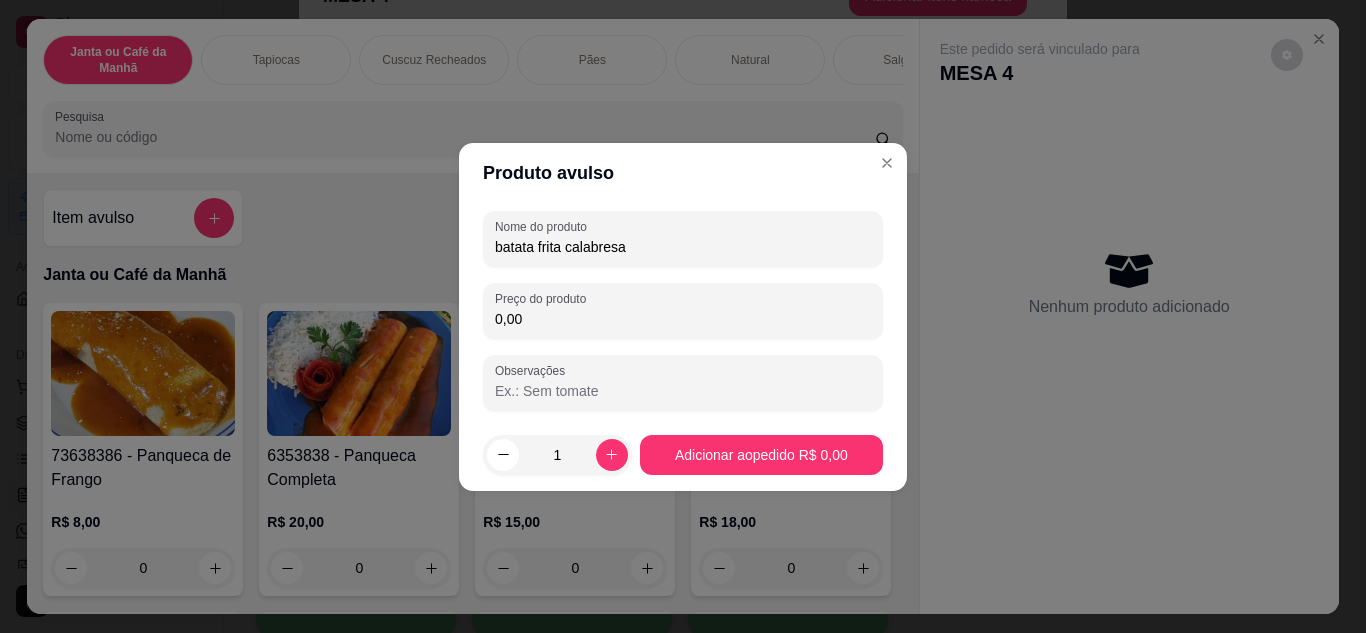 click on "0,00" at bounding box center (683, 319) 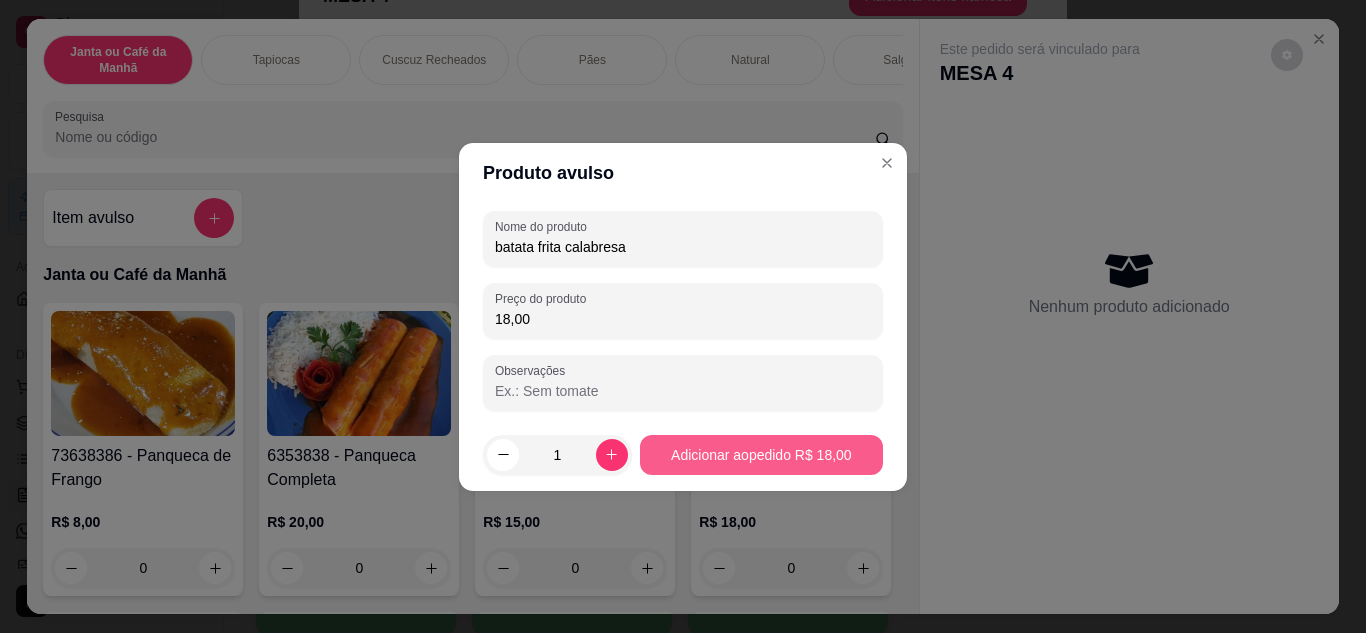 type on "18,00" 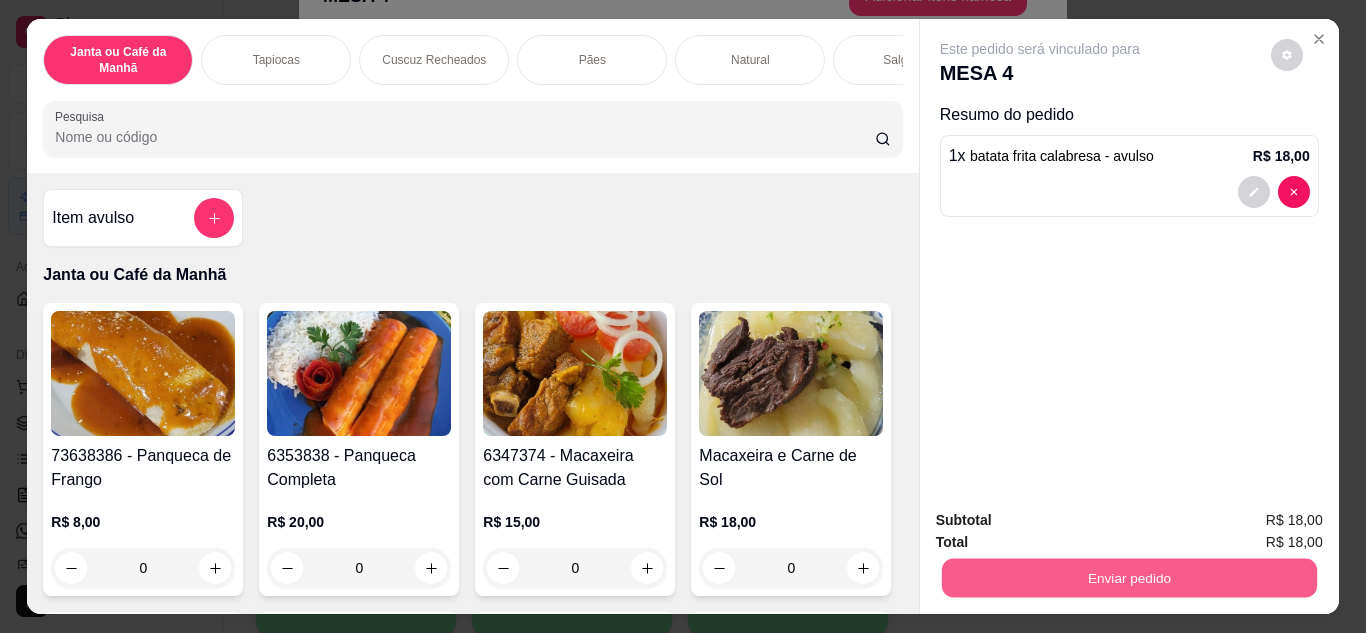 click on "Enviar pedido" at bounding box center (1128, 578) 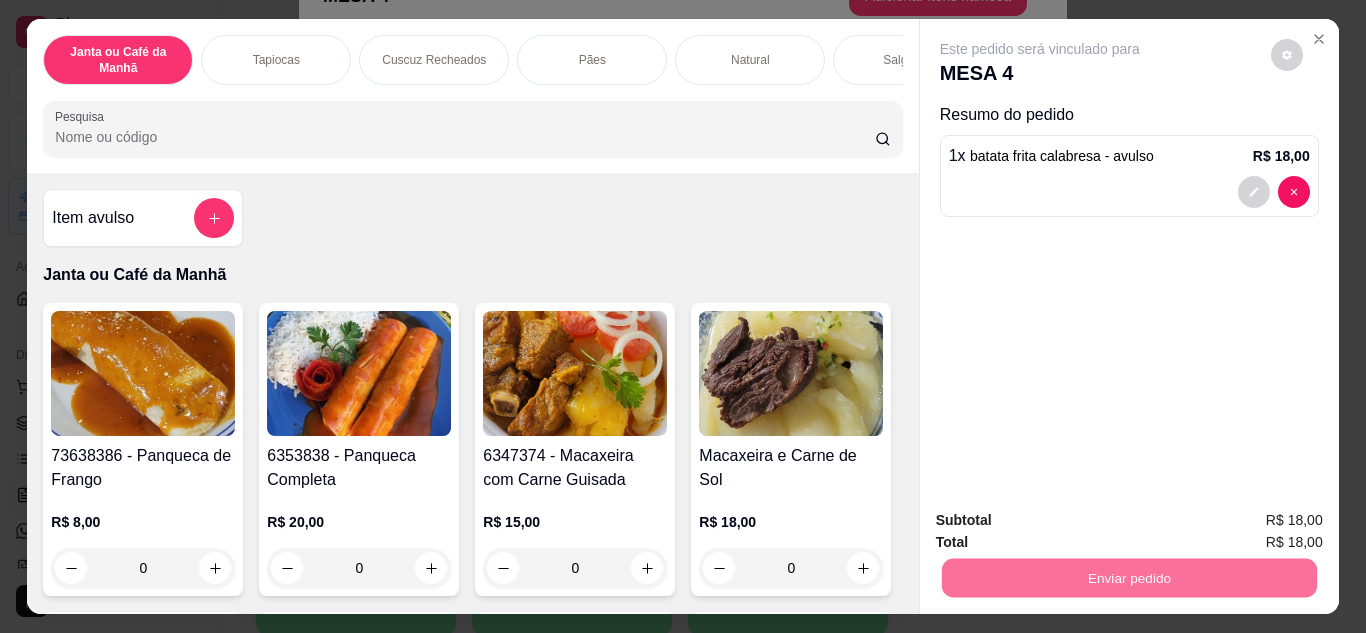 click on "Não registrar e enviar pedido" at bounding box center (1063, 522) 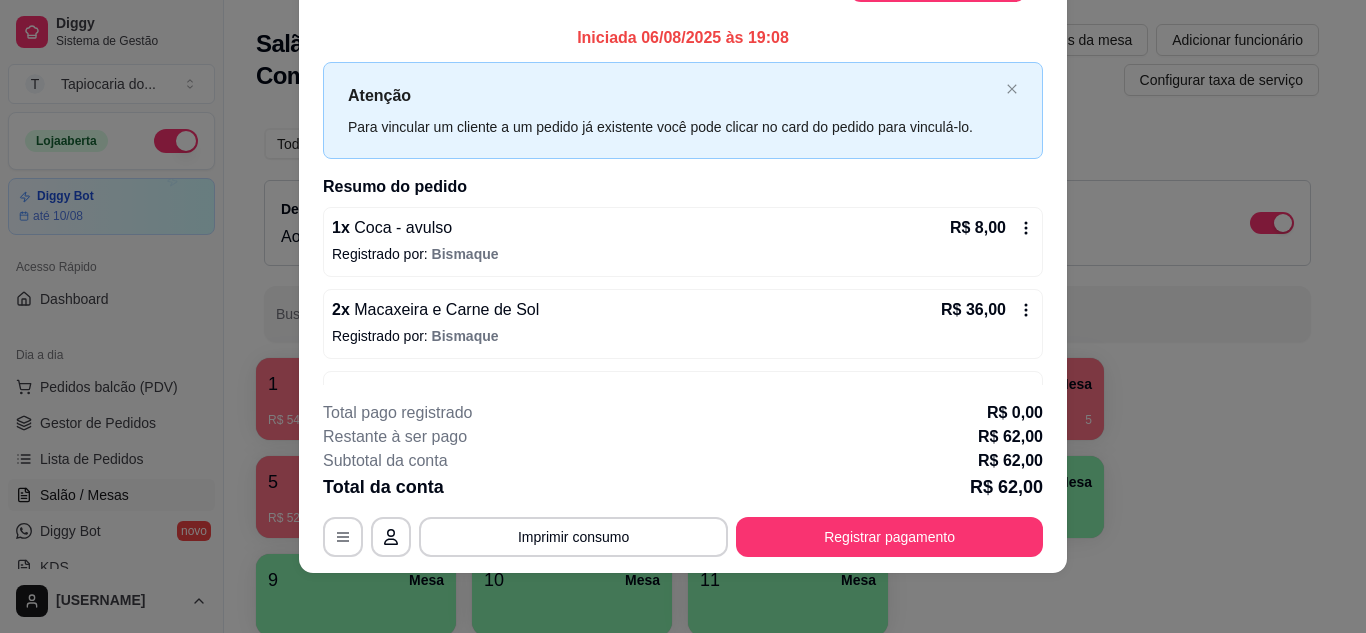 scroll, scrollTop: 61, scrollLeft: 0, axis: vertical 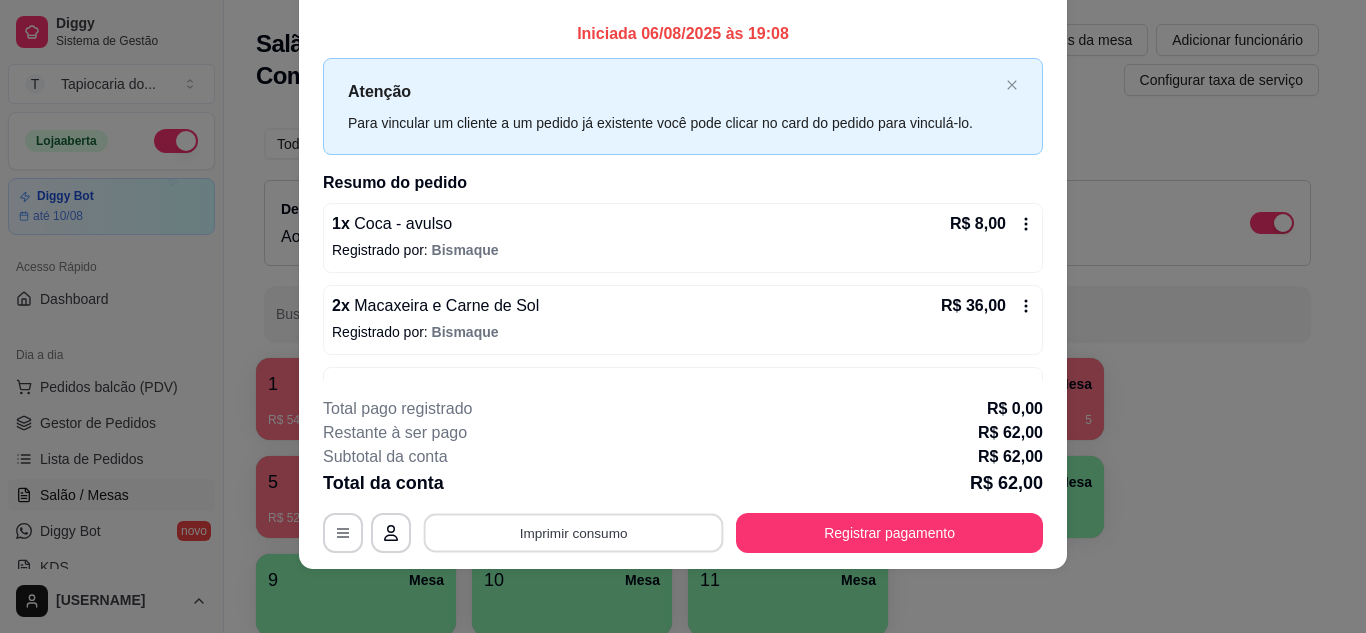 click on "Imprimir consumo" at bounding box center (574, 532) 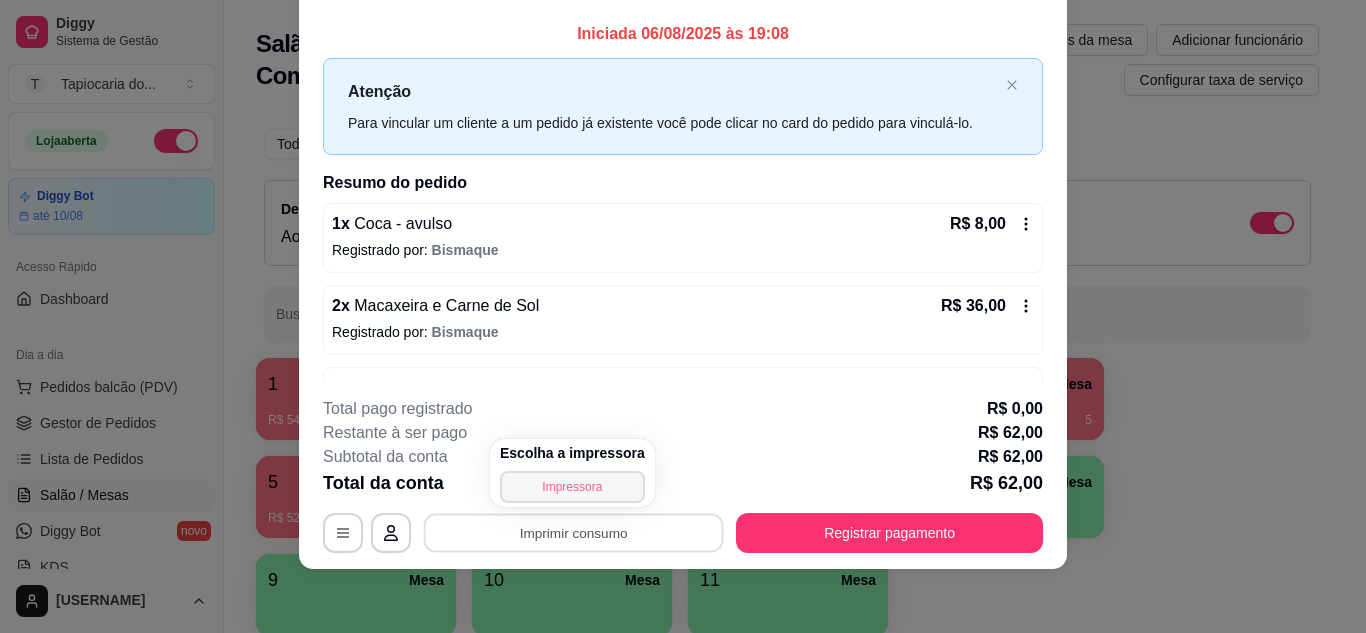 click on "Impressora" at bounding box center [572, 487] 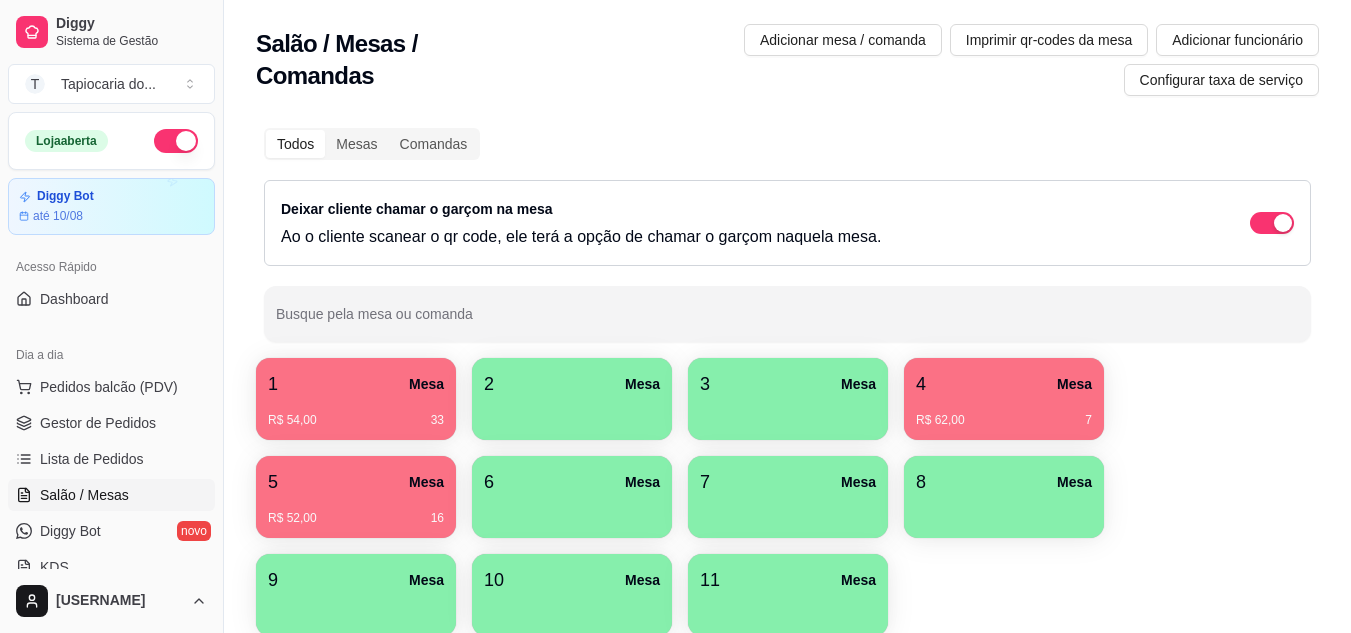 click on "5 Mesa" at bounding box center [356, 482] 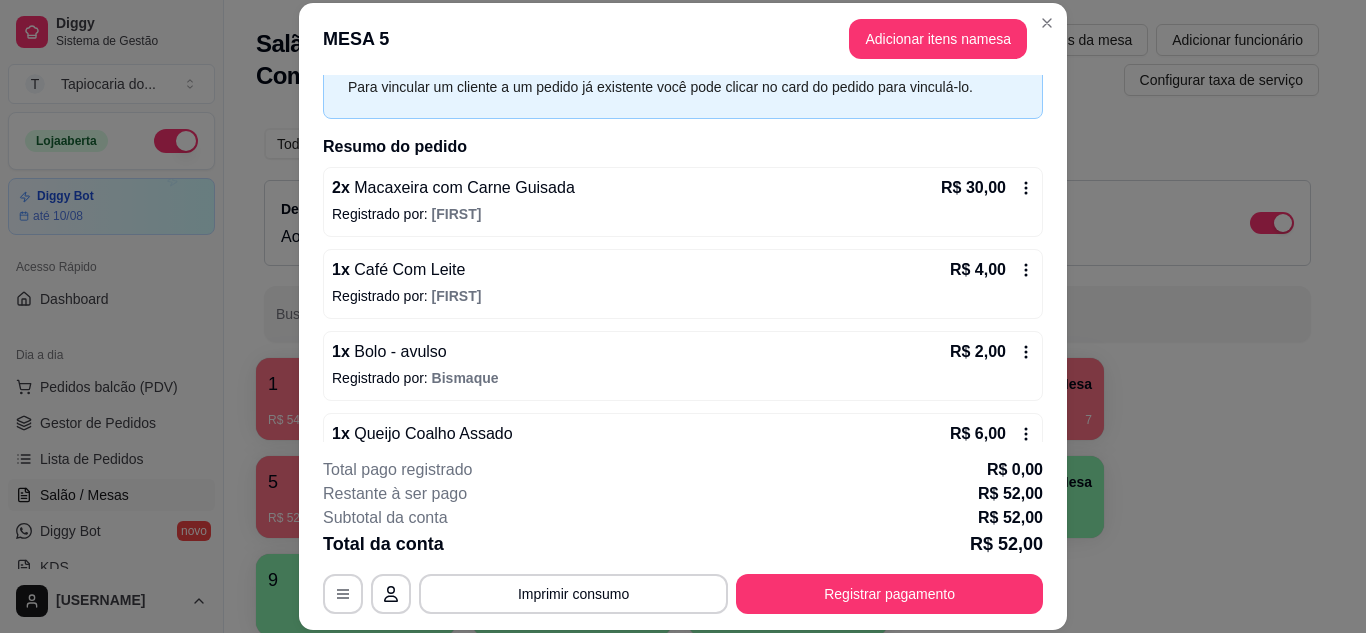 scroll, scrollTop: 228, scrollLeft: 0, axis: vertical 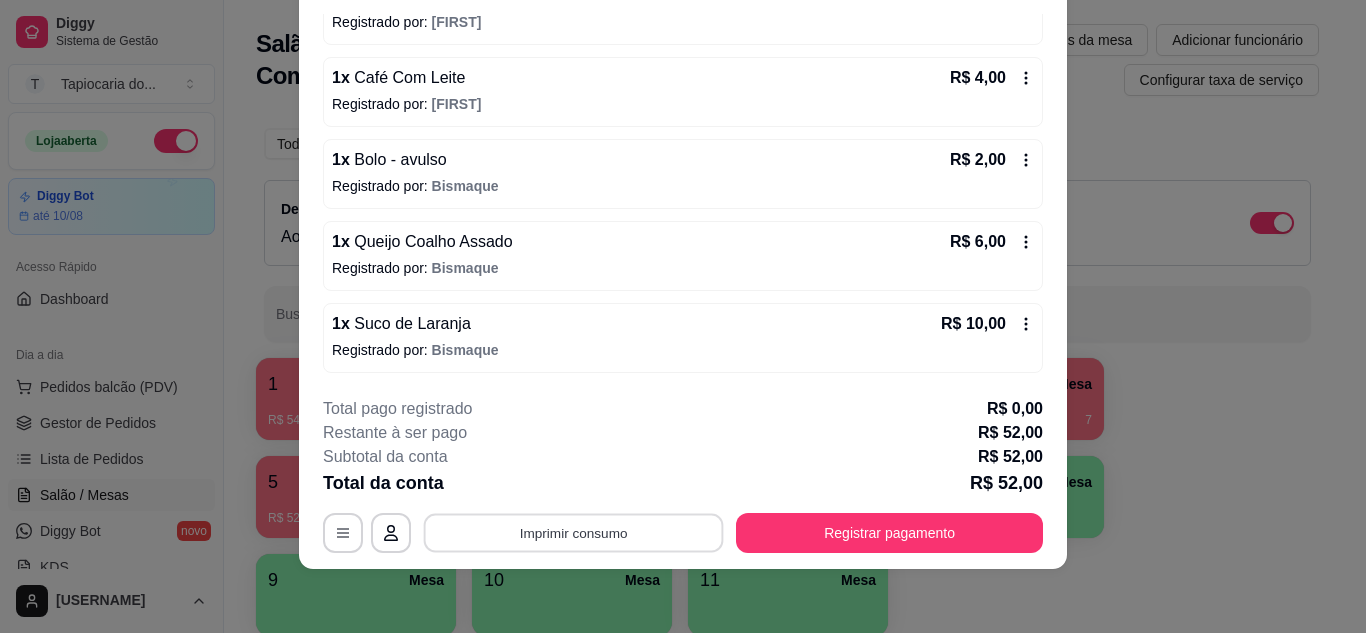 click on "Imprimir consumo" at bounding box center [574, 532] 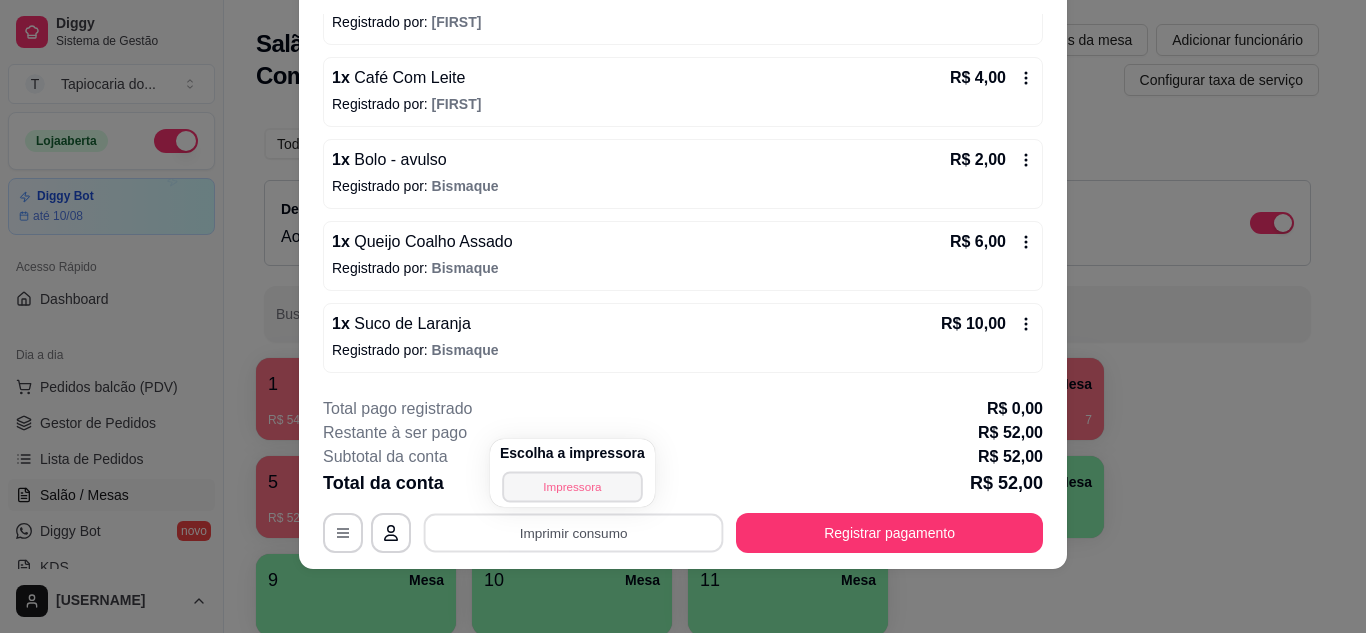click on "Impressora" at bounding box center [572, 486] 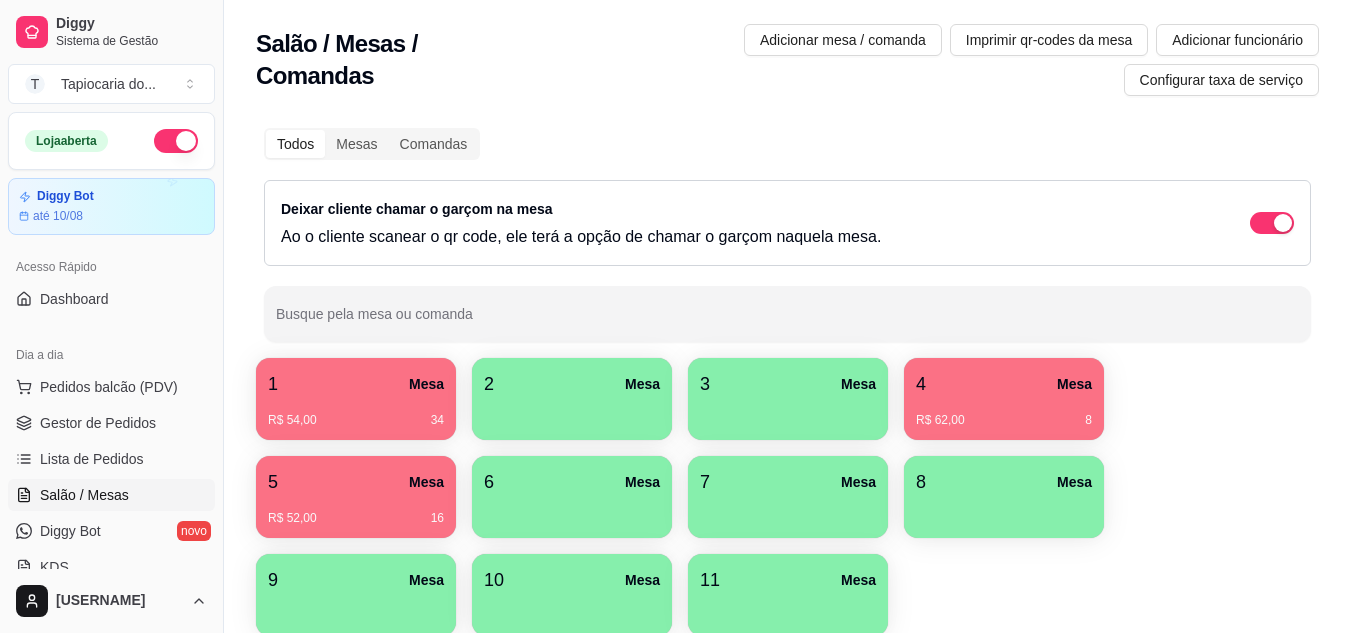click on "4 Mesa" at bounding box center [1004, 384] 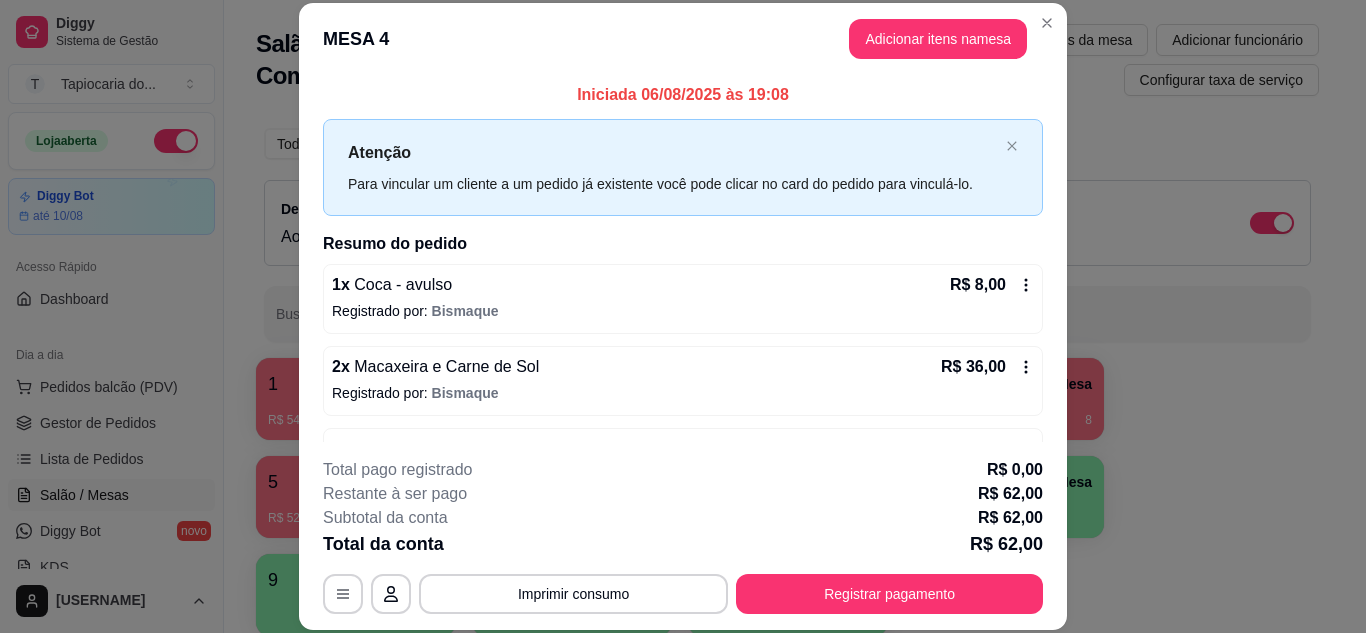 scroll, scrollTop: 61, scrollLeft: 0, axis: vertical 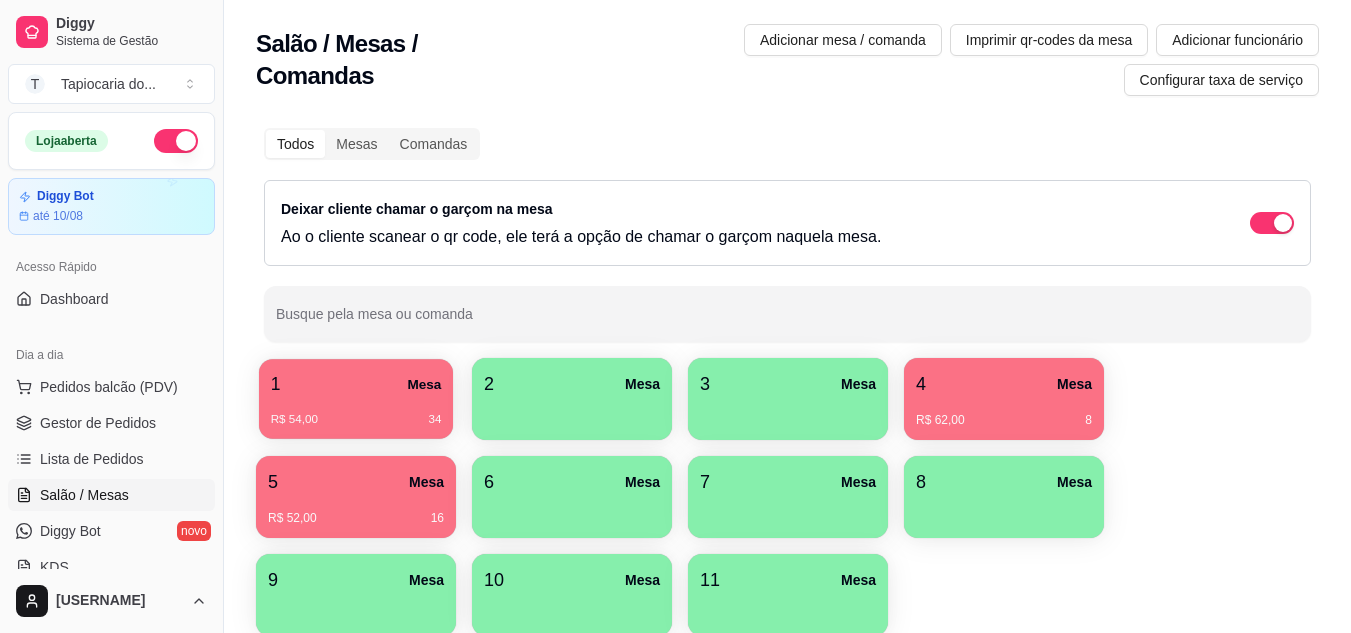 click on "1 Mesa" at bounding box center (356, 384) 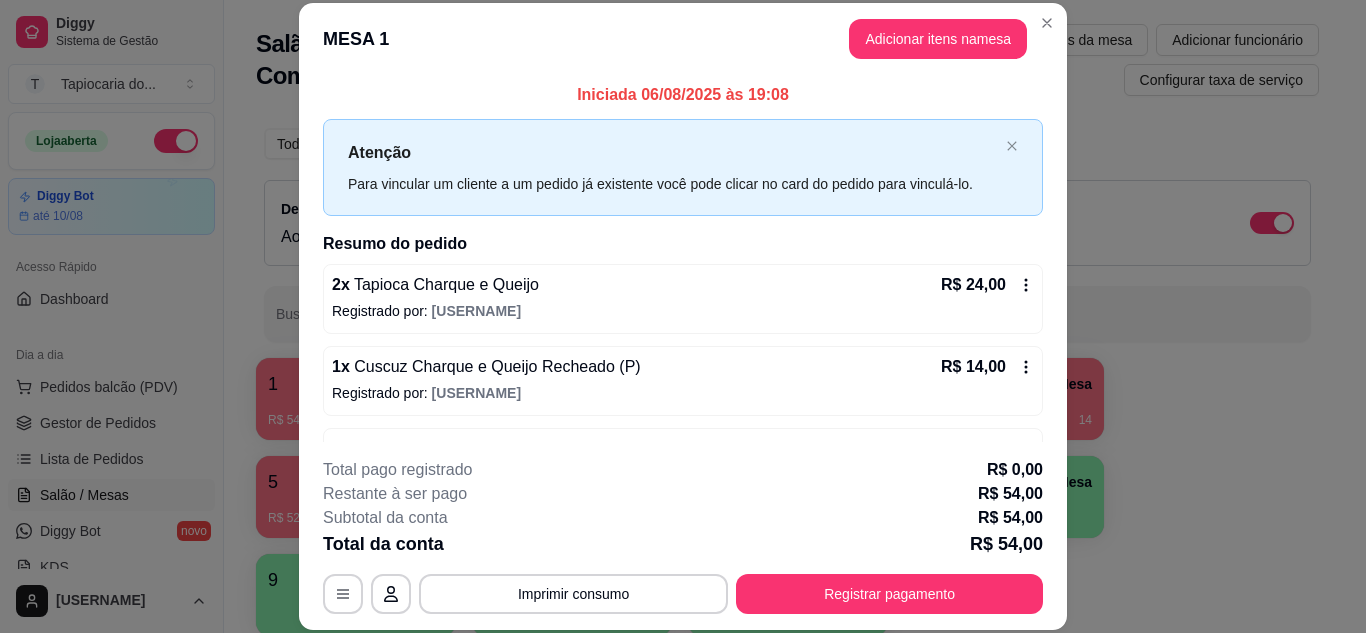scroll, scrollTop: 61, scrollLeft: 0, axis: vertical 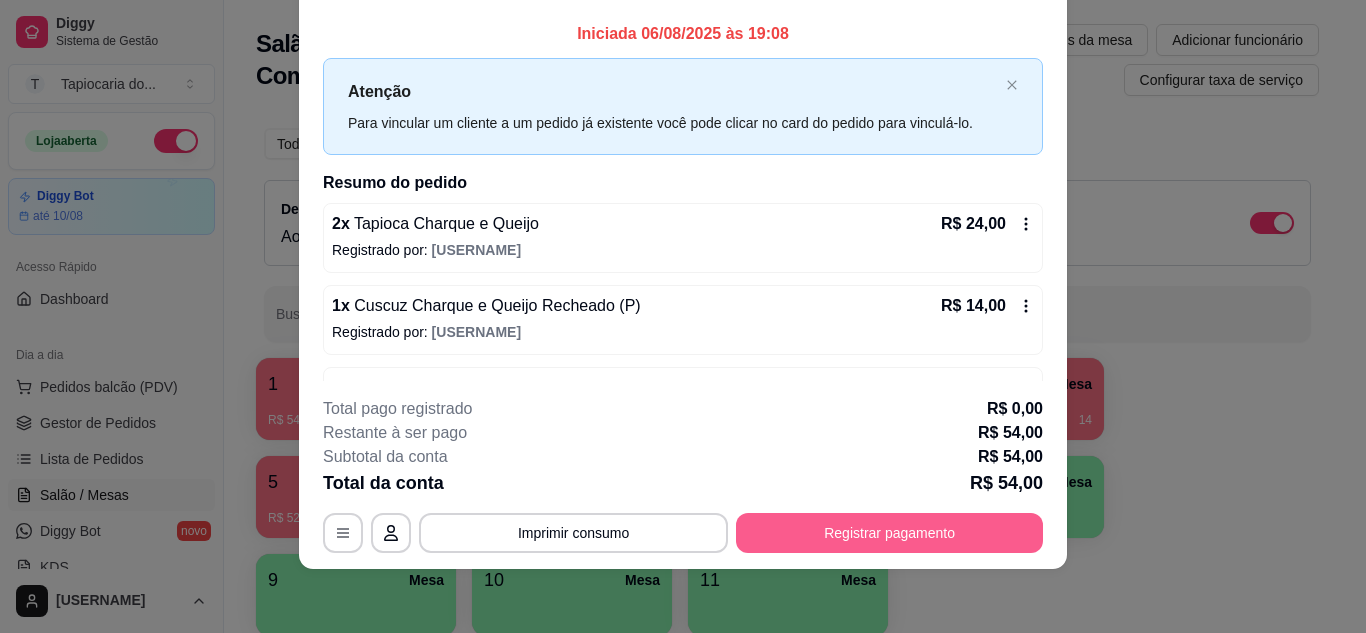 click on "Registrar pagamento" at bounding box center (889, 533) 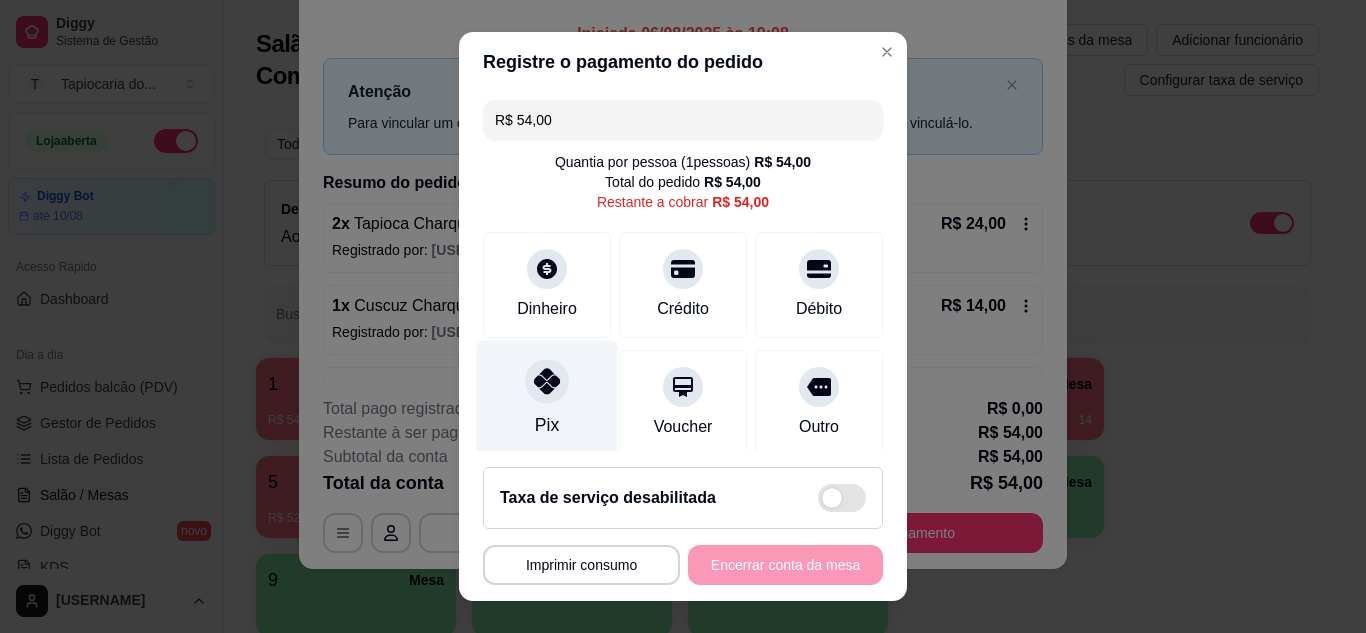 click 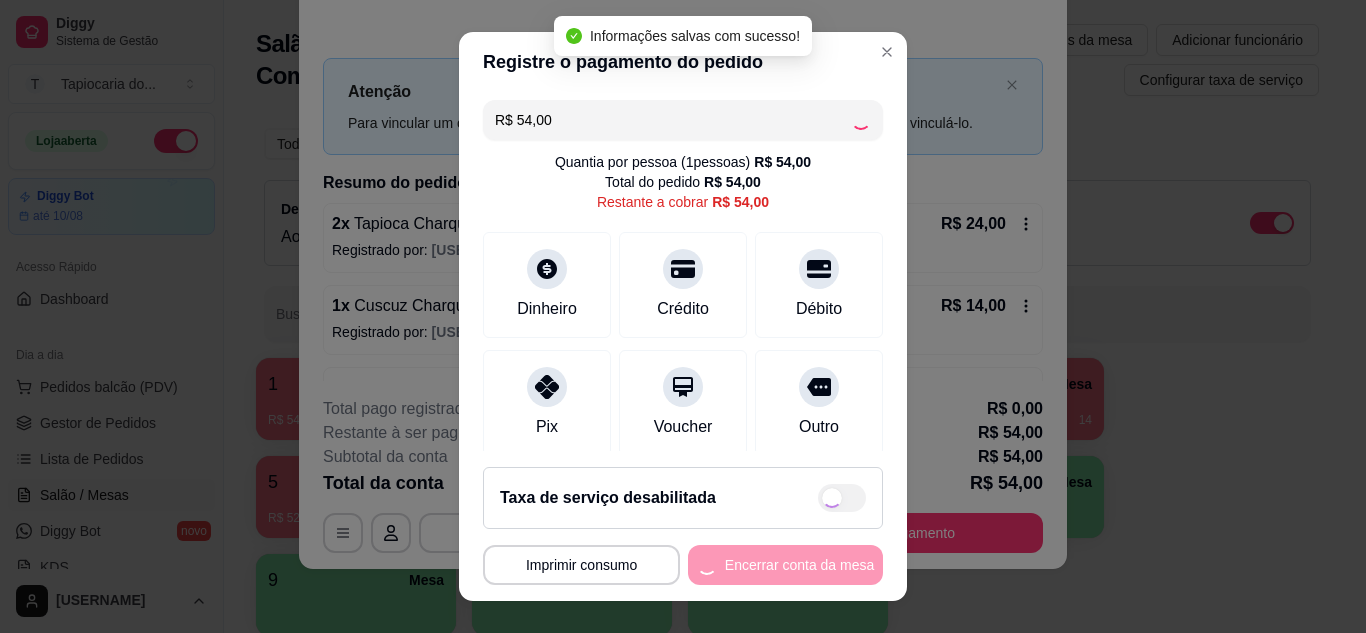 type on "R$ 0,00" 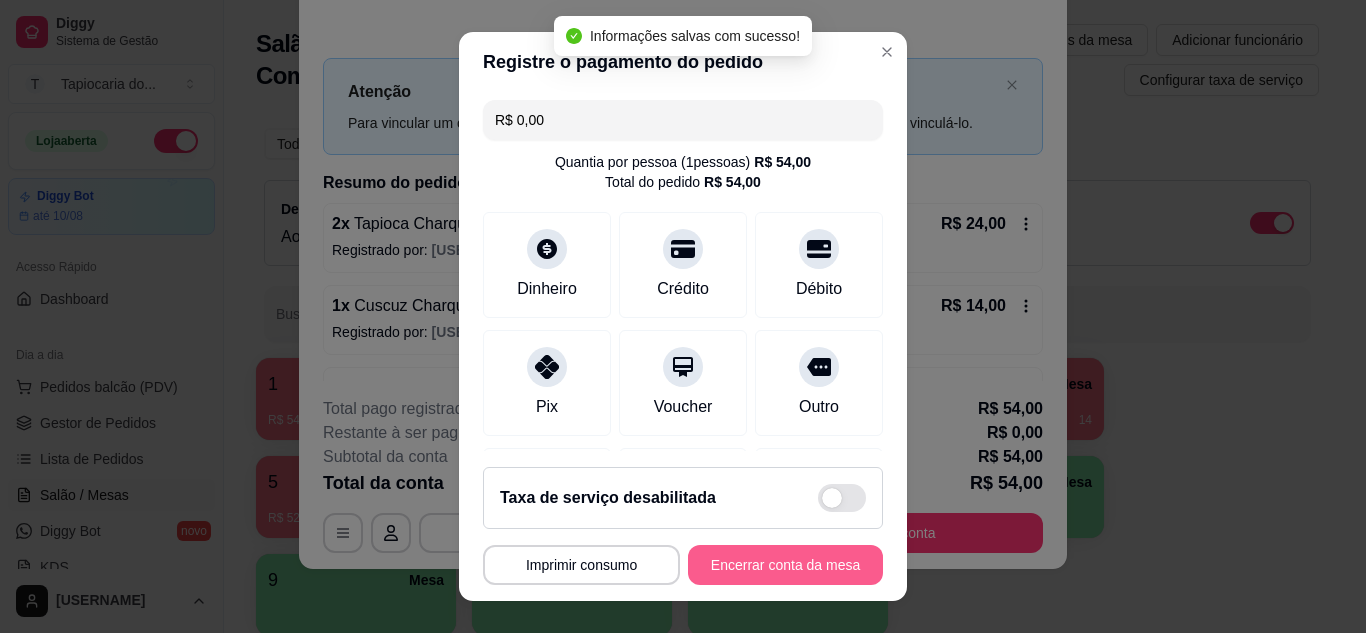 click on "Encerrar conta da mesa" at bounding box center [785, 565] 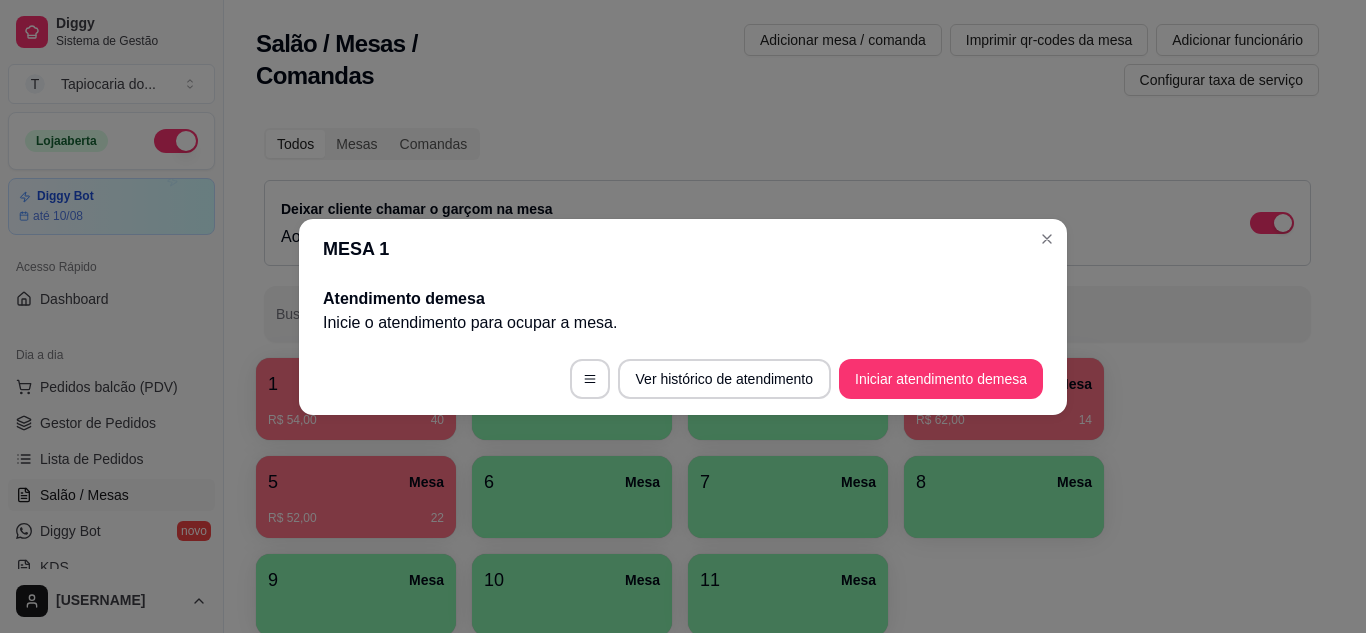 scroll, scrollTop: 0, scrollLeft: 0, axis: both 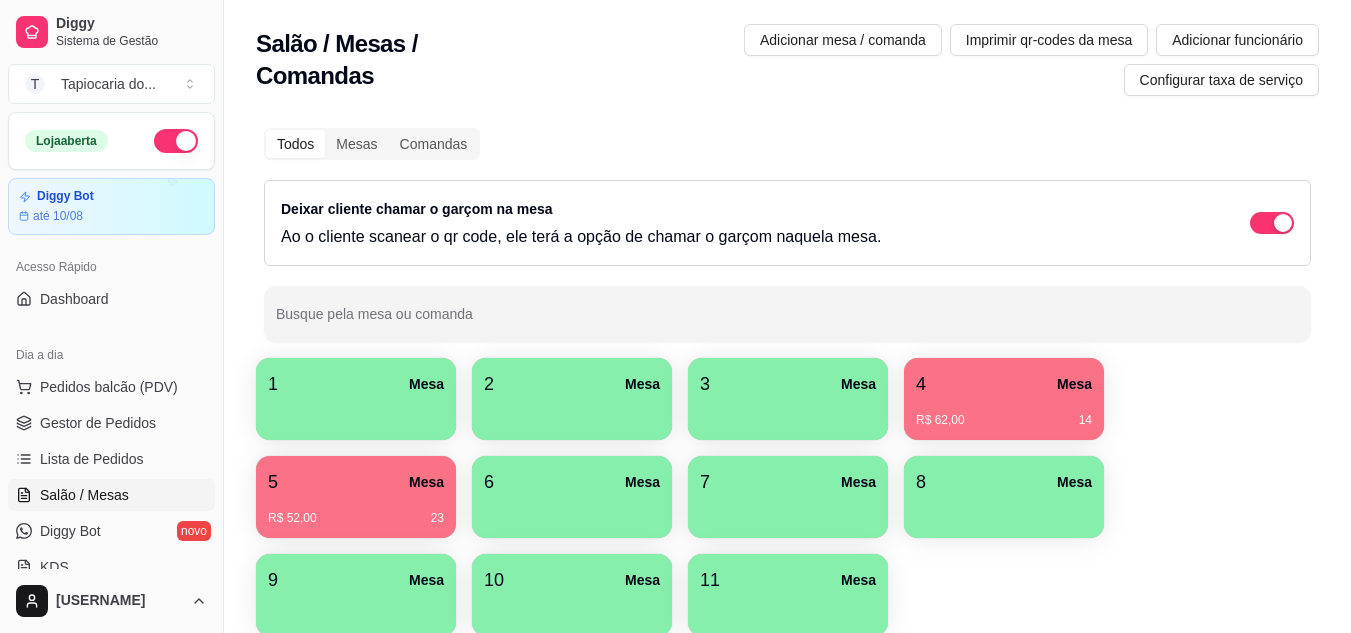 click on "4 Mesa" at bounding box center [1004, 384] 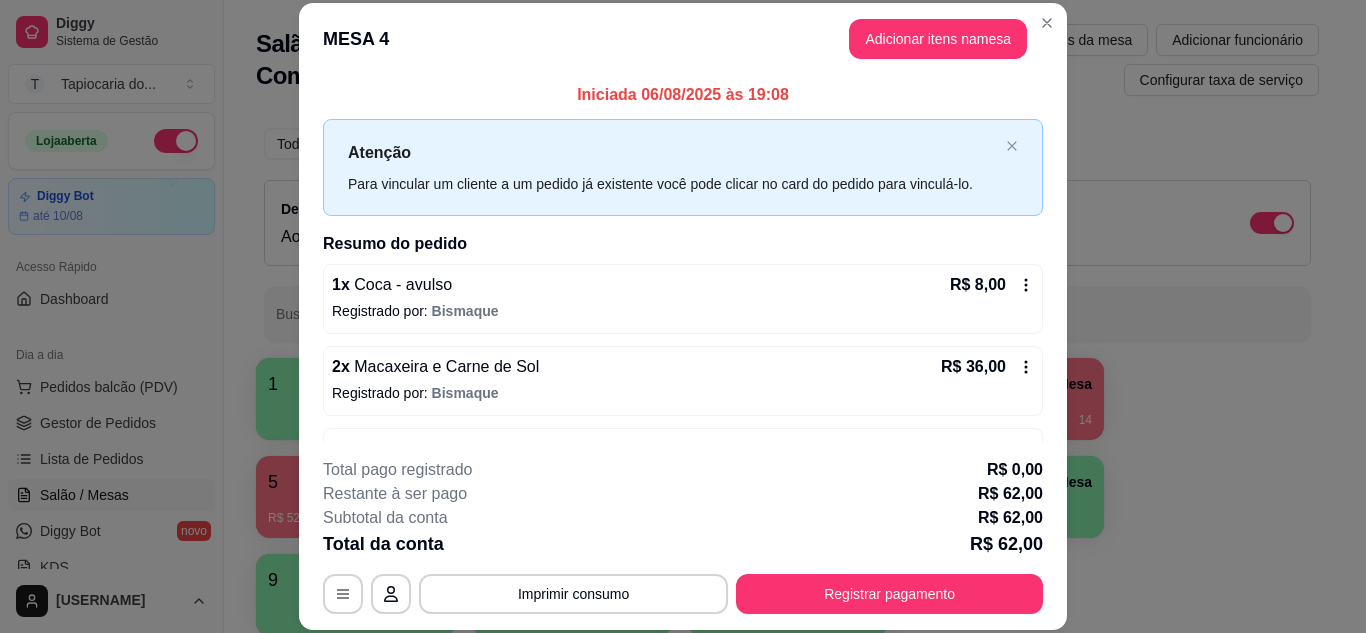 scroll, scrollTop: 64, scrollLeft: 0, axis: vertical 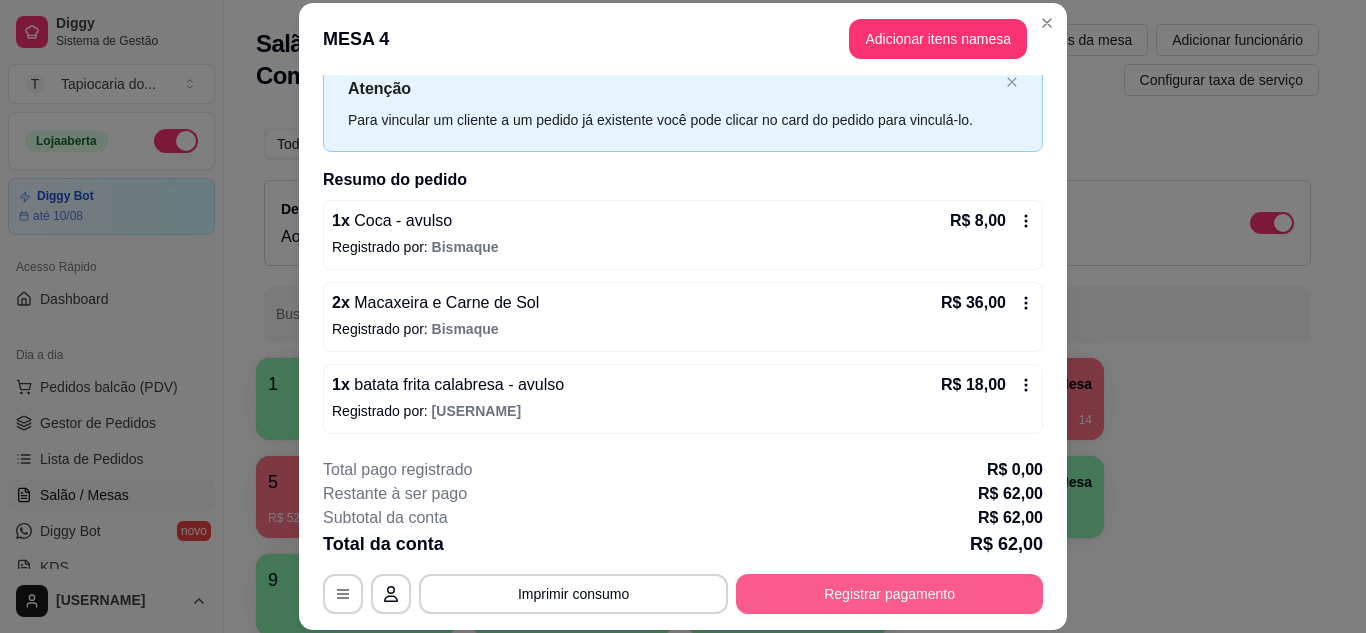 click on "Registrar pagamento" at bounding box center (889, 594) 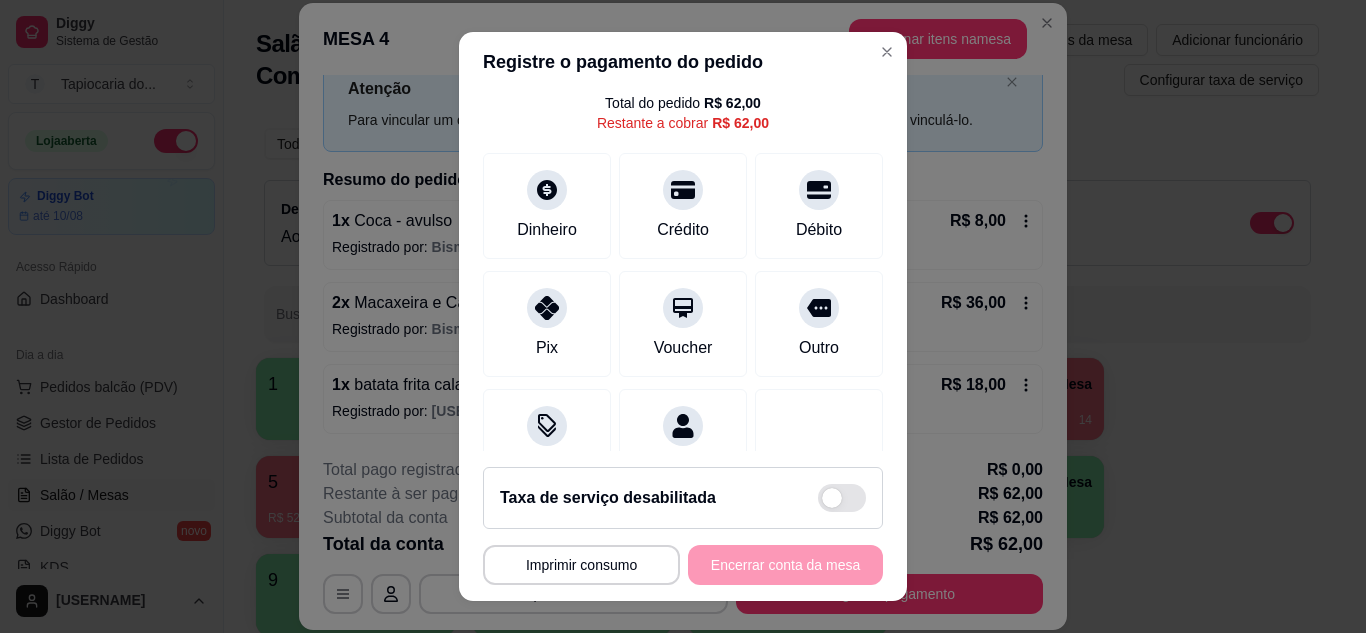 scroll, scrollTop: 154, scrollLeft: 0, axis: vertical 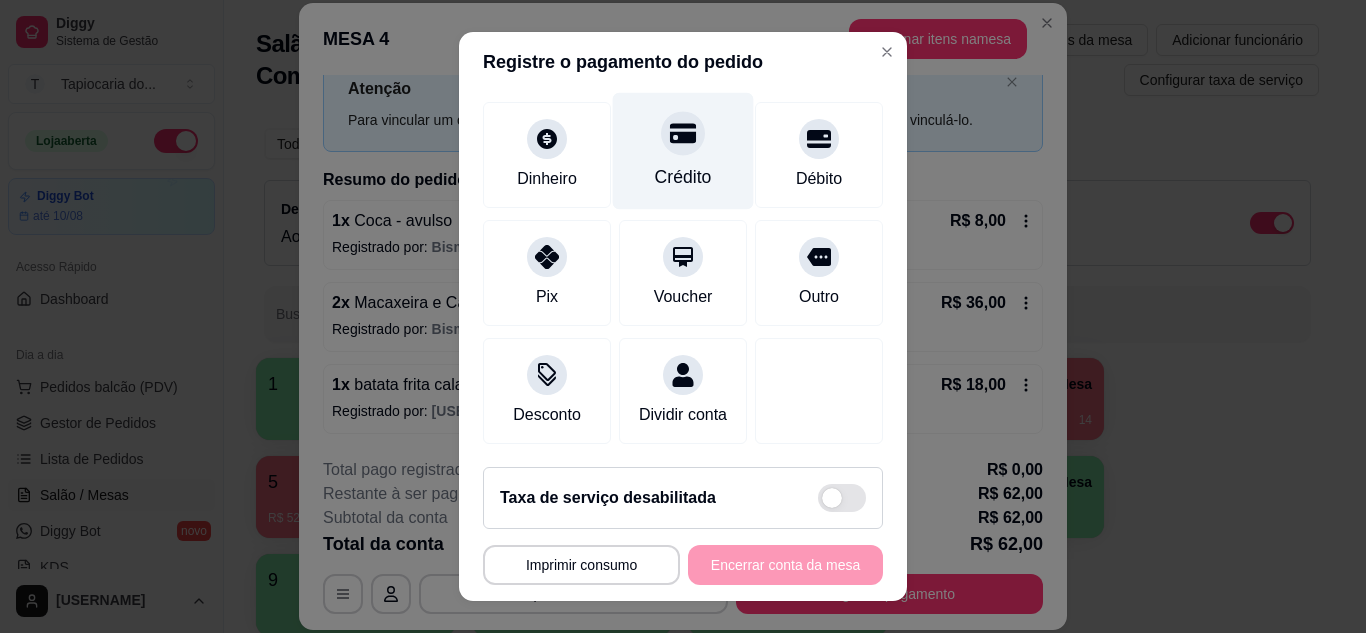 click on "Crédito" at bounding box center [683, 177] 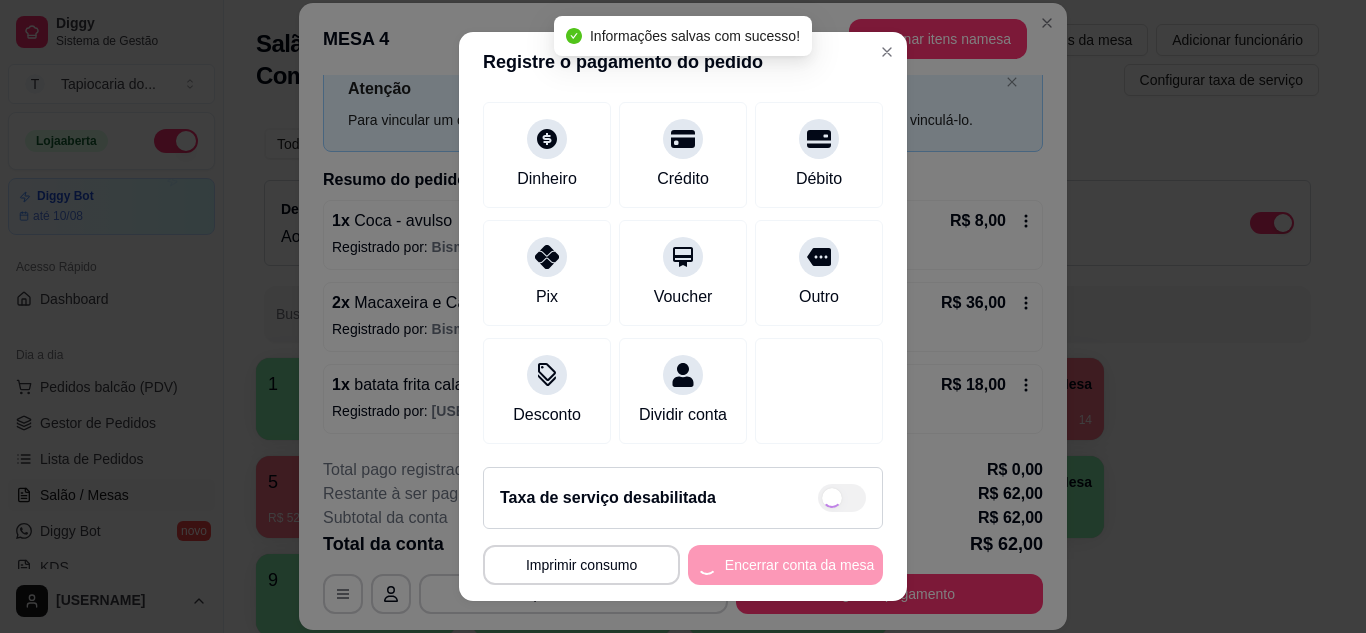 type on "R$ 0,00" 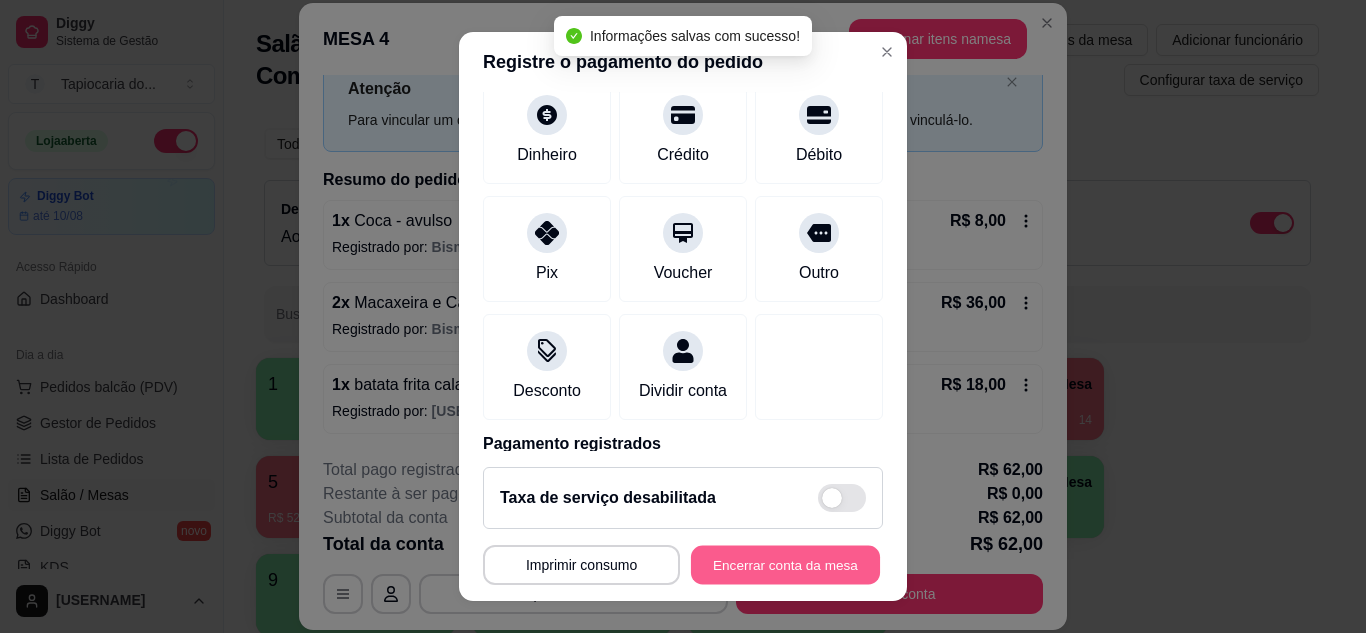click on "Encerrar conta da mesa" at bounding box center (785, 565) 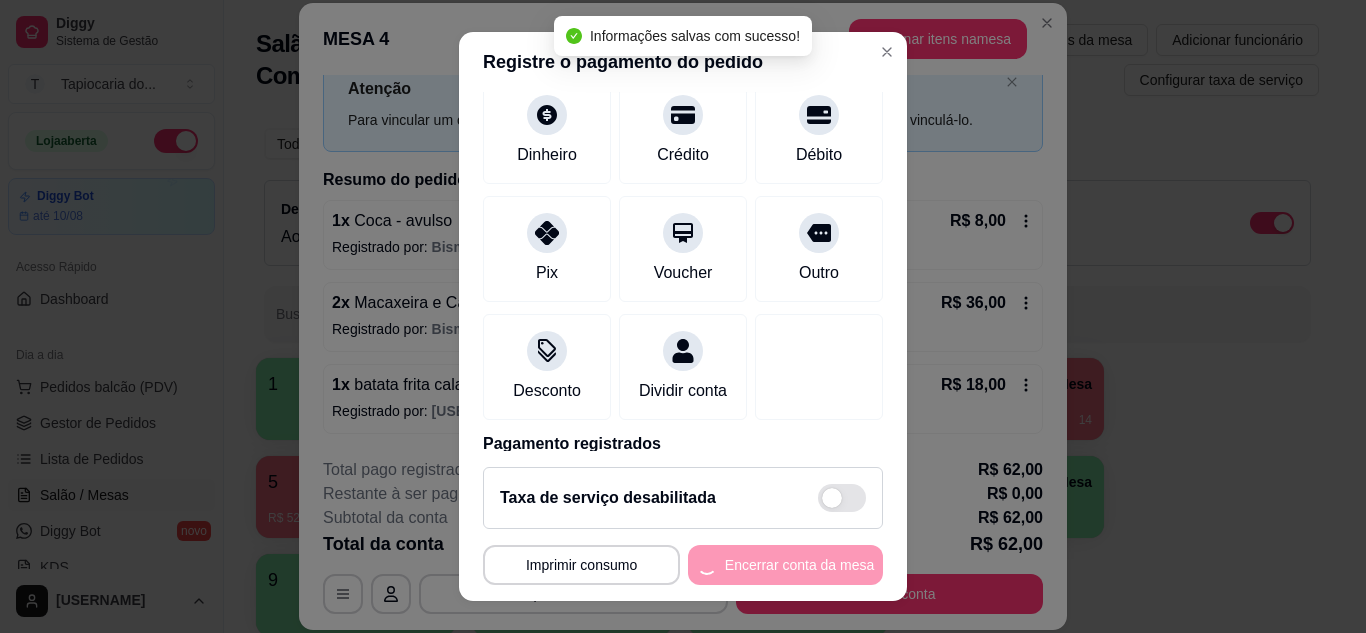 scroll, scrollTop: 0, scrollLeft: 0, axis: both 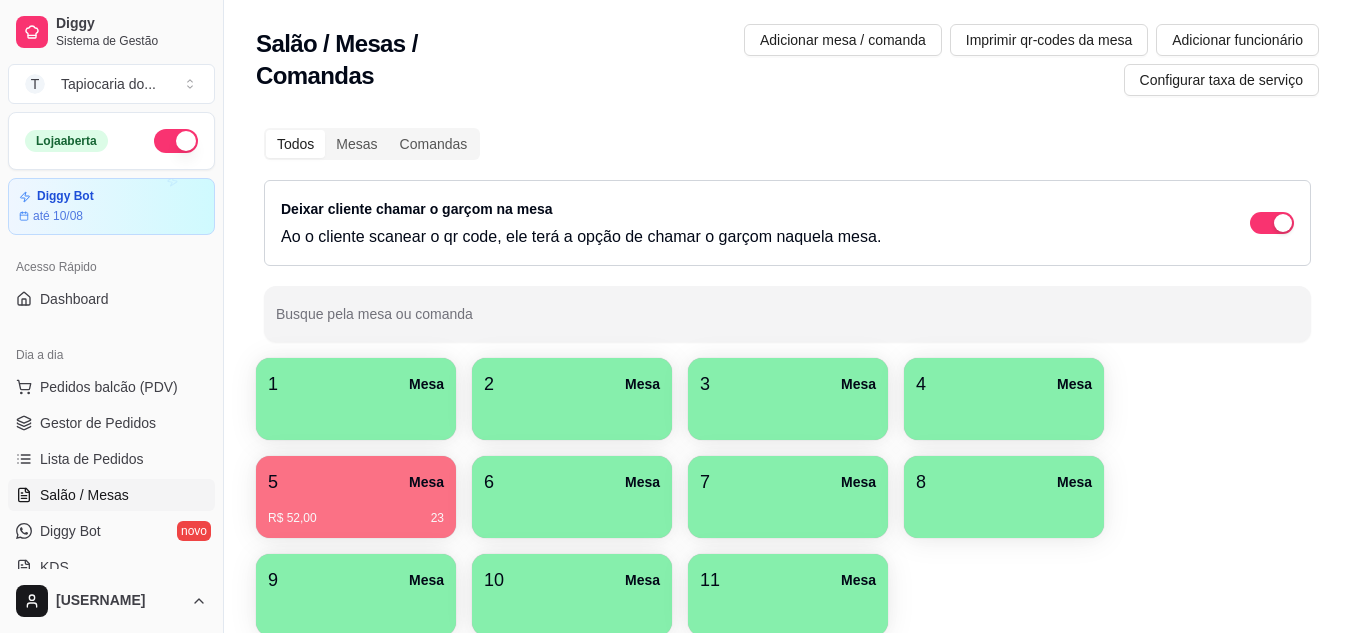 click on "R$ 52,00 23" at bounding box center (356, 511) 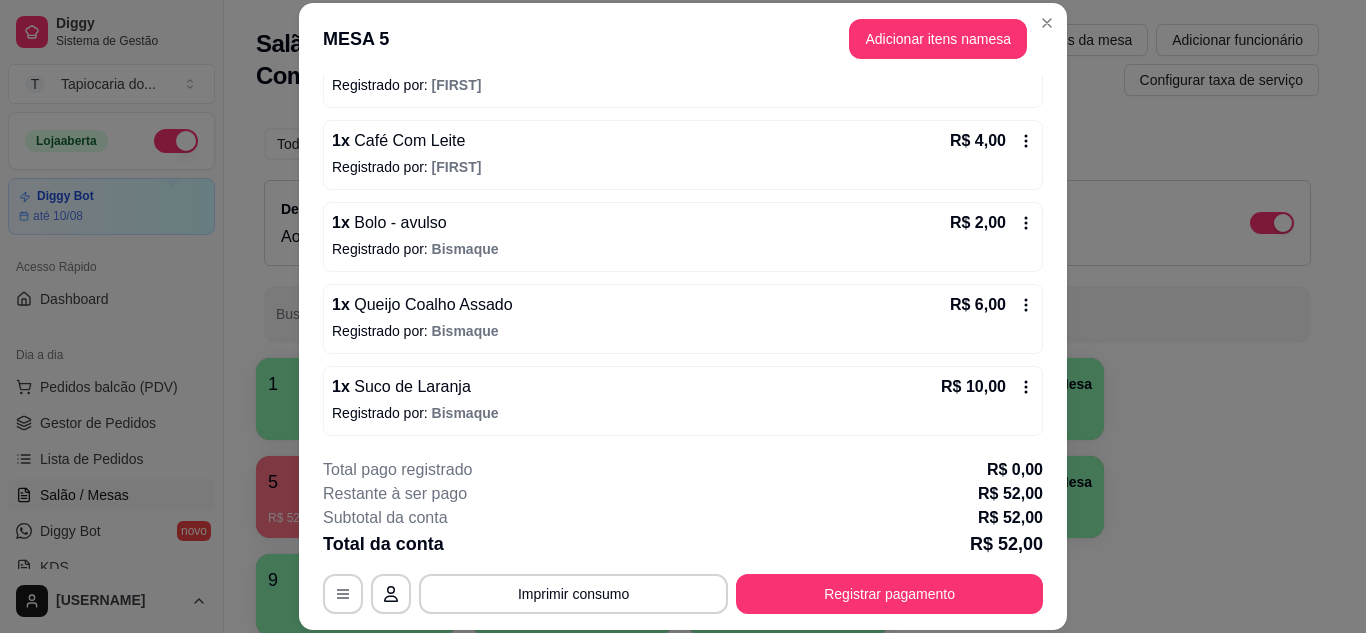 scroll, scrollTop: 228, scrollLeft: 0, axis: vertical 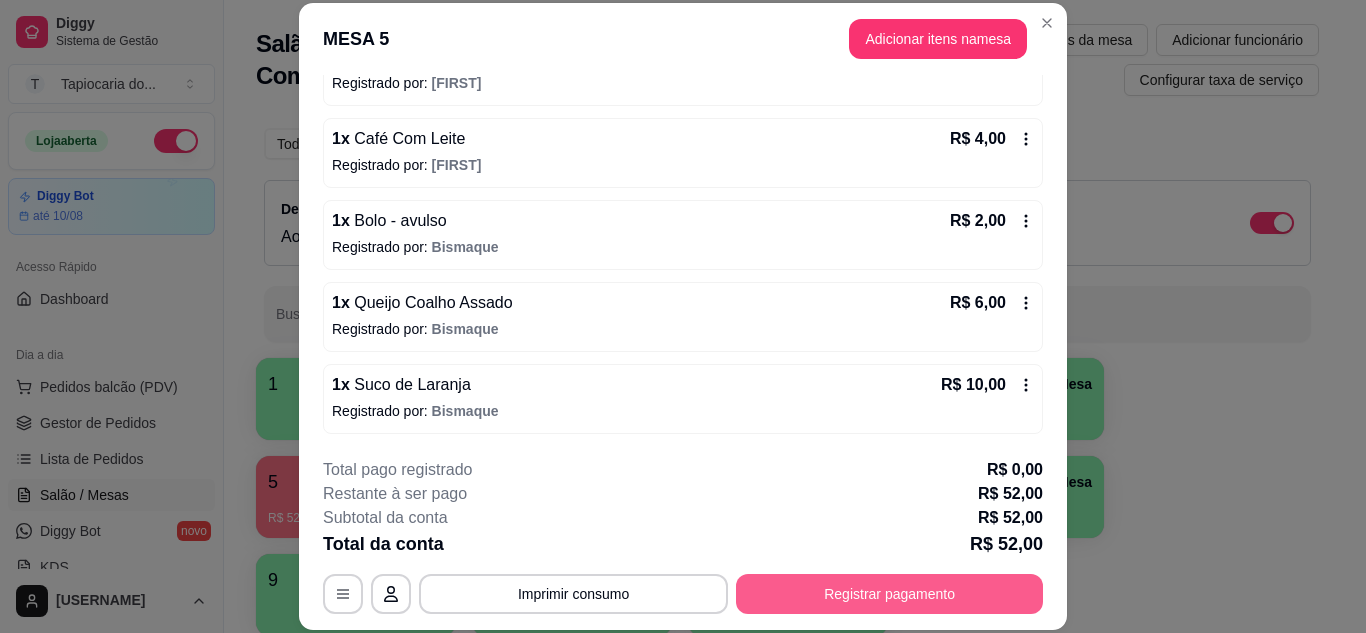 click on "Registrar pagamento" at bounding box center [889, 594] 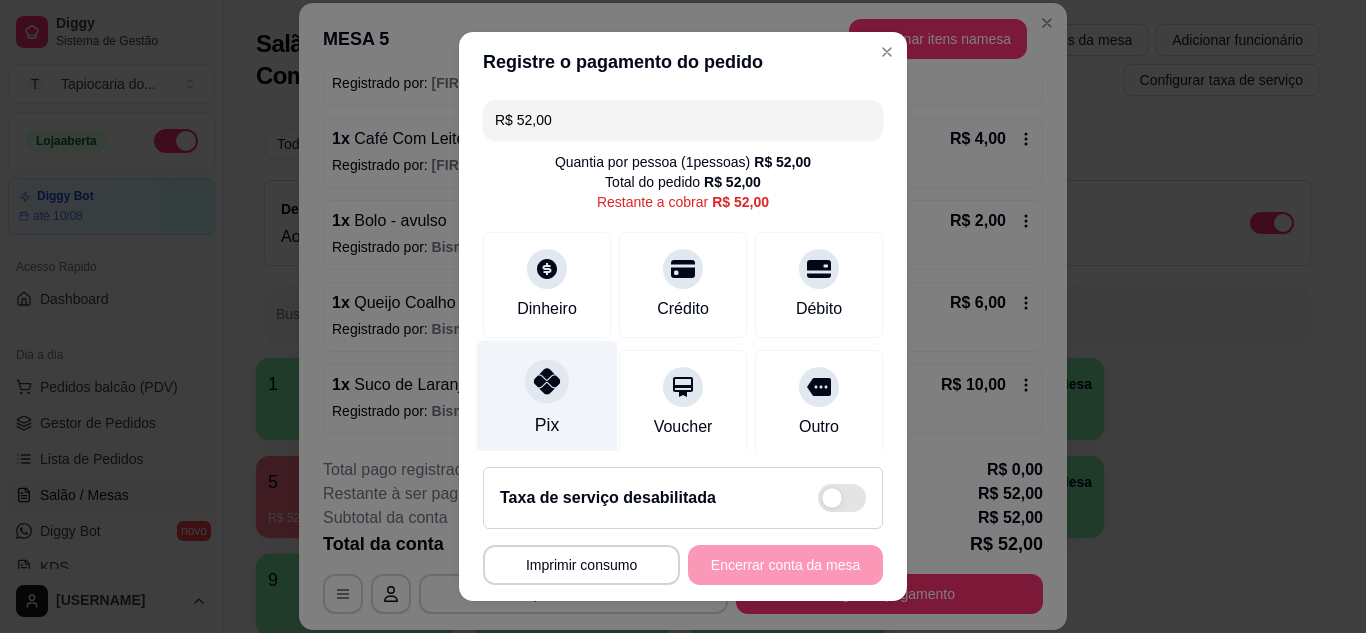 click at bounding box center (547, 381) 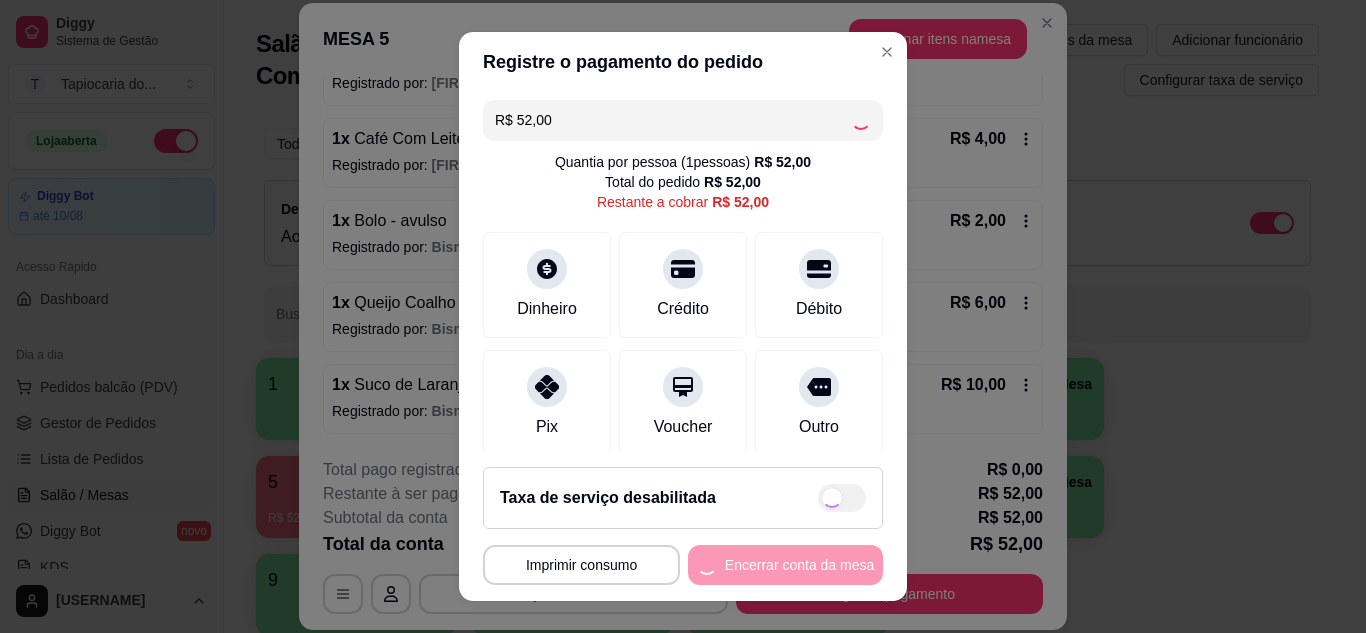 type on "R$ 0,00" 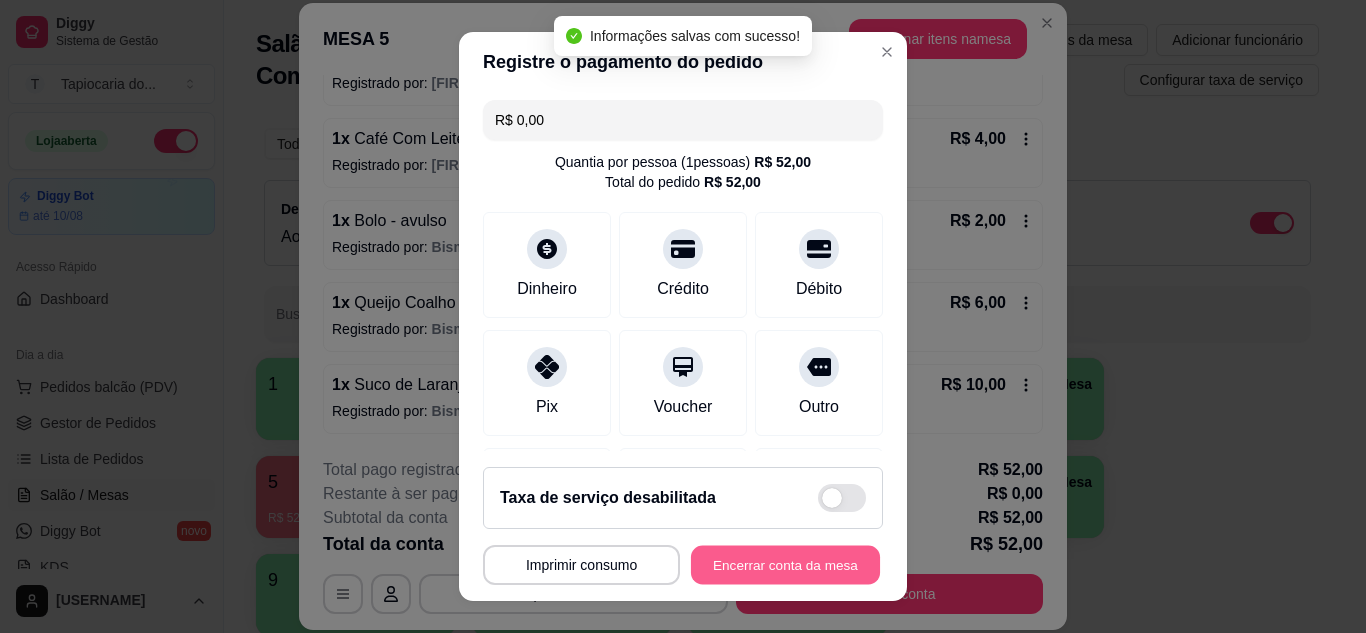 click on "Encerrar conta da mesa" at bounding box center [785, 565] 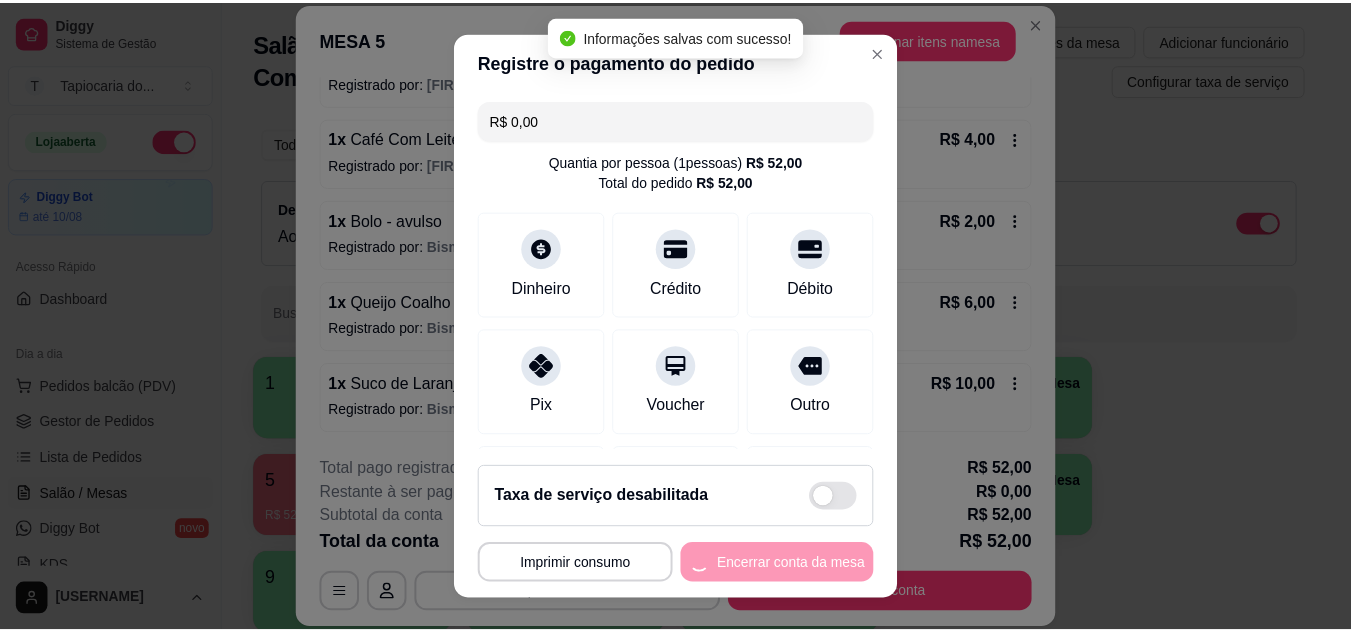 scroll, scrollTop: 0, scrollLeft: 0, axis: both 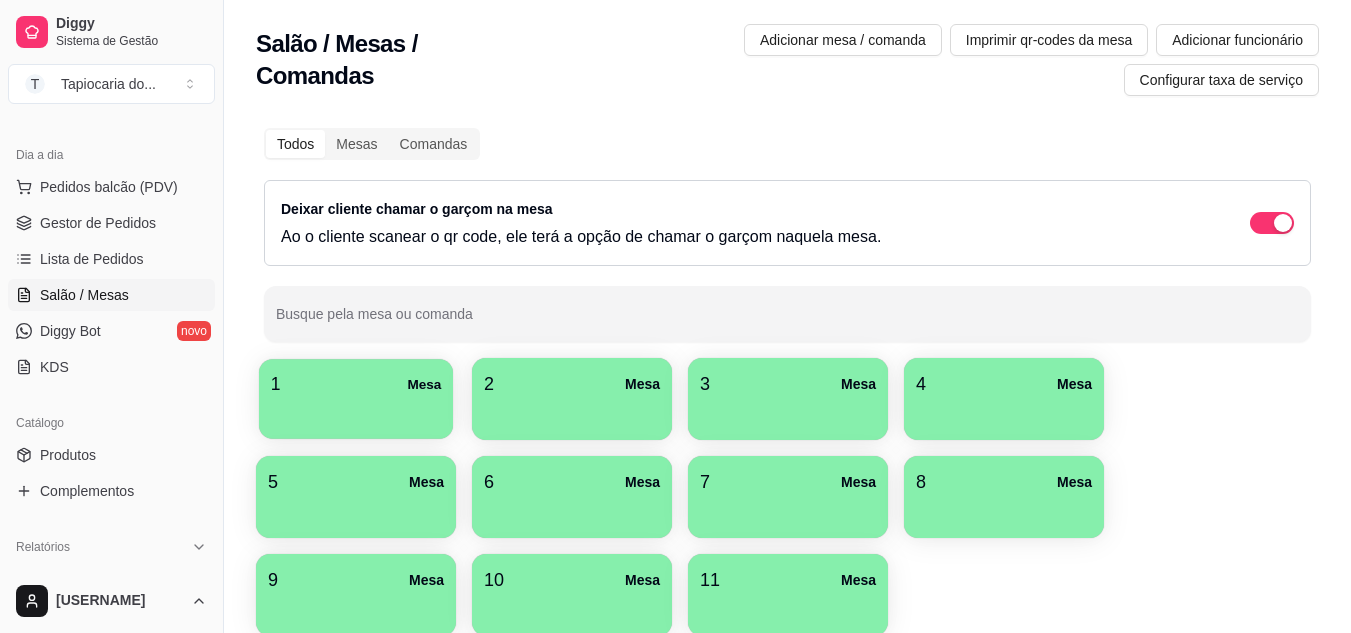click at bounding box center [356, 412] 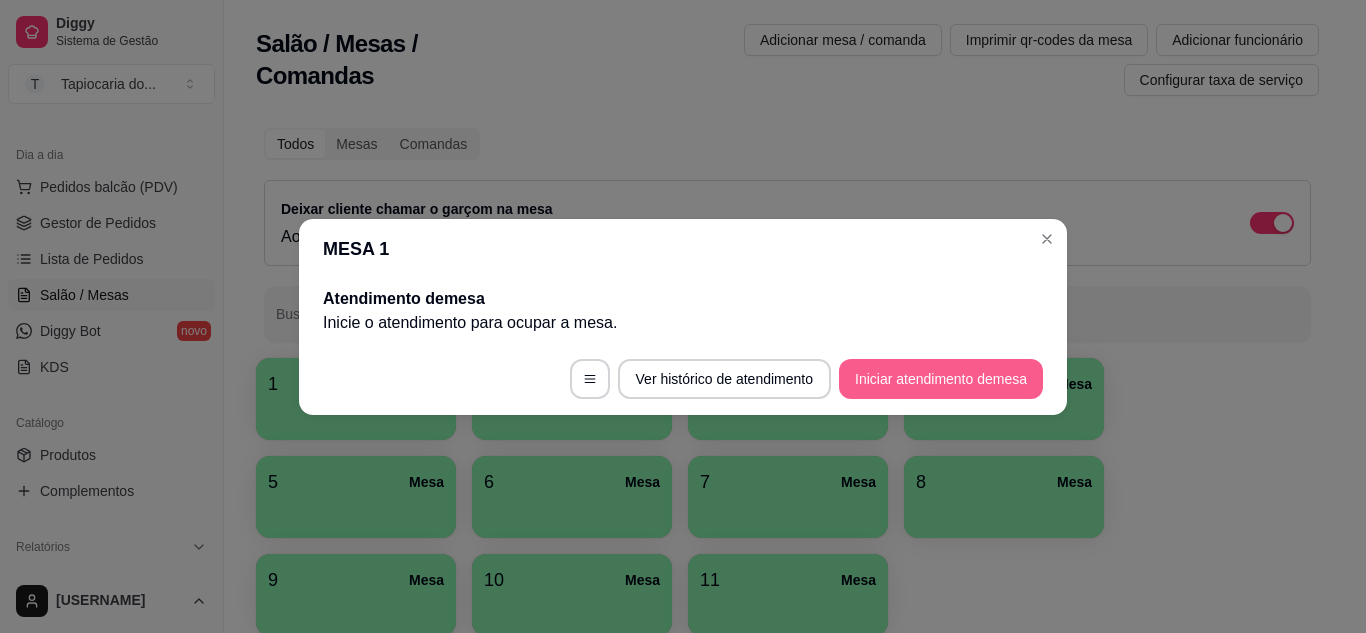 click on "Iniciar atendimento de  mesa" at bounding box center (941, 379) 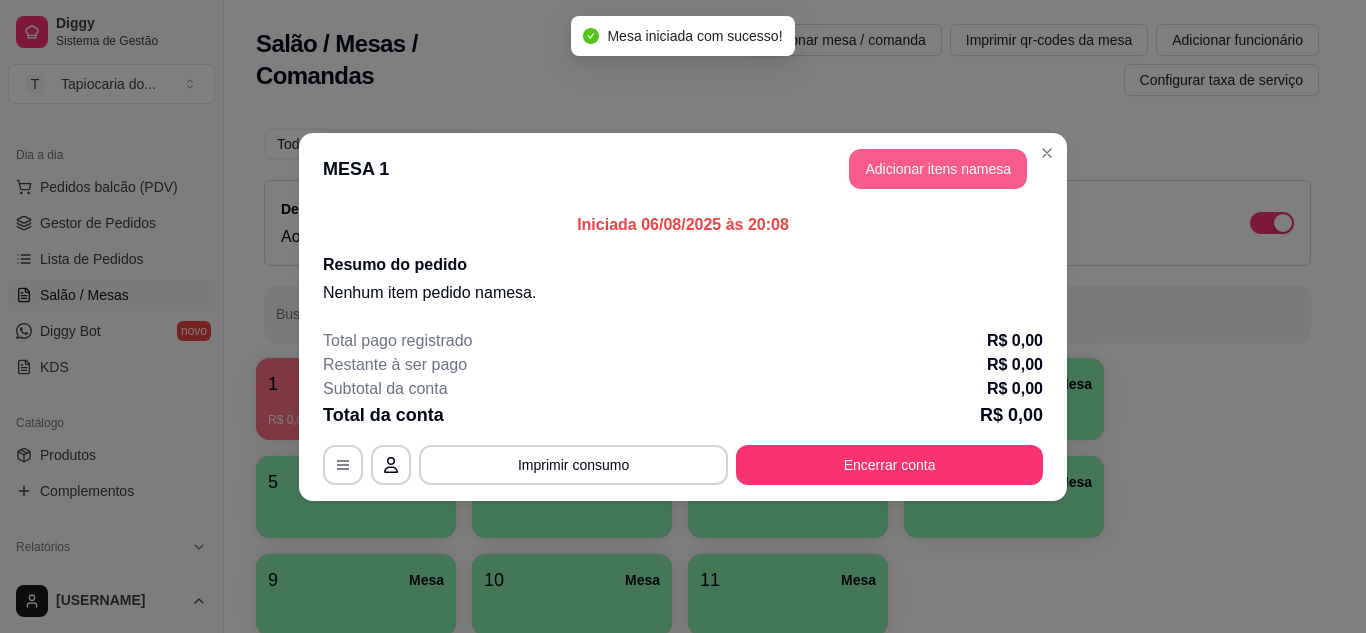click on "Adicionar itens na  mesa" at bounding box center [938, 169] 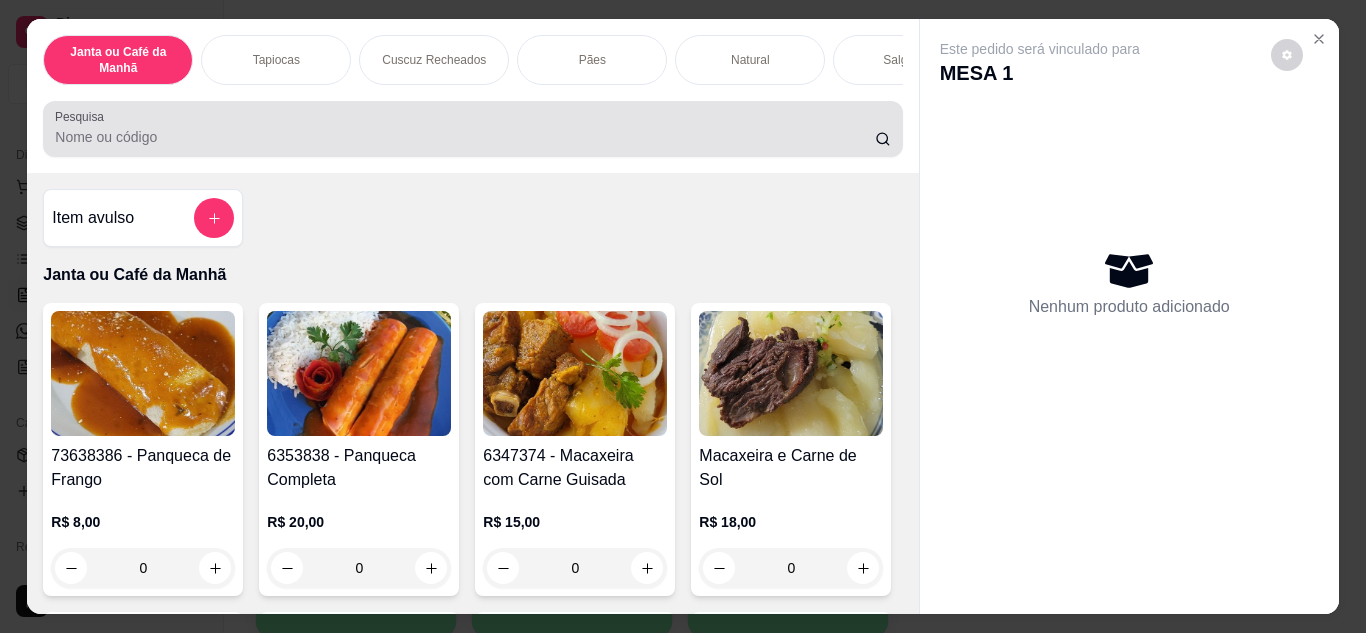 click at bounding box center [472, 129] 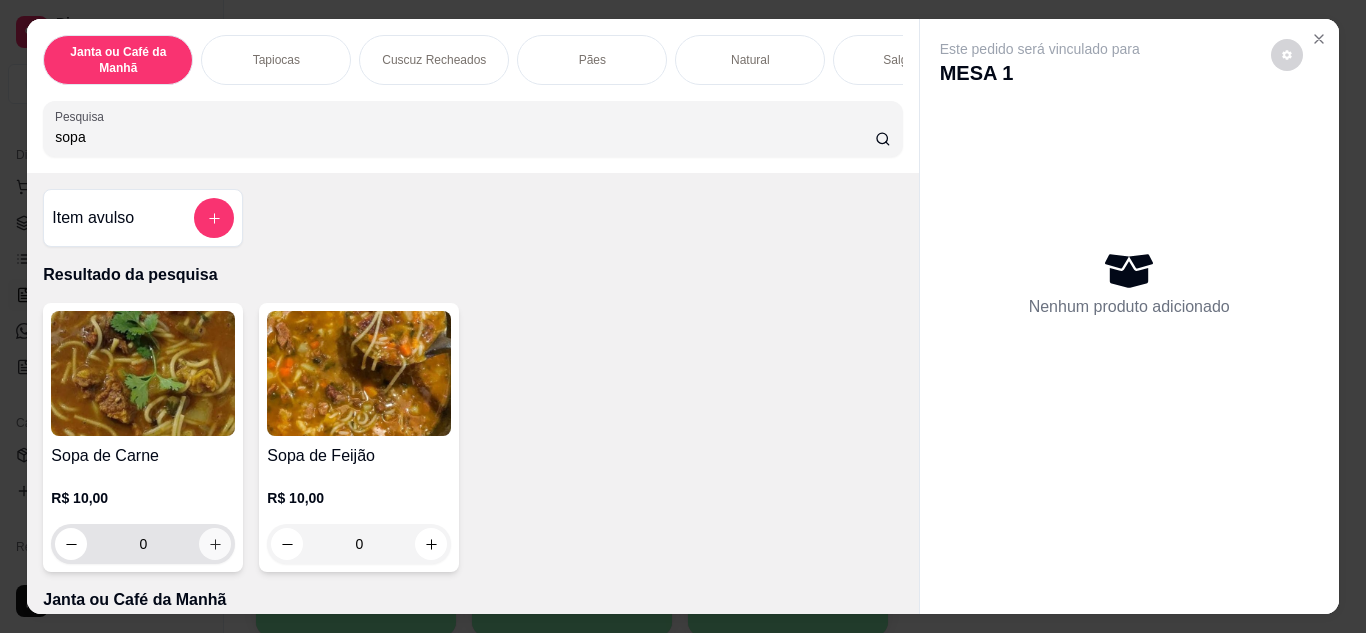 type on "sopa" 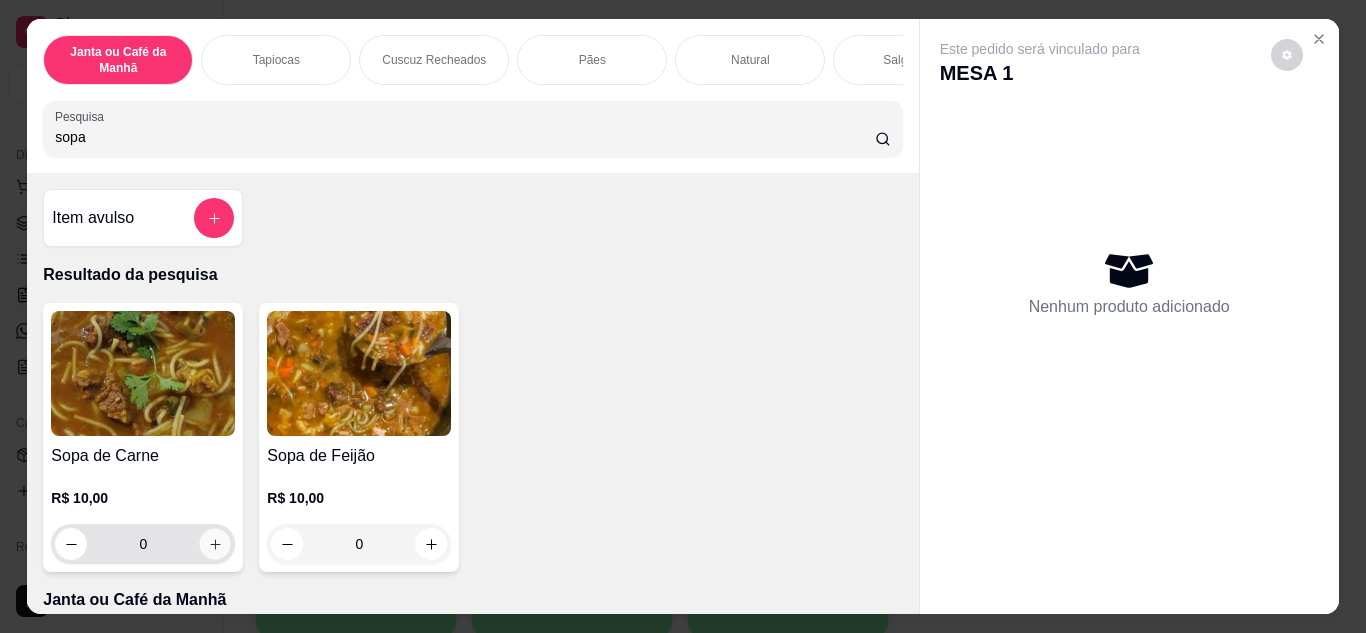 click 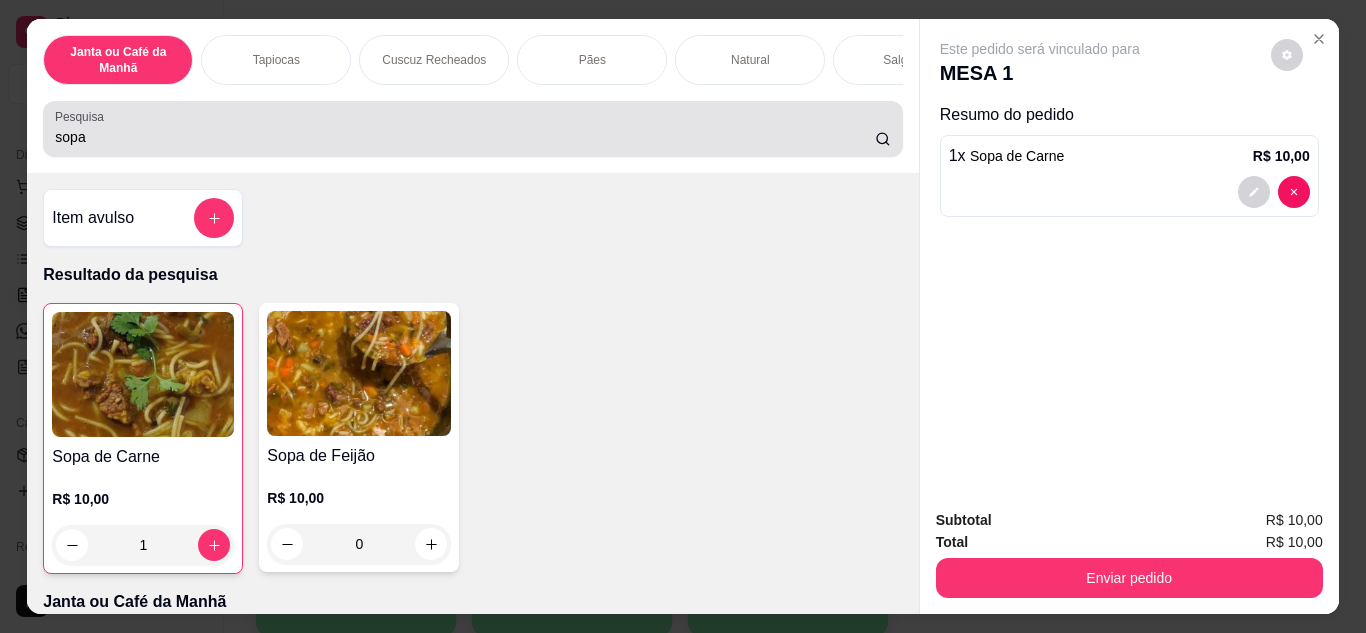 click on "sopa" at bounding box center [465, 137] 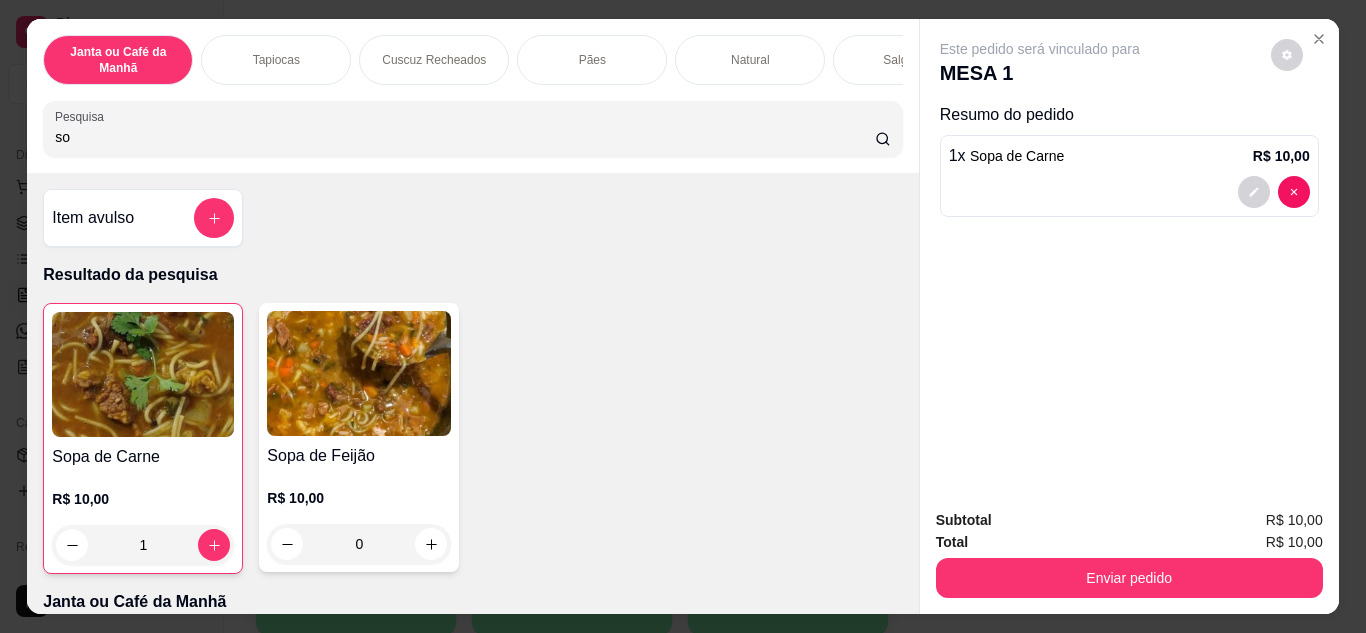 type on "s" 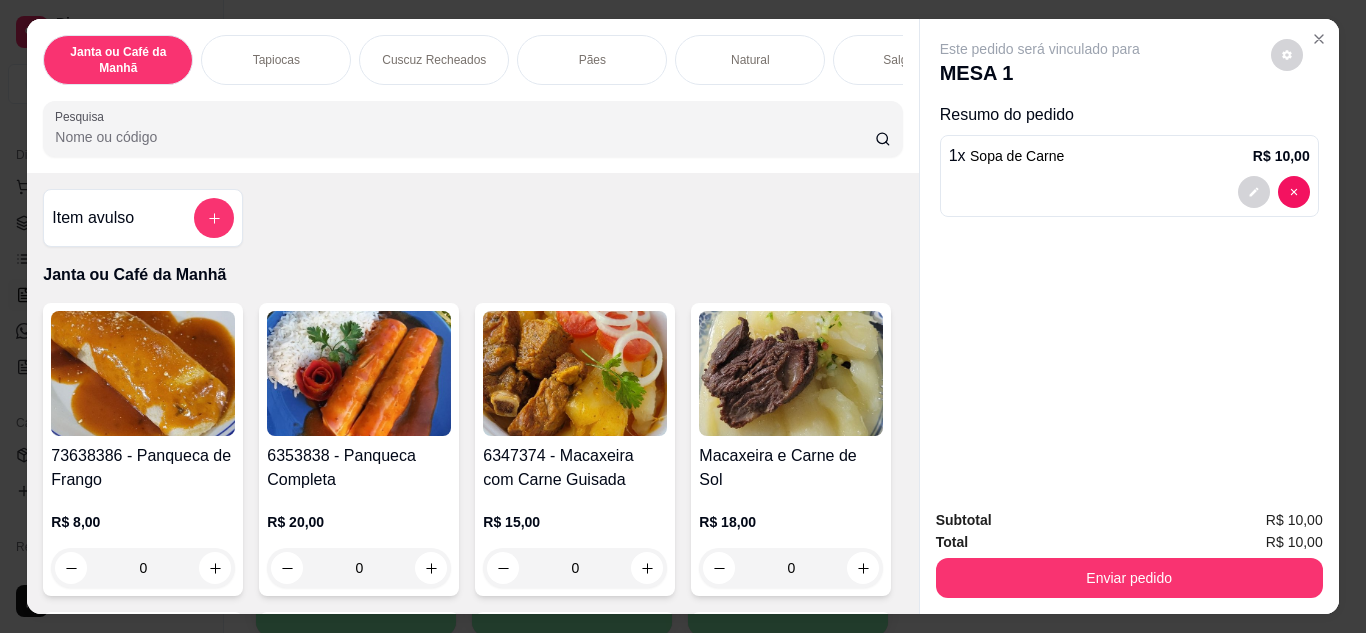 click on "Pesquisa" at bounding box center [472, 129] 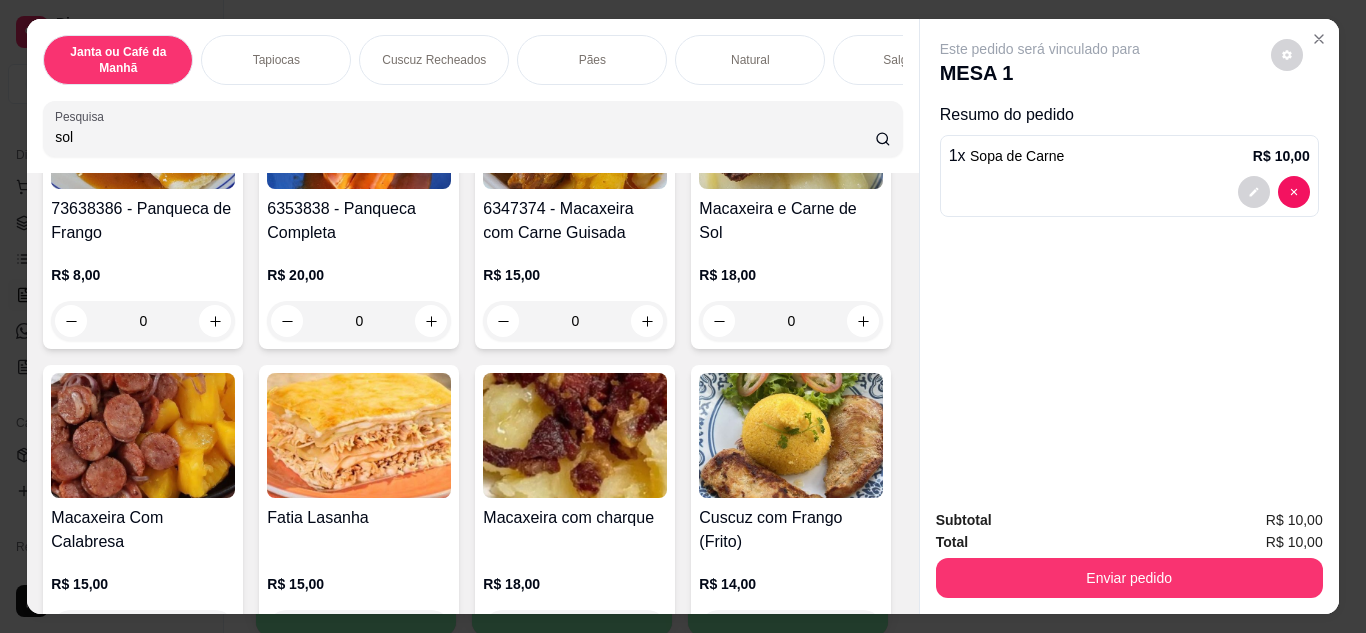scroll, scrollTop: 0, scrollLeft: 0, axis: both 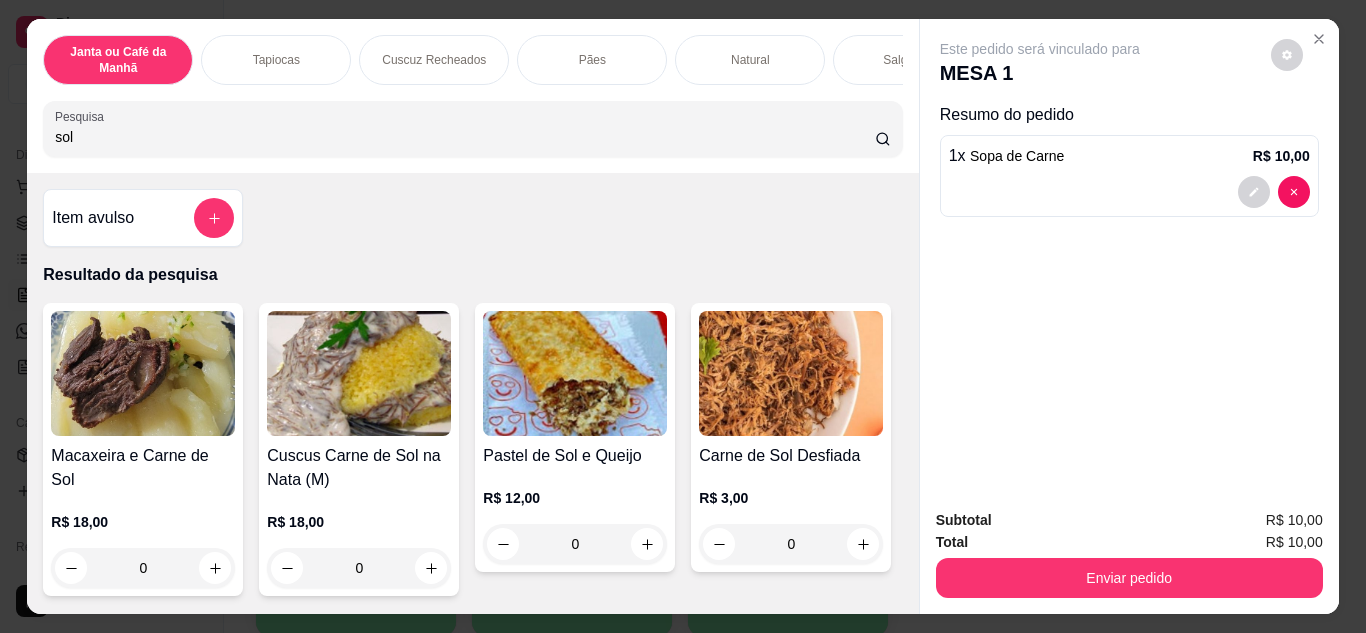 type on "sol" 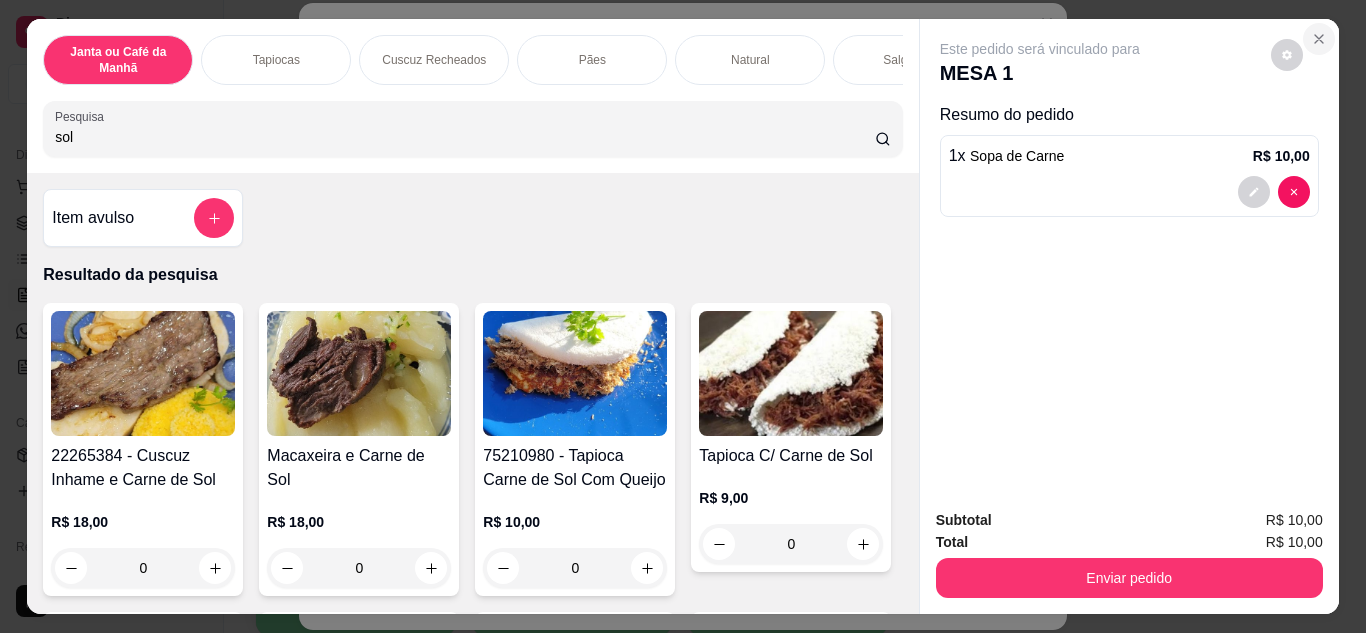 click at bounding box center (1319, 39) 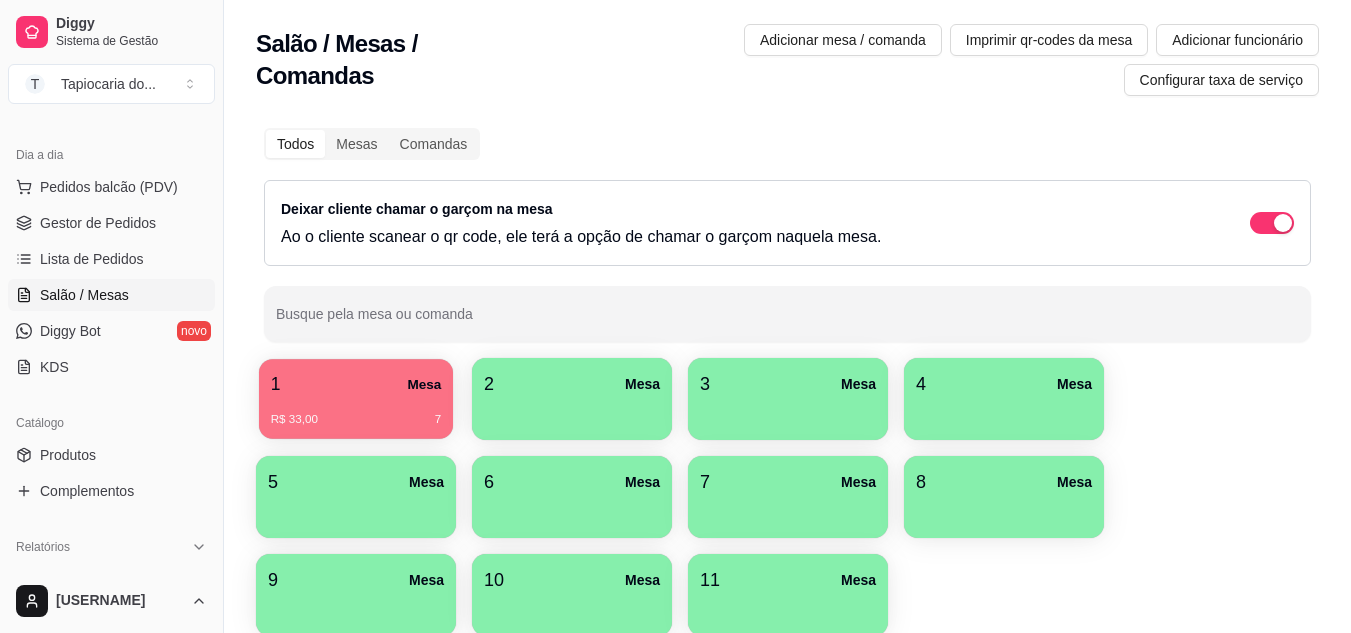 click on "1 Mesa" at bounding box center (356, 384) 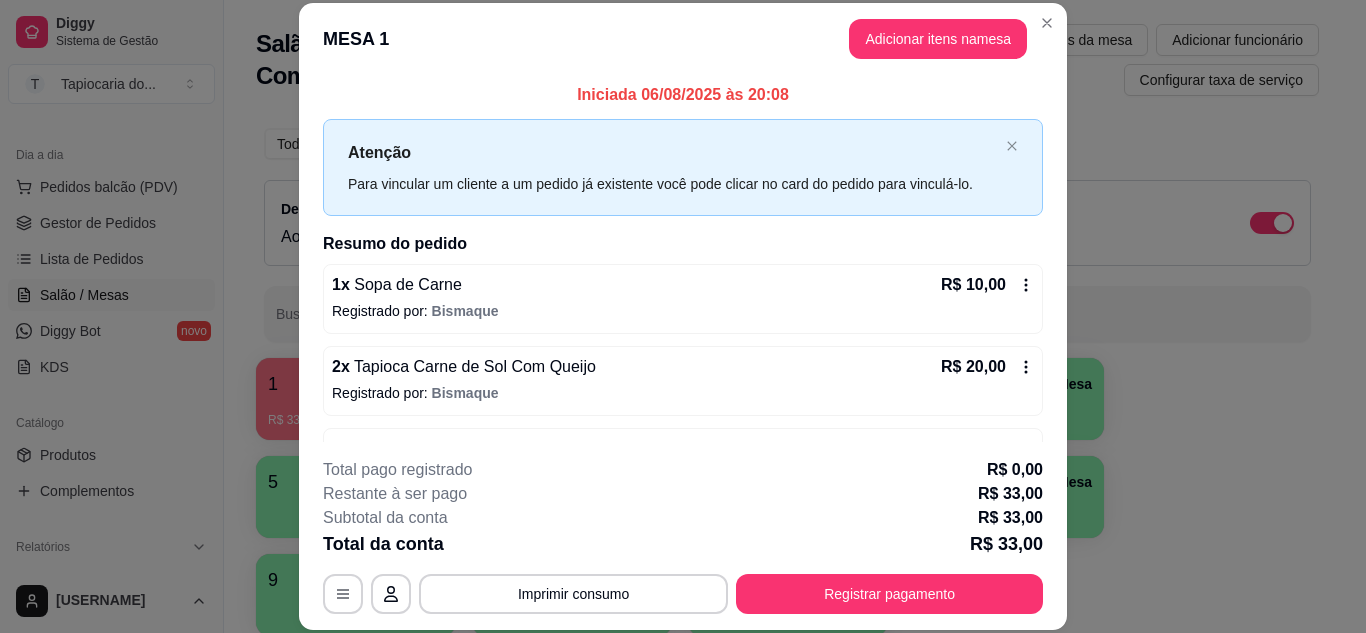 scroll, scrollTop: 64, scrollLeft: 0, axis: vertical 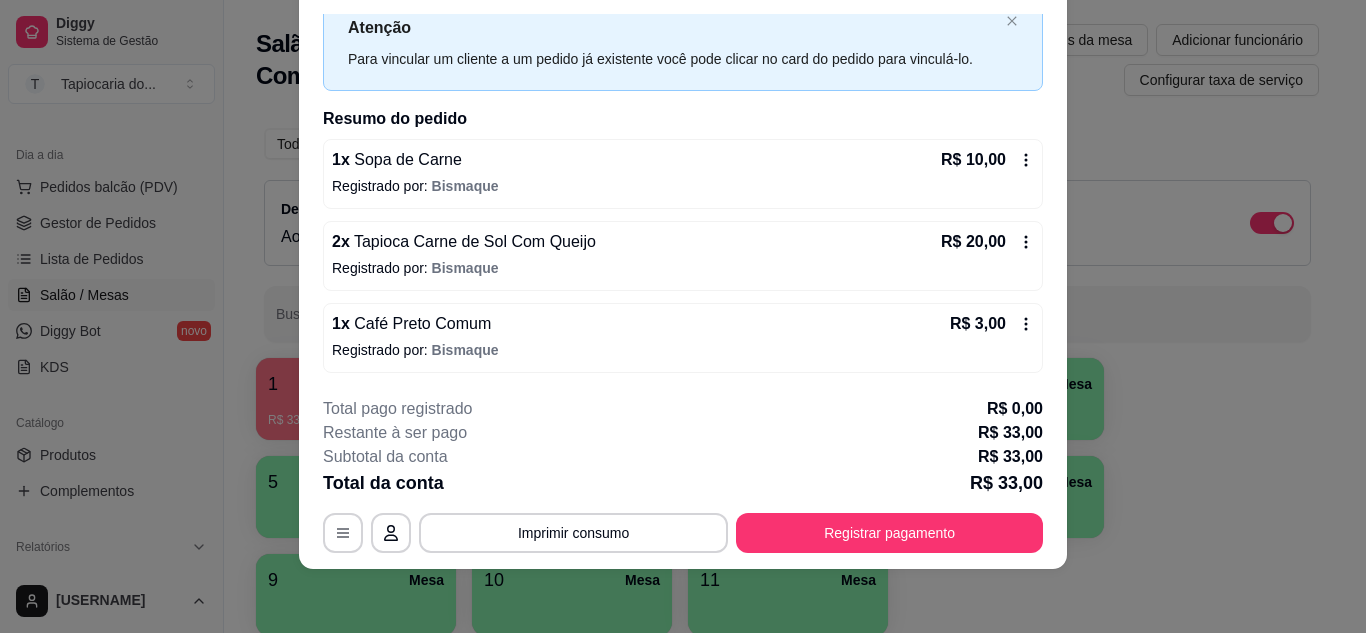 click 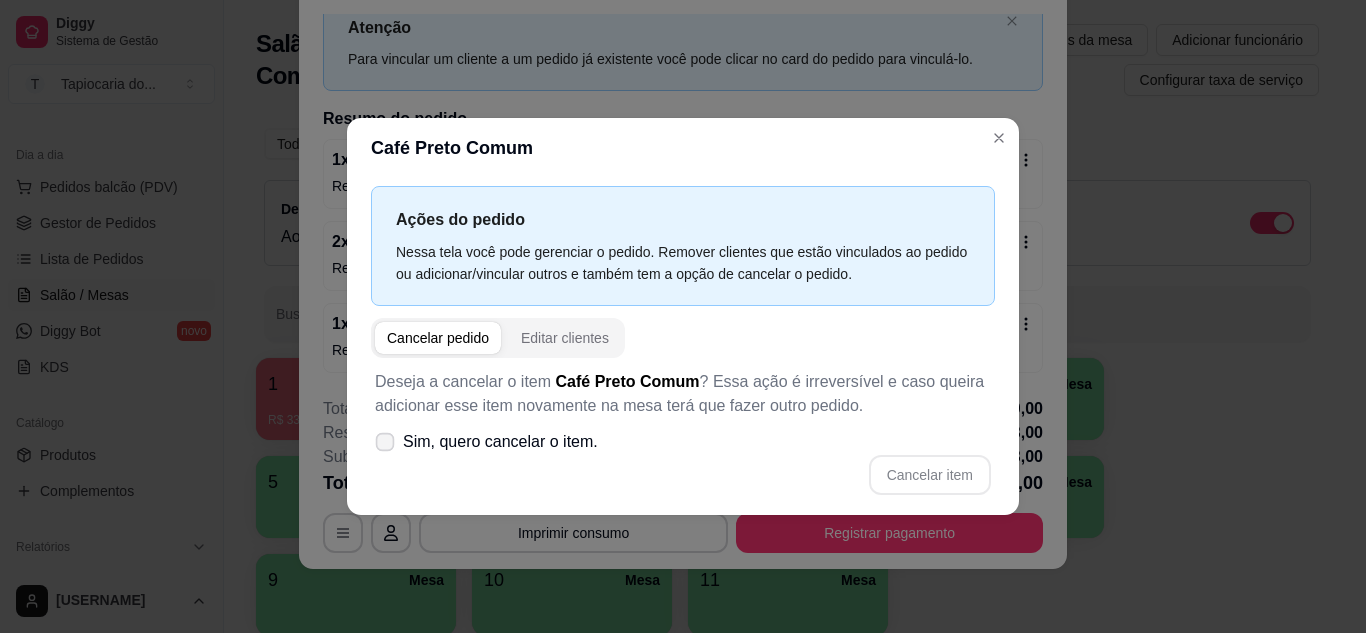 click 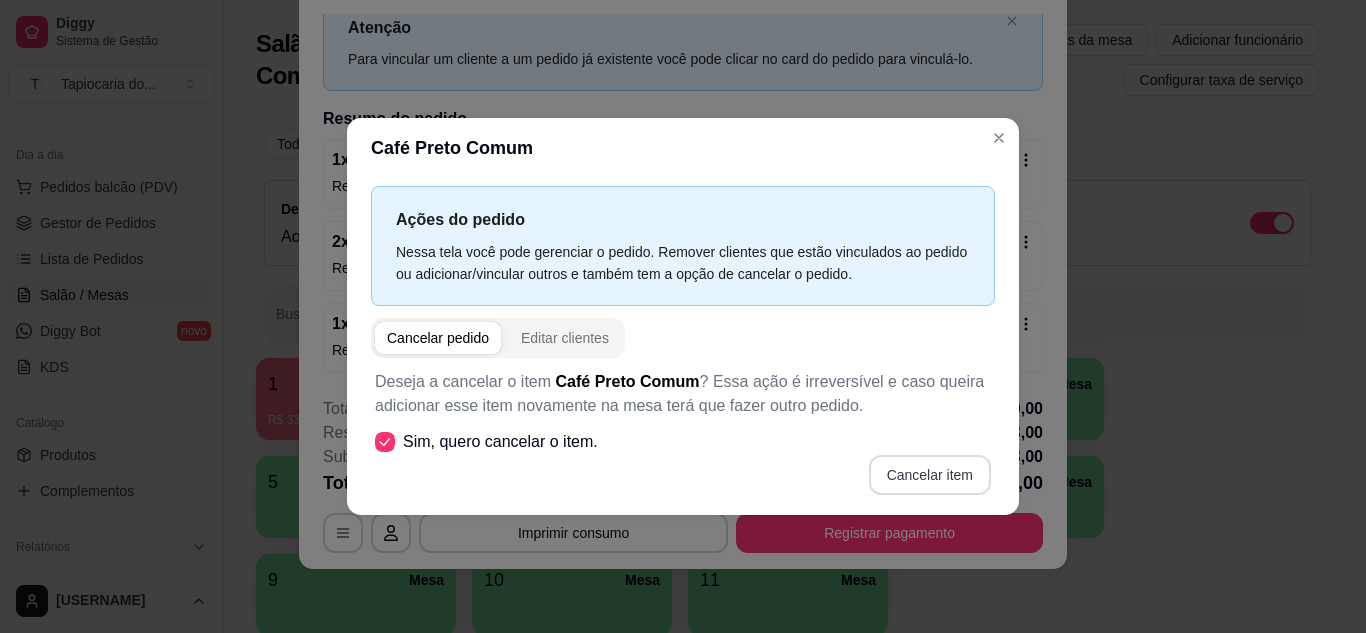 click on "Cancelar item" at bounding box center (930, 475) 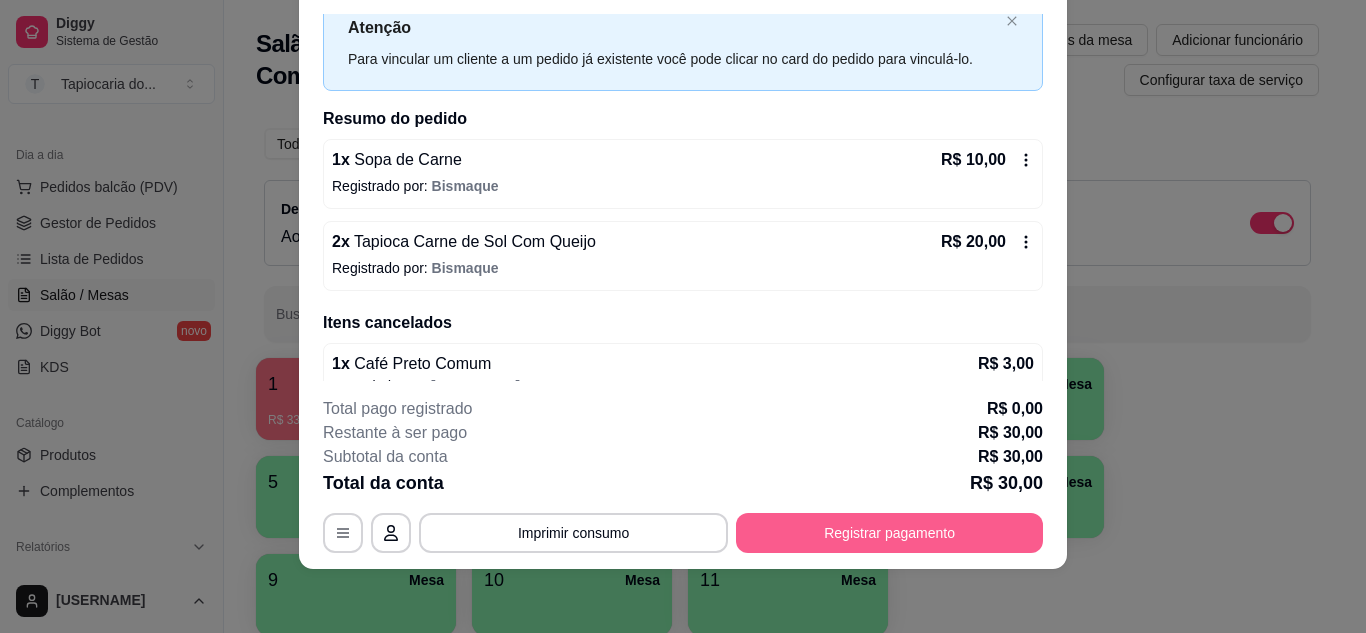 click on "Registrar pagamento" at bounding box center (889, 533) 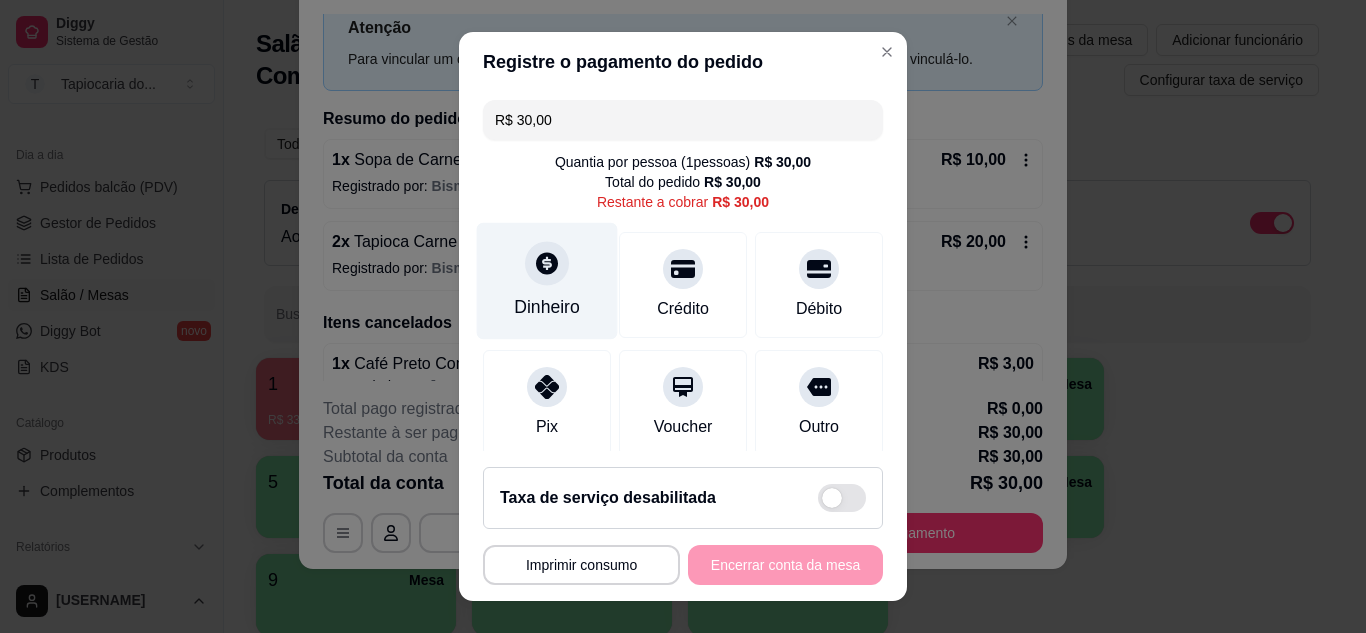 click on "Dinheiro" at bounding box center [547, 307] 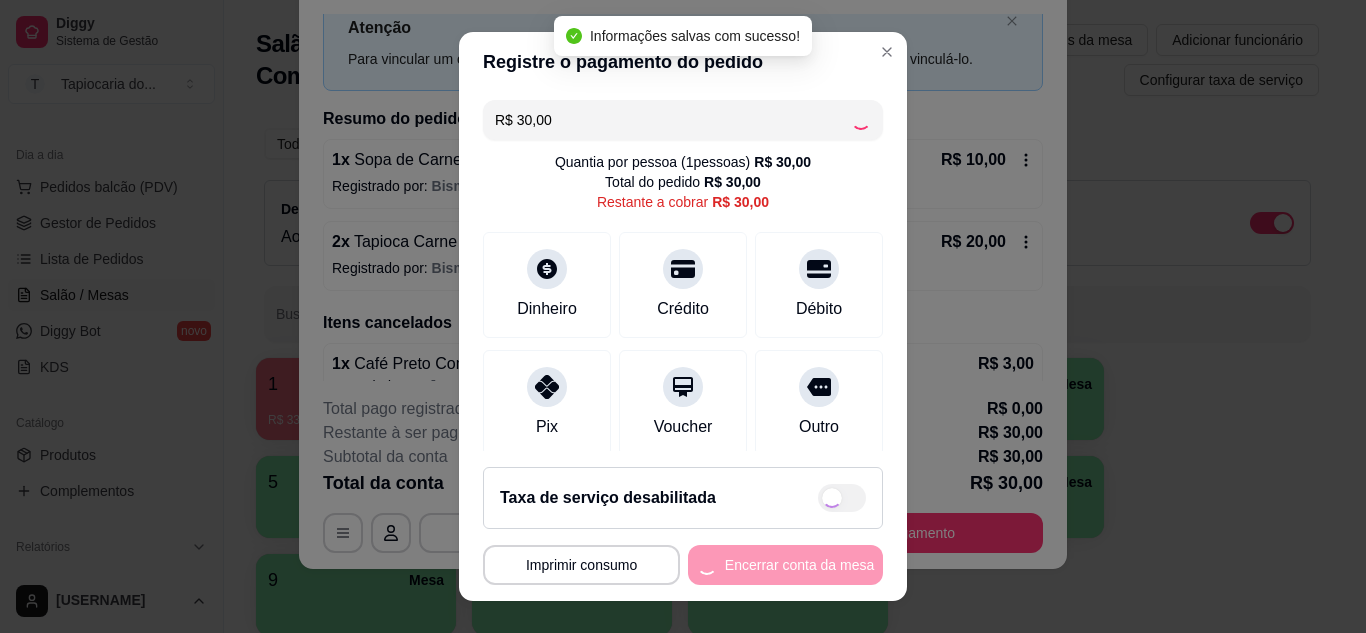 type on "R$ 0,00" 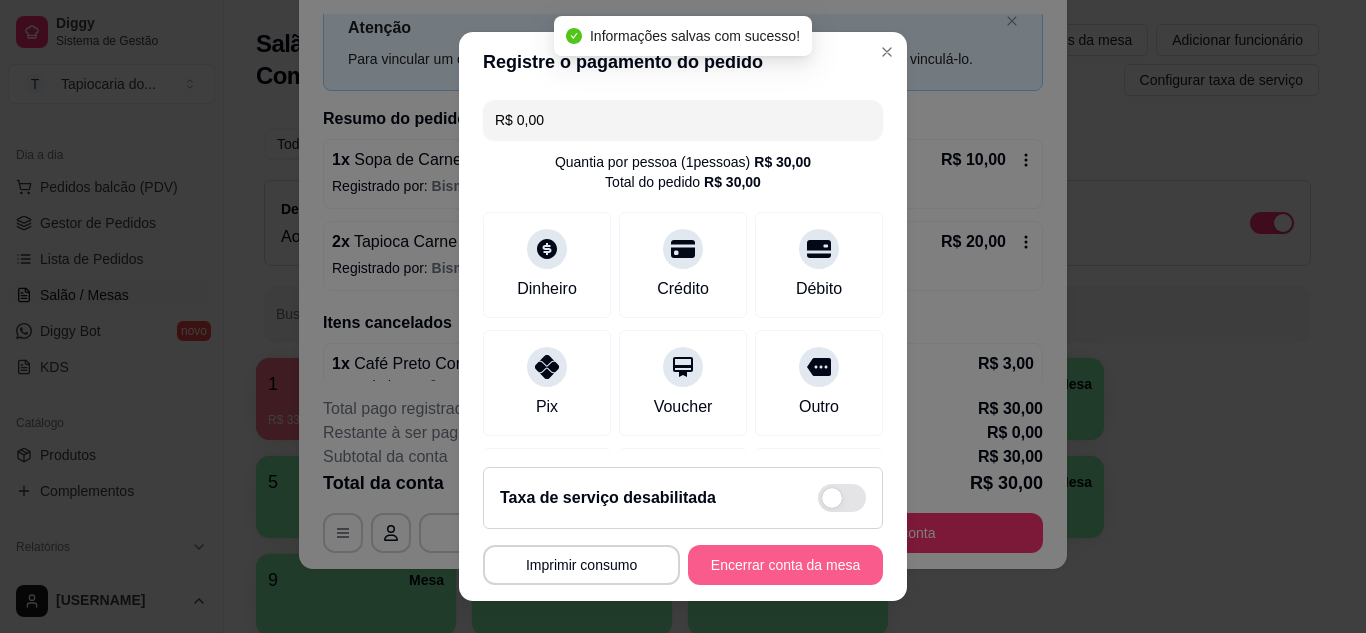 click on "Encerrar conta da mesa" at bounding box center [785, 565] 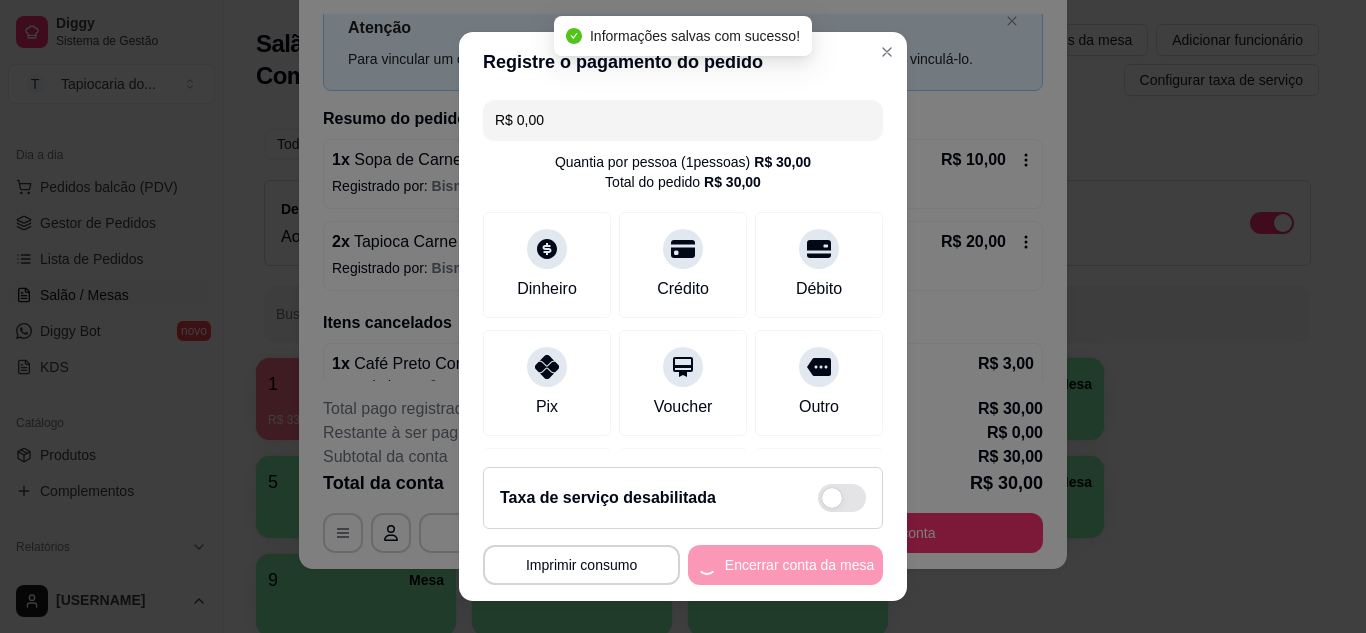 scroll, scrollTop: 0, scrollLeft: 0, axis: both 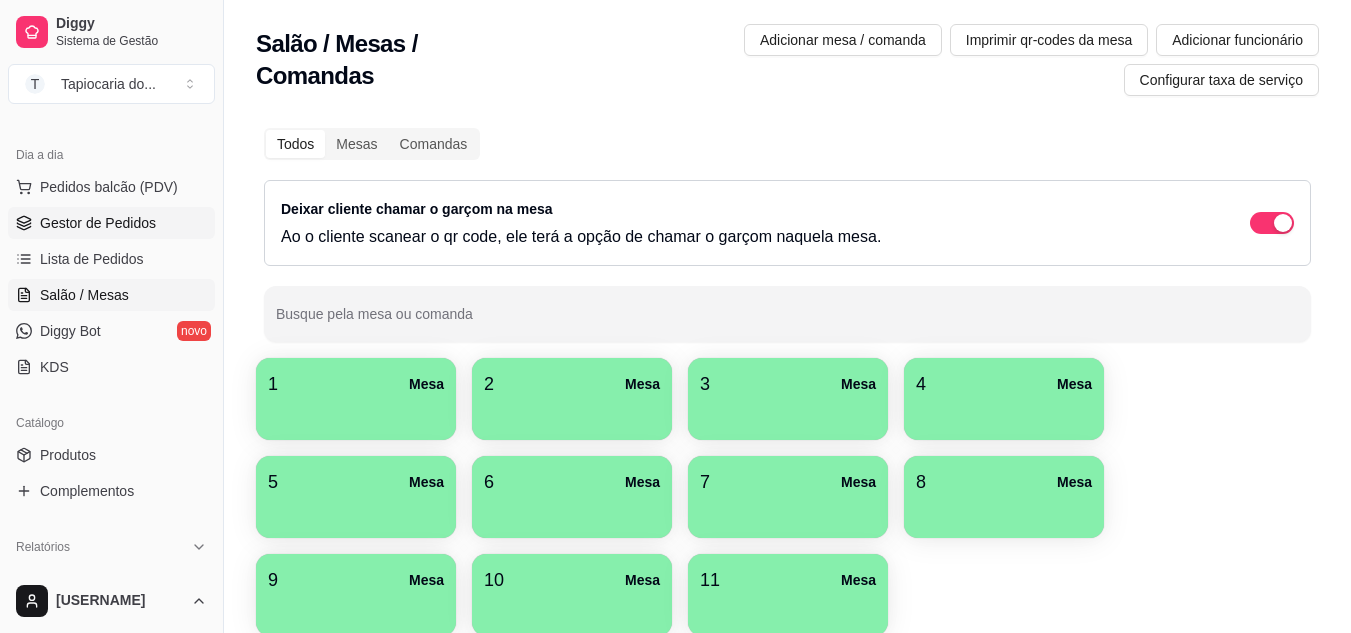 click on "Gestor de Pedidos" at bounding box center (98, 223) 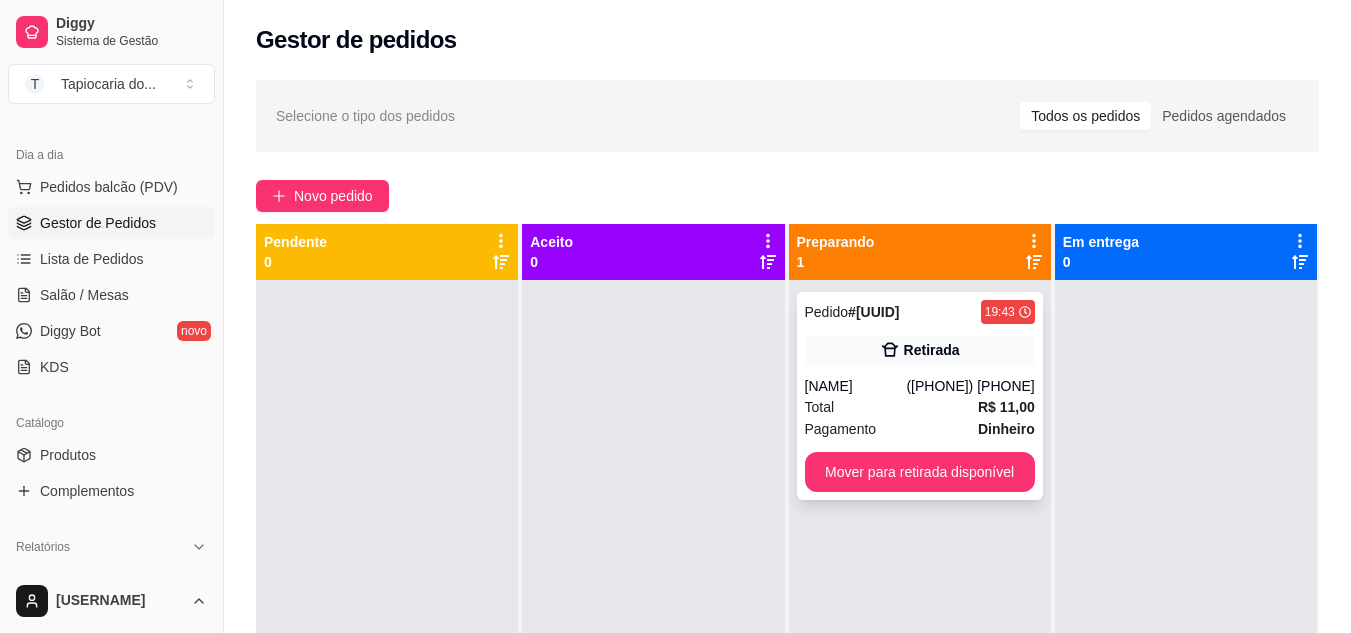 click on "Total R$ 11,00" at bounding box center (920, 407) 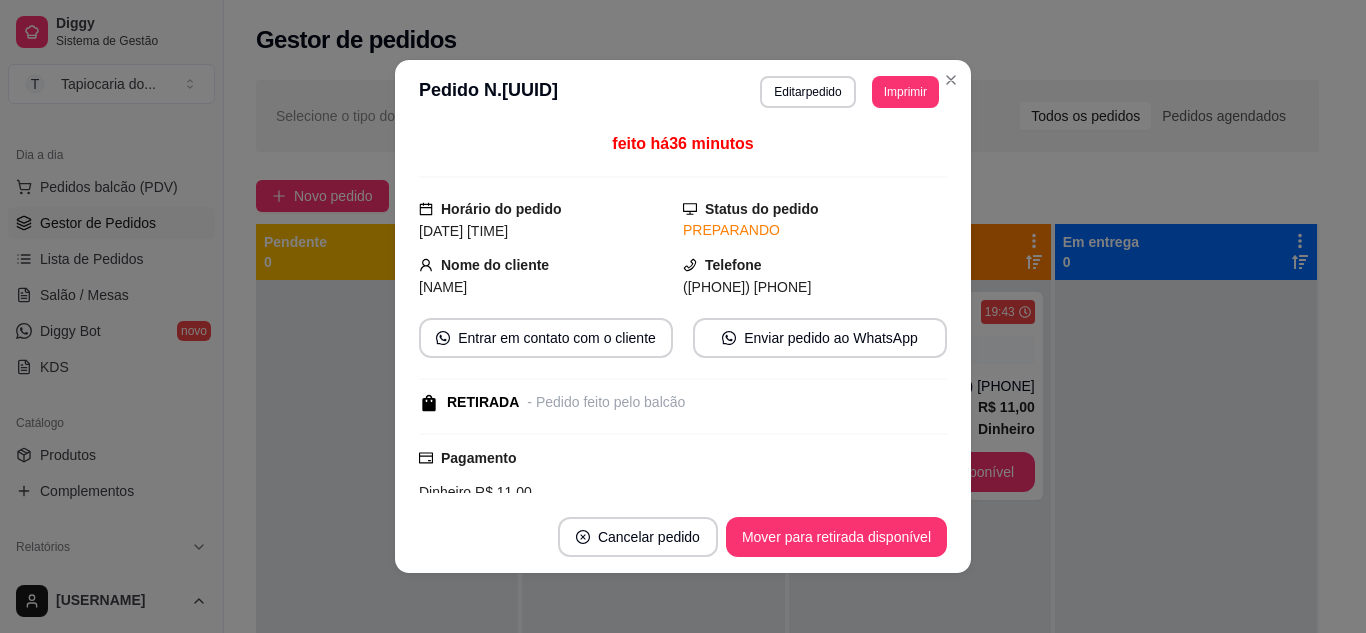 scroll, scrollTop: 262, scrollLeft: 0, axis: vertical 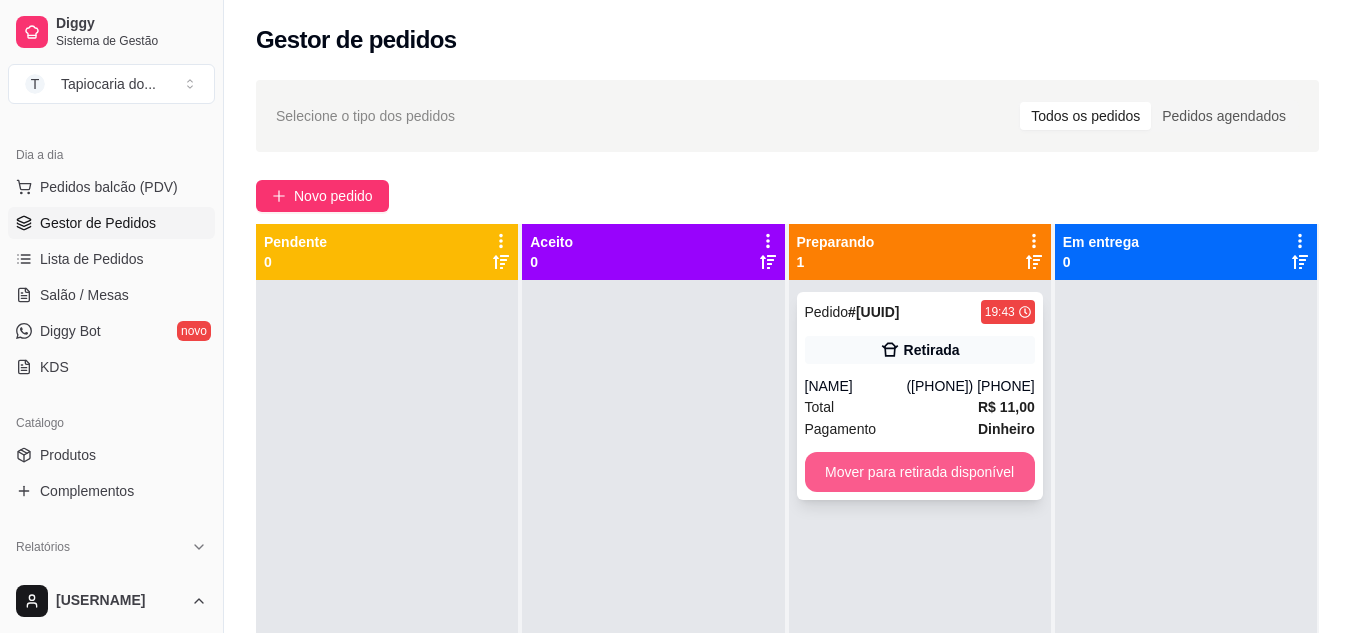 click on "Mover para retirada disponível" at bounding box center [920, 472] 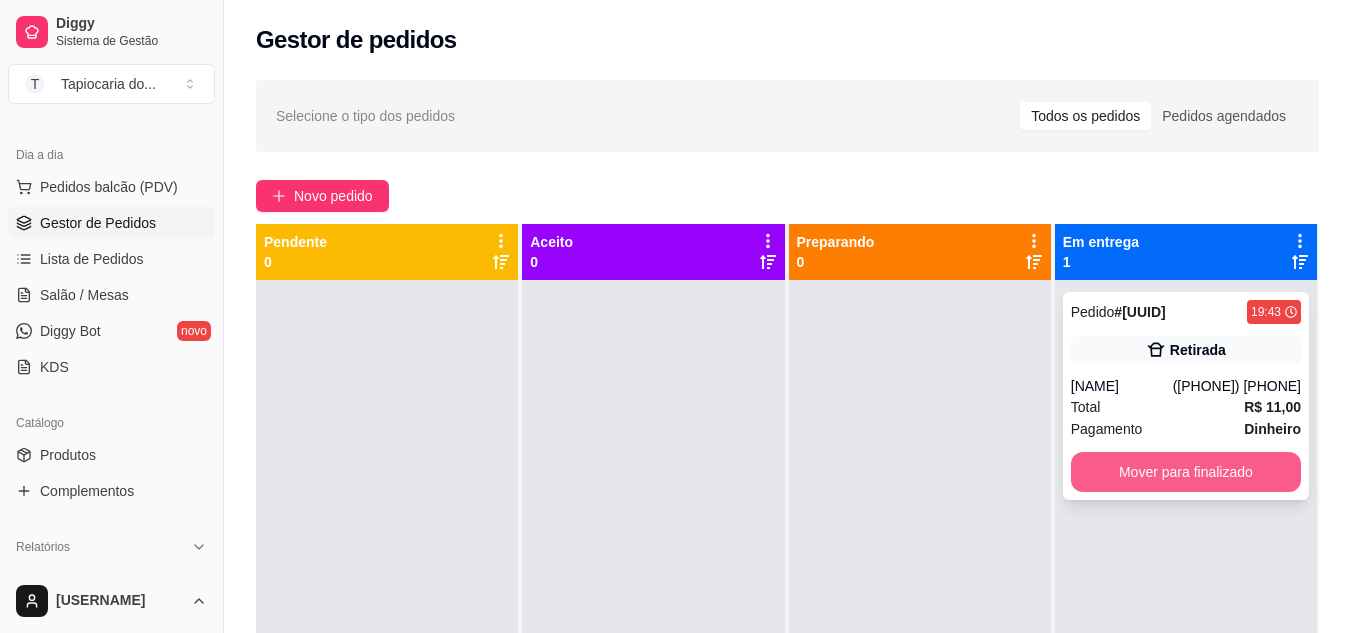 click on "Mover para finalizado" at bounding box center [1186, 472] 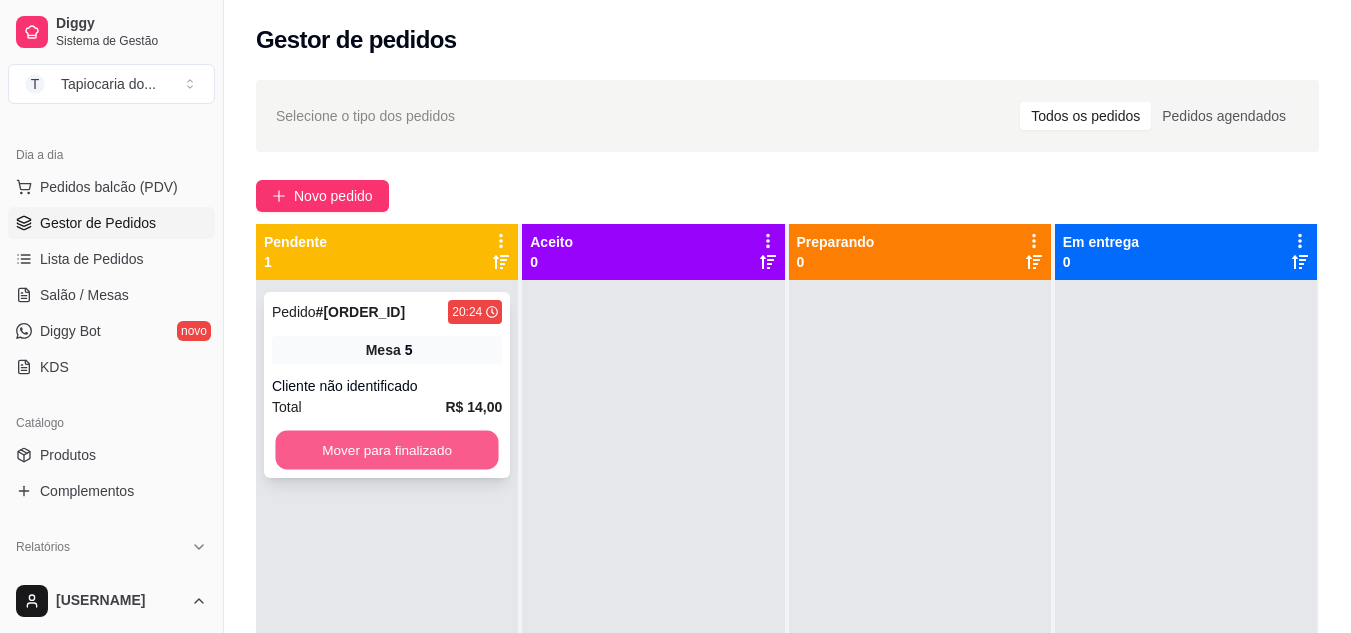 click on "Mover para finalizado" at bounding box center (386, 450) 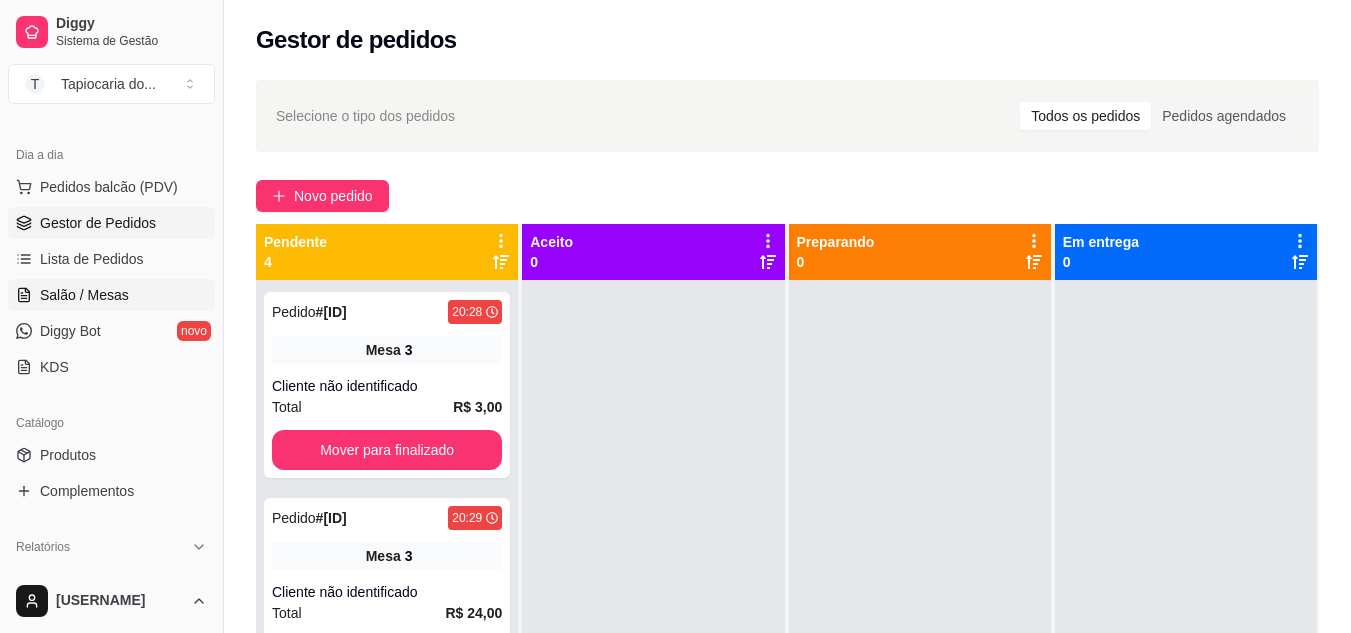 click on "Salão / Mesas" at bounding box center (84, 295) 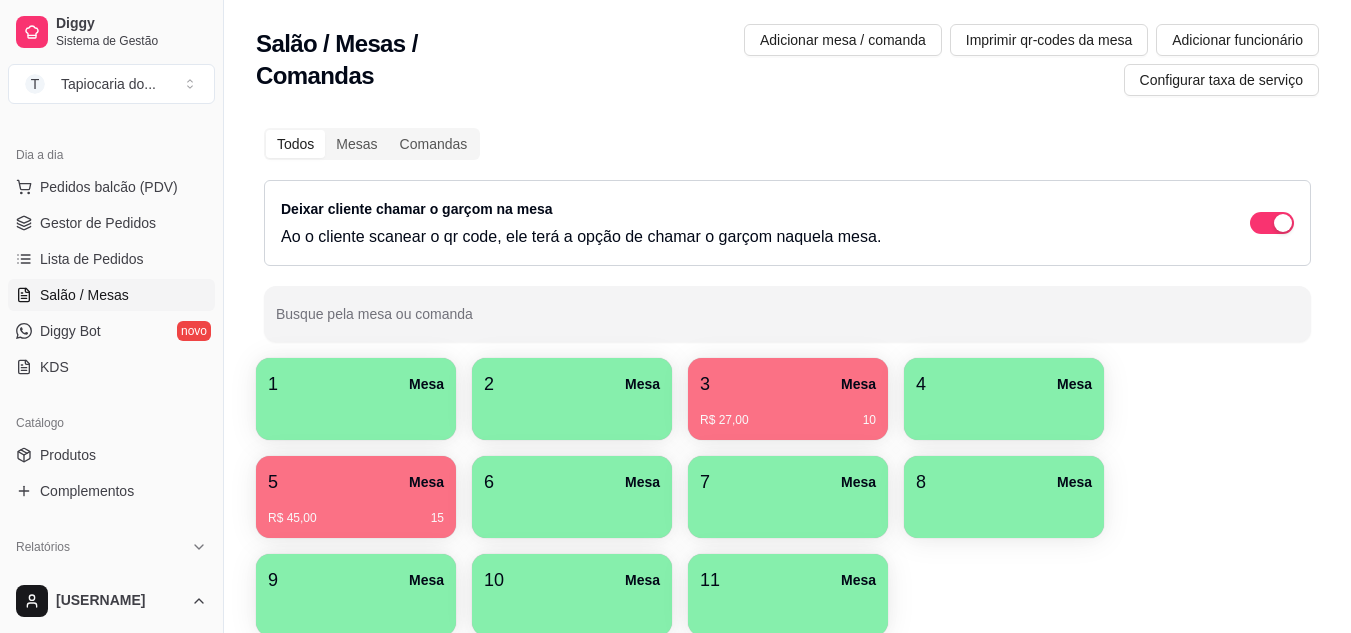 click on "5 Mesa" at bounding box center [356, 482] 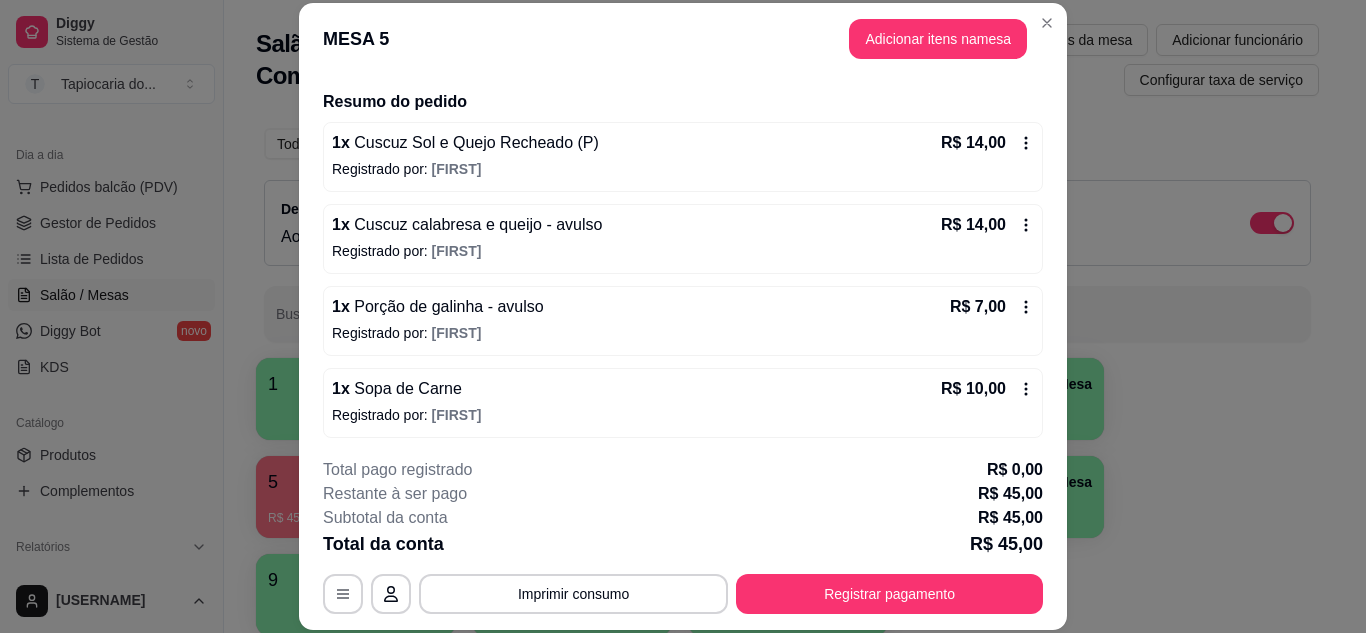 scroll, scrollTop: 146, scrollLeft: 0, axis: vertical 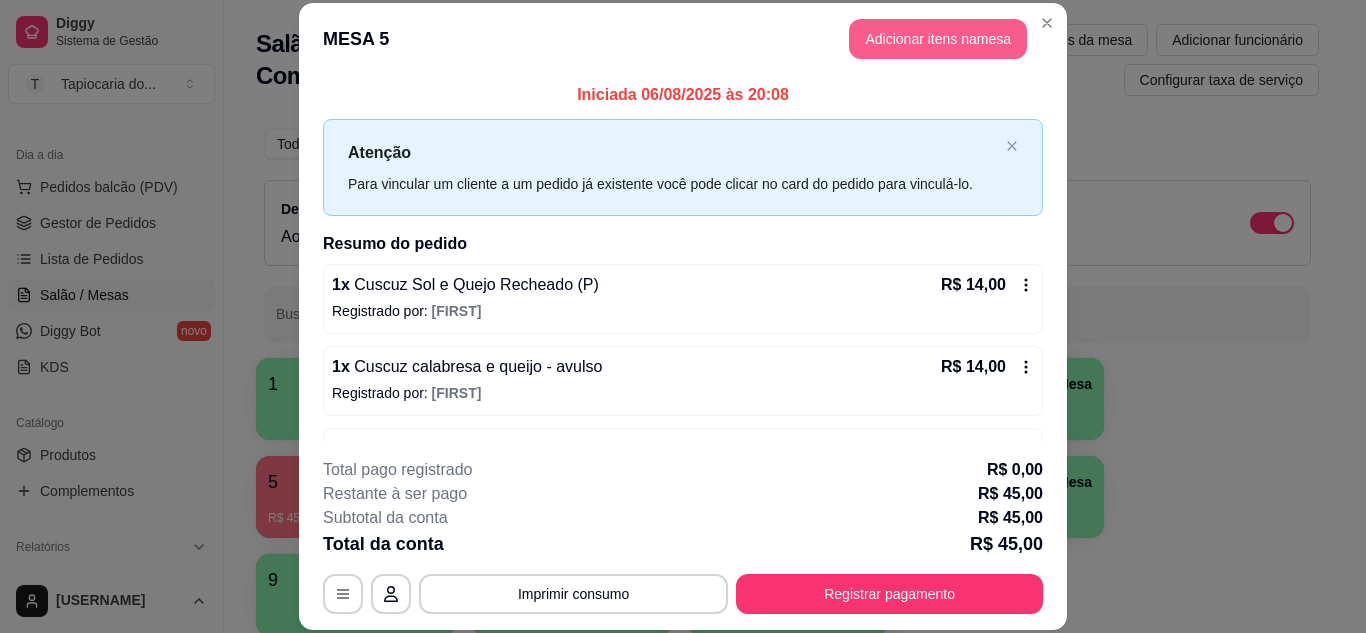 click on "Adicionar itens na  mesa" at bounding box center (938, 39) 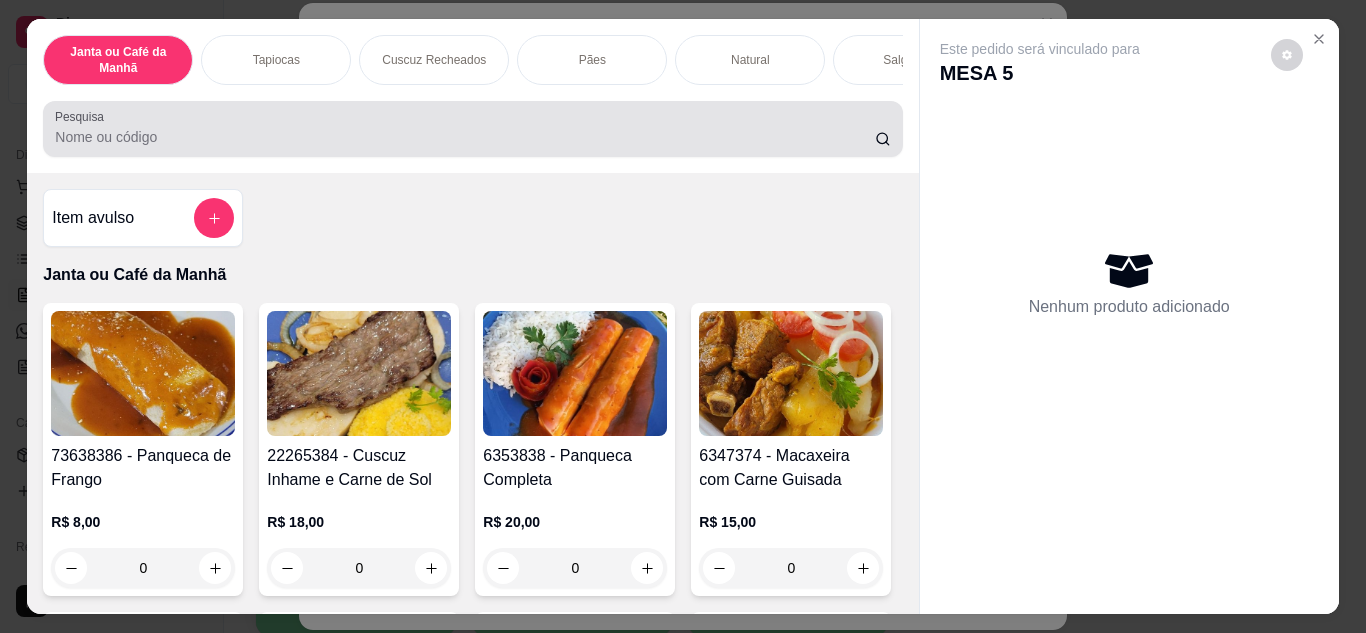 click on "Pesquisa" at bounding box center [465, 137] 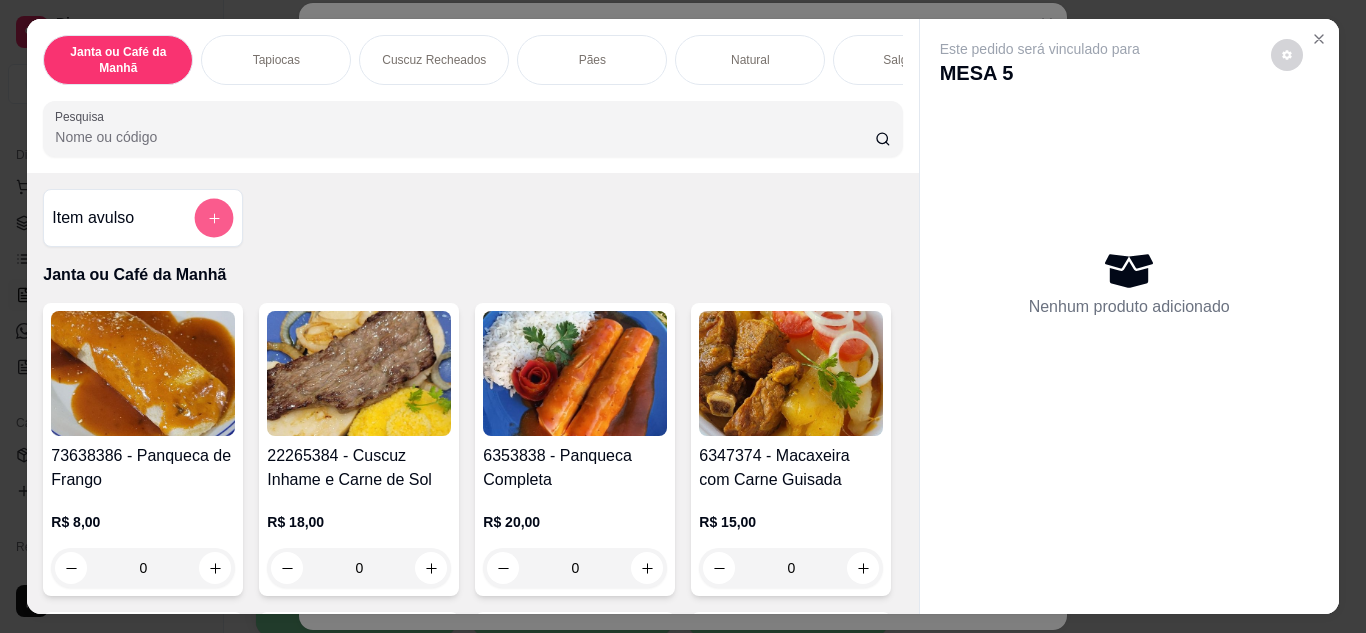 click at bounding box center (214, 218) 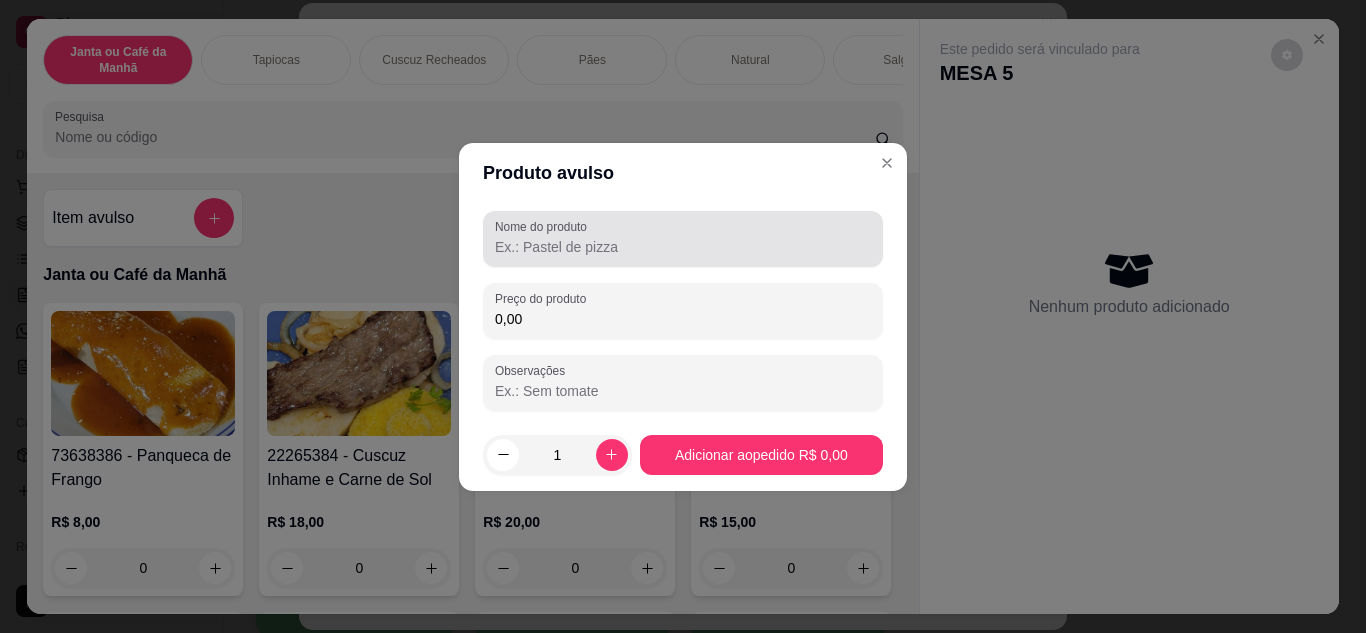 click on "Nome do produto" at bounding box center [683, 247] 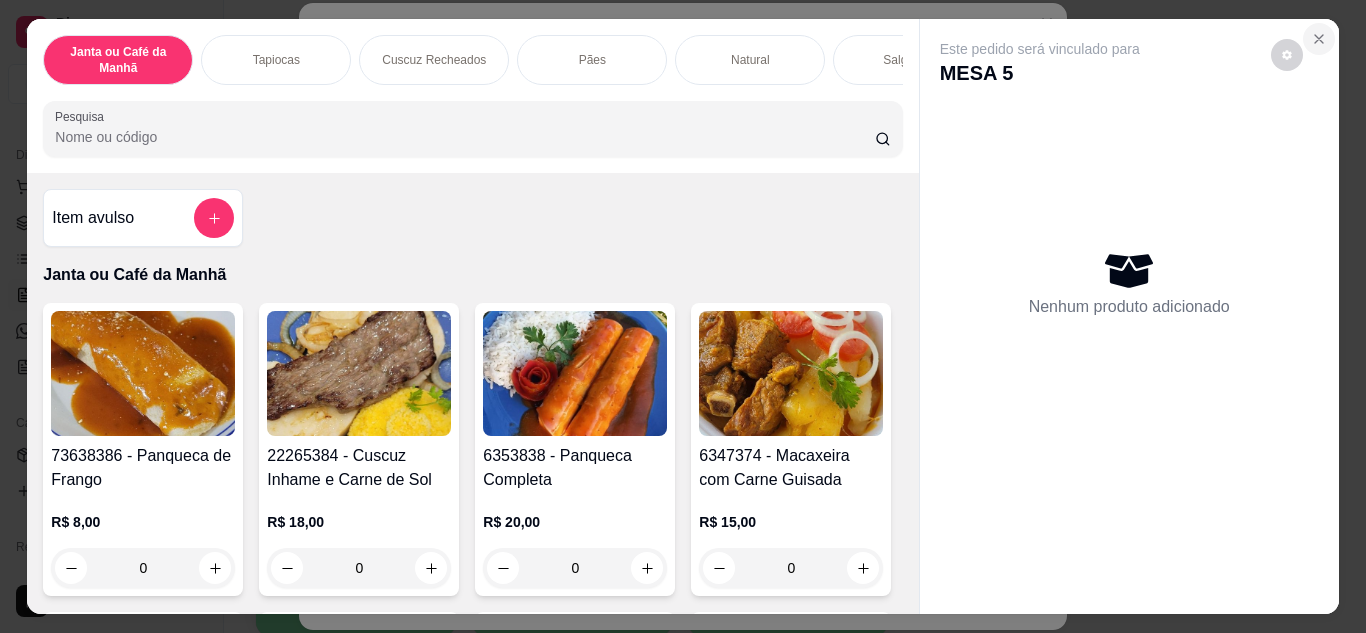 click 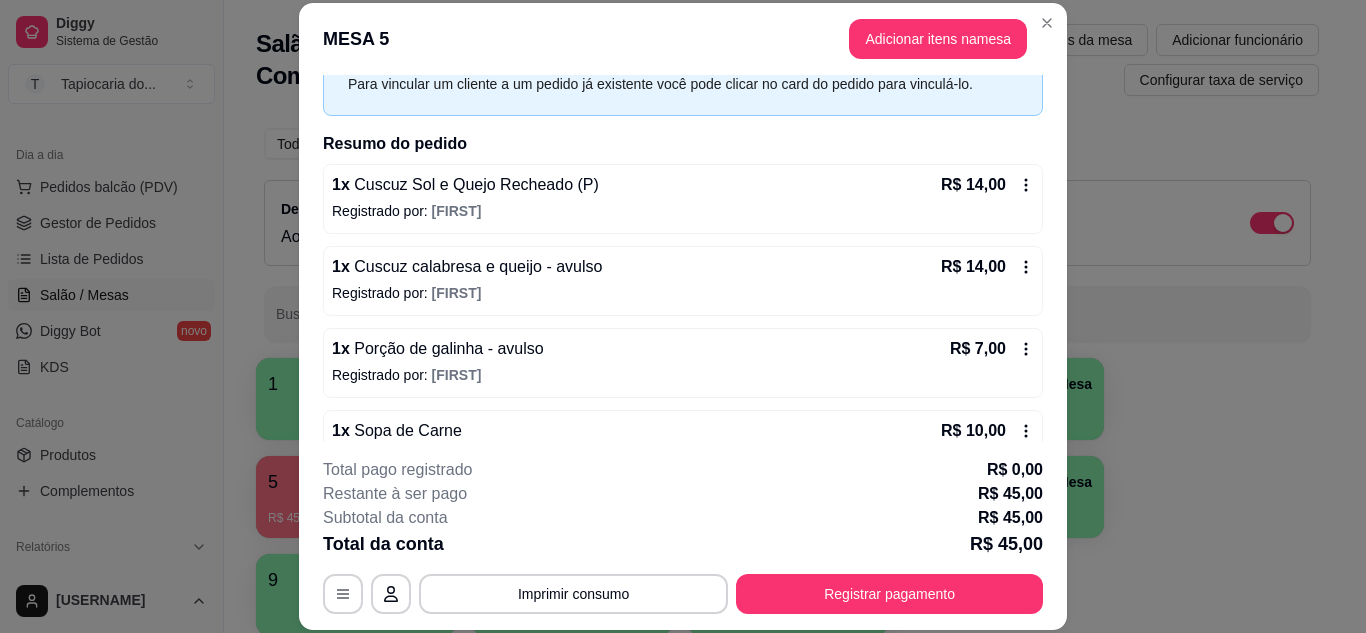 scroll, scrollTop: 146, scrollLeft: 0, axis: vertical 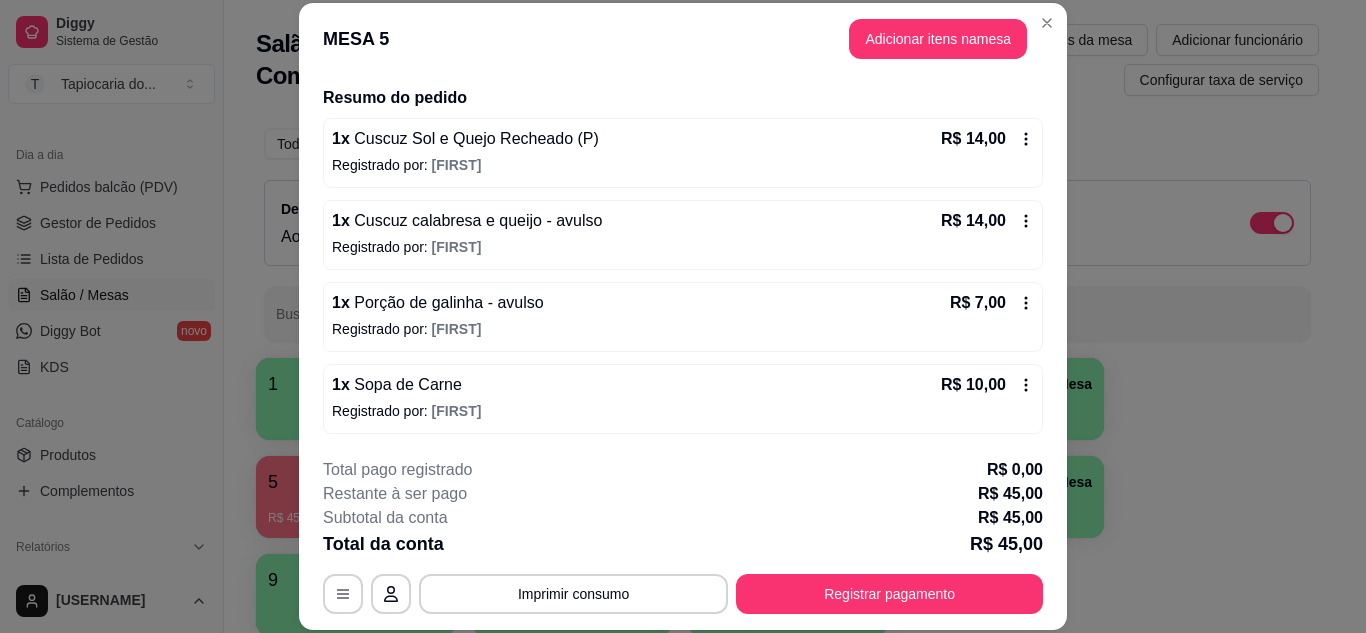 click 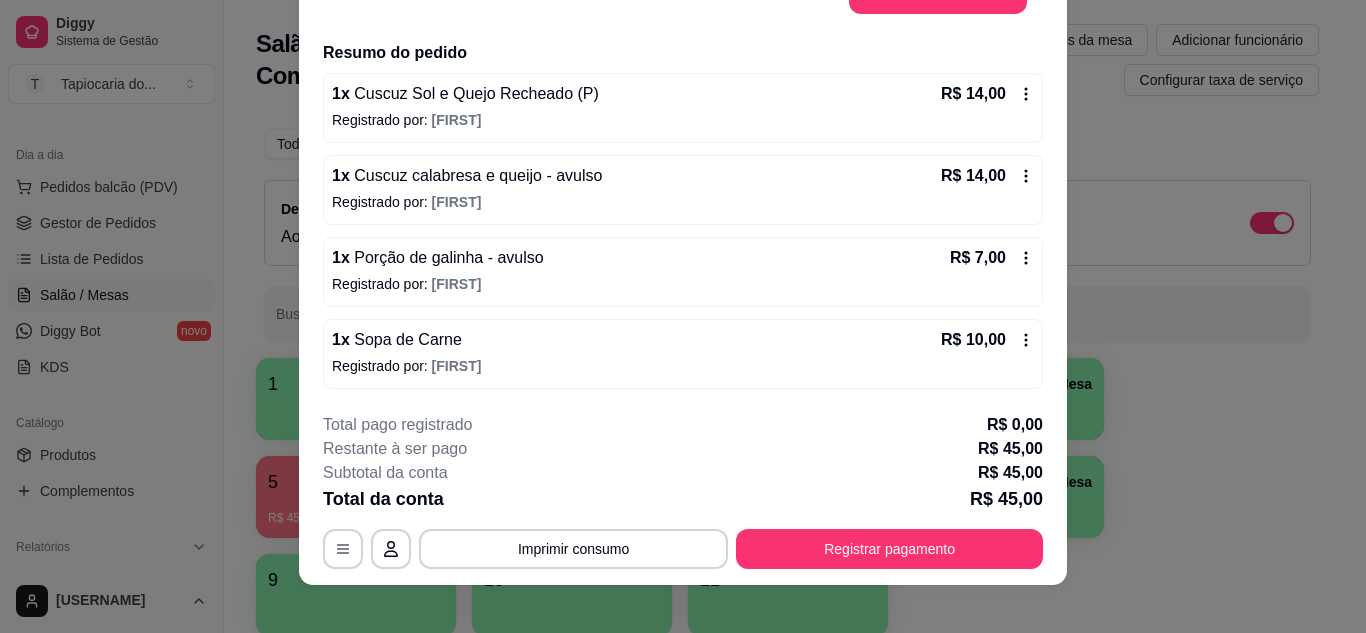 scroll, scrollTop: 61, scrollLeft: 0, axis: vertical 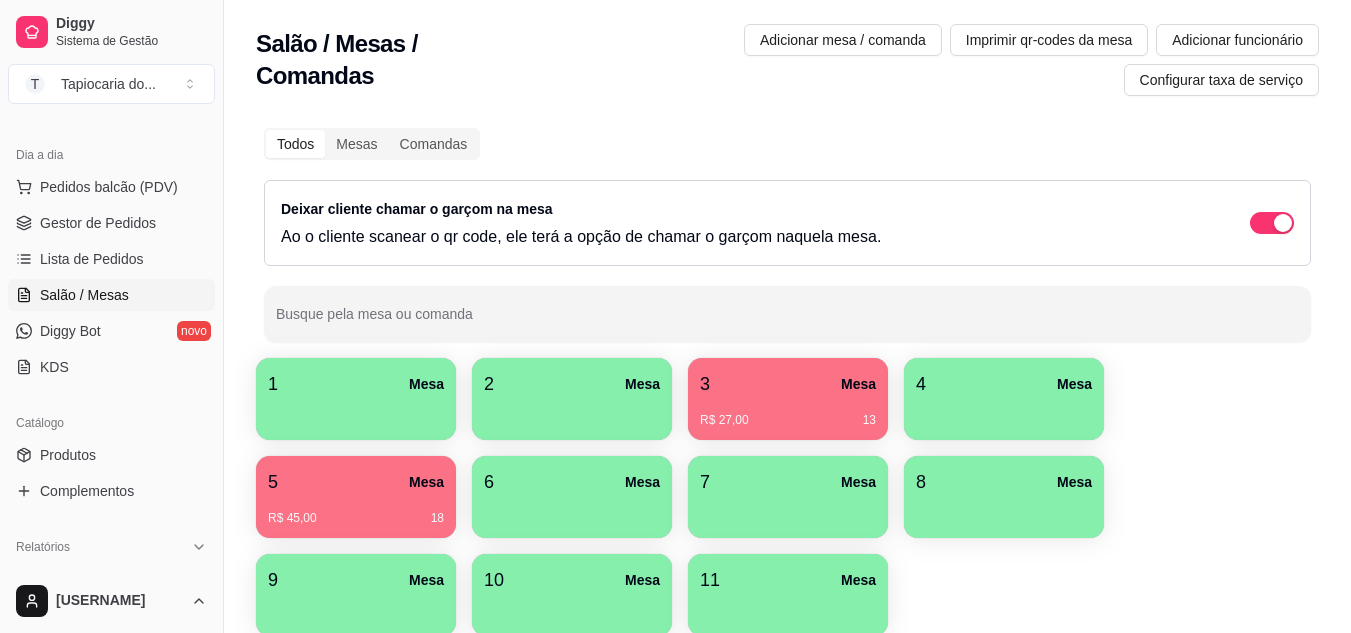 click on "R$ 45,00 18" at bounding box center (356, 511) 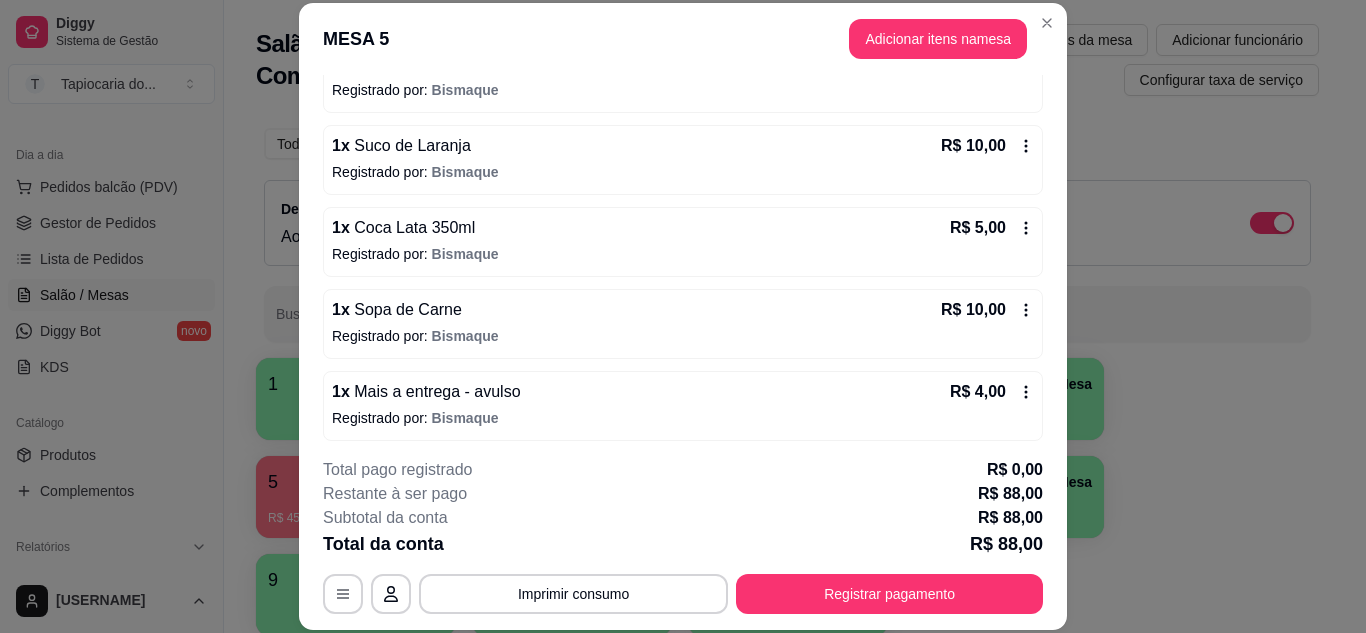 scroll, scrollTop: 556, scrollLeft: 0, axis: vertical 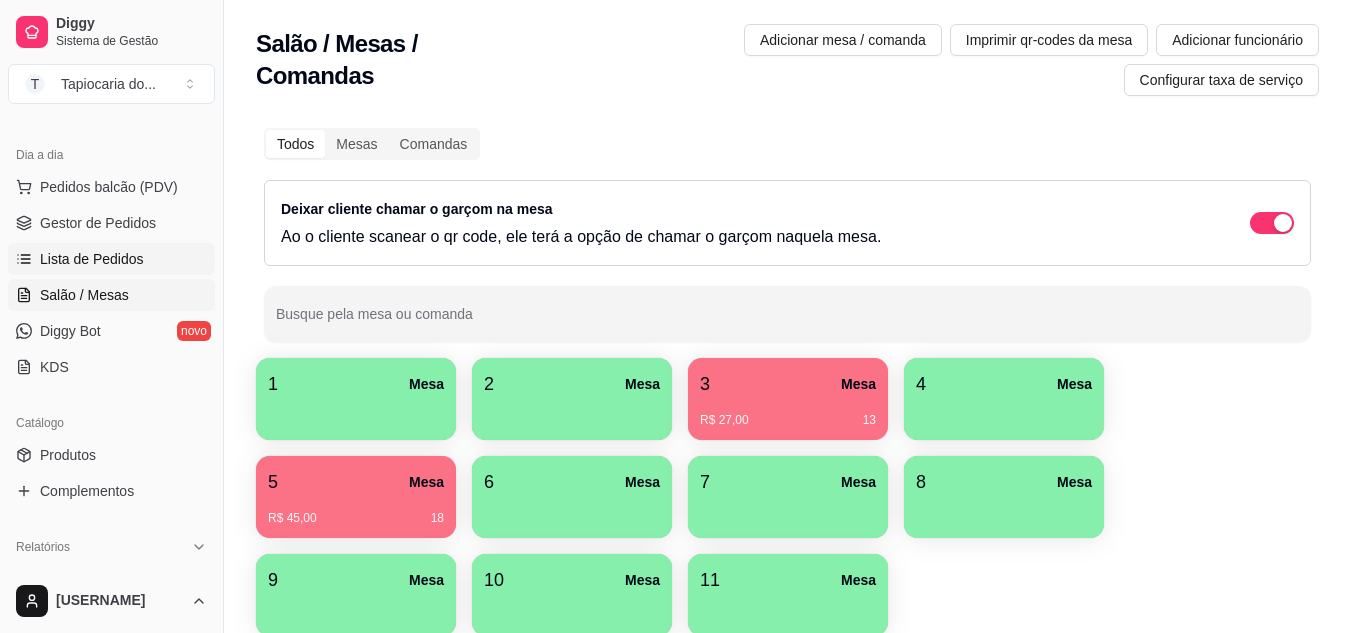 click on "Lista de Pedidos" at bounding box center (111, 259) 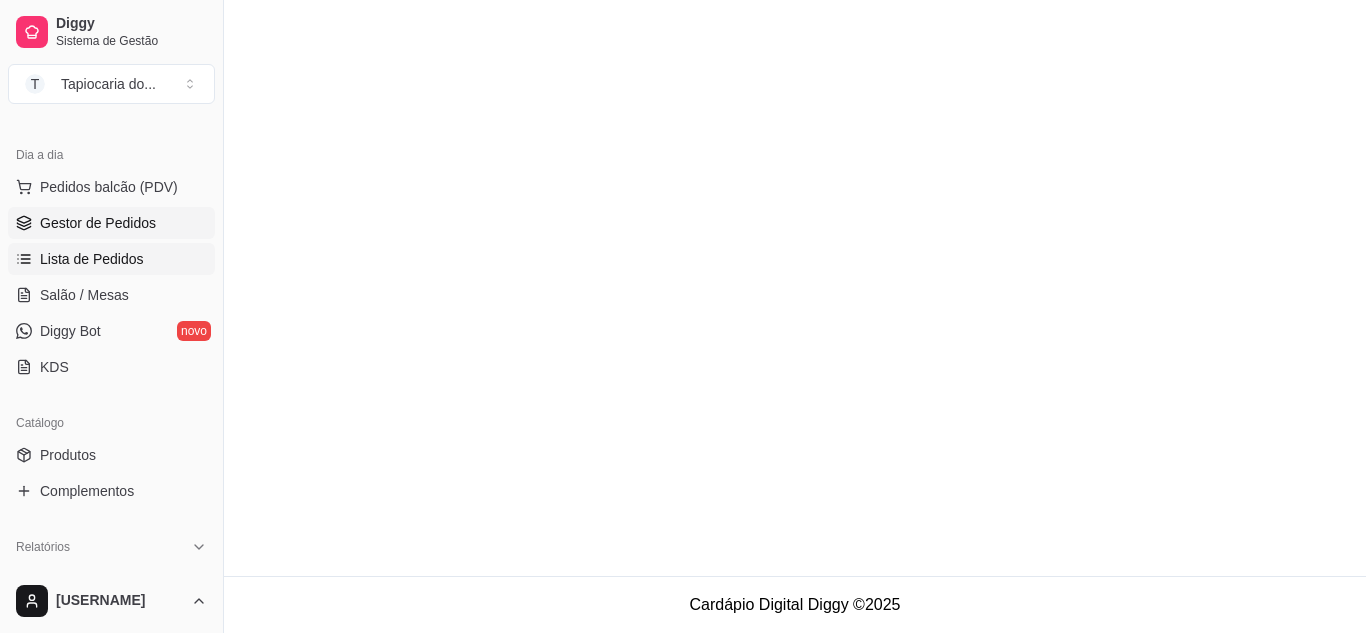 click on "Gestor de Pedidos" at bounding box center (98, 223) 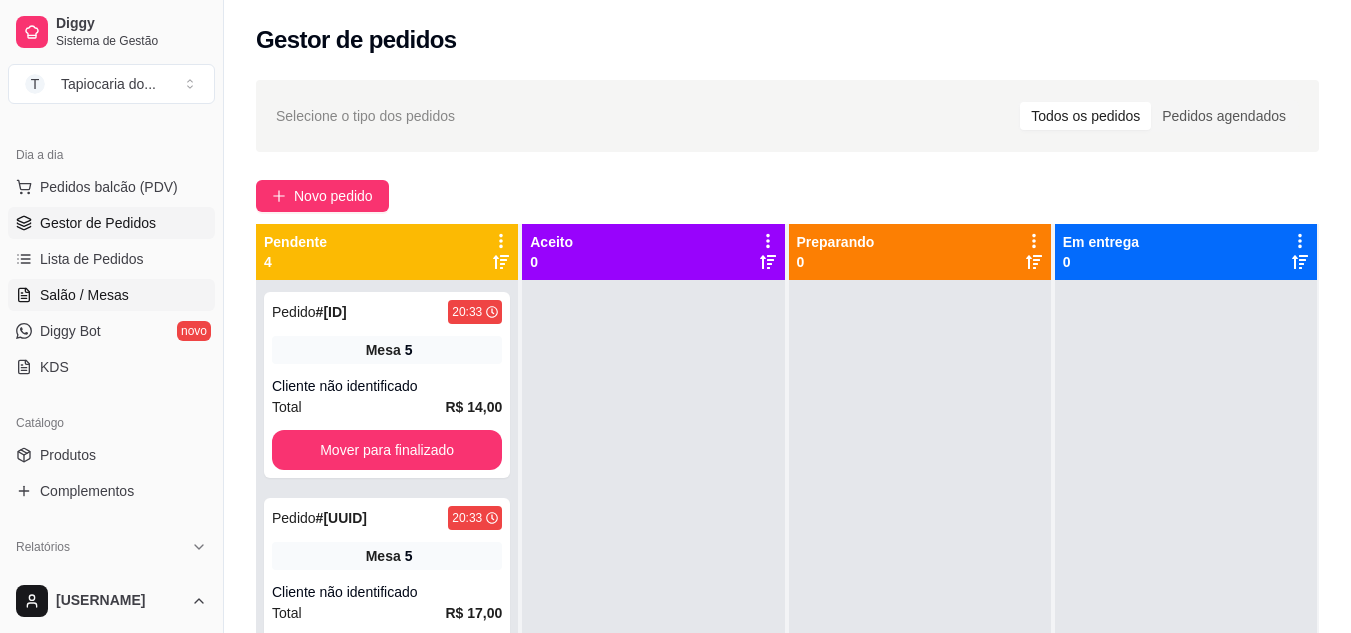 click on "Salão / Mesas" at bounding box center [84, 295] 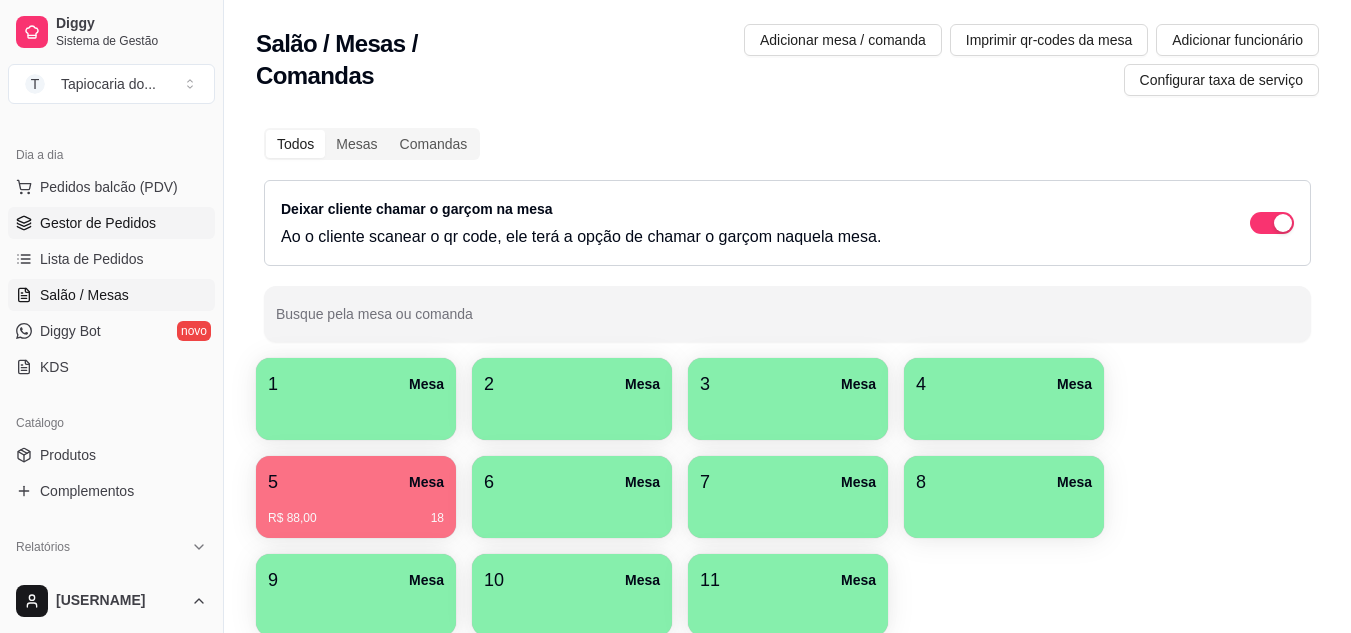 click on "Gestor de Pedidos" at bounding box center (98, 223) 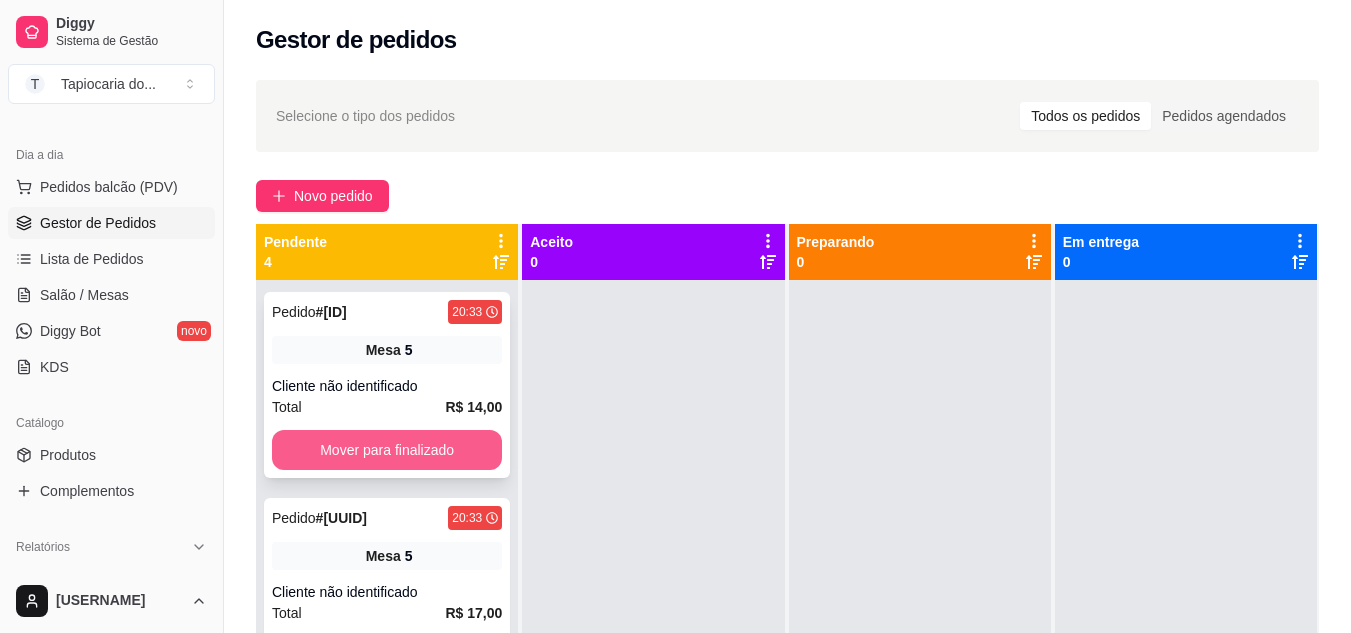 click on "Mover para finalizado" at bounding box center [387, 450] 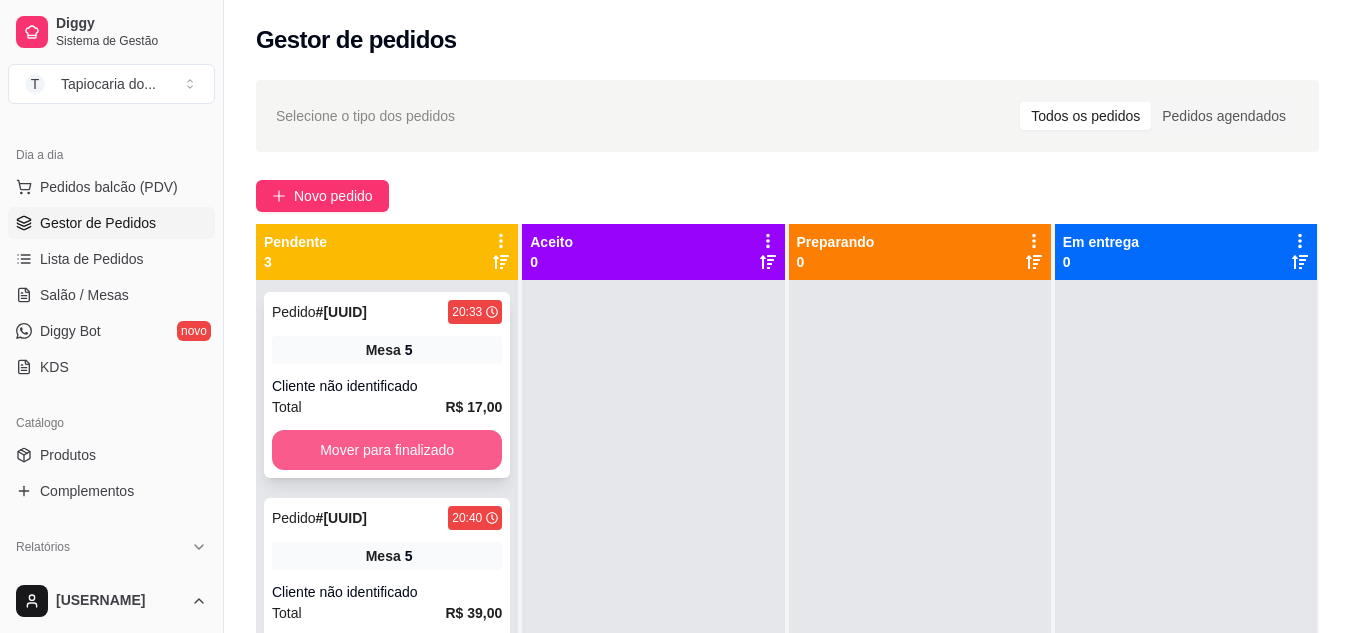 click on "Mover para finalizado" at bounding box center (387, 450) 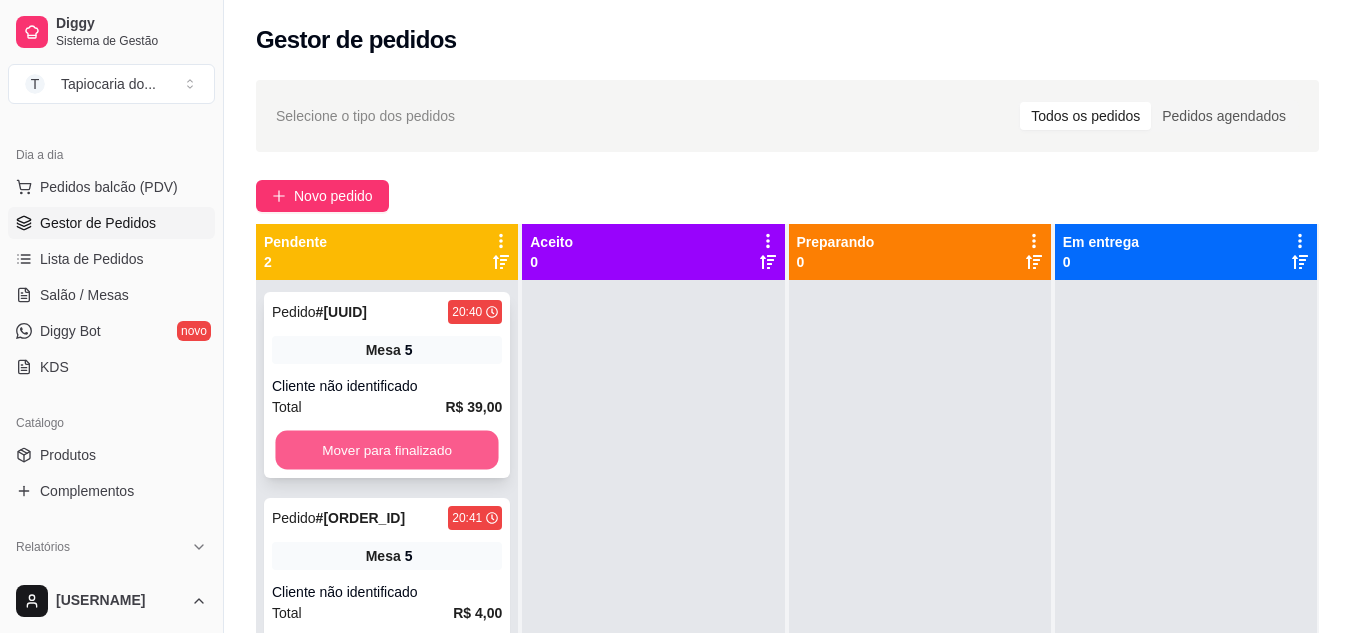 click on "Mover para finalizado" at bounding box center [386, 450] 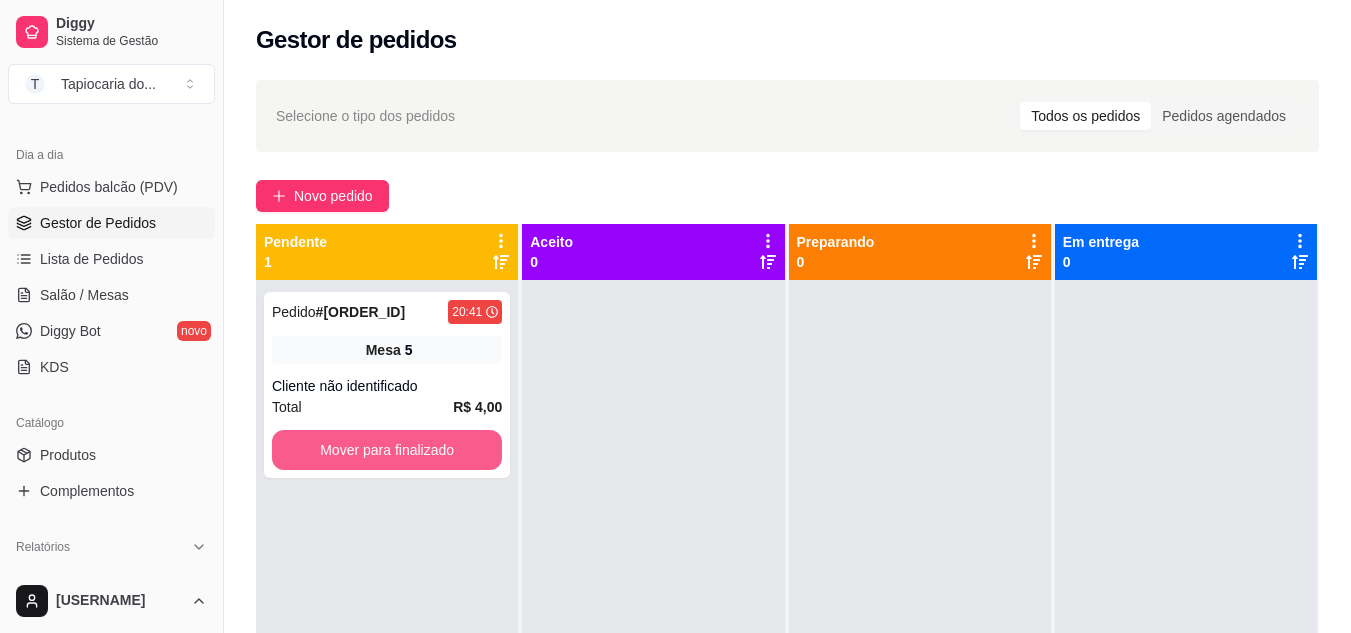 click on "Mover para finalizado" at bounding box center [387, 450] 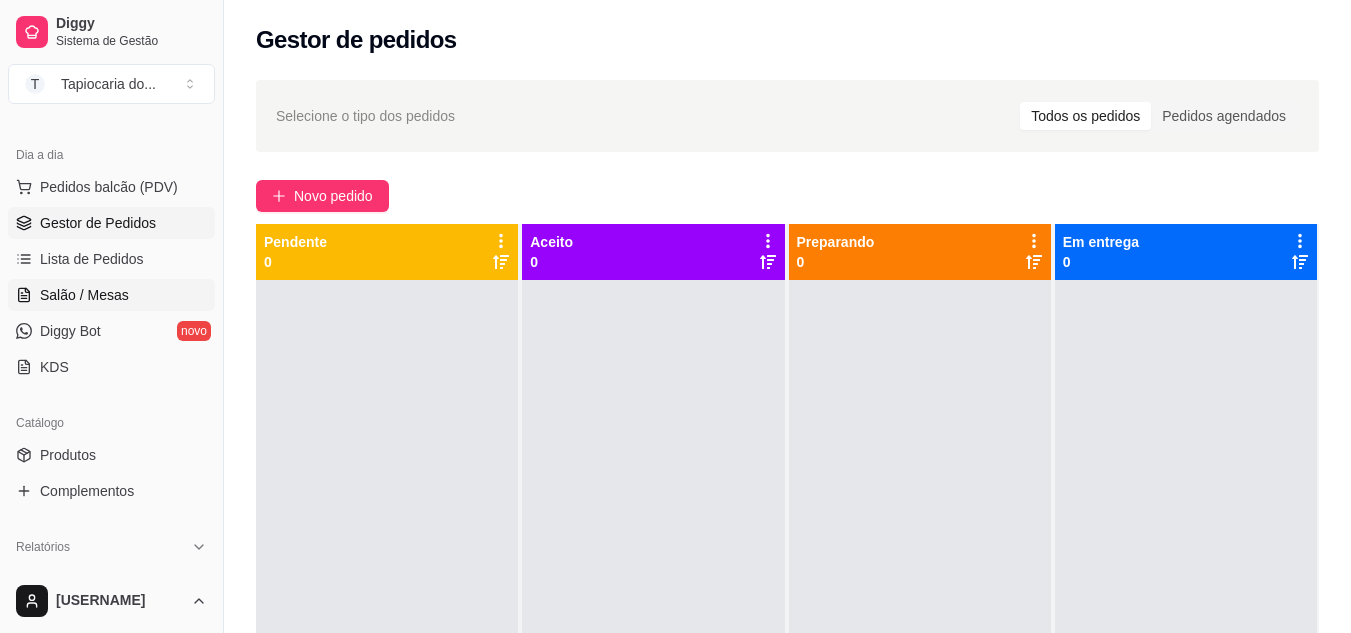 click on "Salão / Mesas" at bounding box center (84, 295) 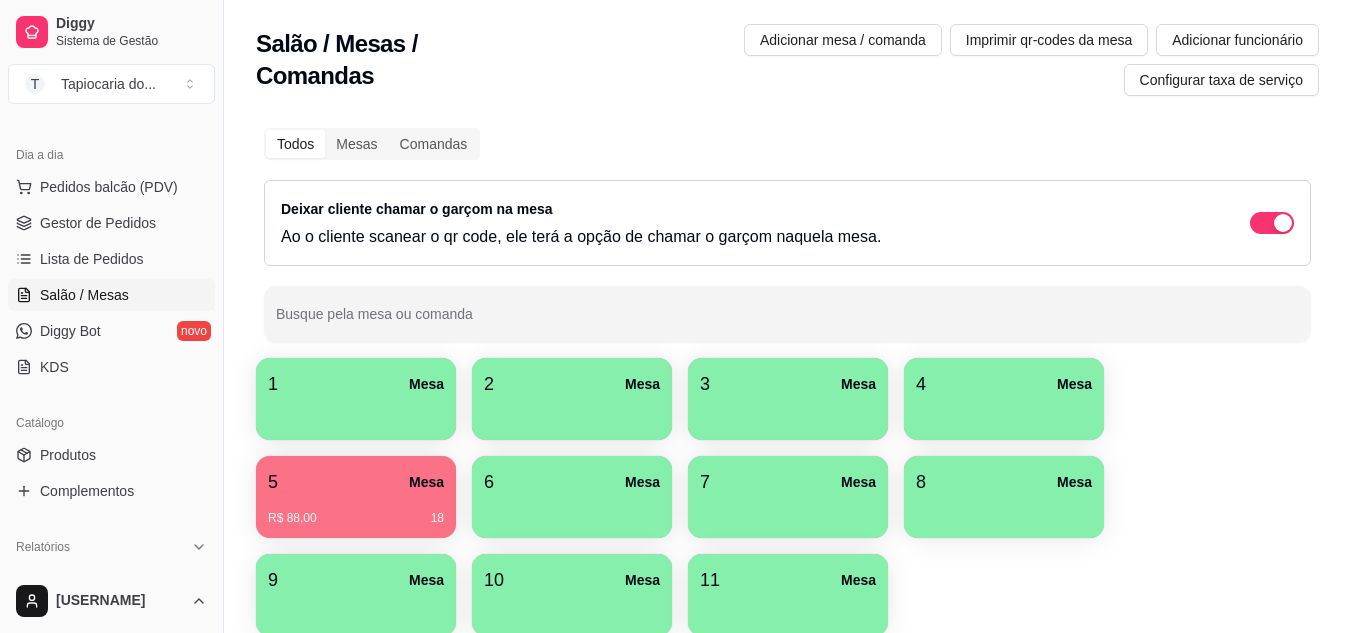 click on "Pedidos balcão (PDV) Gestor de Pedidos Lista de Pedidos Salão / Mesas Diggy Bot novo KDS" at bounding box center (111, 277) 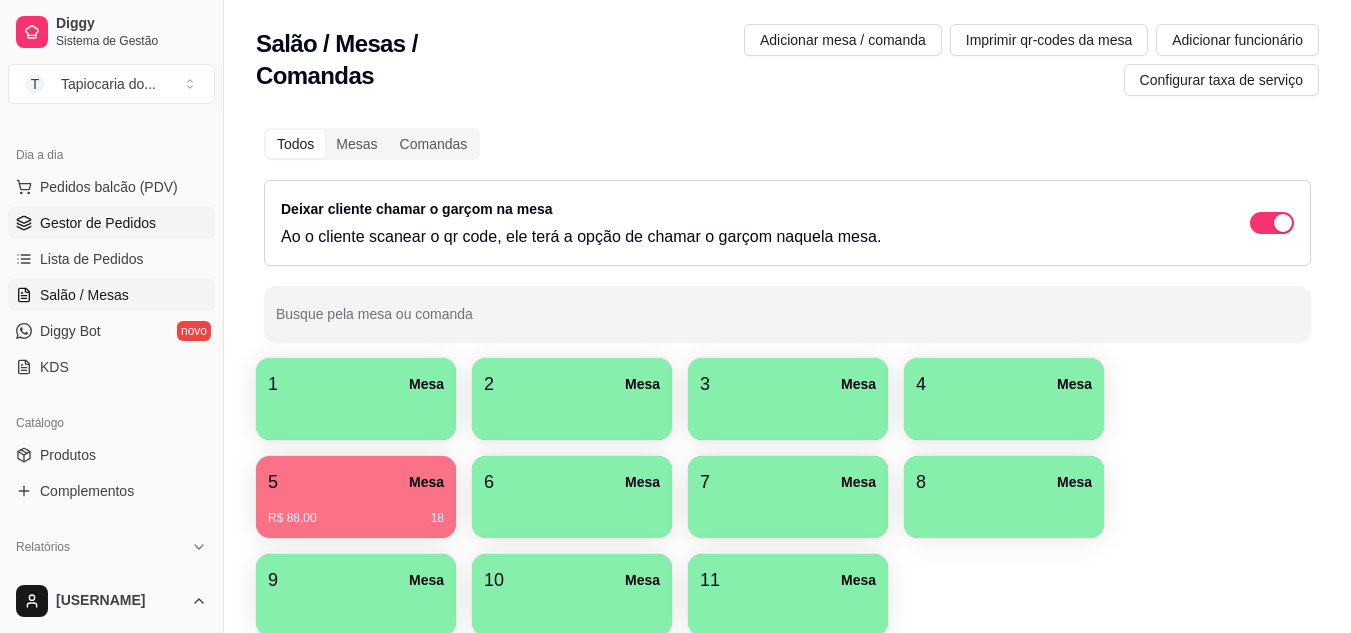 click on "Gestor de Pedidos" at bounding box center (98, 223) 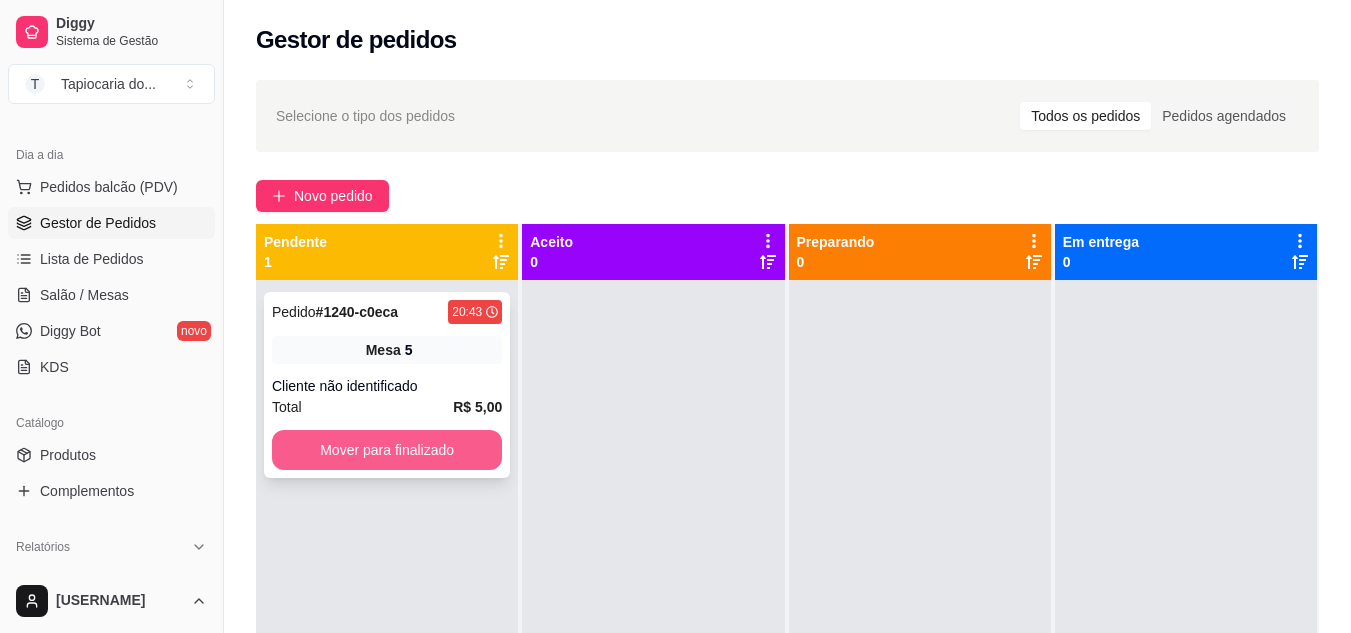 click on "Mover para finalizado" at bounding box center (387, 450) 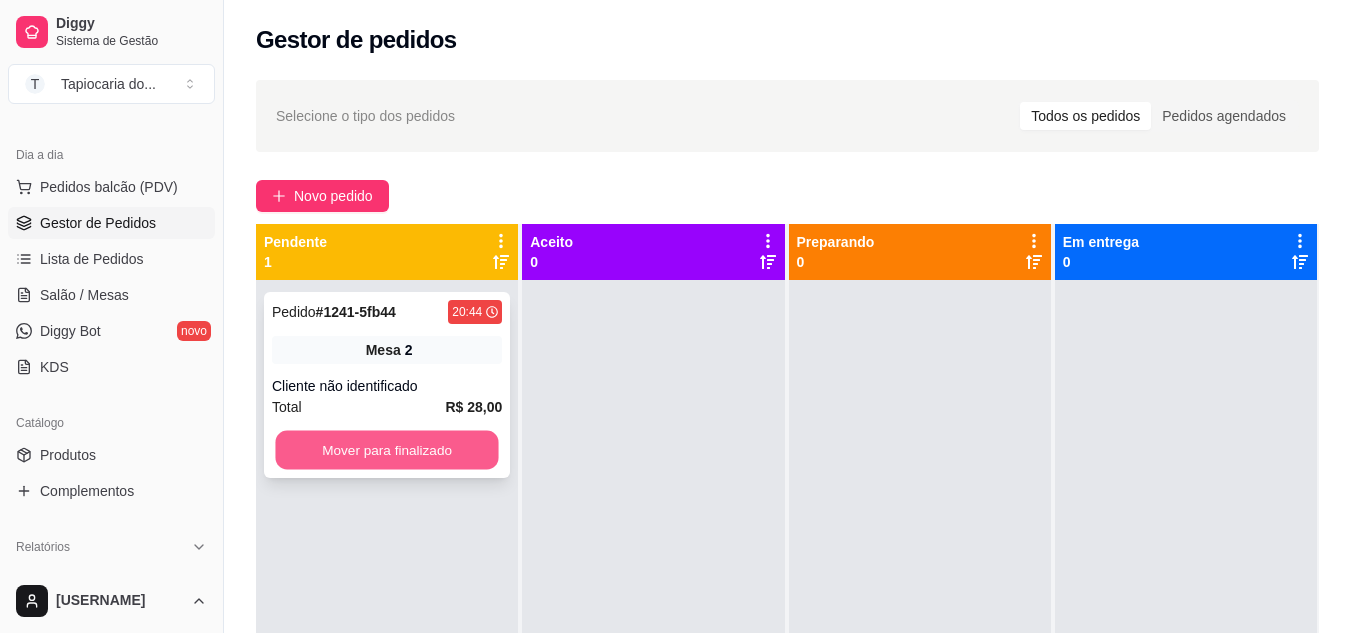 click on "Mover para finalizado" at bounding box center (386, 450) 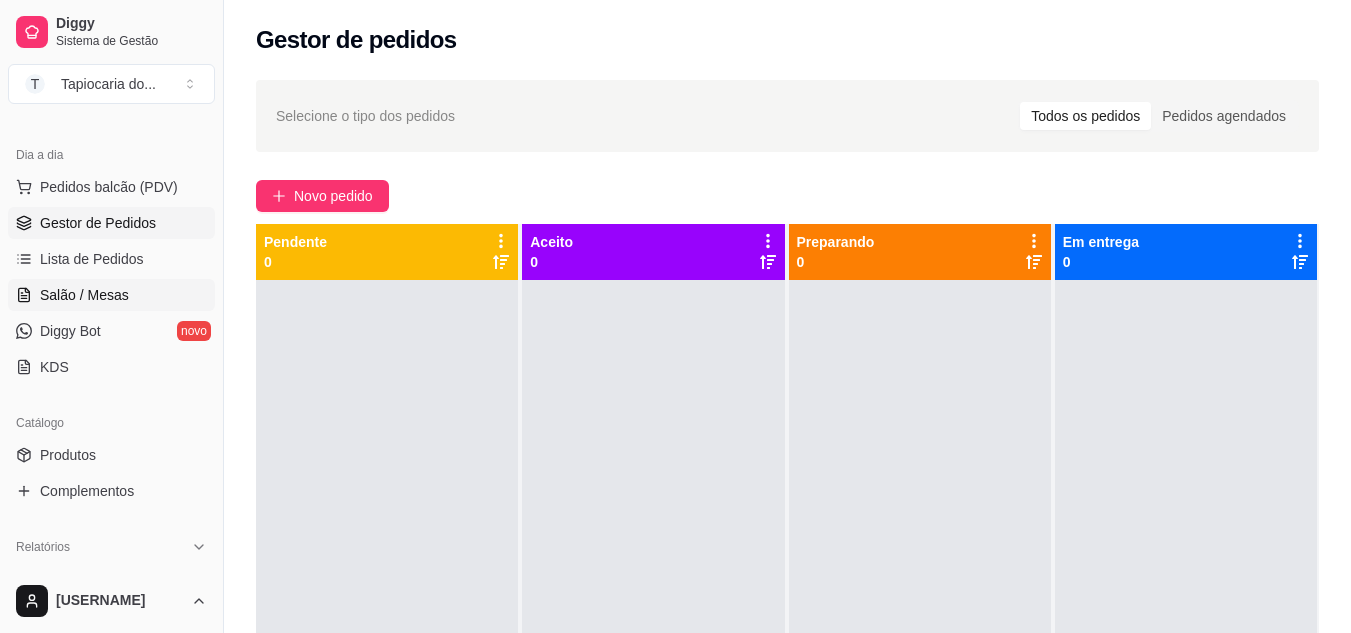 click on "Salão / Mesas" at bounding box center [84, 295] 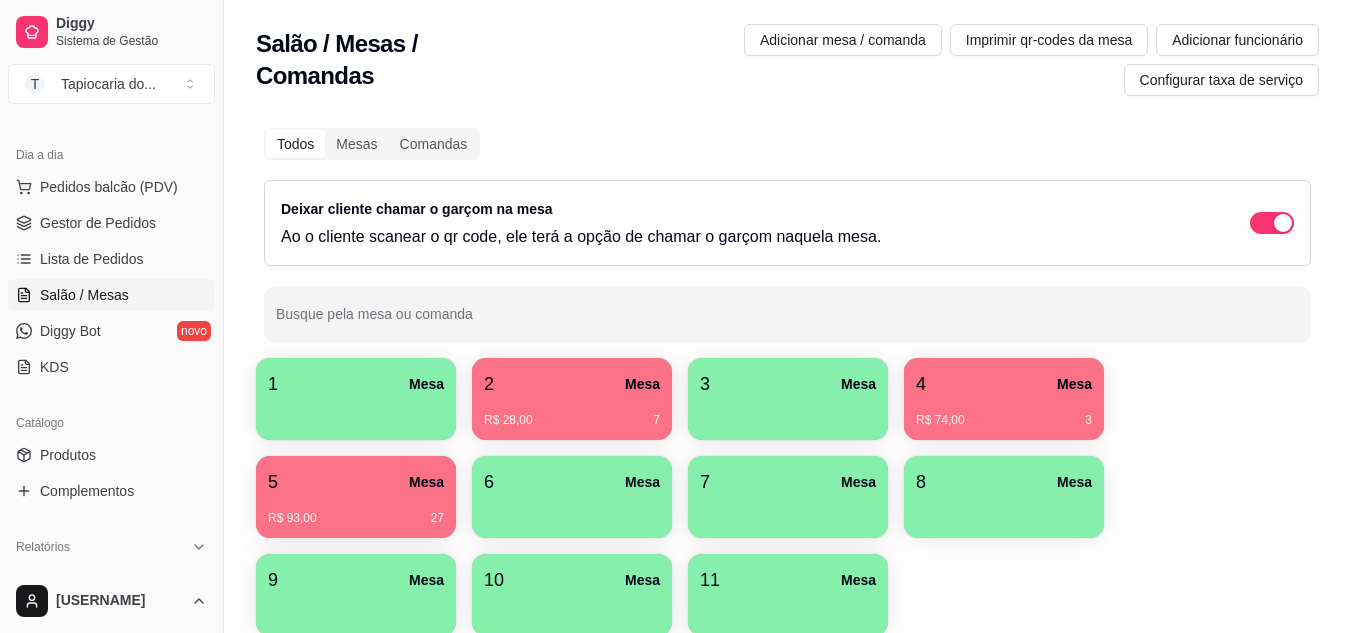 click on "R$ 74,00 3" at bounding box center (1004, 413) 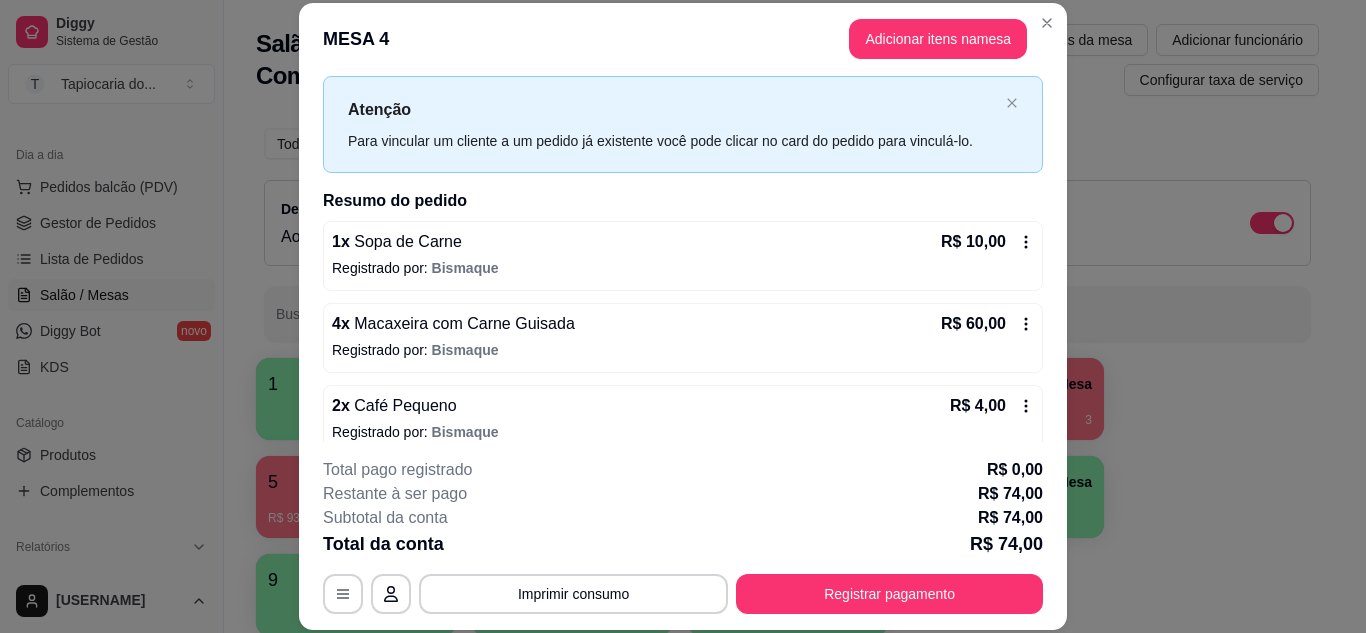 scroll, scrollTop: 64, scrollLeft: 0, axis: vertical 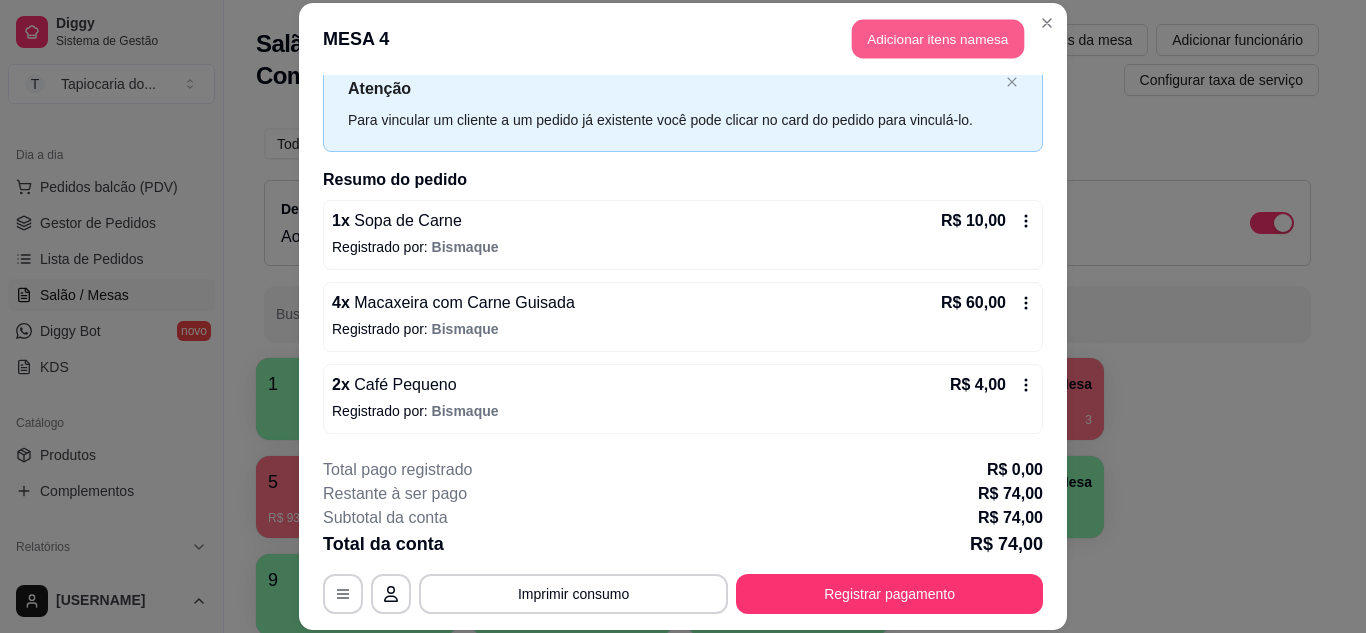 click on "Adicionar itens na  mesa" at bounding box center [938, 39] 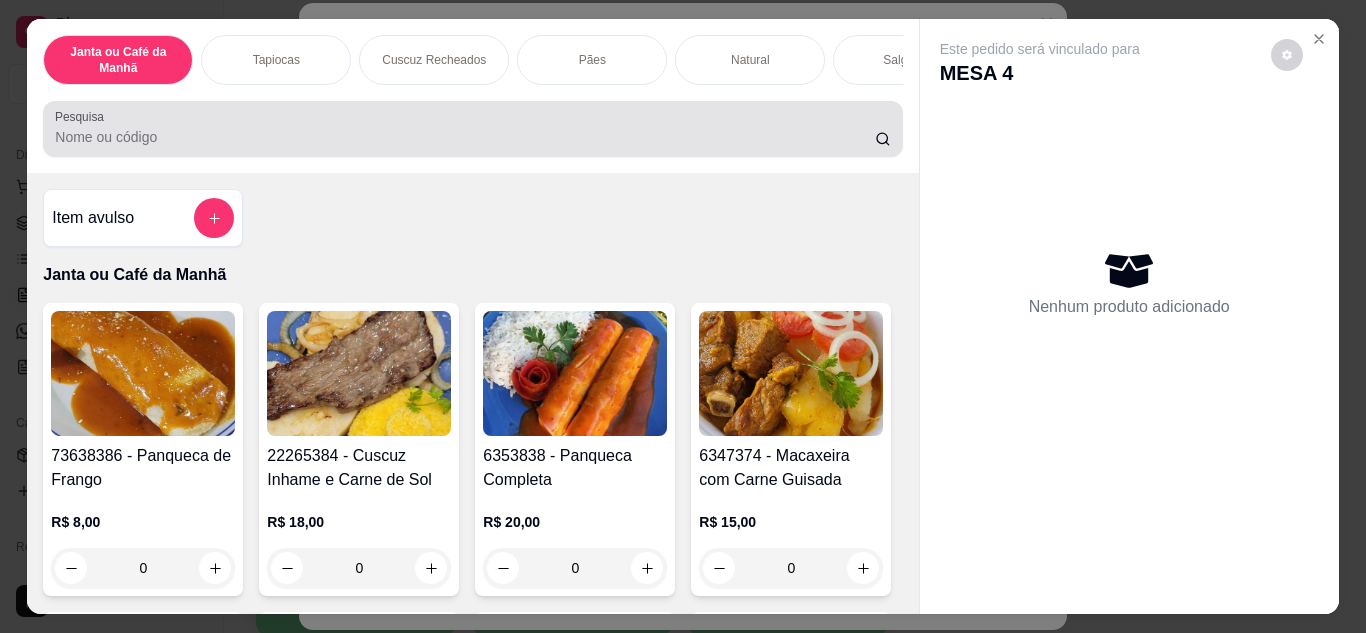 click on "Pesquisa" at bounding box center (465, 137) 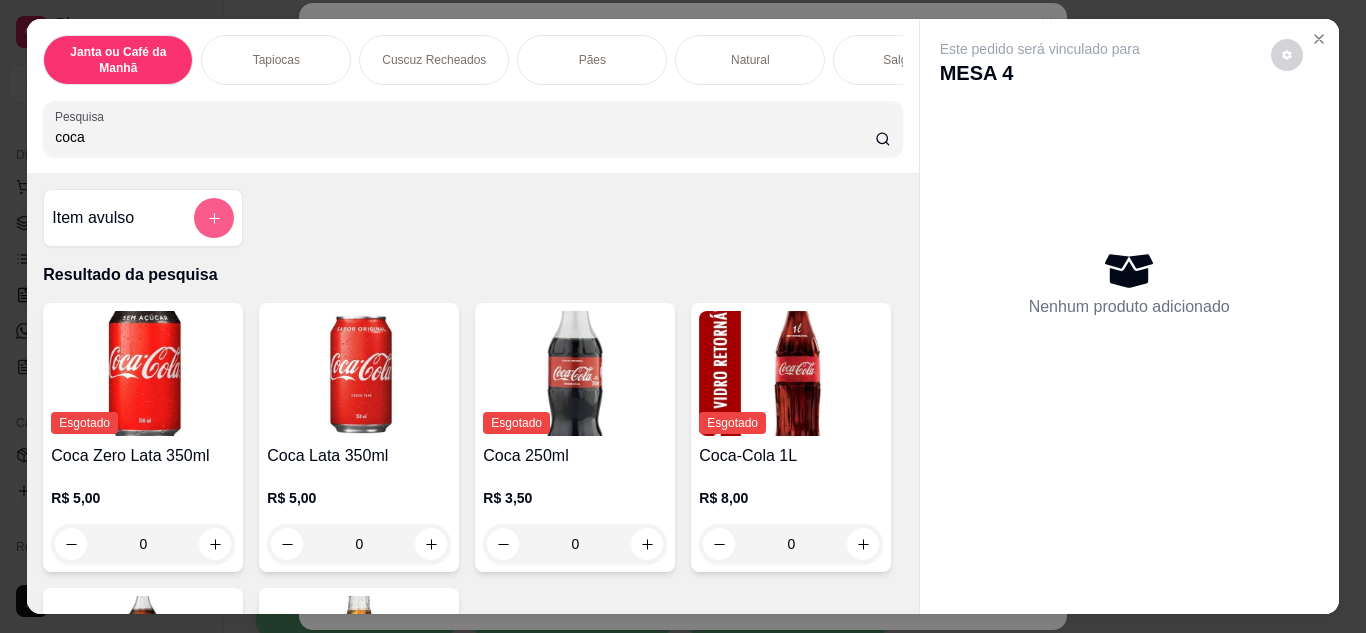 type on "coca" 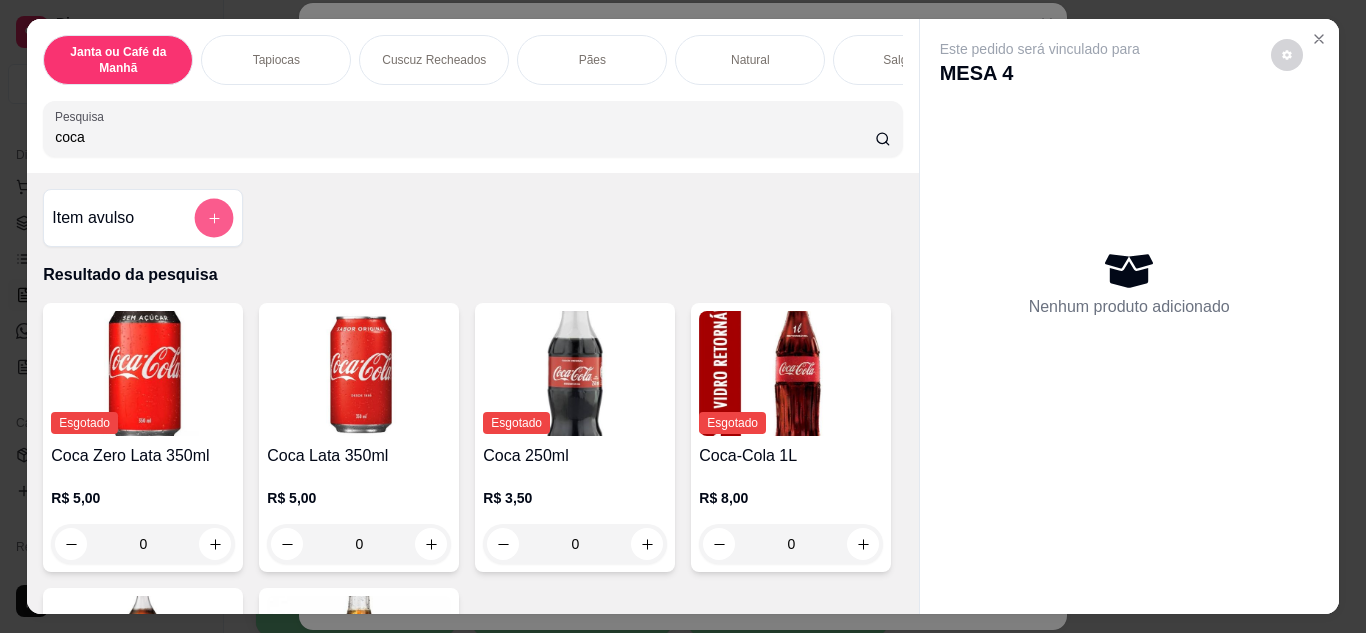 click at bounding box center (214, 218) 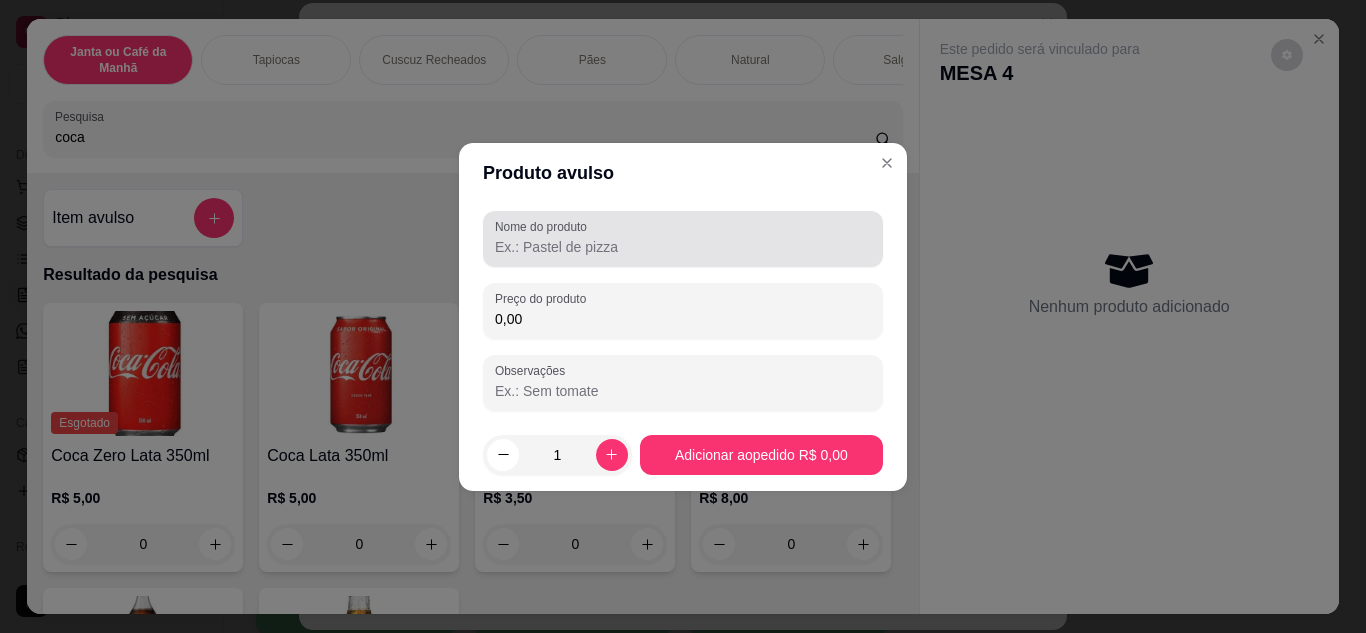 click on "Nome do produto" at bounding box center (544, 226) 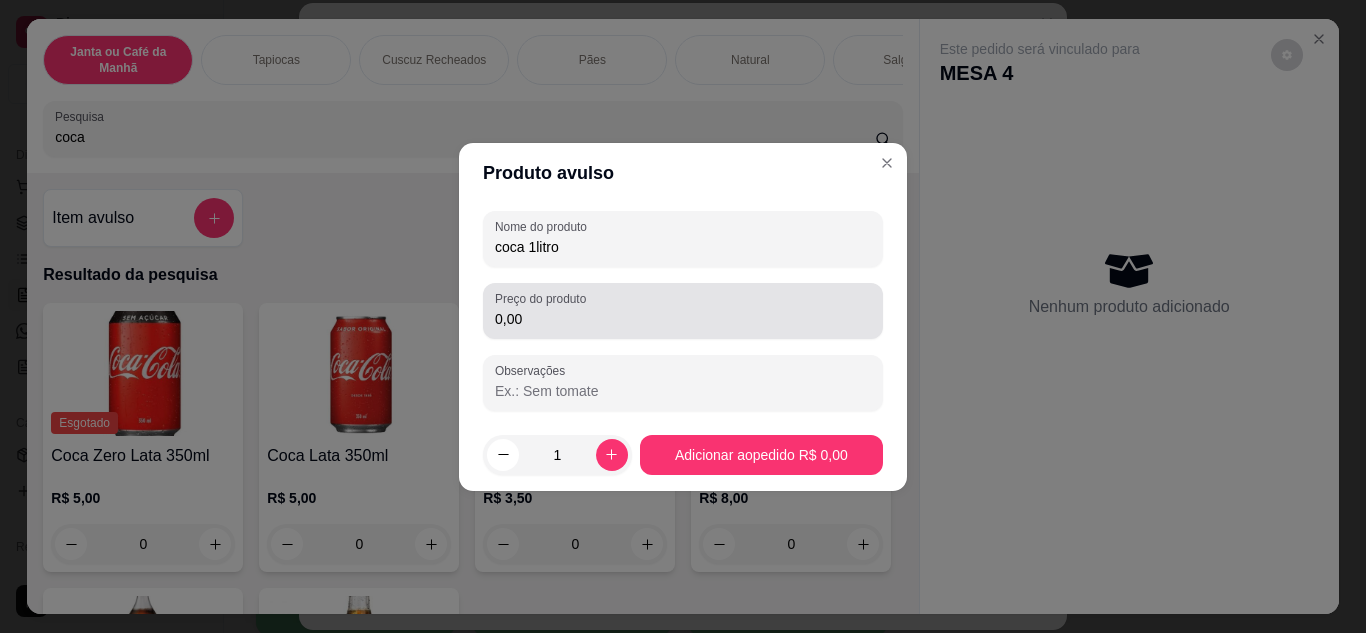 type on "coca 1litro" 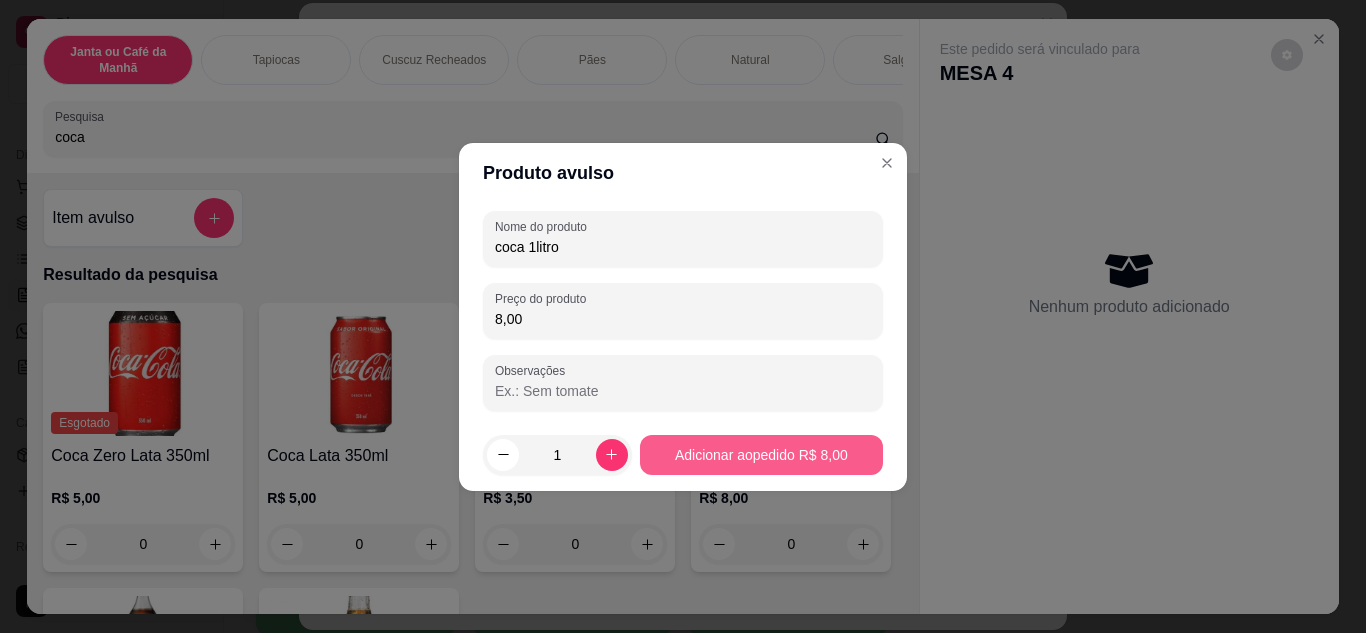 type on "8,00" 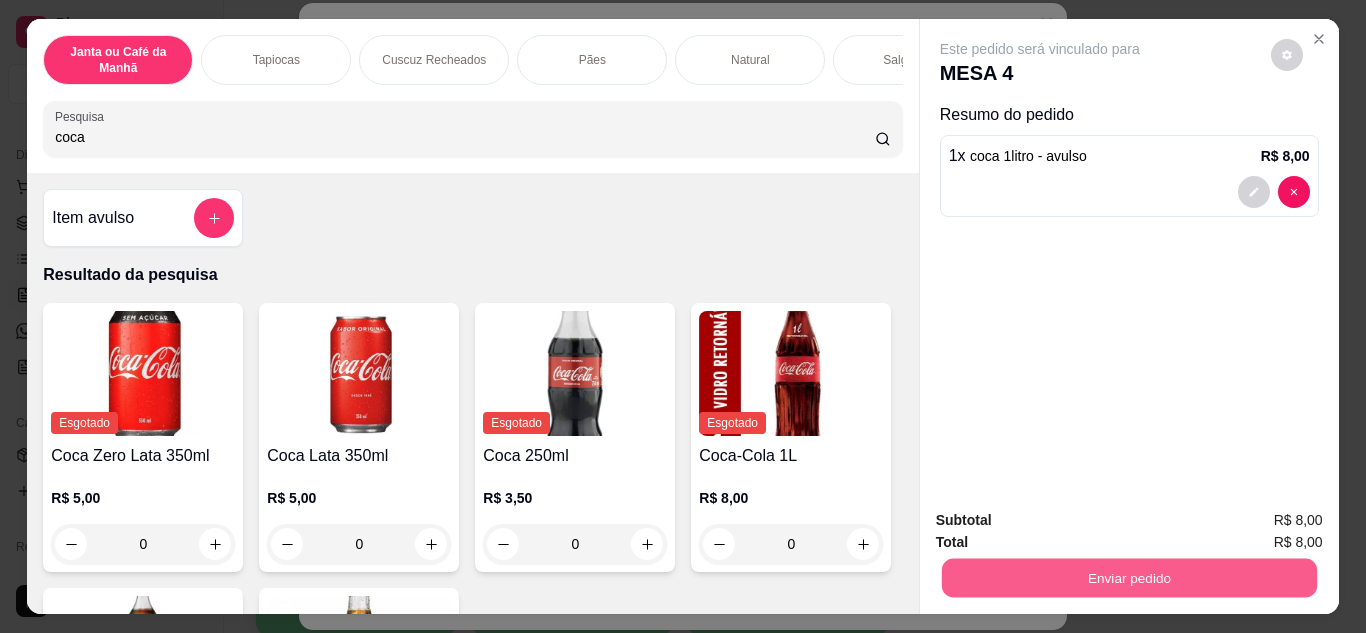 click on "Enviar pedido" at bounding box center [1128, 578] 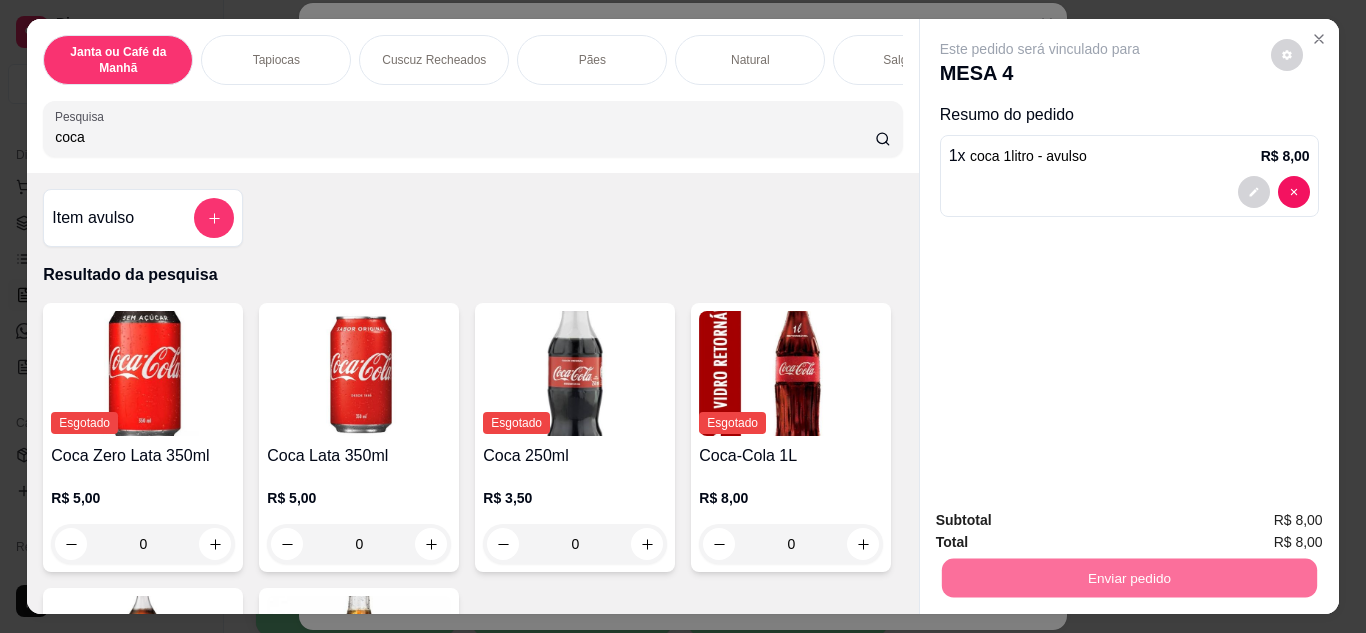 click on "Não registrar e enviar pedido" at bounding box center (1063, 521) 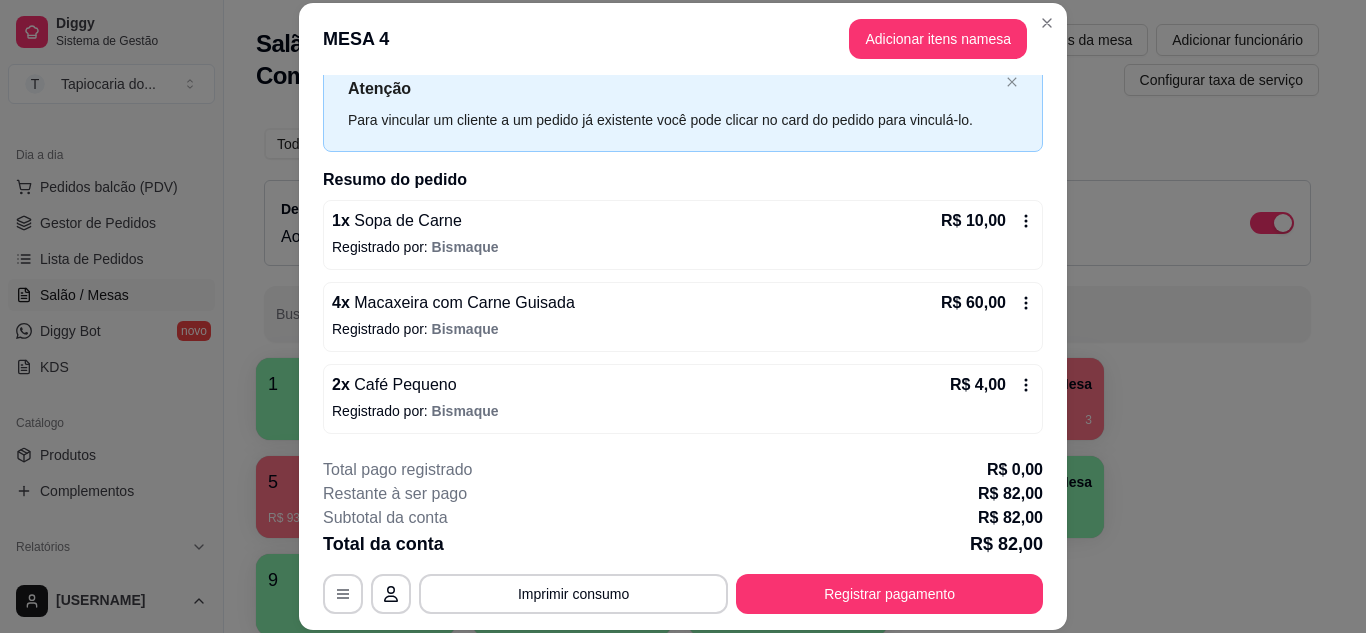 scroll, scrollTop: 146, scrollLeft: 0, axis: vertical 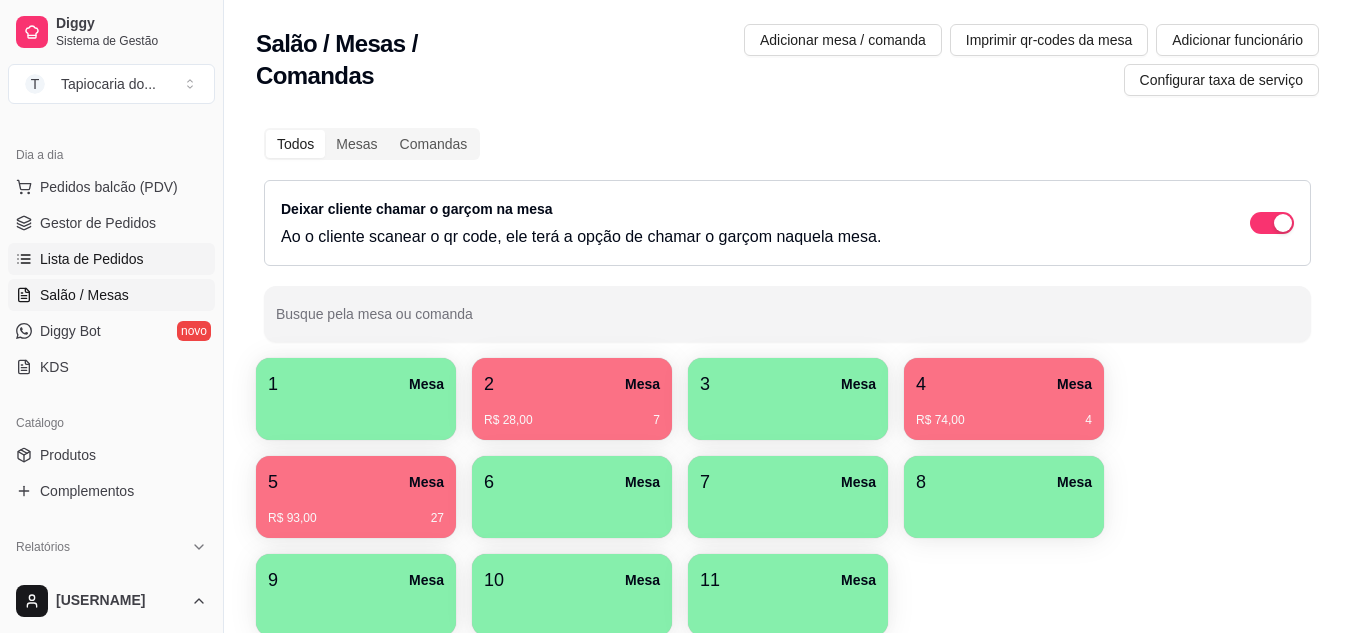 click on "Lista de Pedidos" at bounding box center [111, 259] 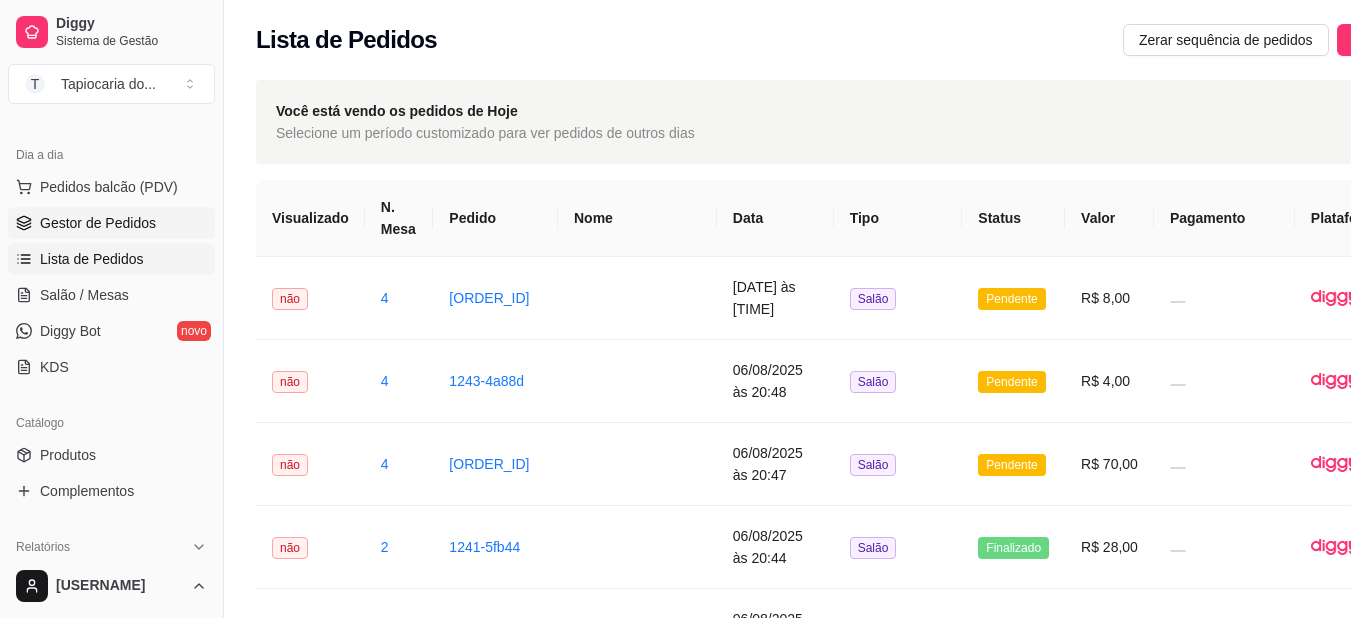 click on "Gestor de Pedidos" at bounding box center [111, 223] 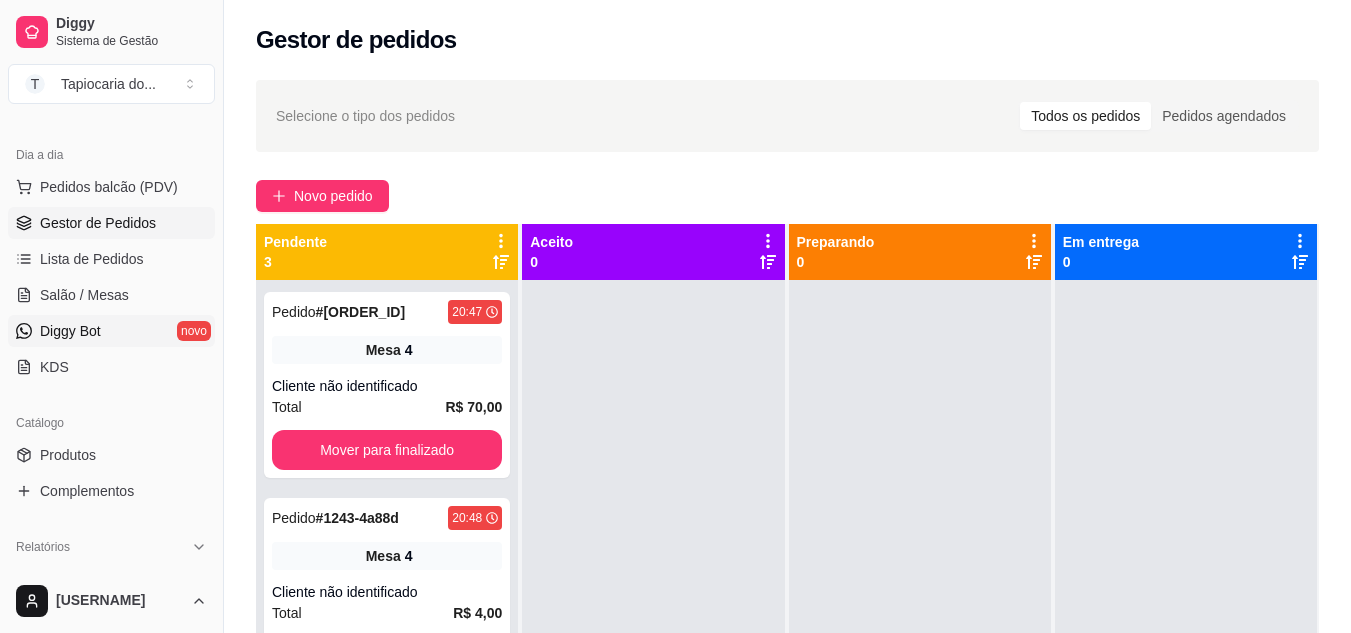 click on "Diggy Bot" at bounding box center [70, 331] 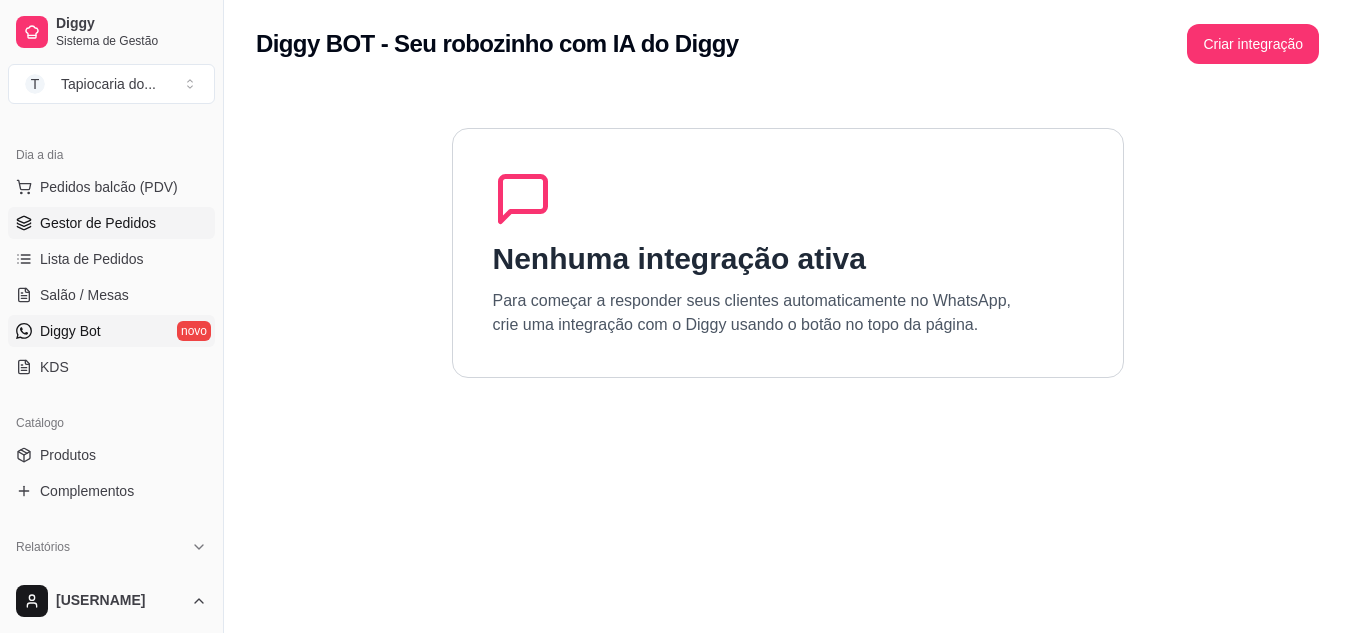 click on "Gestor de Pedidos" at bounding box center [98, 223] 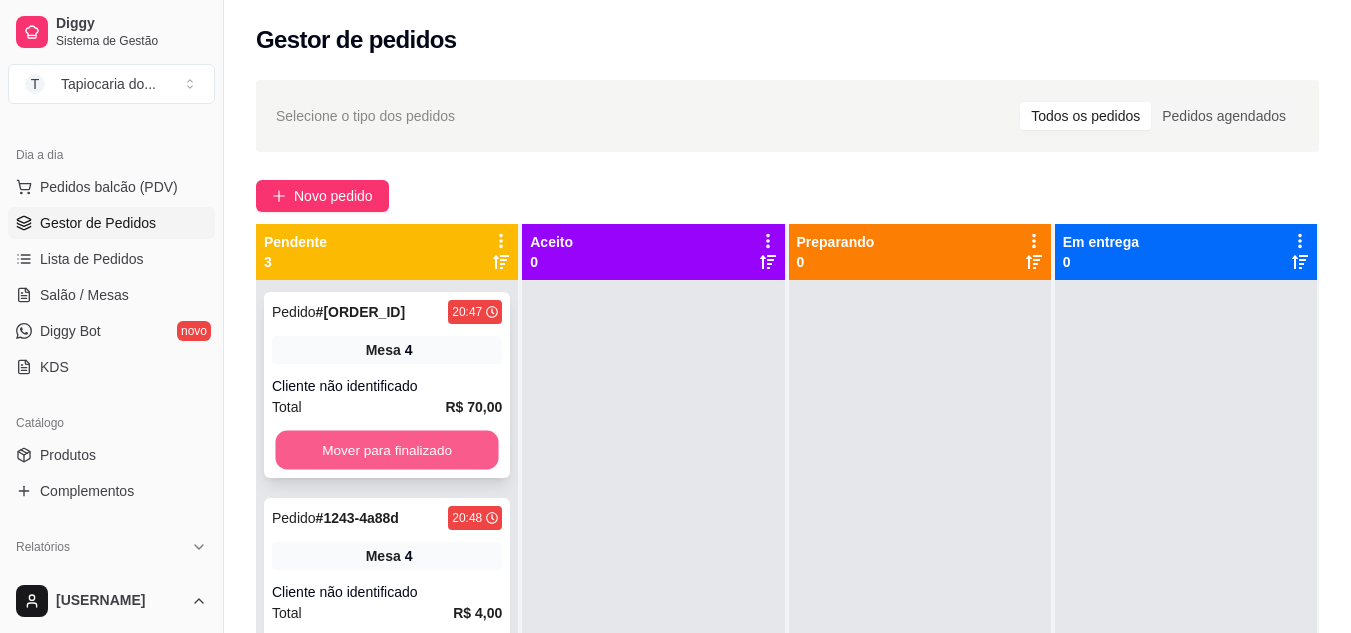 click on "Mover para finalizado" at bounding box center [386, 450] 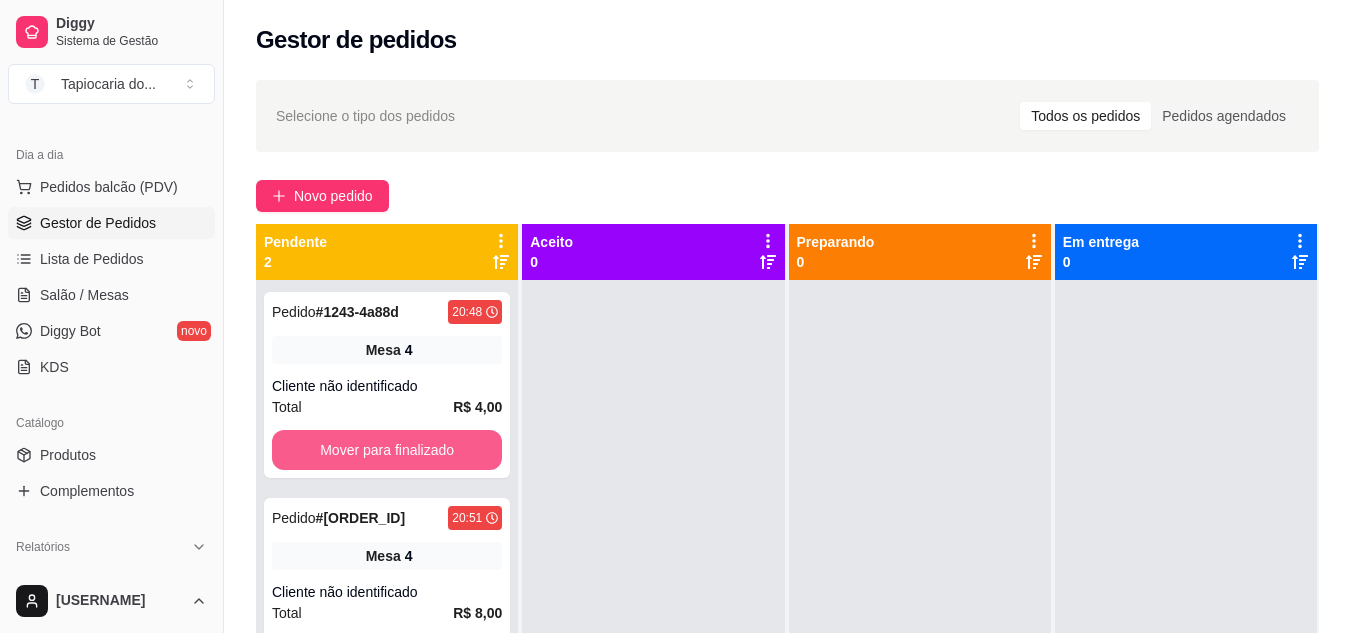 click on "Mover para finalizado" at bounding box center [387, 450] 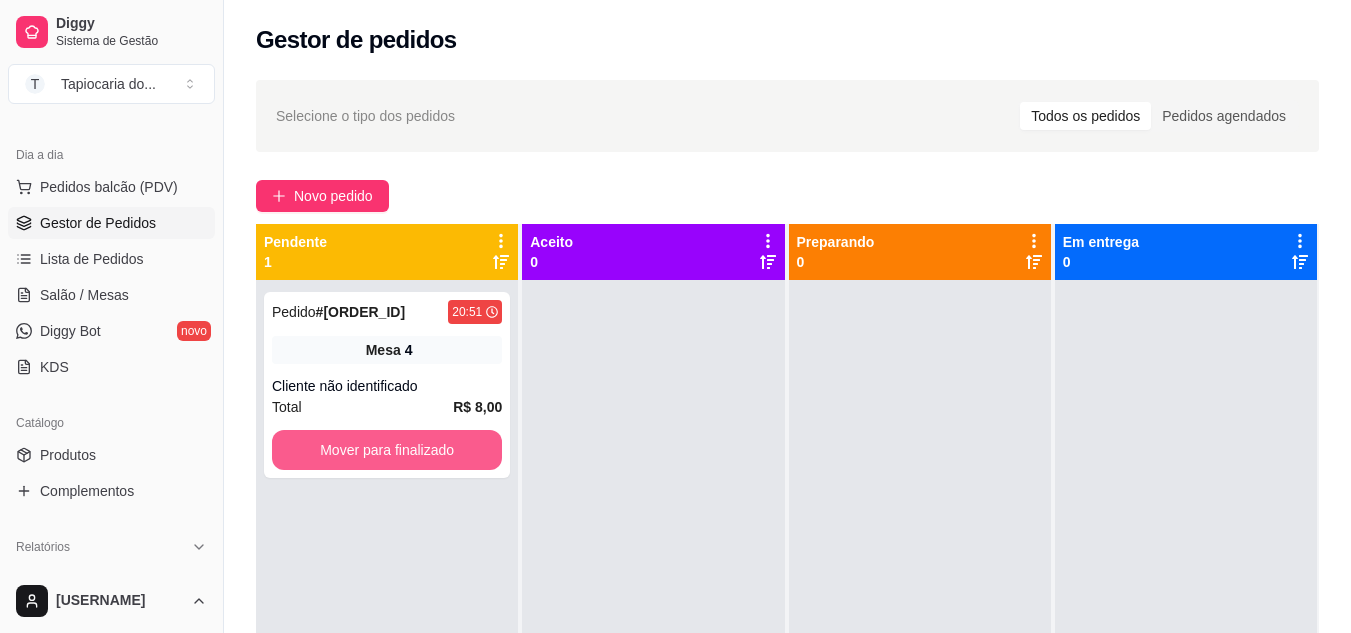 click on "Mover para finalizado" at bounding box center (387, 450) 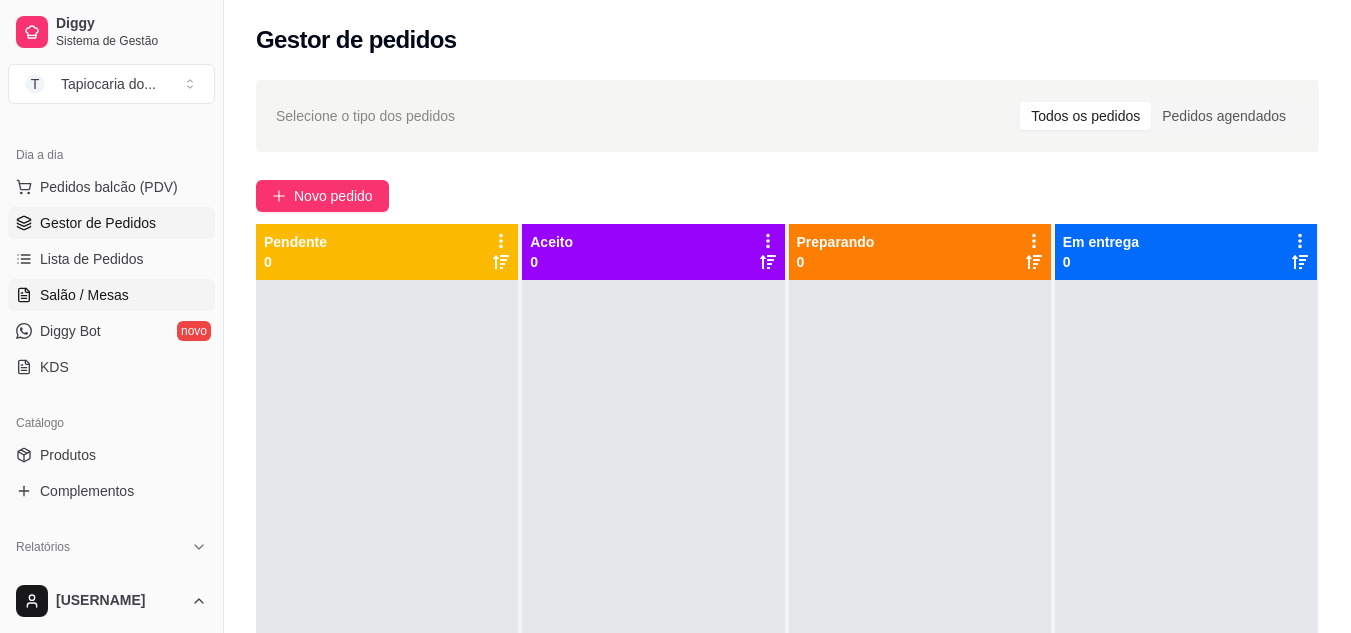 click on "Salão / Mesas" at bounding box center [84, 295] 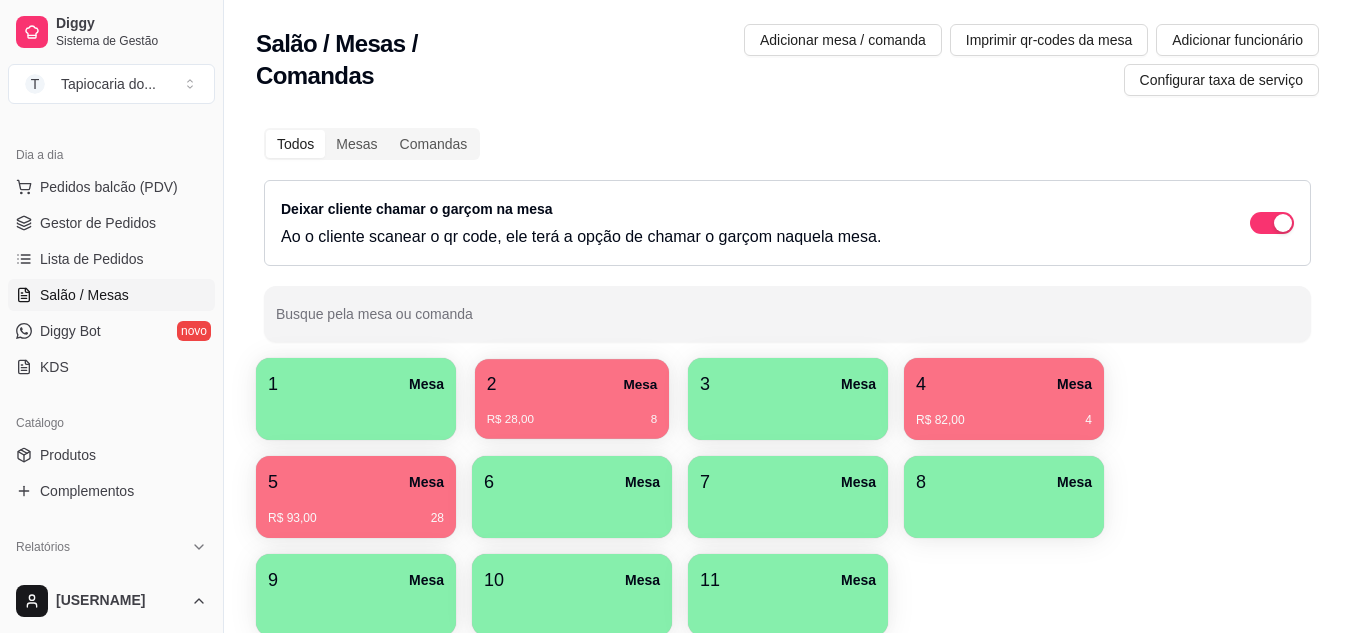 click on "2 Mesa" at bounding box center (572, 384) 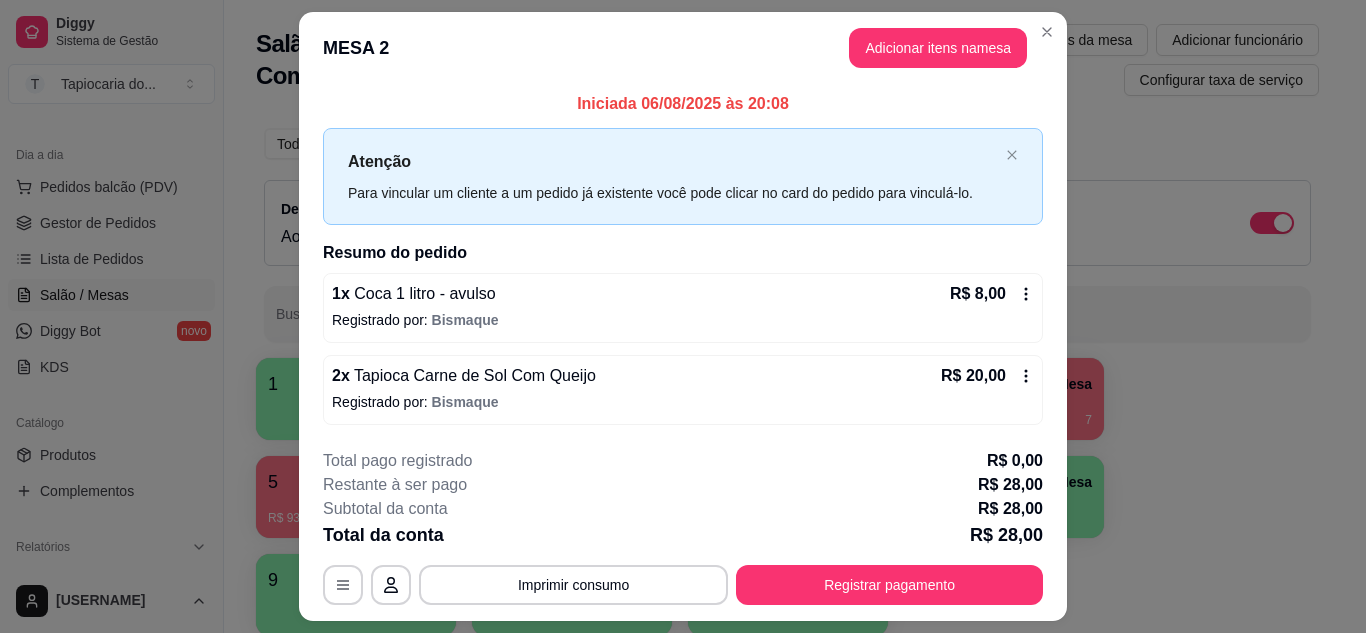 scroll, scrollTop: 52, scrollLeft: 0, axis: vertical 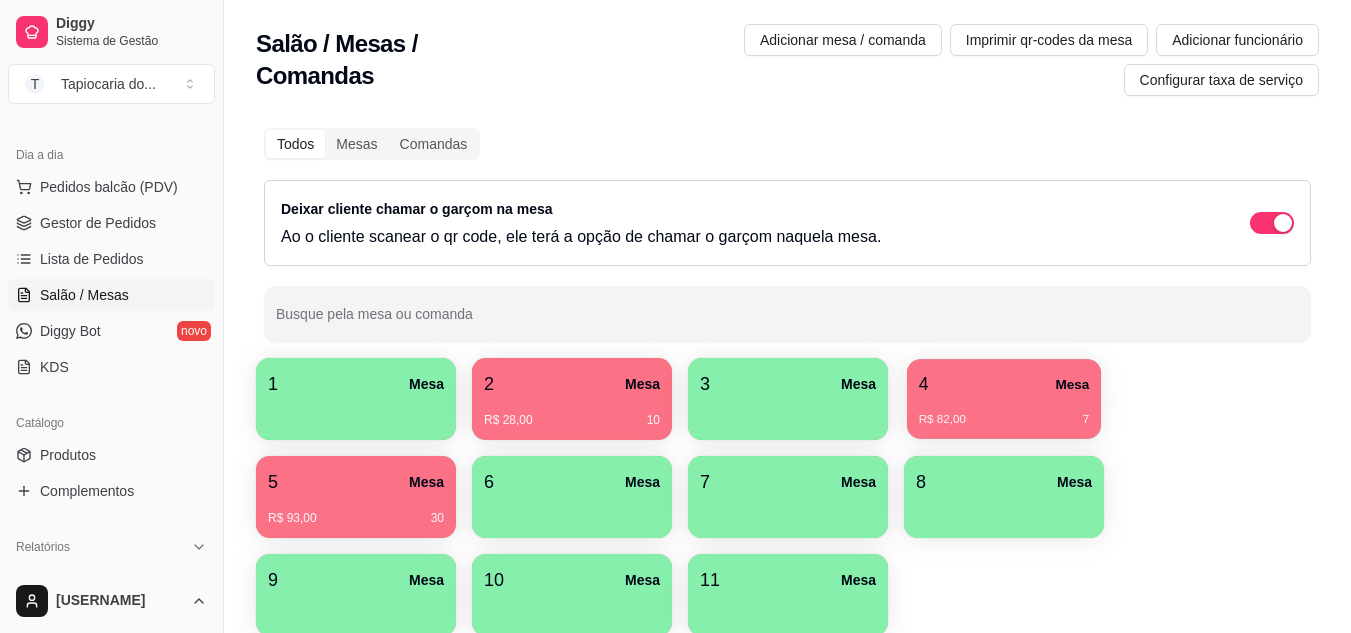 click on "R$ 82,00 7" at bounding box center [1004, 412] 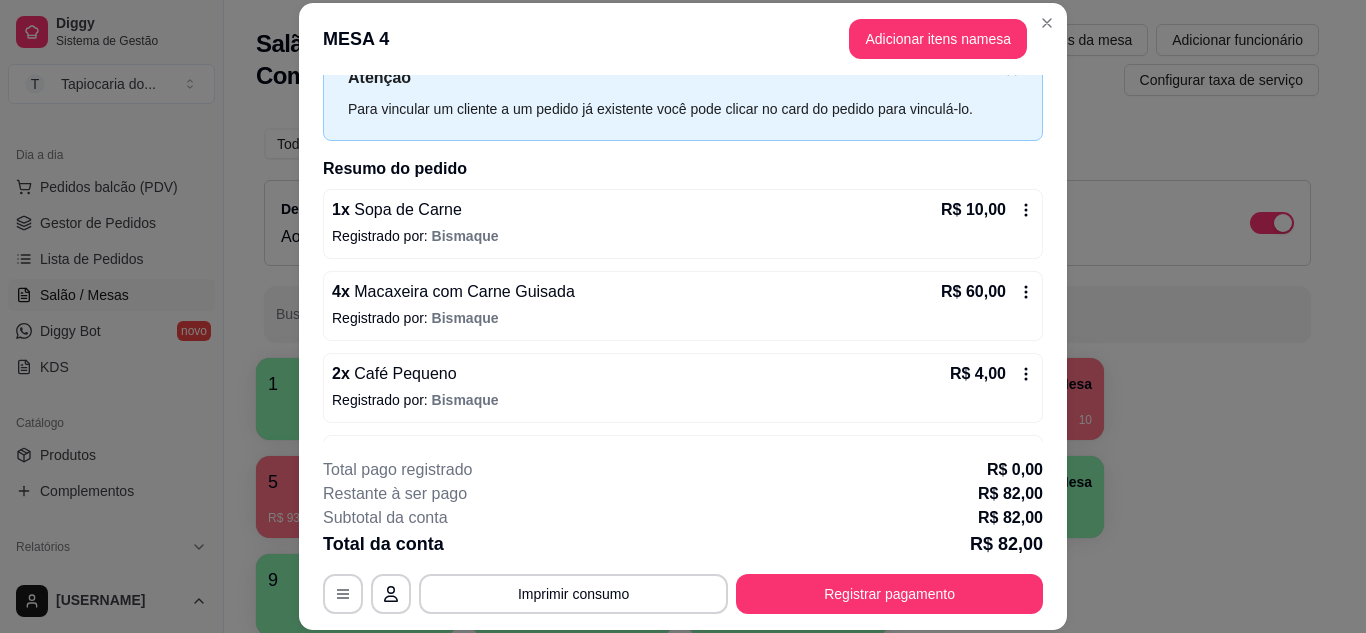 scroll, scrollTop: 146, scrollLeft: 0, axis: vertical 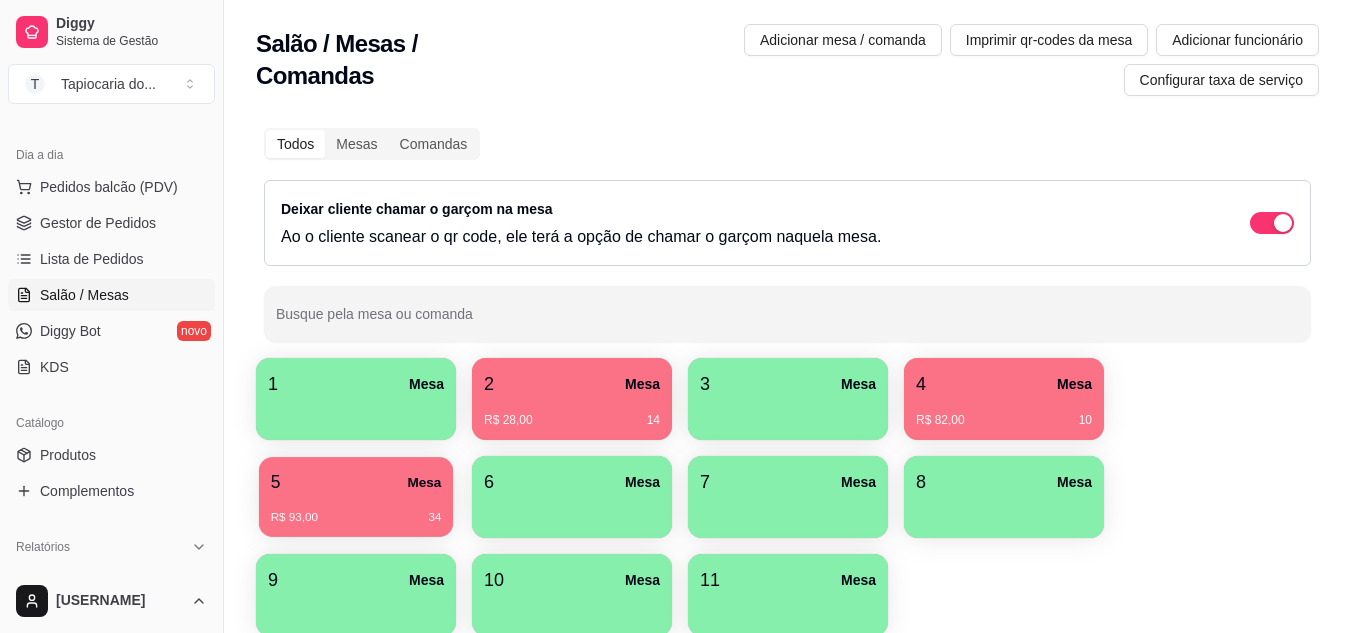 click on "5 Mesa" at bounding box center [356, 482] 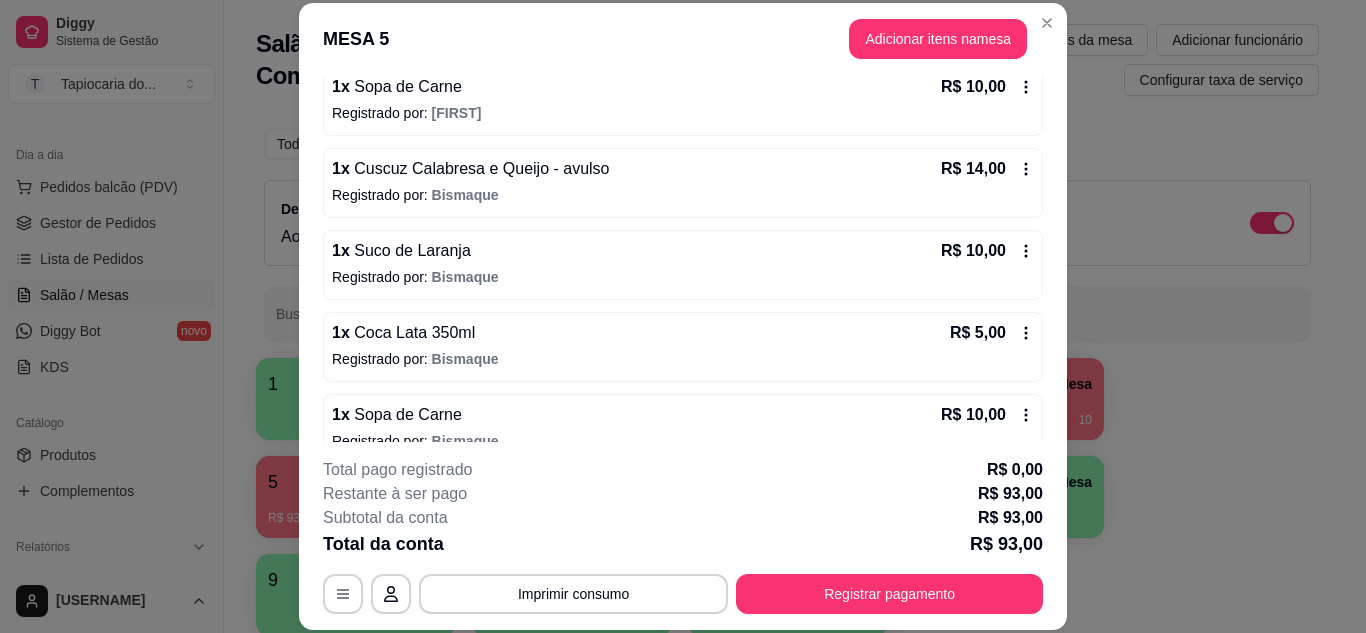 scroll, scrollTop: 638, scrollLeft: 0, axis: vertical 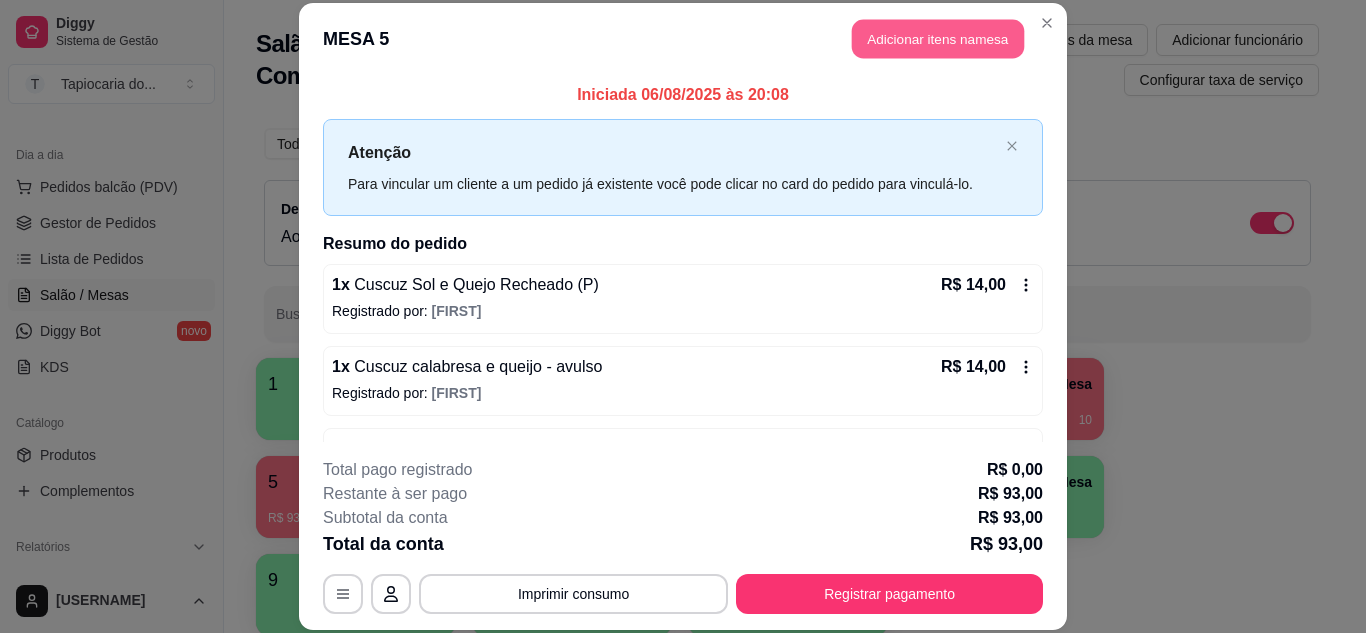 click on "Adicionar itens na  mesa" at bounding box center (938, 39) 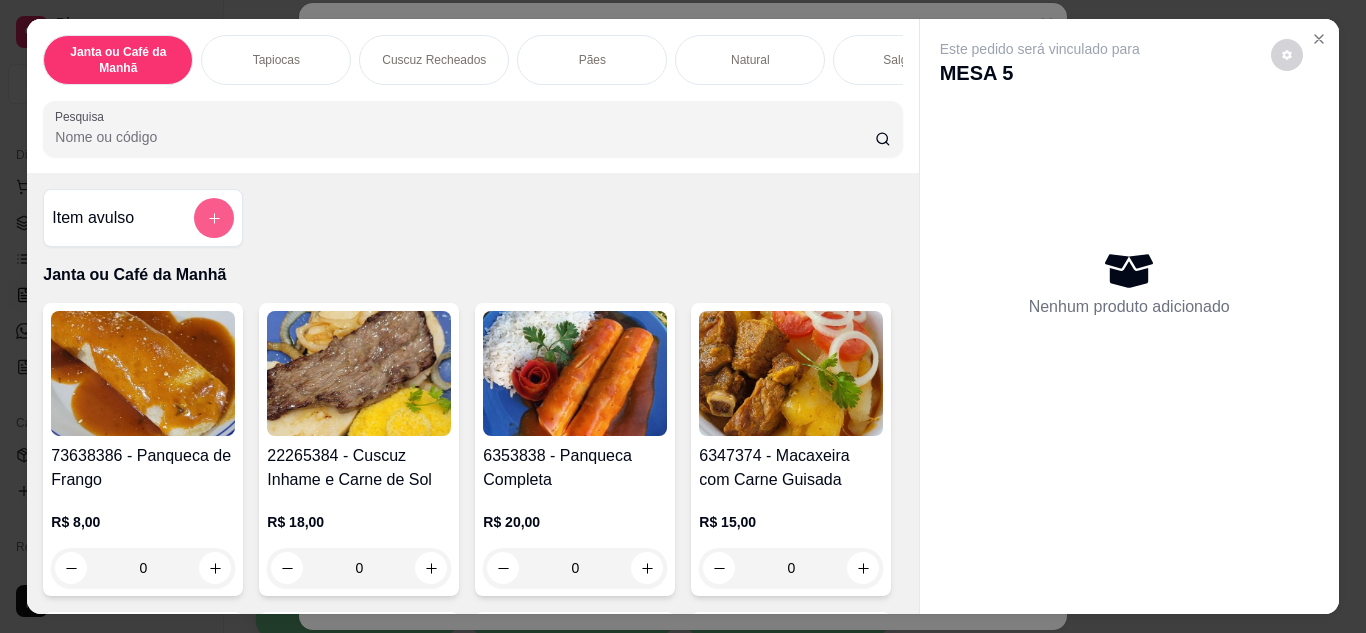click at bounding box center (214, 218) 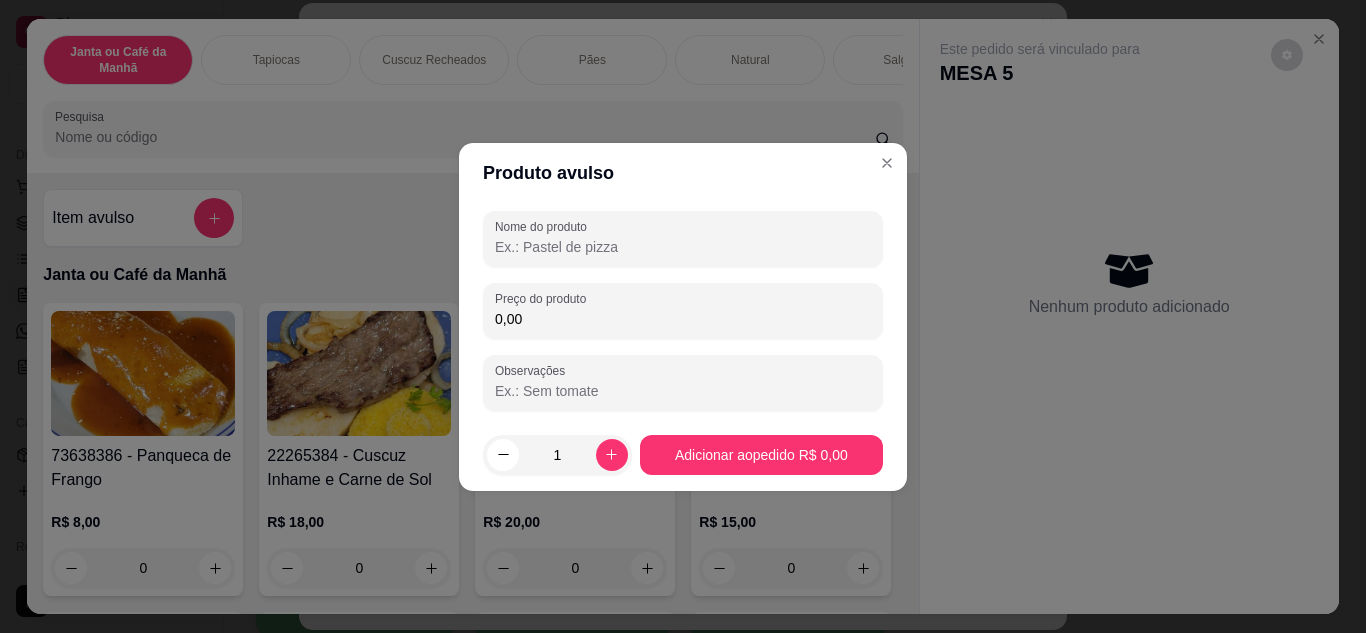 click on "Nome do produto" at bounding box center (683, 247) 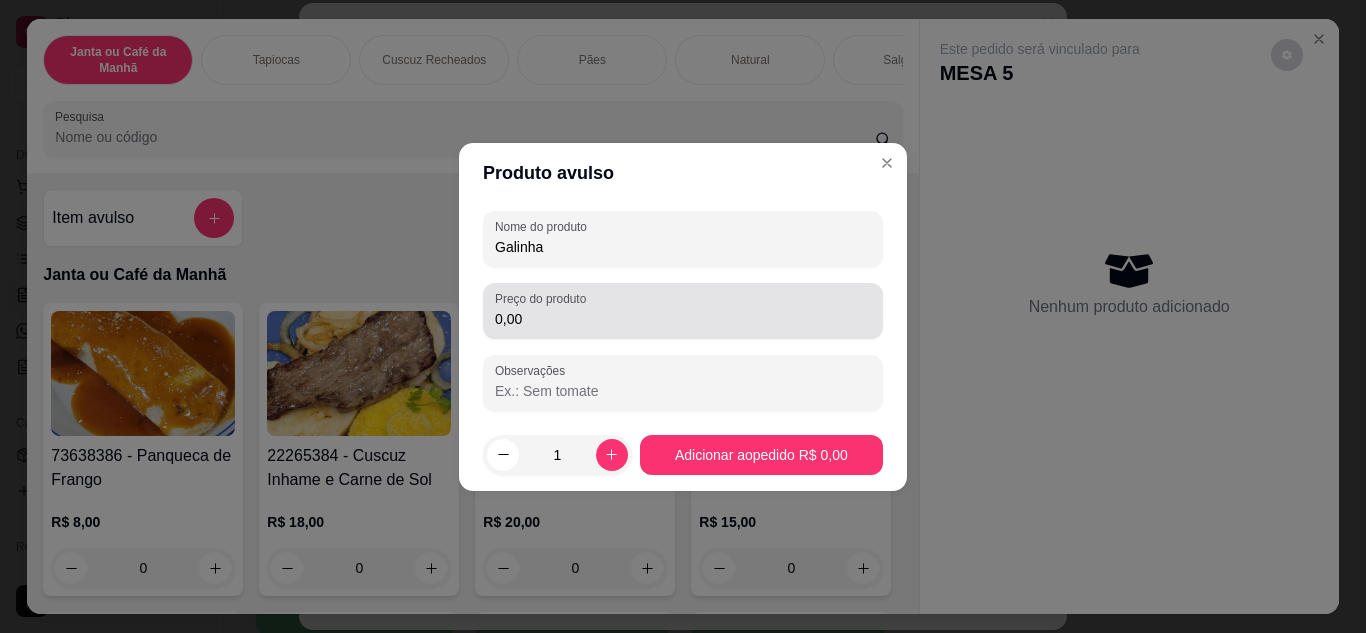 type on "Galinha" 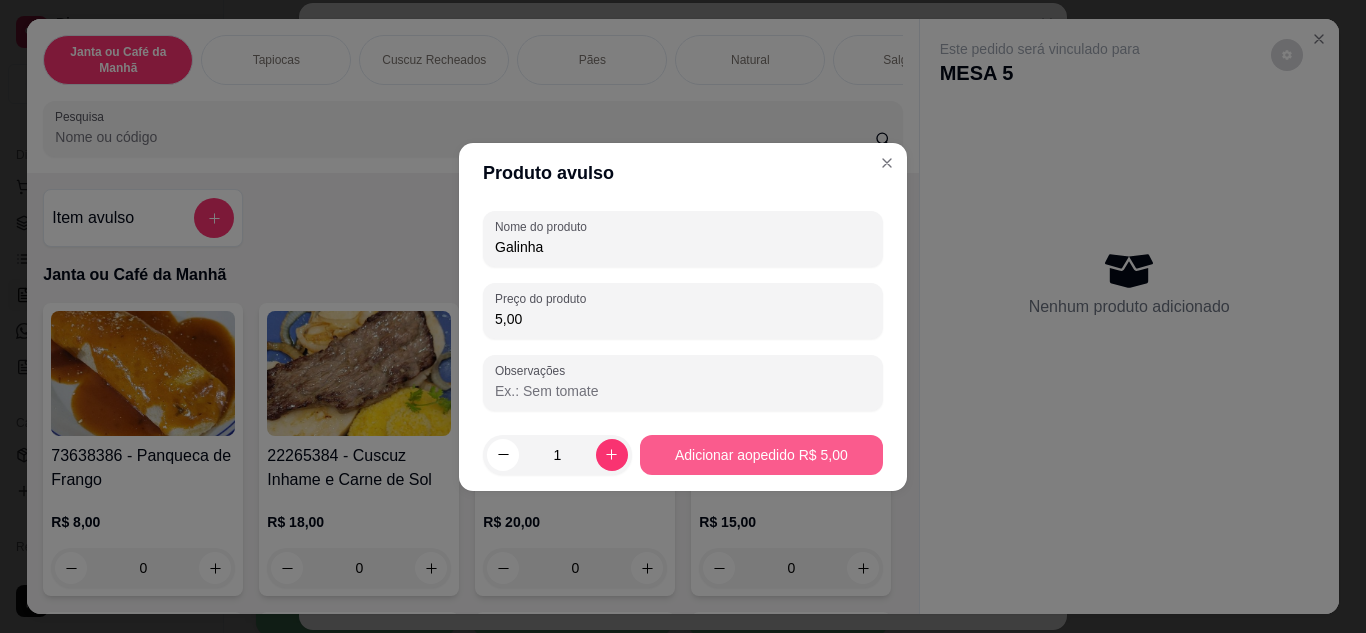 type on "5,00" 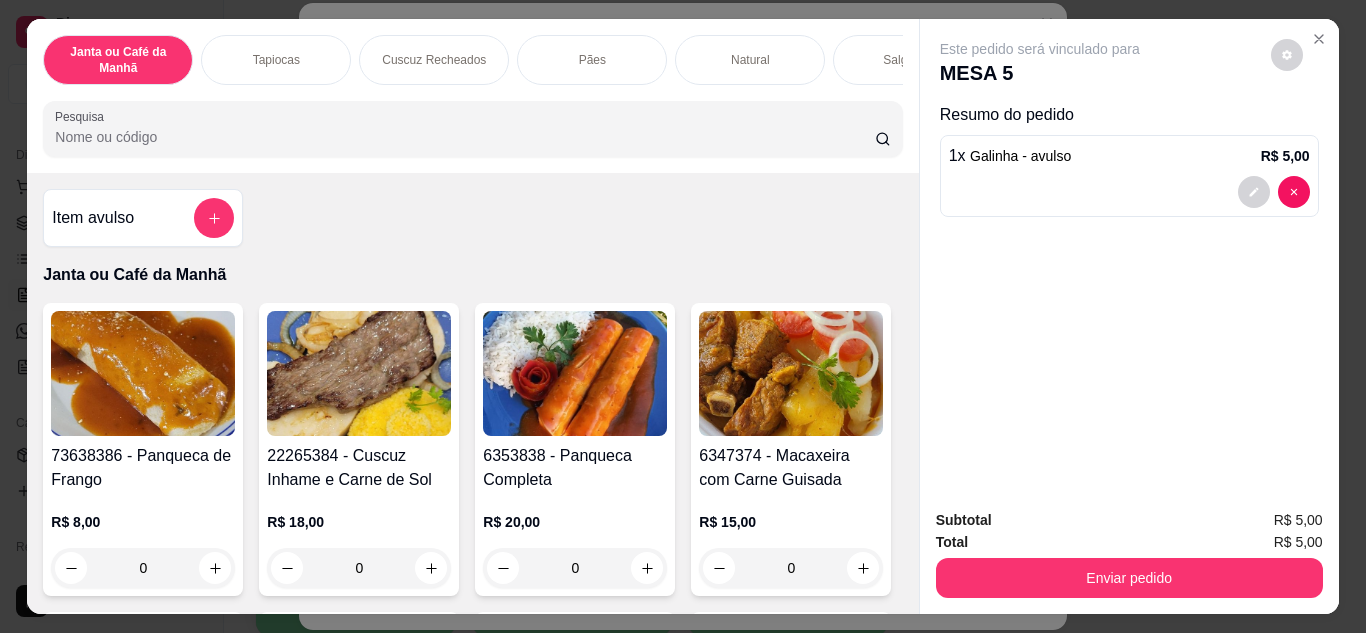 click on "73638386 - Panqueca de Frango R$ 8,00 22265384 - Cuscuz Inhame e Carne de Sol R$ 18,00 6353838 - Panqueca Completa R$ 20,00 6347374 - Macaxeira com Carne Guisada R$ 15,00 Macaxeira e Carne de Sol R$ 18,00 Macaxeira Com Calabresa R$ 15,00 Fatia Lasanha R$ 15,00 Macaxeira com charque R$ 18,00 Cuscuz com Frango (Frito) R$ 14,00" at bounding box center [472, 758] 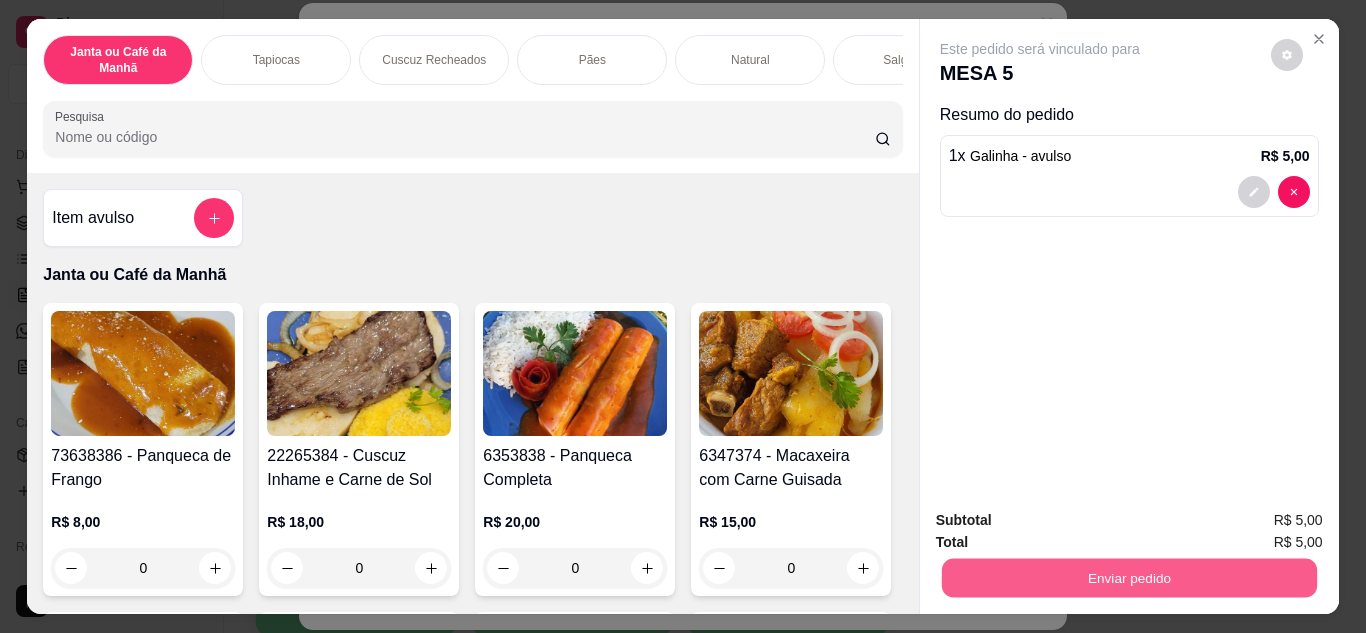 click on "Enviar pedido" at bounding box center (1128, 578) 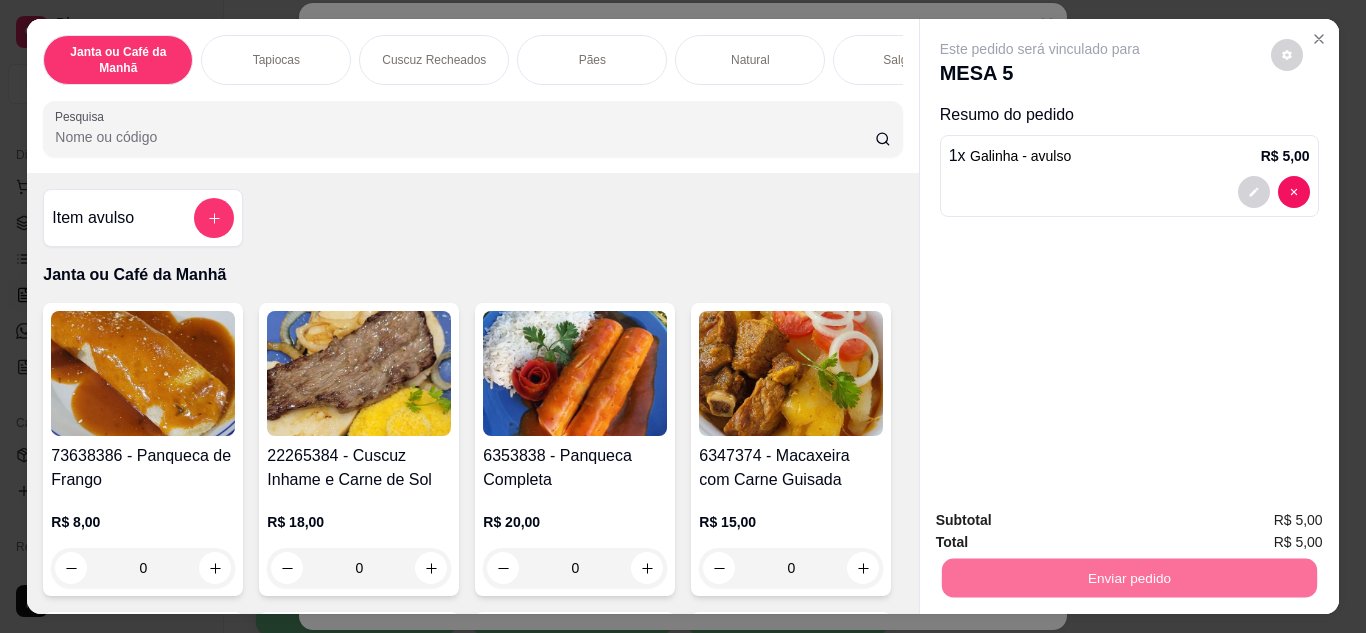 click on "Não registrar e enviar pedido" at bounding box center [1063, 522] 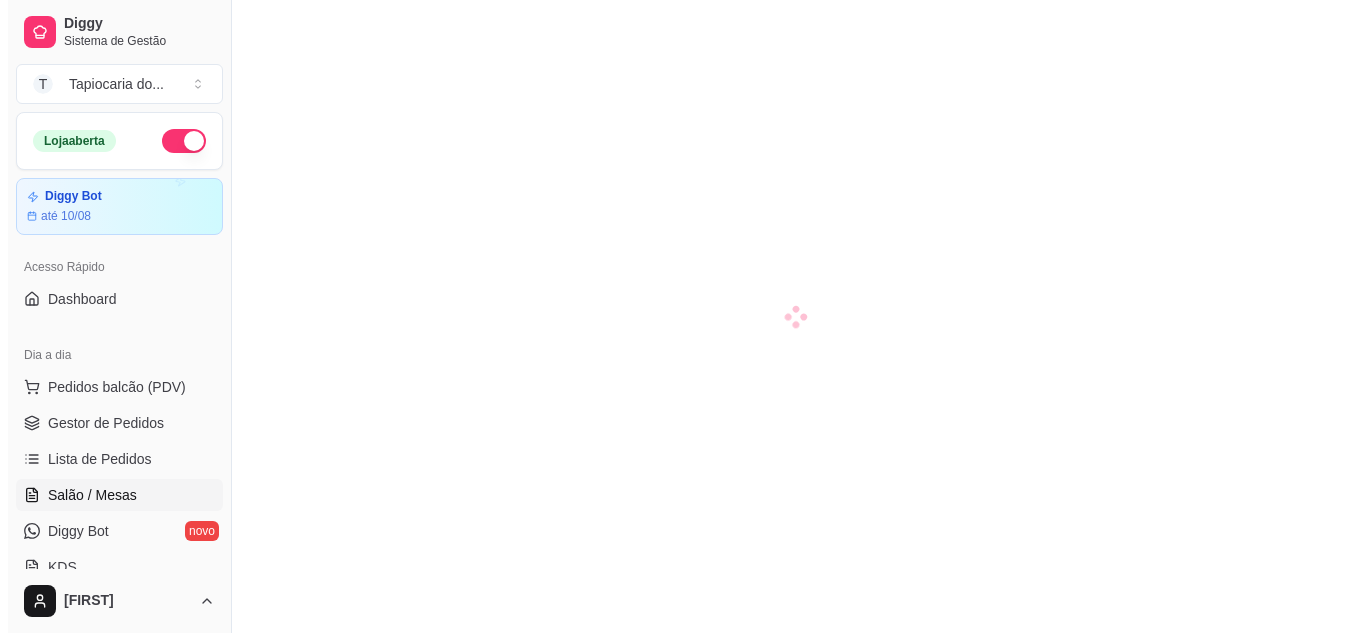 scroll, scrollTop: 0, scrollLeft: 0, axis: both 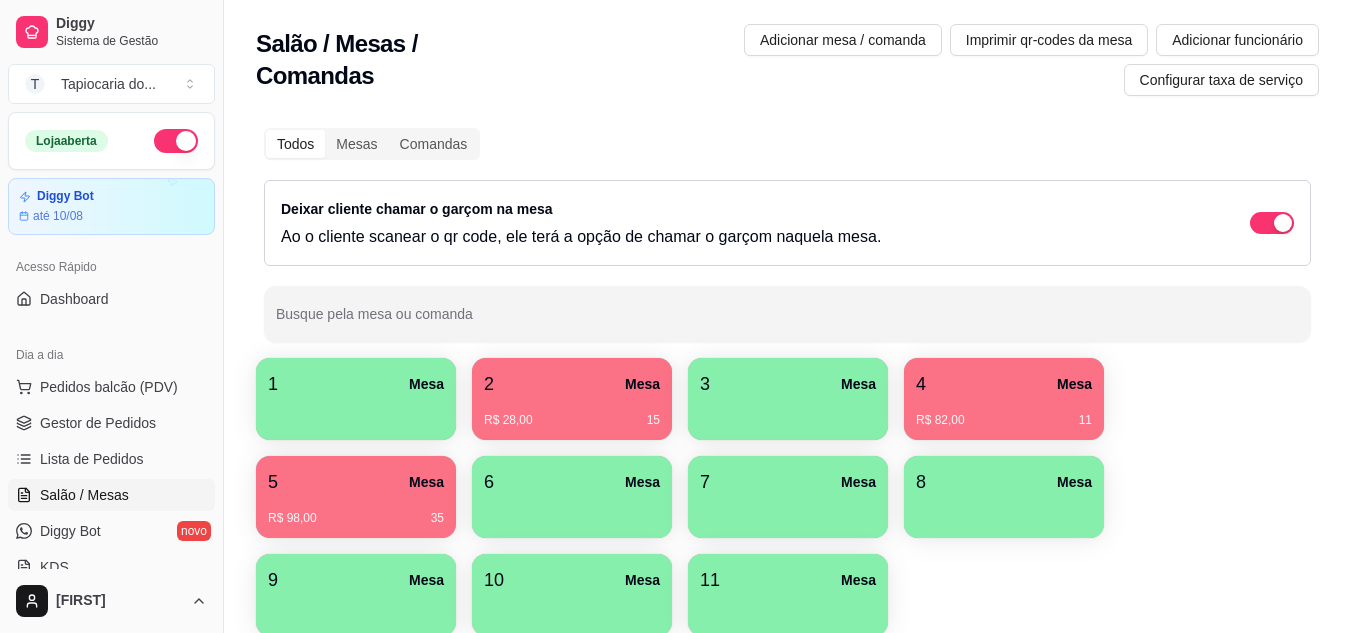 click on "R$ 98,00 [NUMBER]" at bounding box center (356, 511) 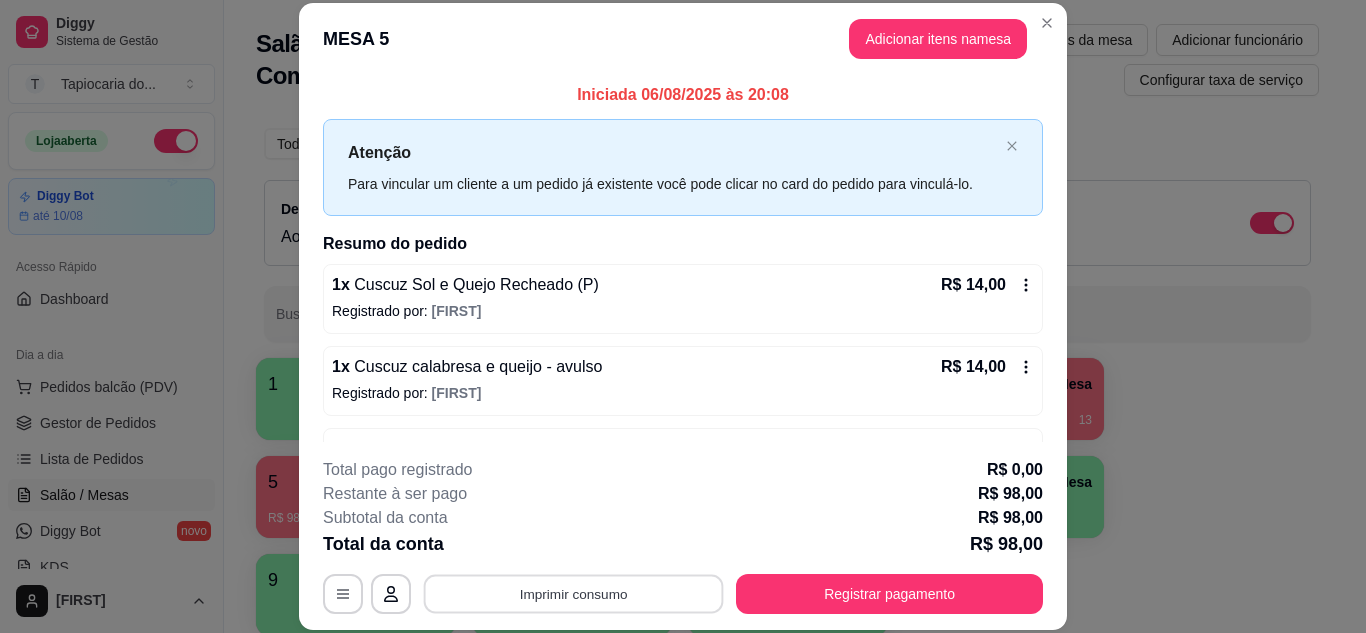click on "Imprimir consumo" at bounding box center (574, 593) 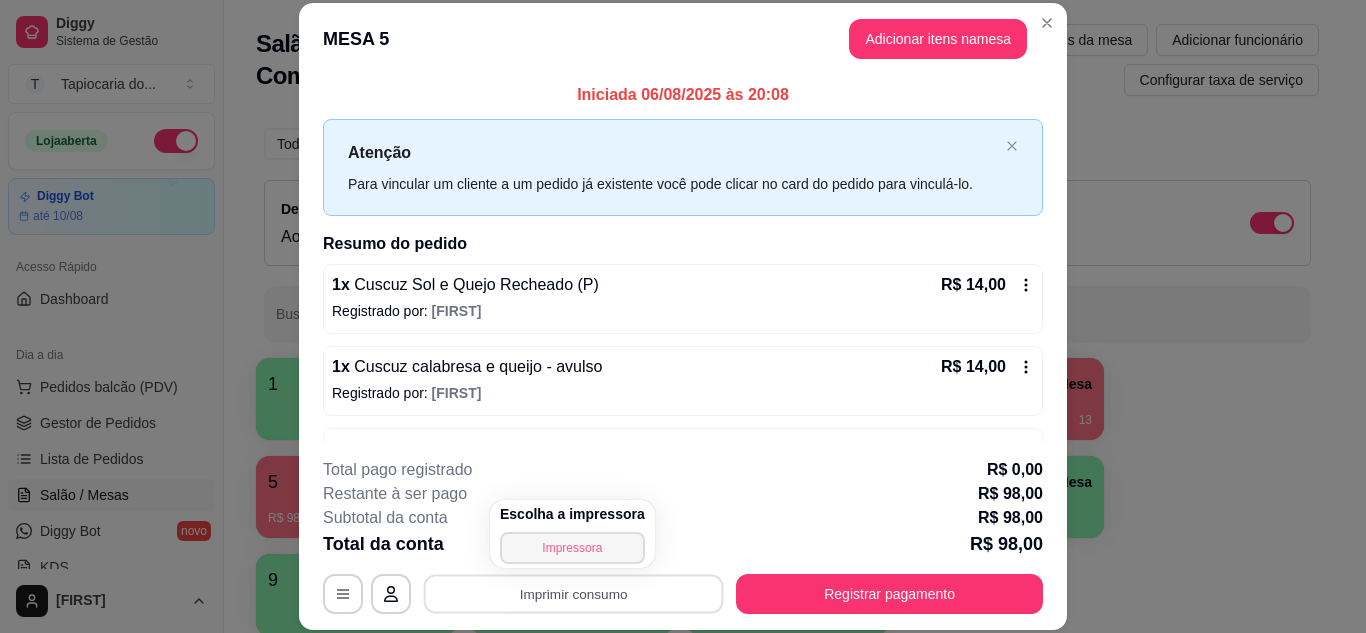 click on "Impressora" at bounding box center [572, 548] 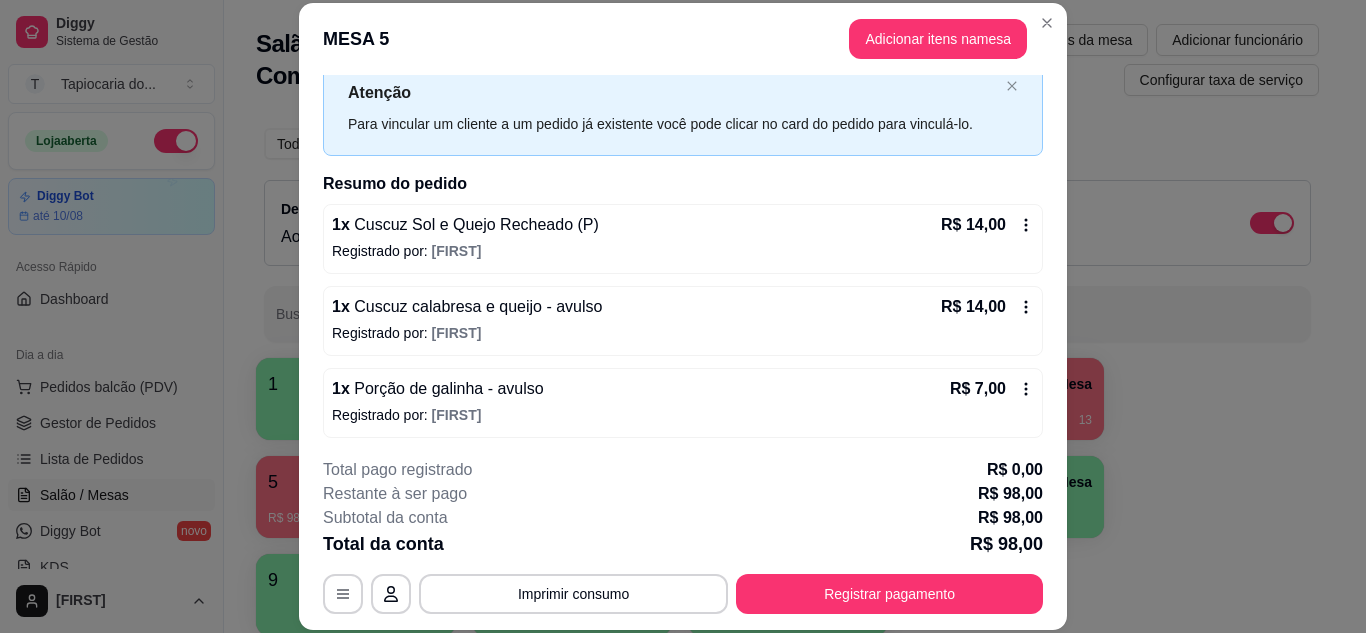 scroll, scrollTop: 0, scrollLeft: 0, axis: both 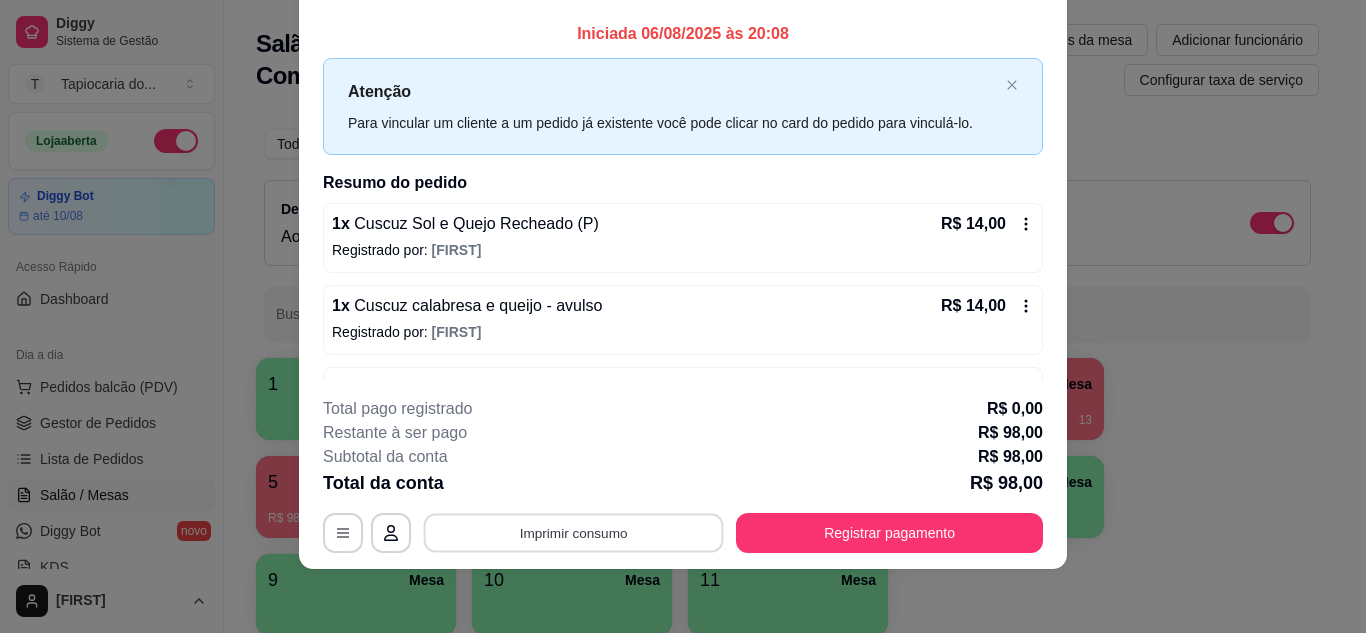 click on "Imprimir consumo" at bounding box center (574, 532) 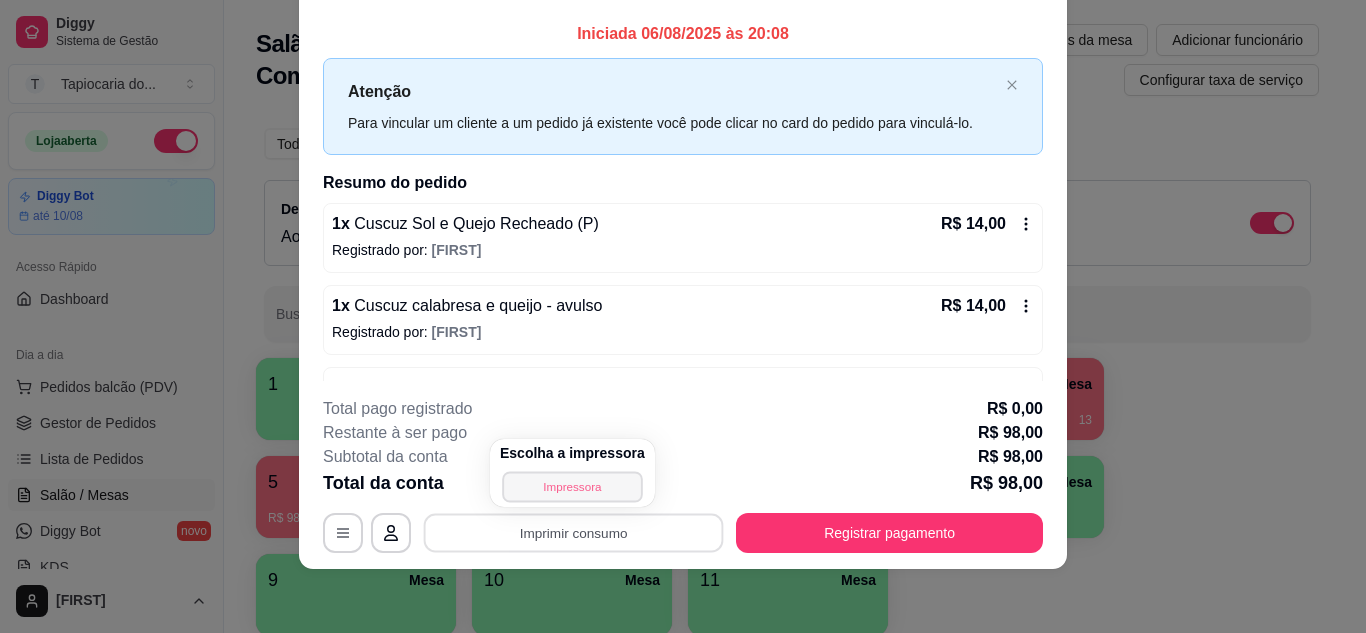 click on "Impressora" at bounding box center (572, 486) 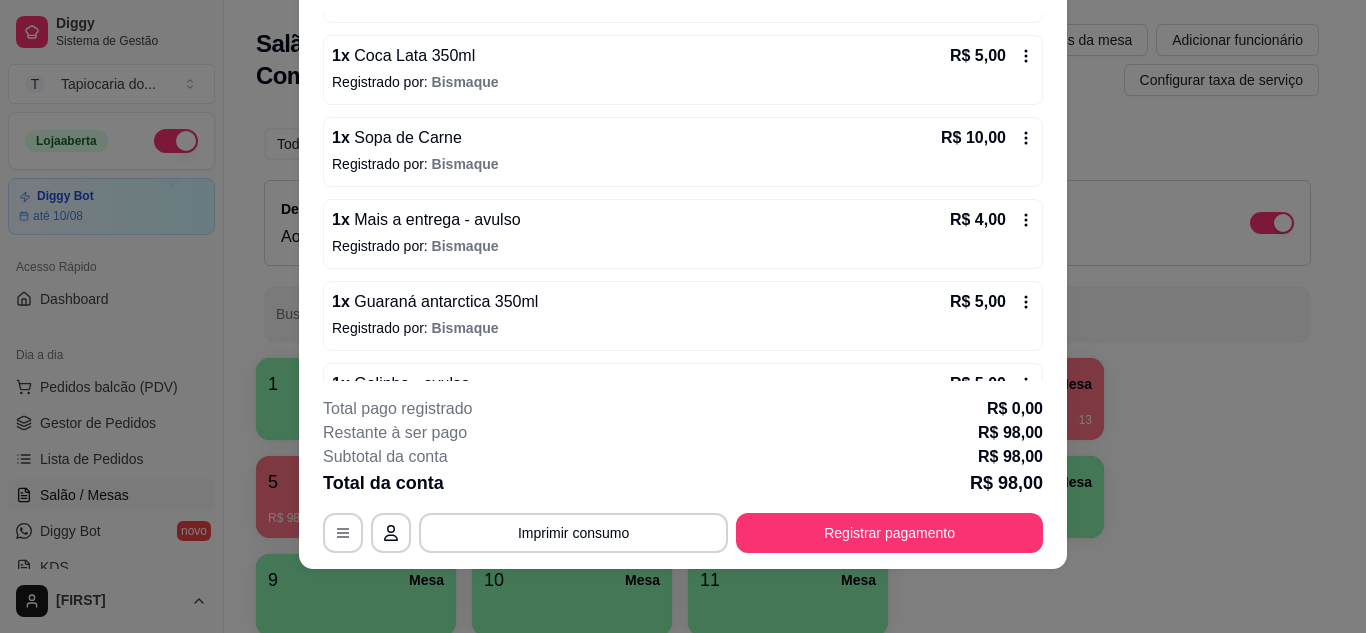 scroll, scrollTop: 720, scrollLeft: 0, axis: vertical 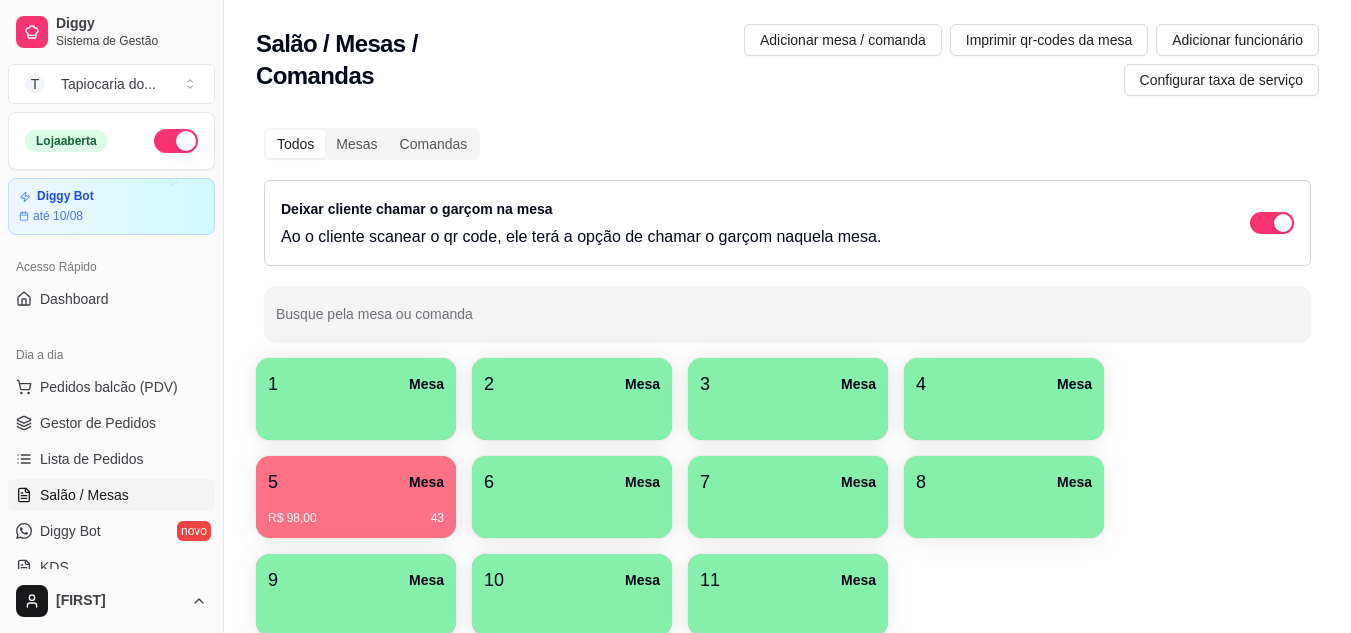click on "5 Mesa" at bounding box center (356, 482) 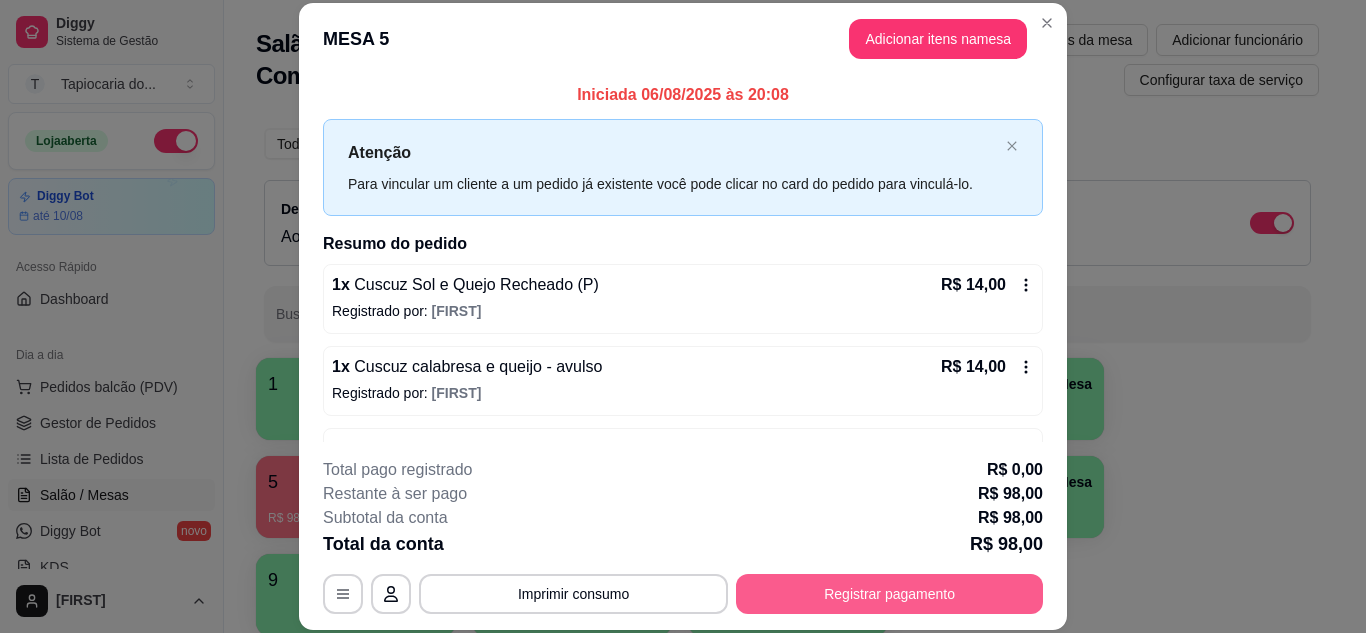 click on "Registrar pagamento" at bounding box center (889, 594) 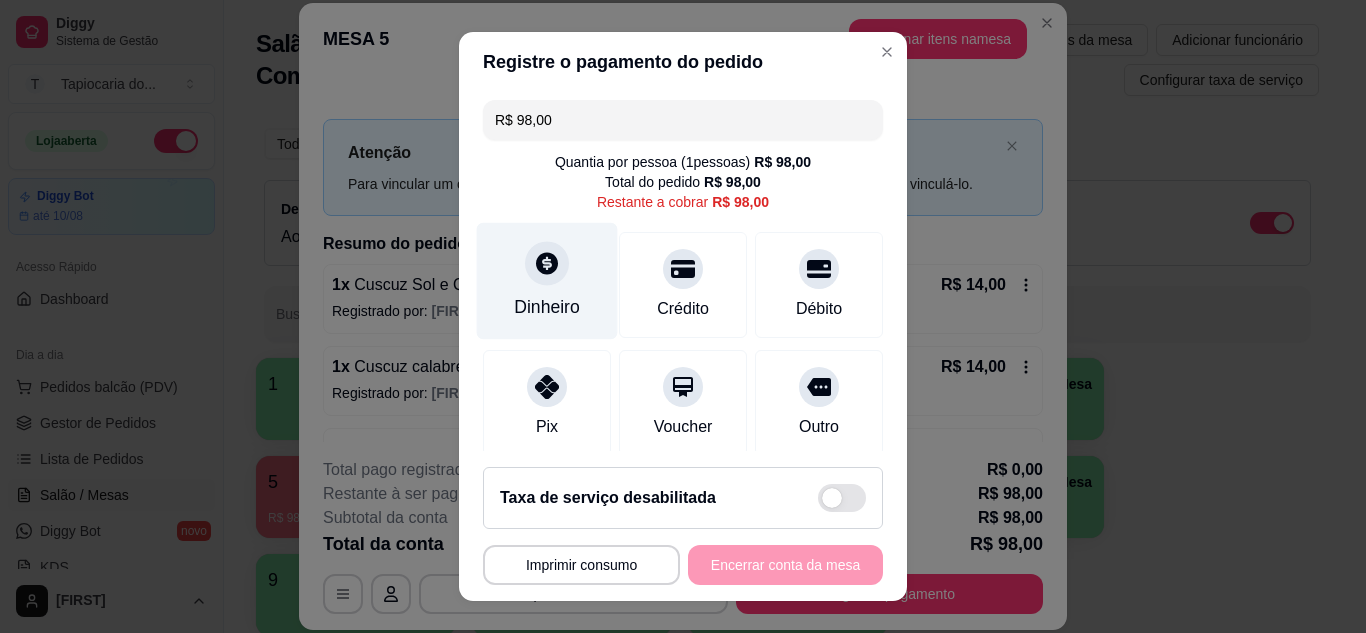 click on "Dinheiro" at bounding box center (547, 280) 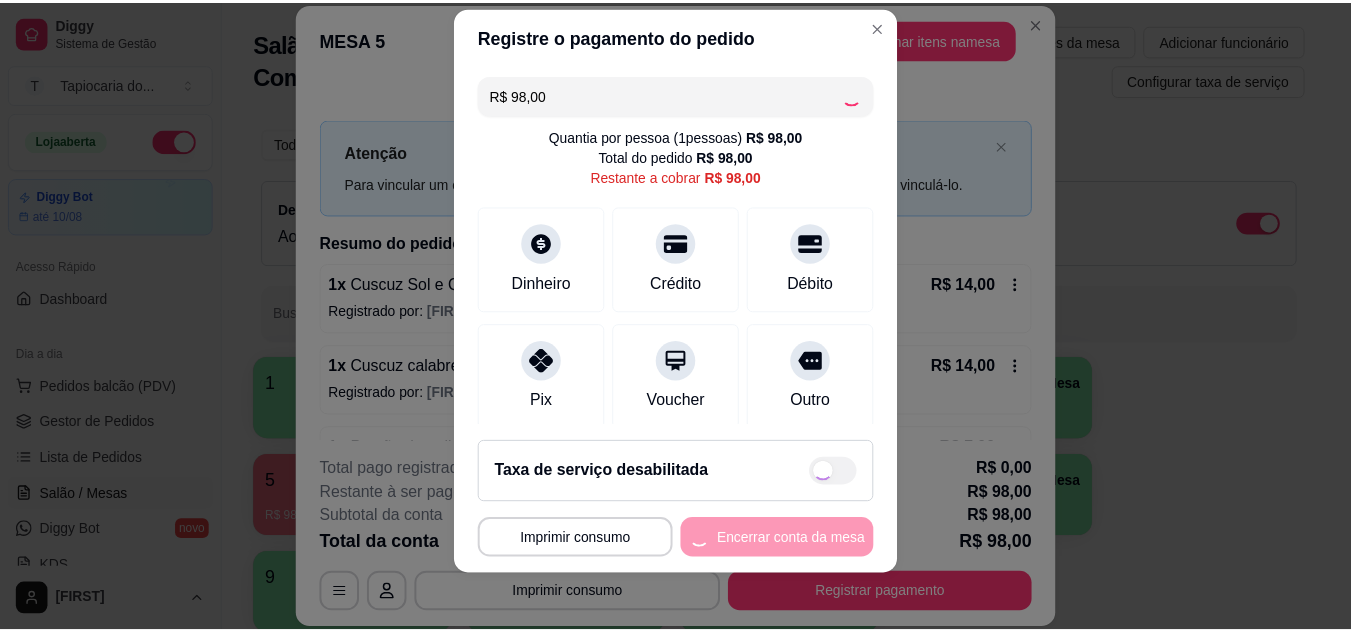scroll, scrollTop: 32, scrollLeft: 0, axis: vertical 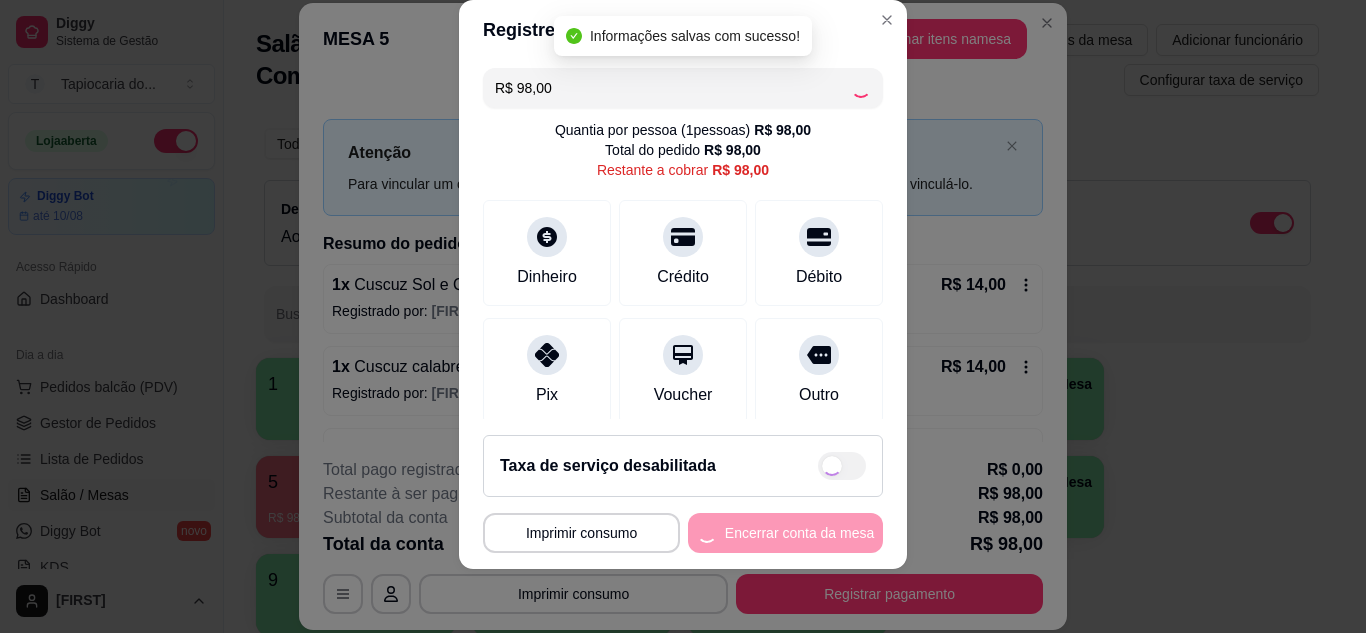 type on "R$ 0,00" 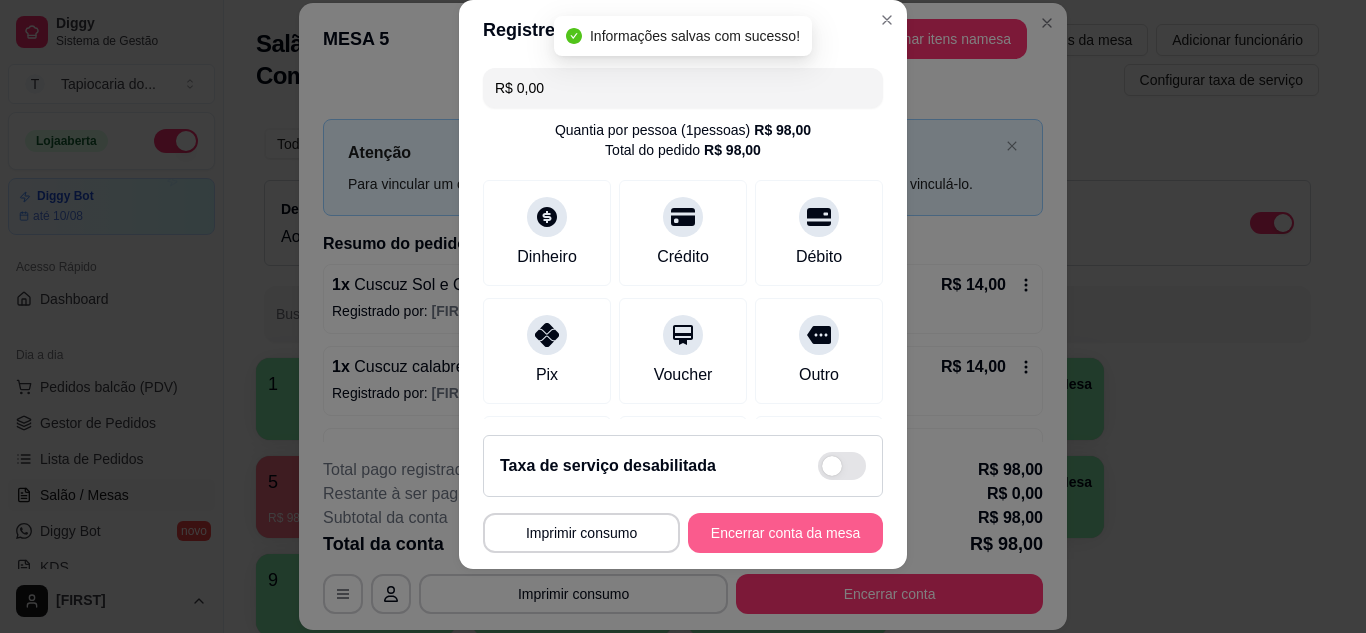 click on "Encerrar conta da mesa" at bounding box center (785, 533) 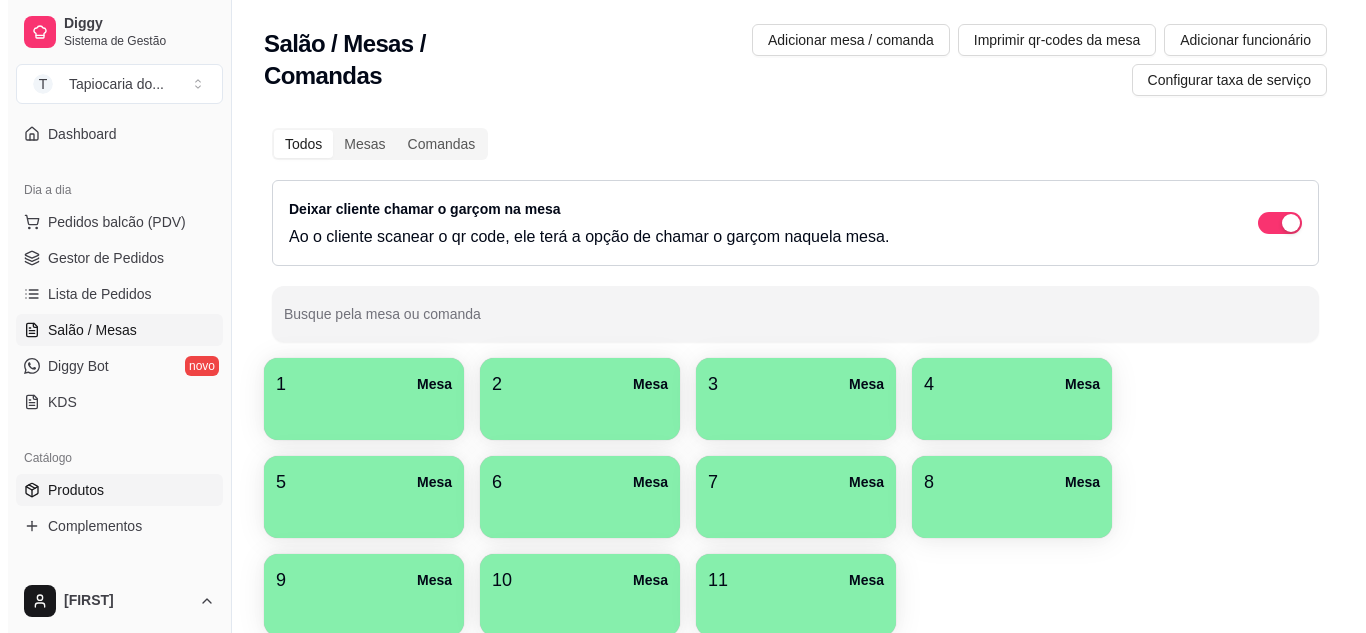 scroll, scrollTop: 200, scrollLeft: 0, axis: vertical 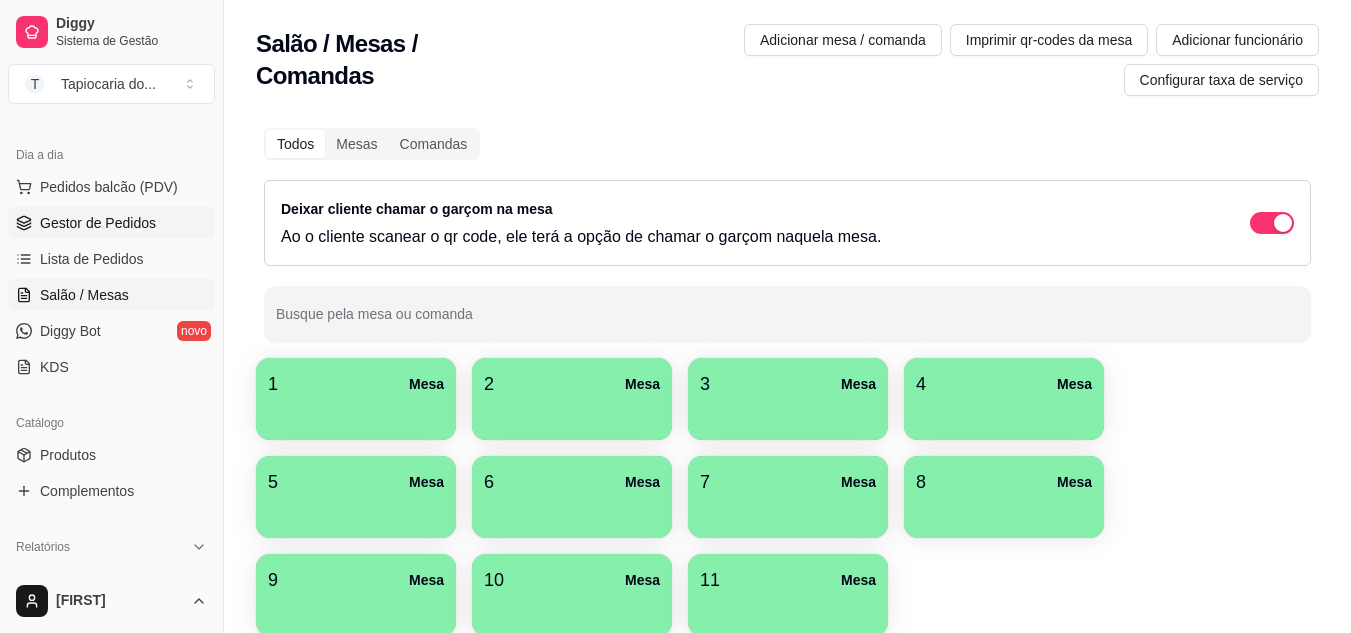 click on "Gestor de Pedidos" at bounding box center (111, 223) 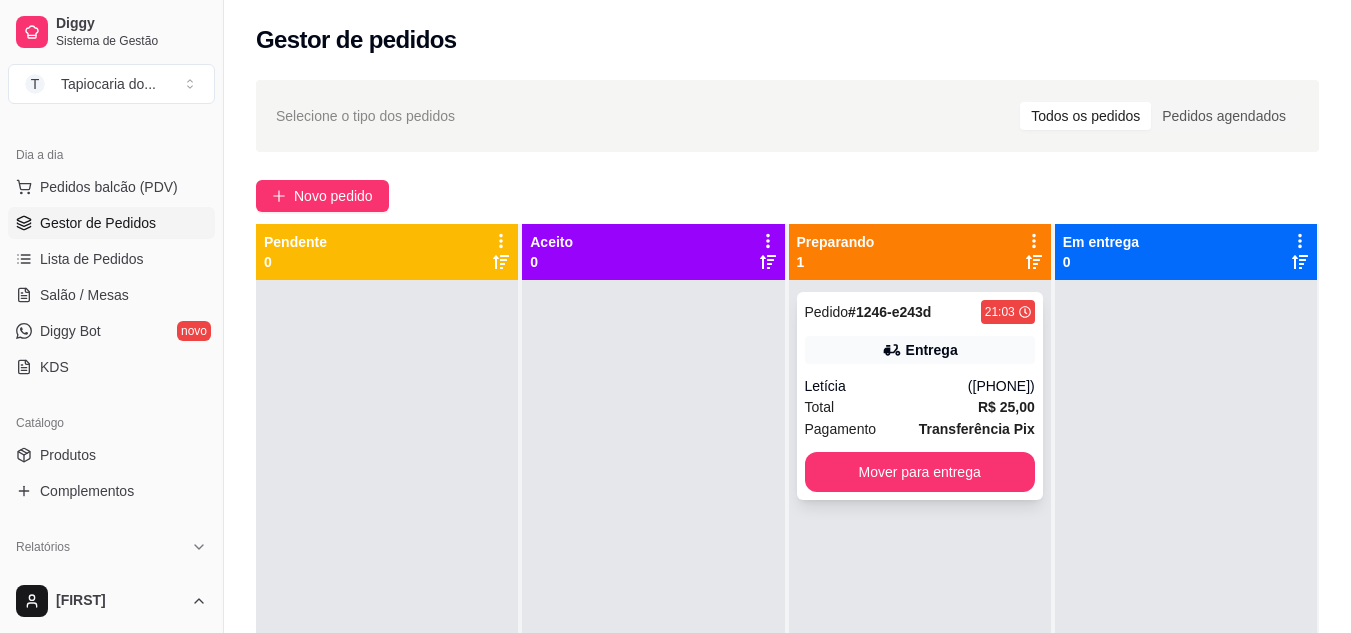 drag, startPoint x: 837, startPoint y: 379, endPoint x: 847, endPoint y: 376, distance: 10.440307 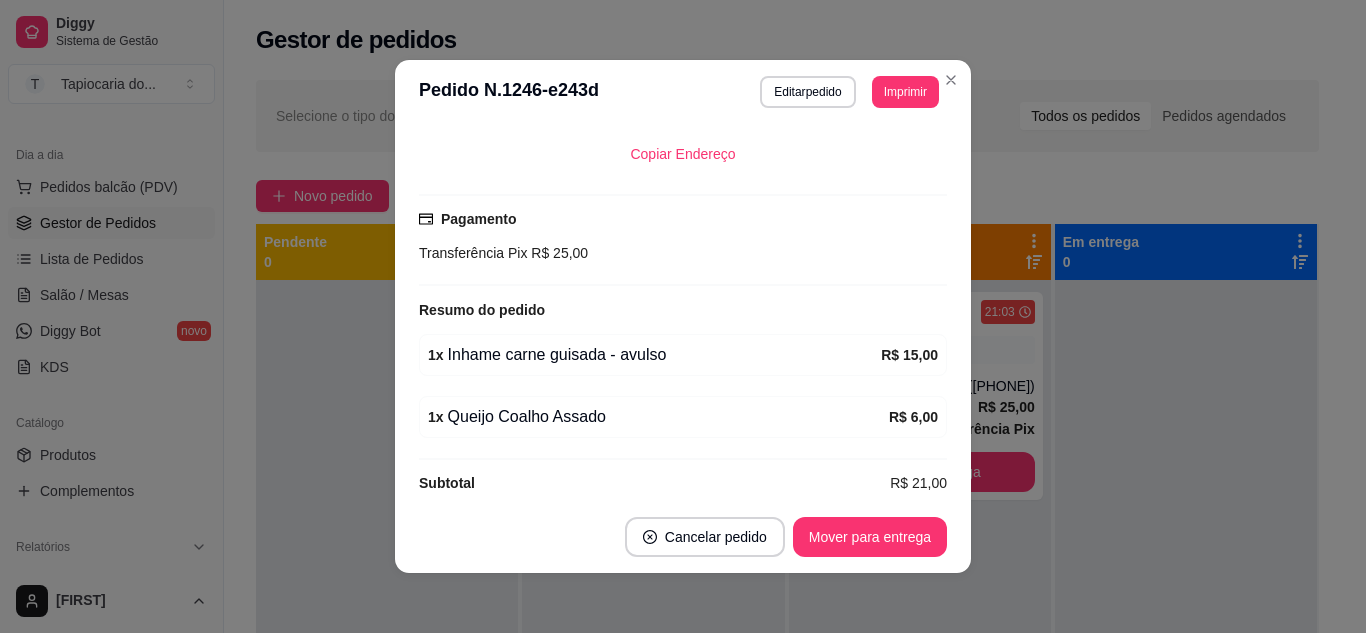 scroll, scrollTop: 466, scrollLeft: 0, axis: vertical 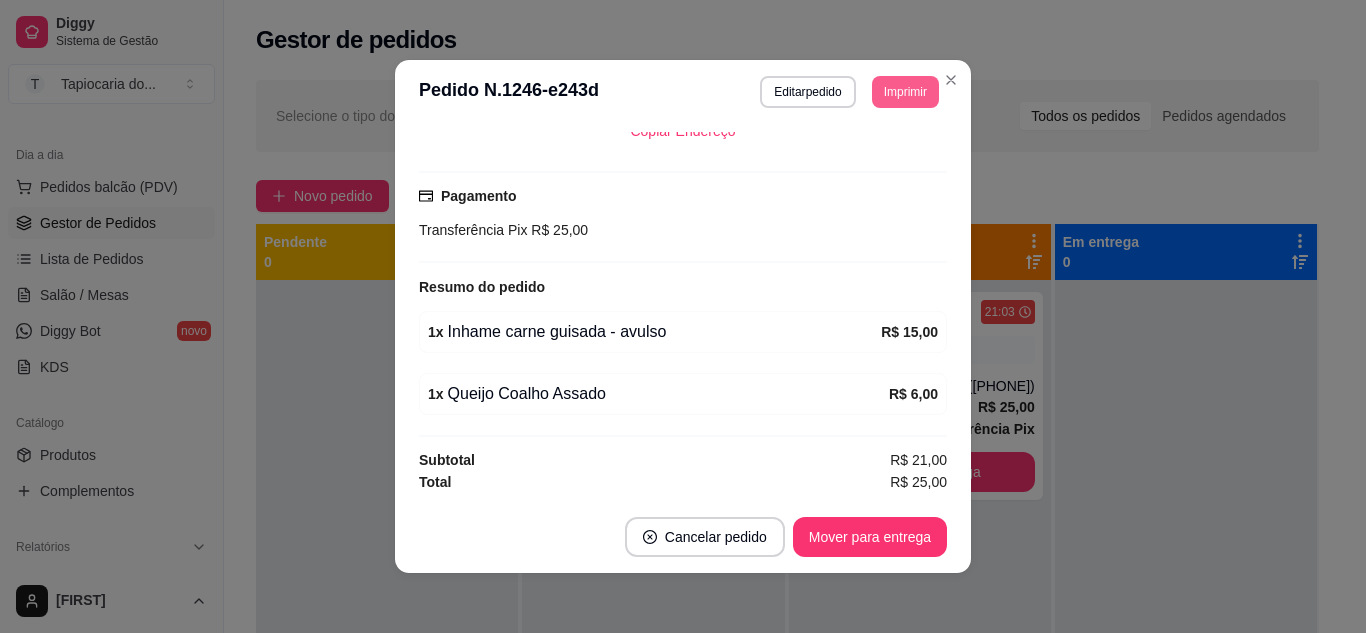 click on "Imprimir" at bounding box center (905, 92) 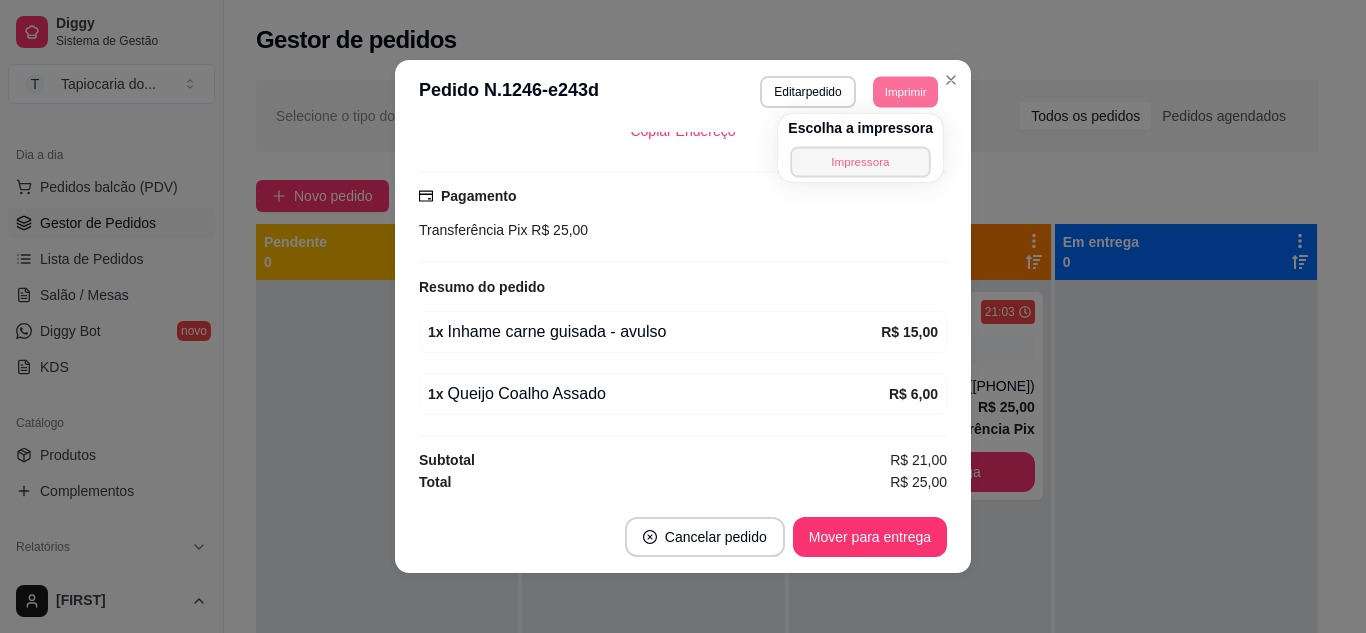click on "Impressora" at bounding box center (861, 161) 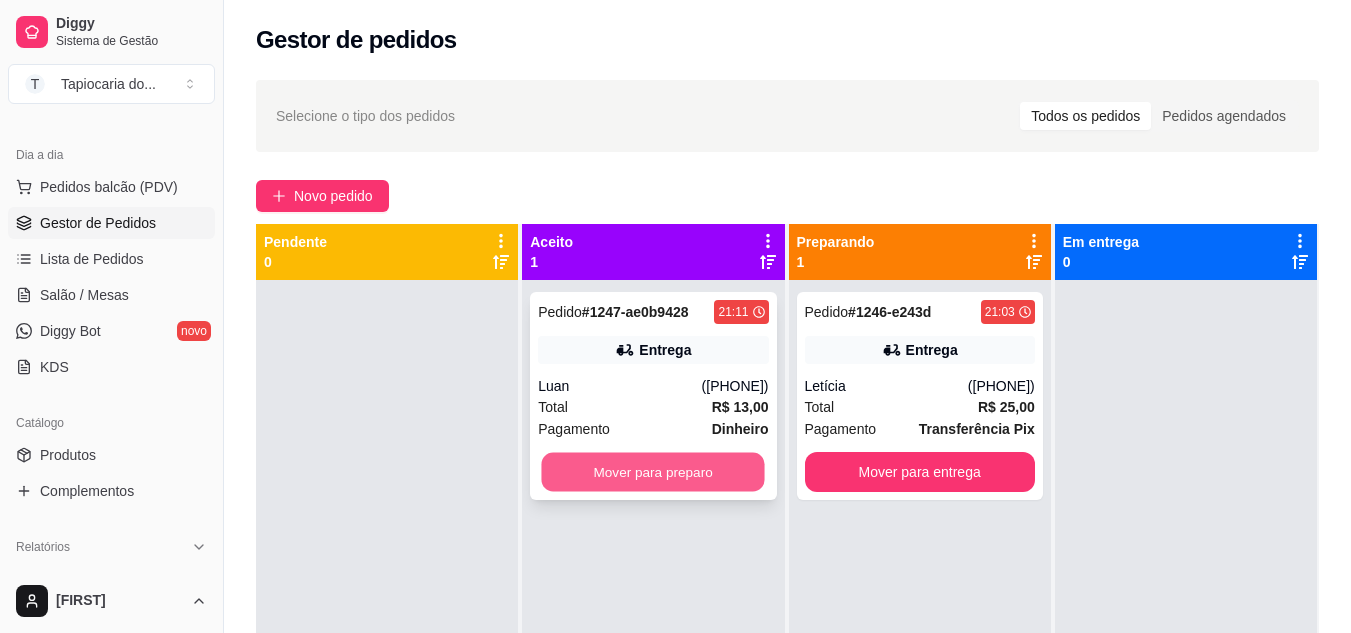 click on "Mover para preparo" at bounding box center [653, 472] 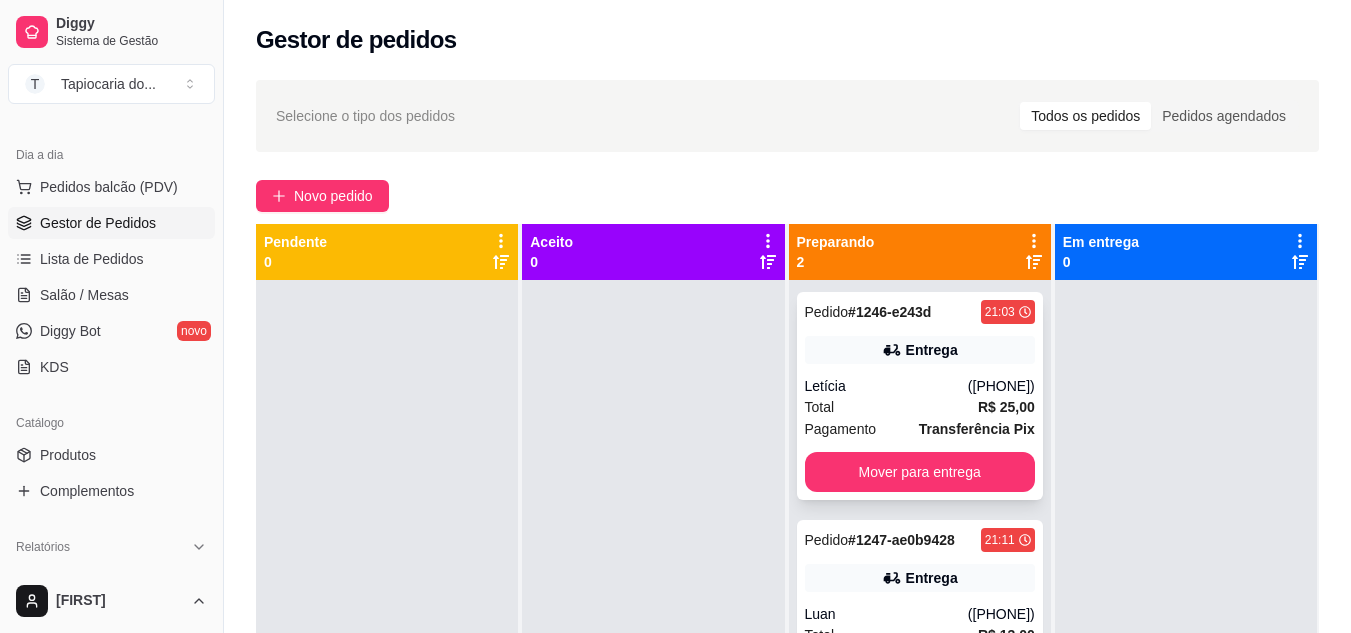 click on "Letícia" at bounding box center (886, 386) 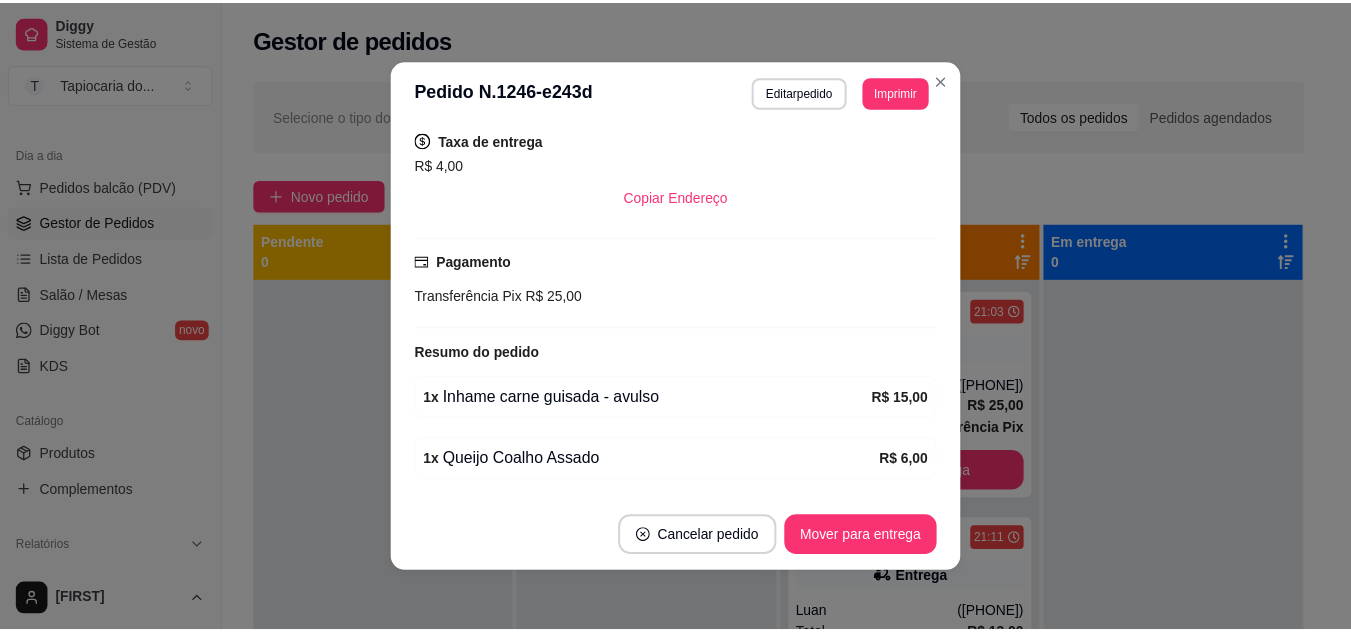 scroll, scrollTop: 466, scrollLeft: 0, axis: vertical 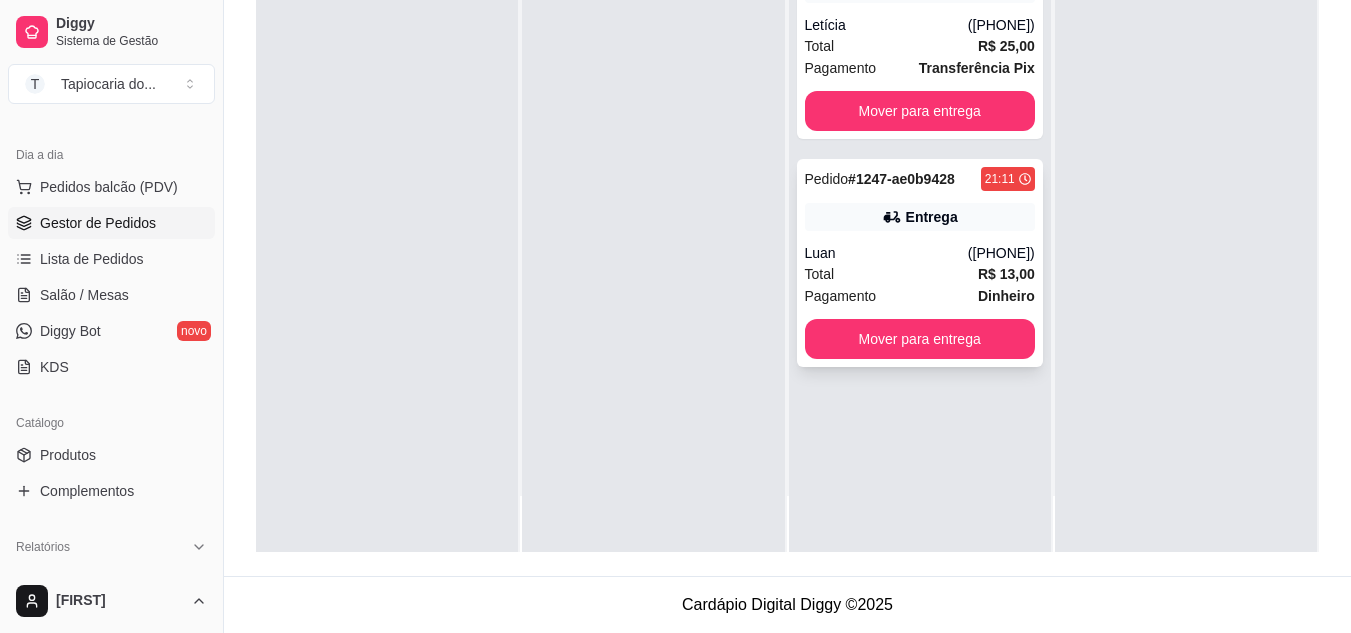 click on "([PHONE])" at bounding box center (1001, 253) 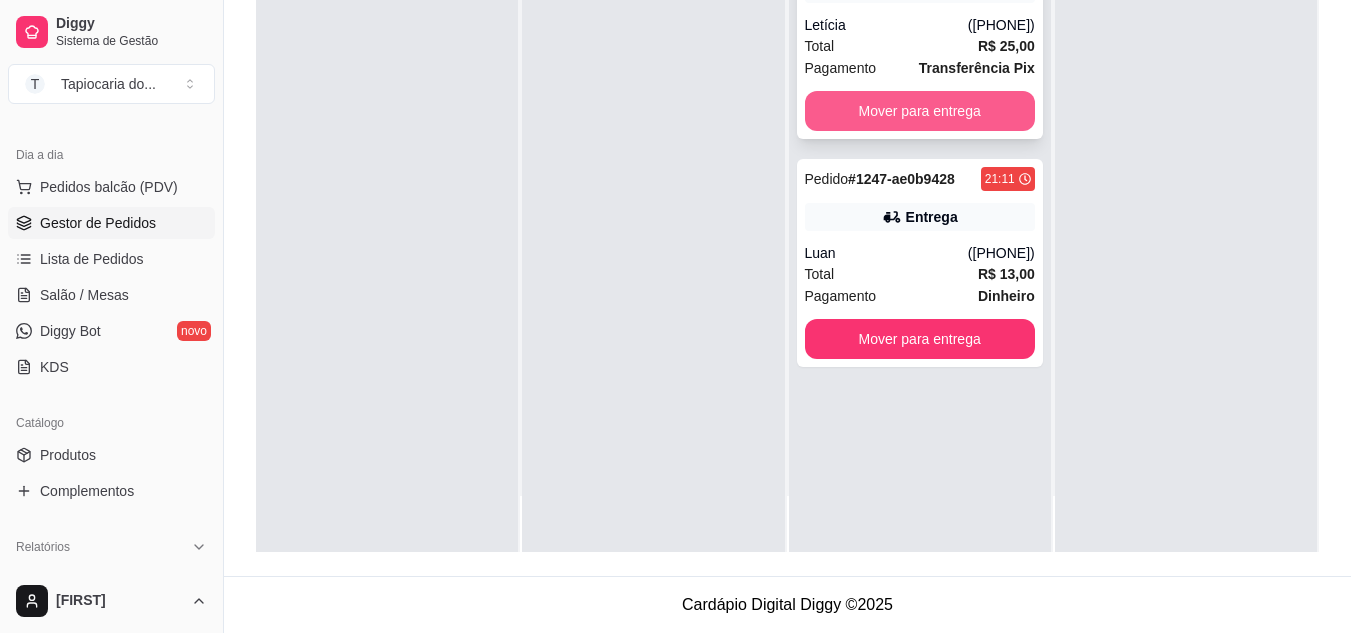 click on "Mover para entrega" at bounding box center (920, 111) 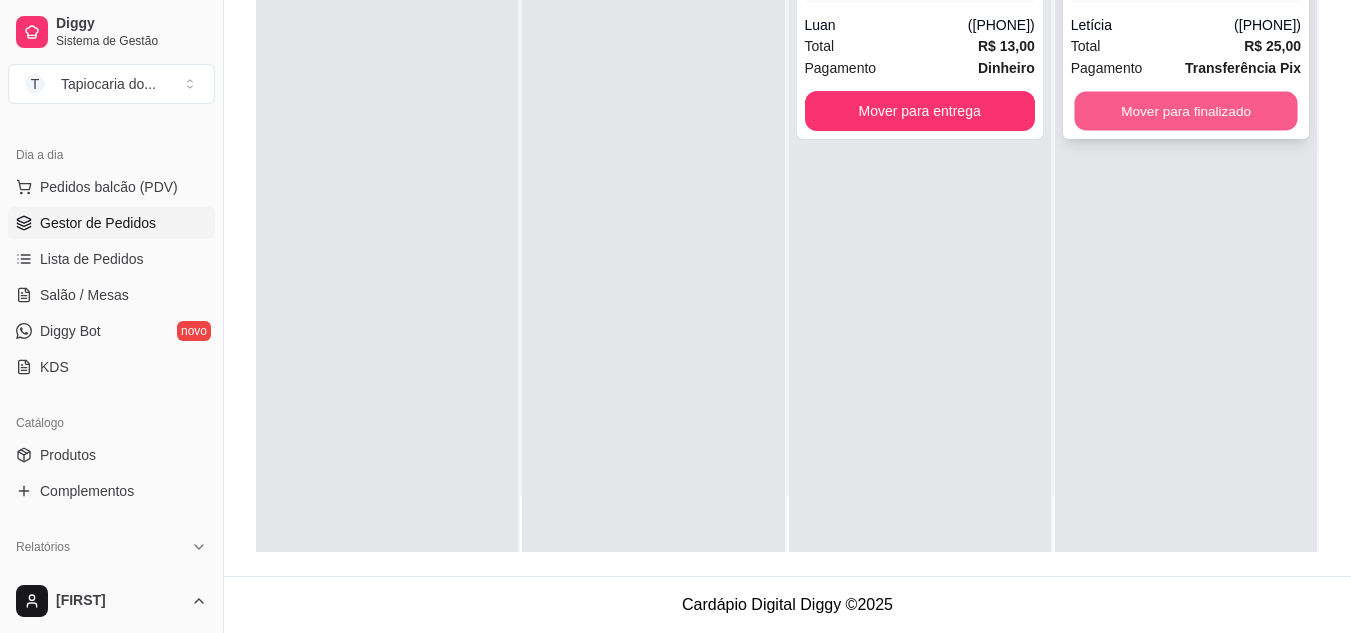 click on "Mover para finalizado" at bounding box center (1185, 111) 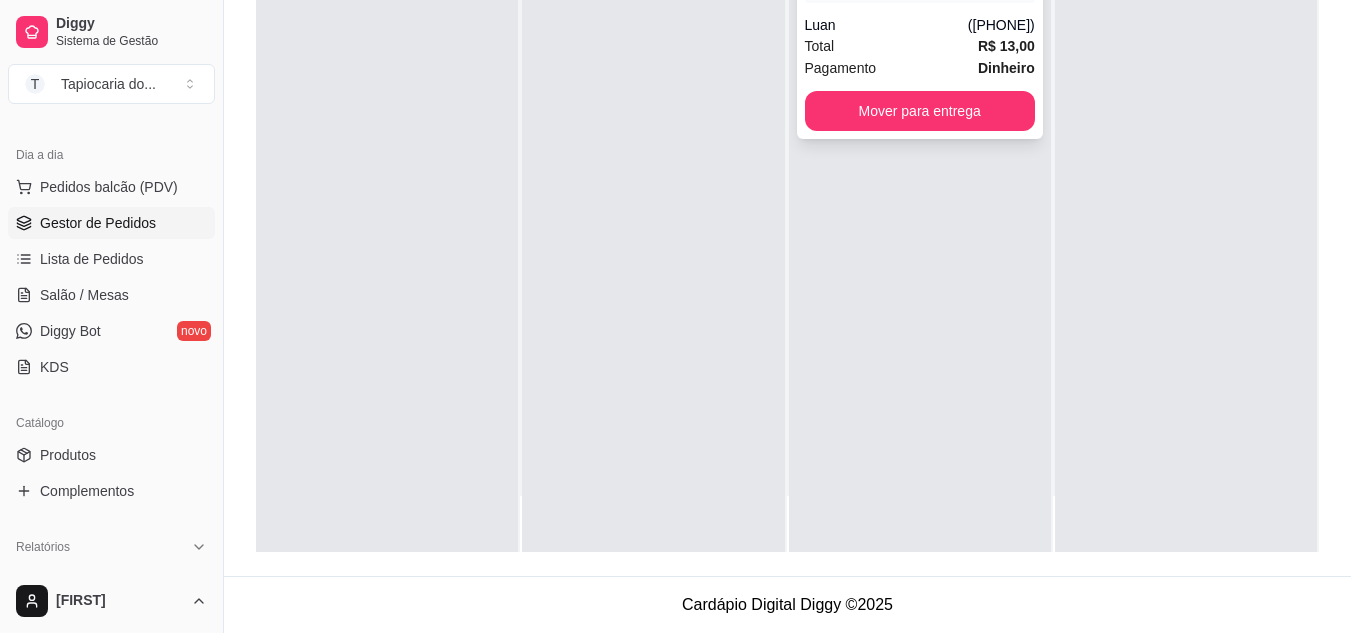scroll, scrollTop: 0, scrollLeft: 0, axis: both 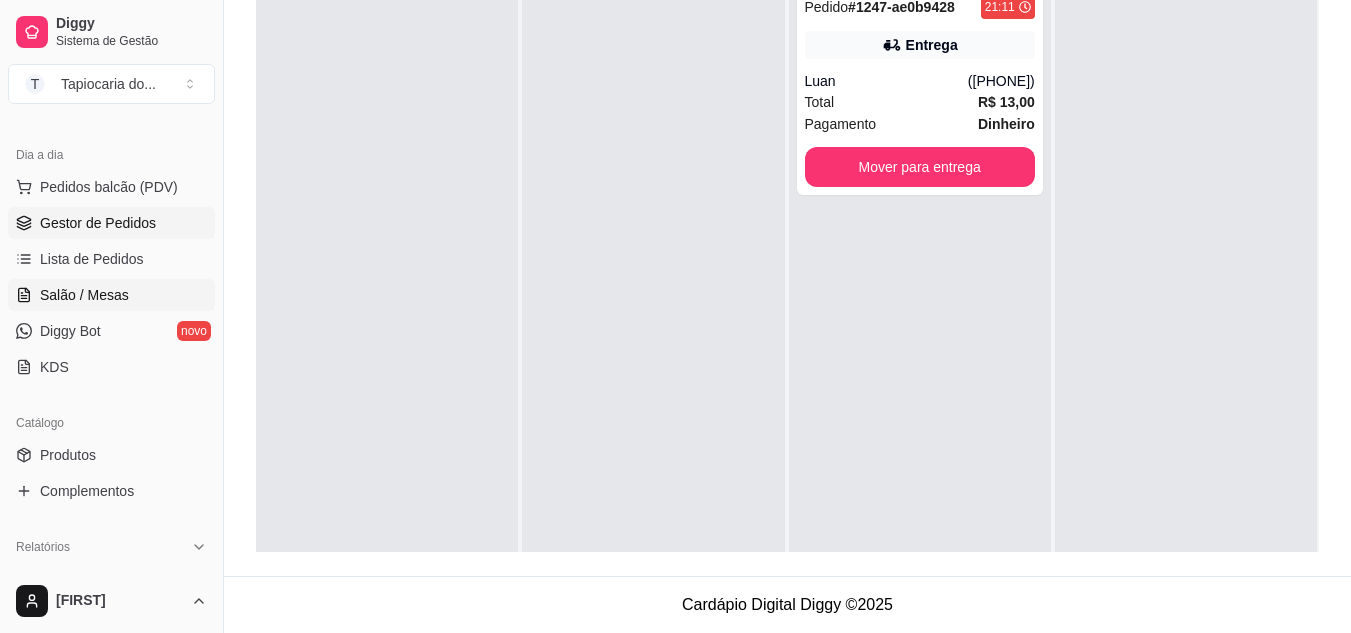 click on "Salão / Mesas" at bounding box center [111, 295] 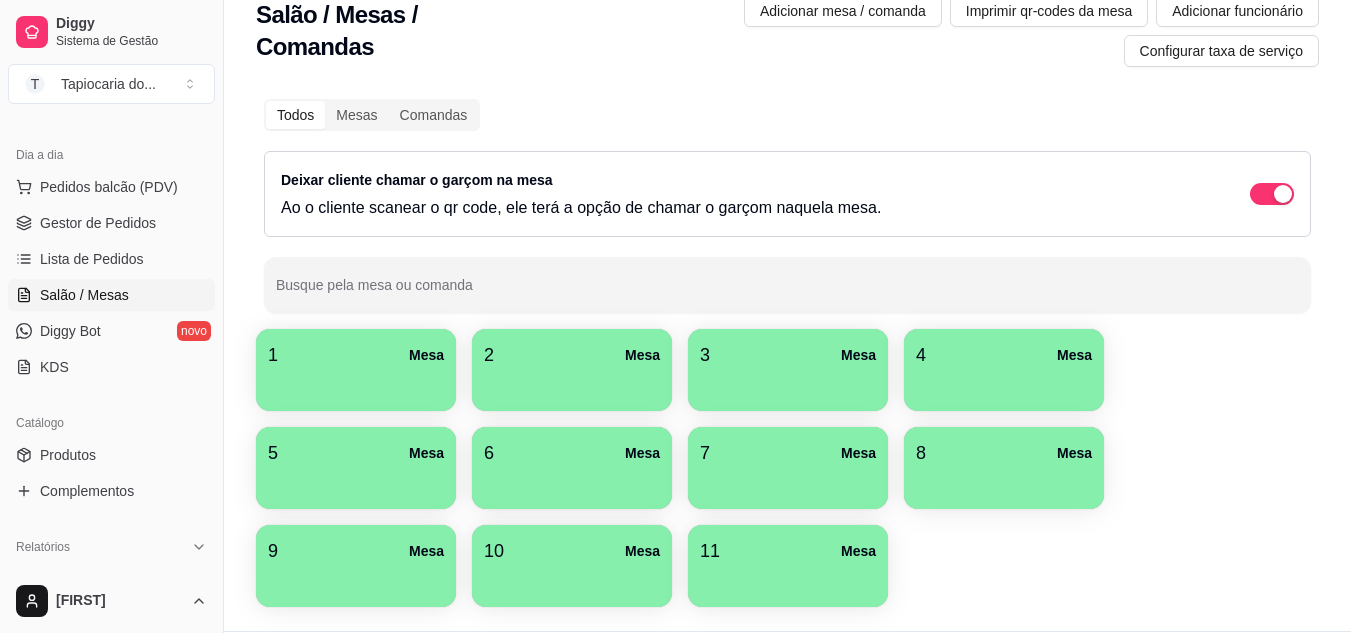 scroll, scrollTop: 0, scrollLeft: 0, axis: both 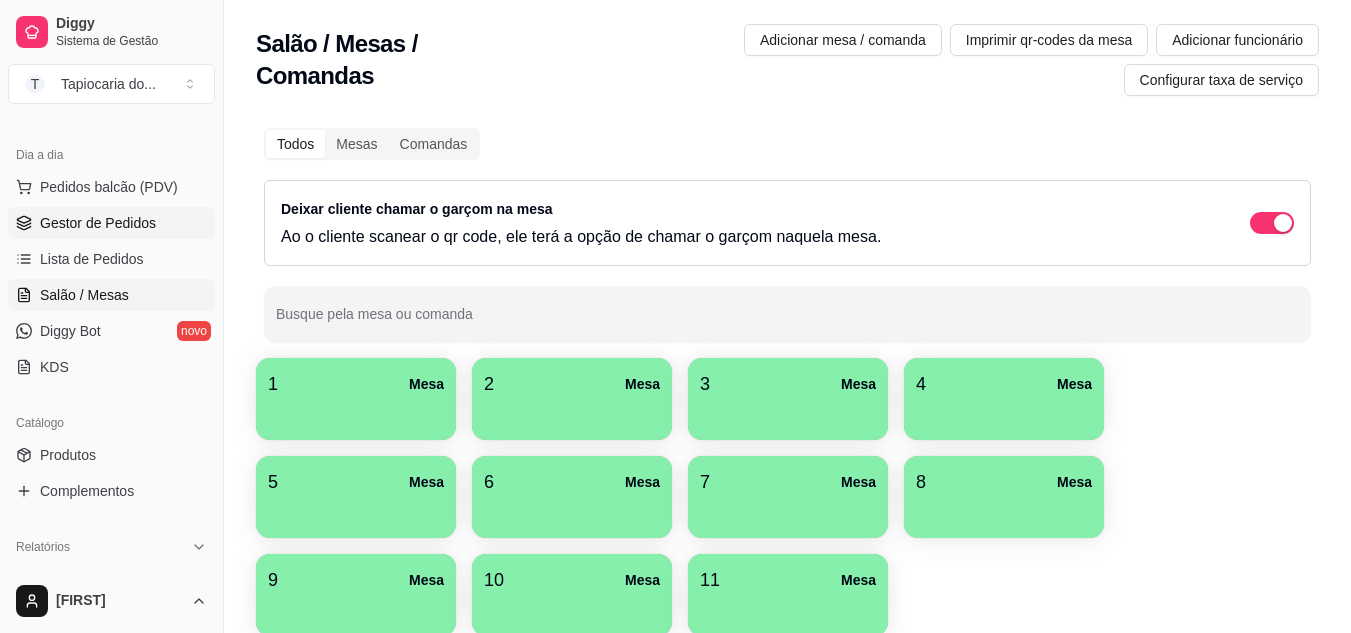 click on "Gestor de Pedidos" at bounding box center (98, 223) 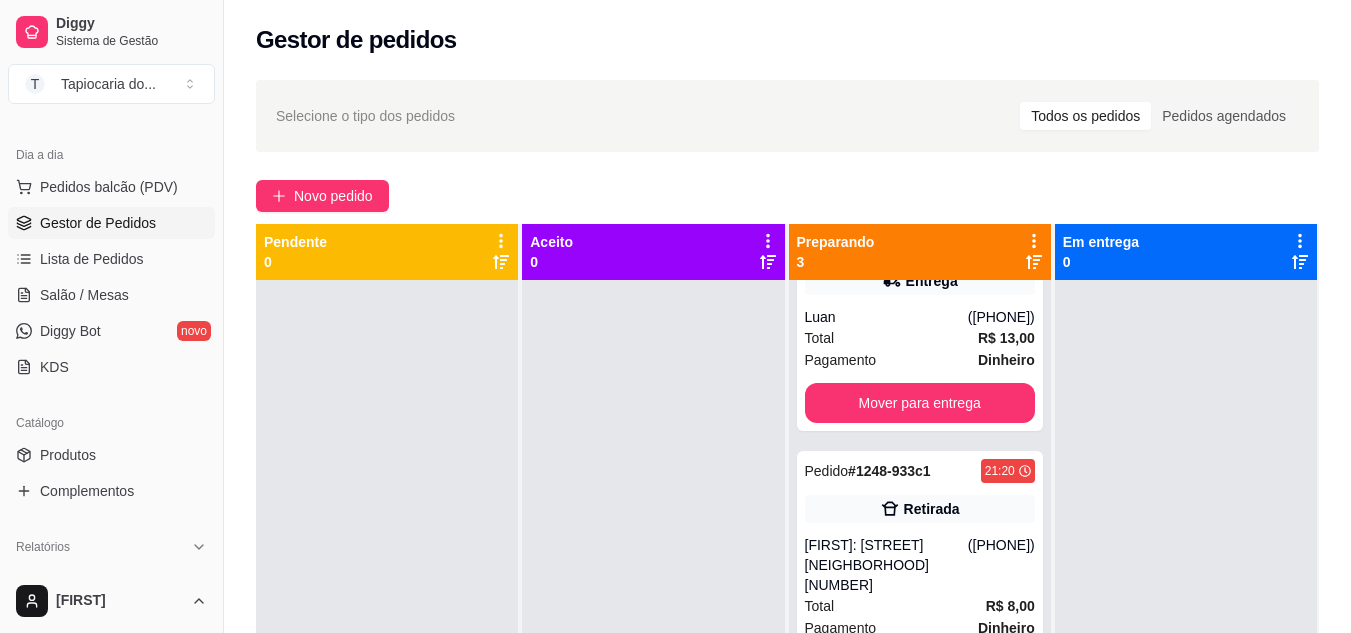 scroll, scrollTop: 151, scrollLeft: 0, axis: vertical 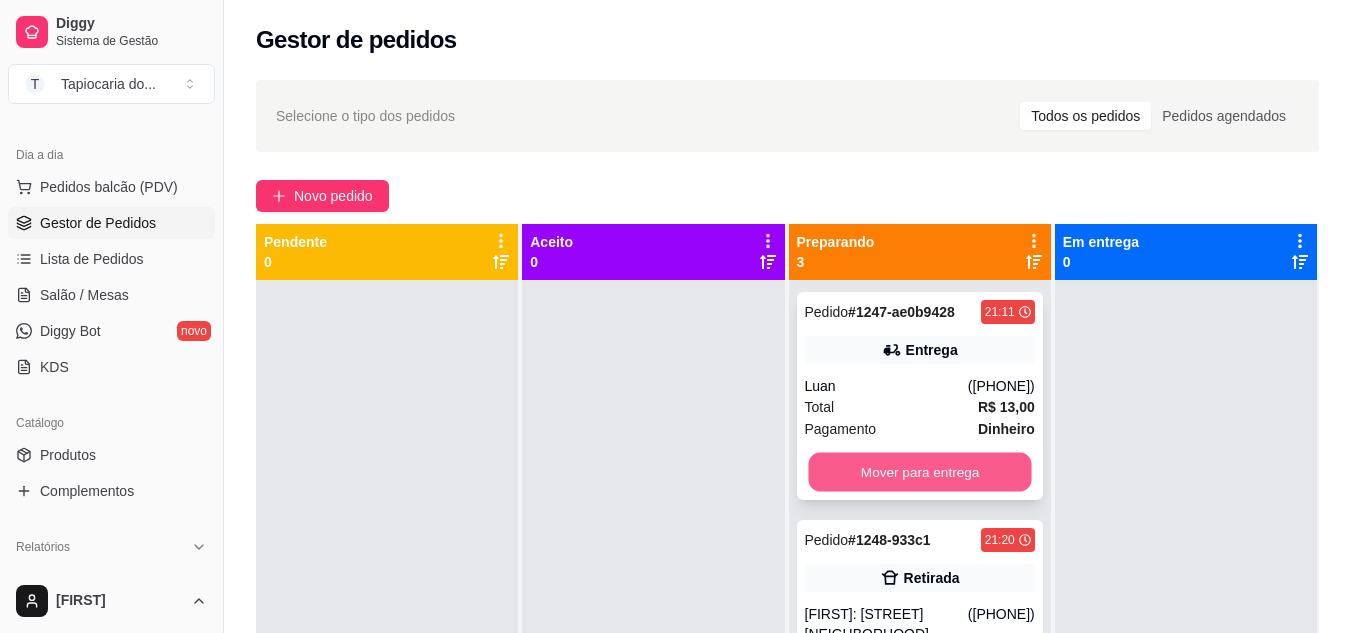 click on "Mover para entrega" at bounding box center [919, 472] 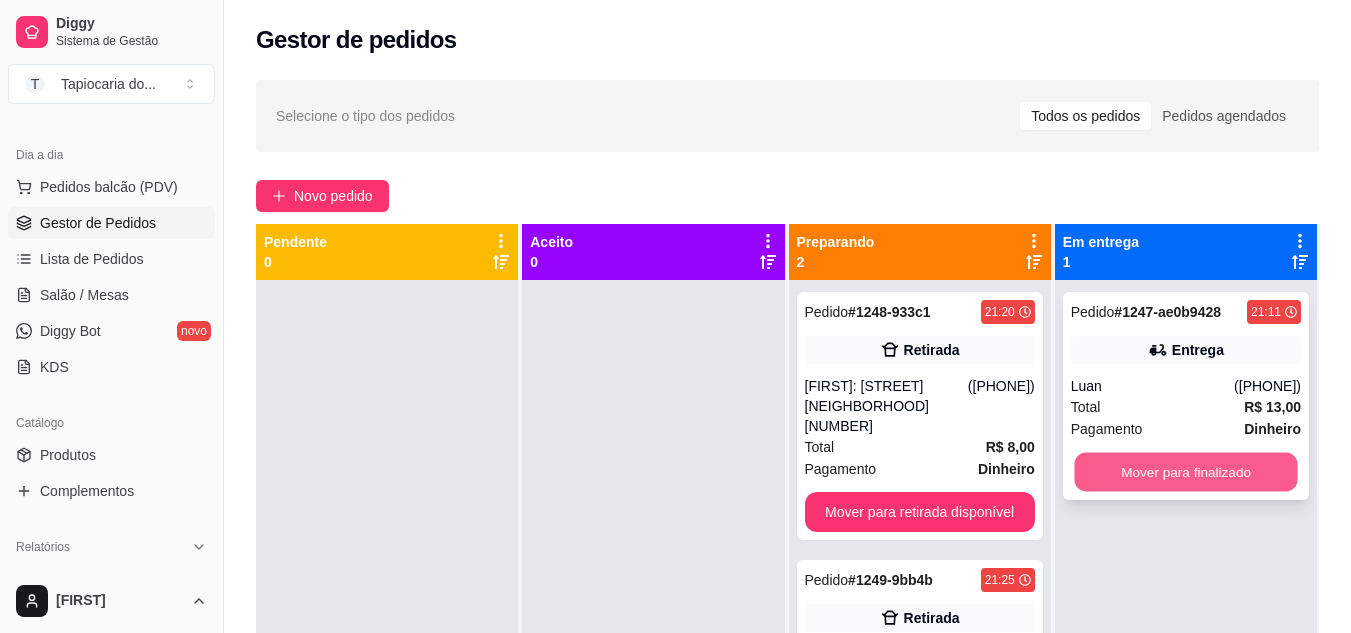 click on "Mover para finalizado" at bounding box center (1185, 472) 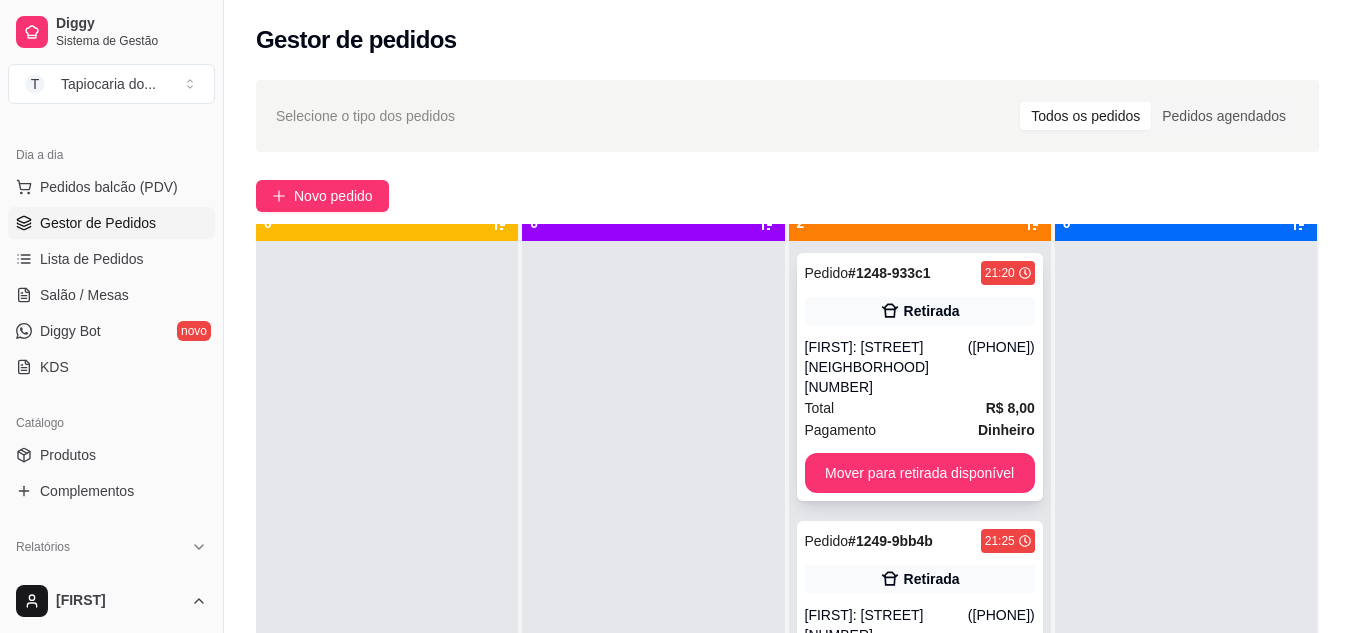 scroll, scrollTop: 56, scrollLeft: 0, axis: vertical 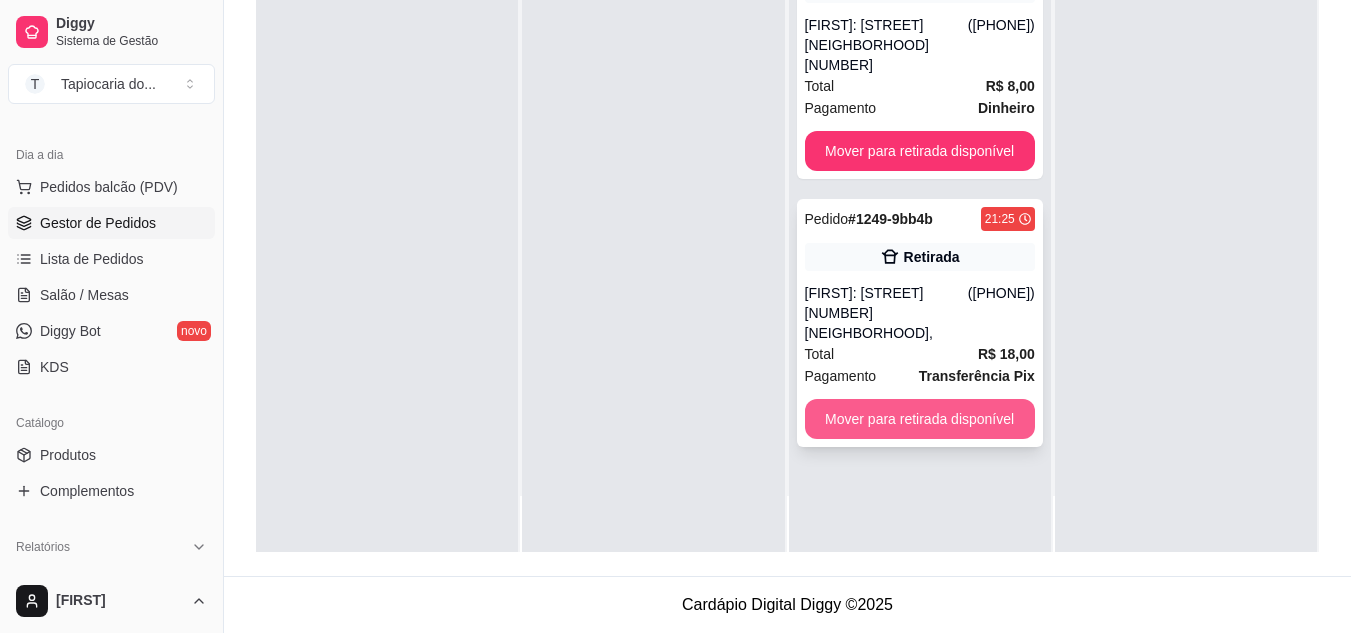click on "Mover para retirada disponível" at bounding box center [920, 419] 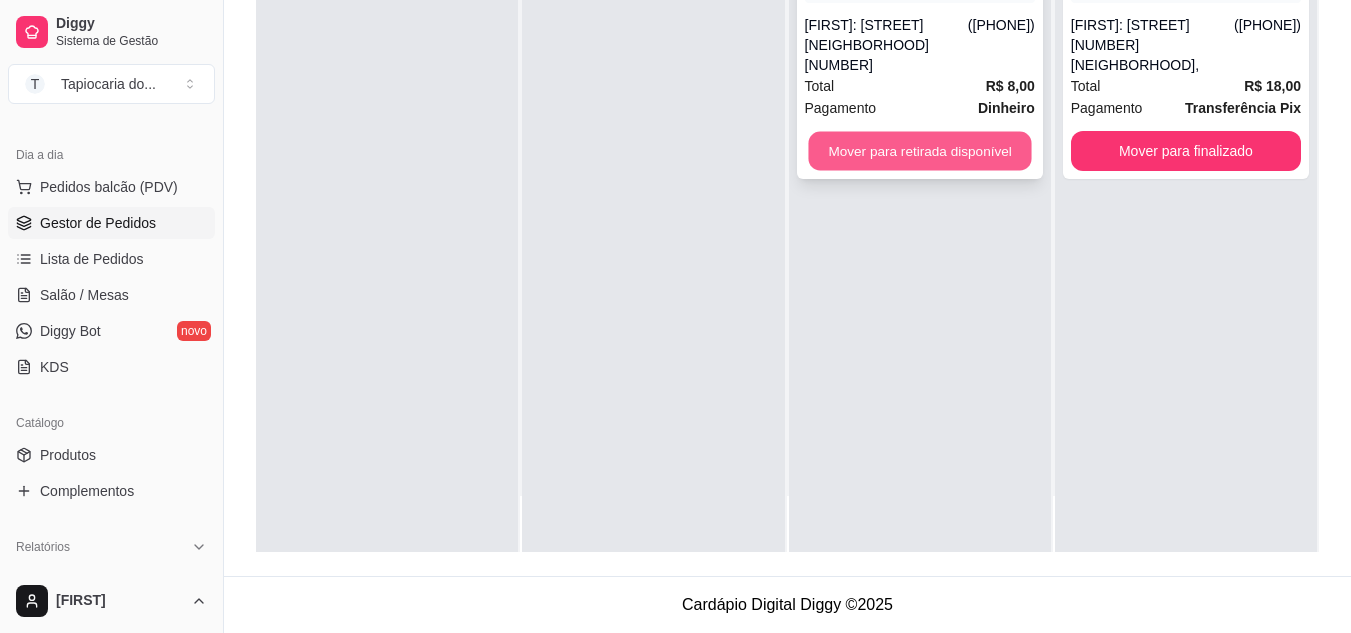 click on "Mover para retirada disponível" at bounding box center (919, 151) 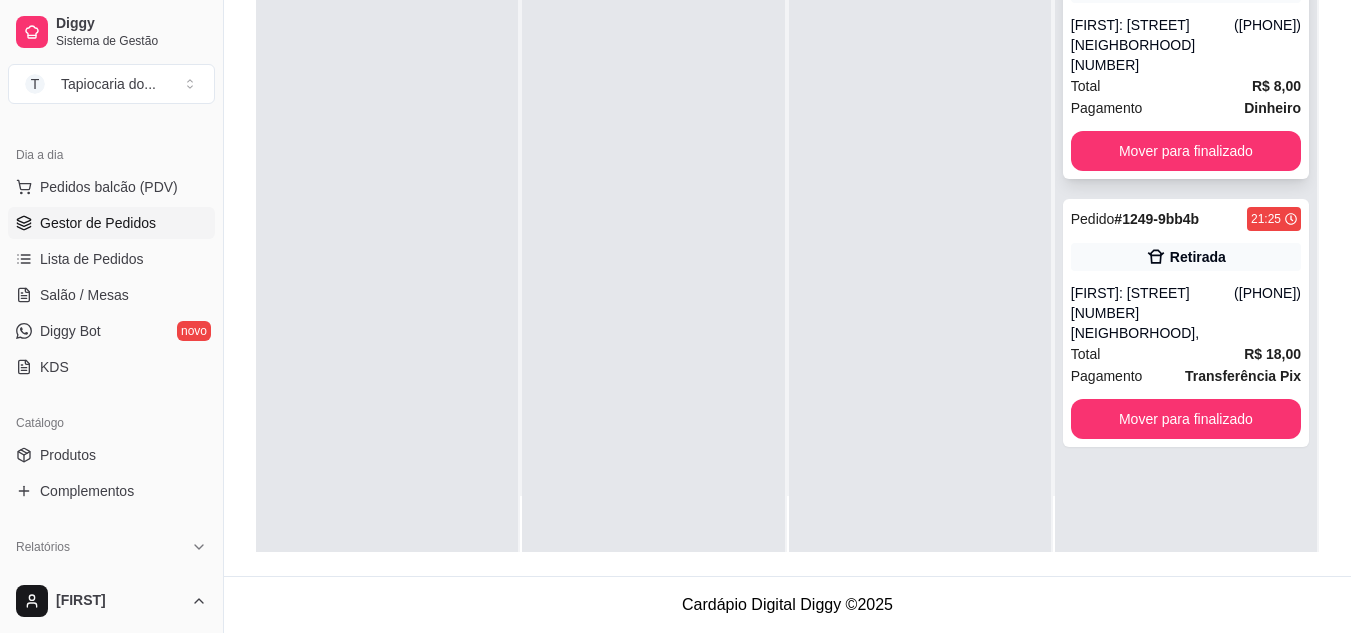 click on "Pedido  # [ID] [HH]:[MM] Retirada [FIRST]: [STREET]  [NEIGHBORHOOD]  [NUMBER] ([PHONE]) Total R$ 8,00 Pagamento Dinheiro Mover para finalizado" at bounding box center [1186, 55] 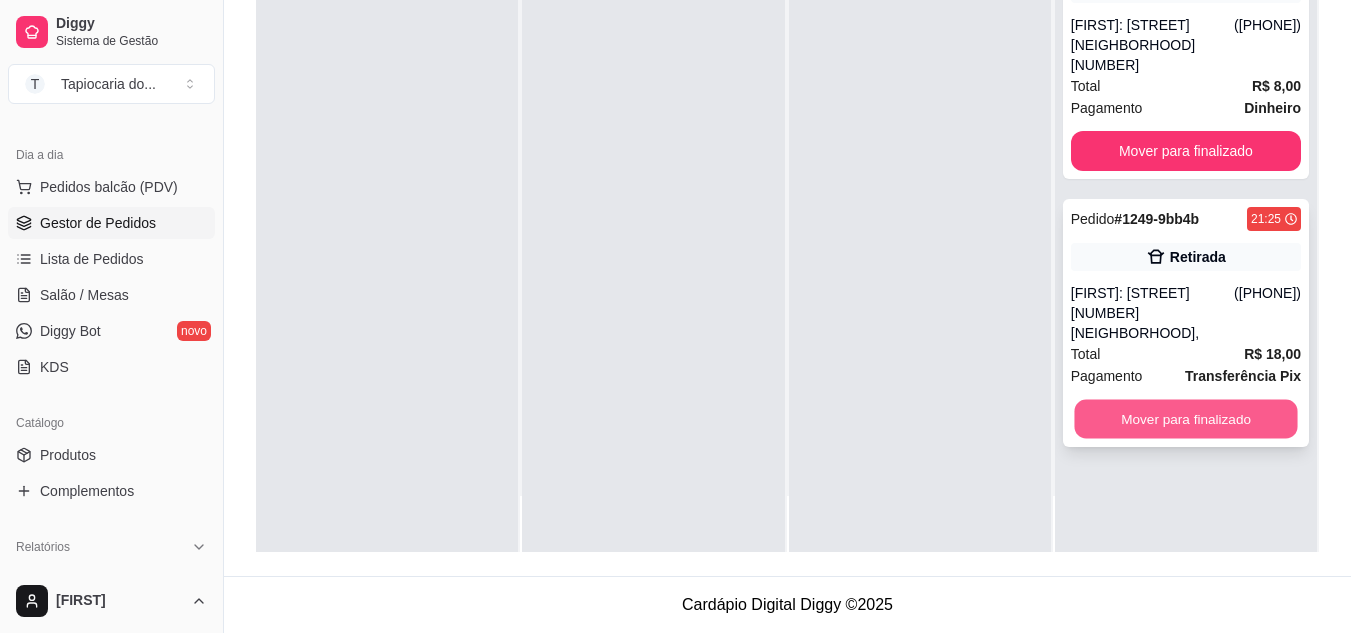 click on "Mover para finalizado" at bounding box center [1185, 419] 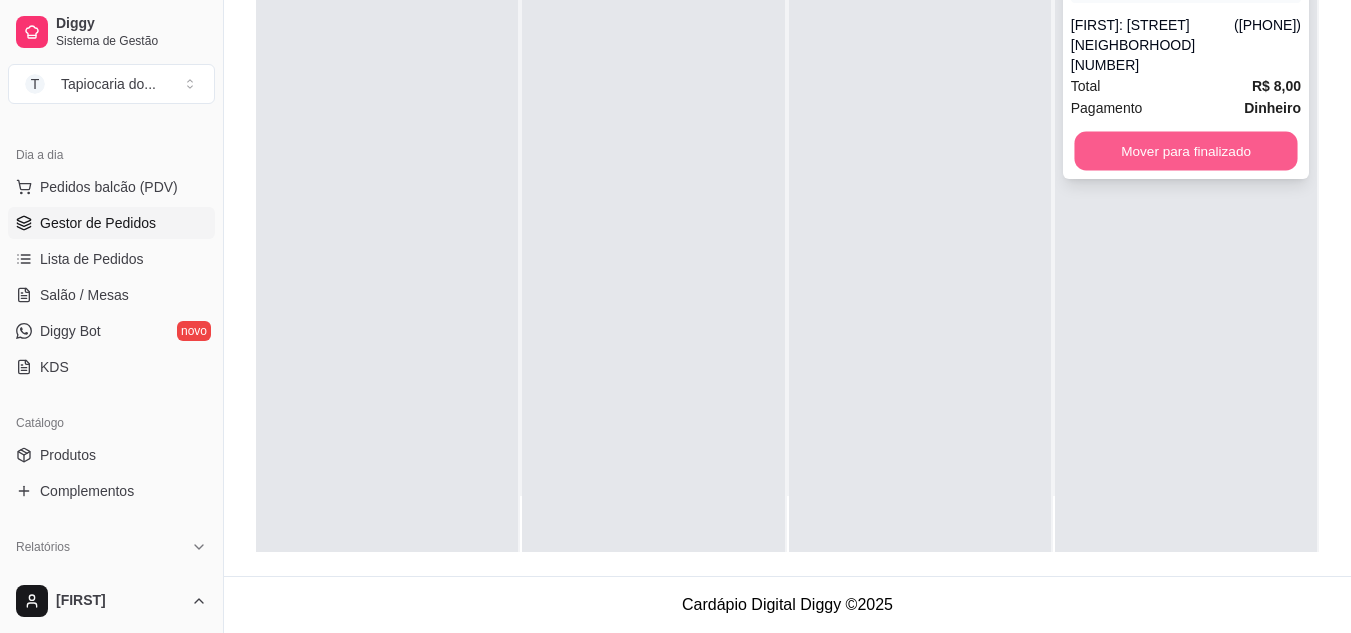 click on "Mover para finalizado" at bounding box center [1185, 151] 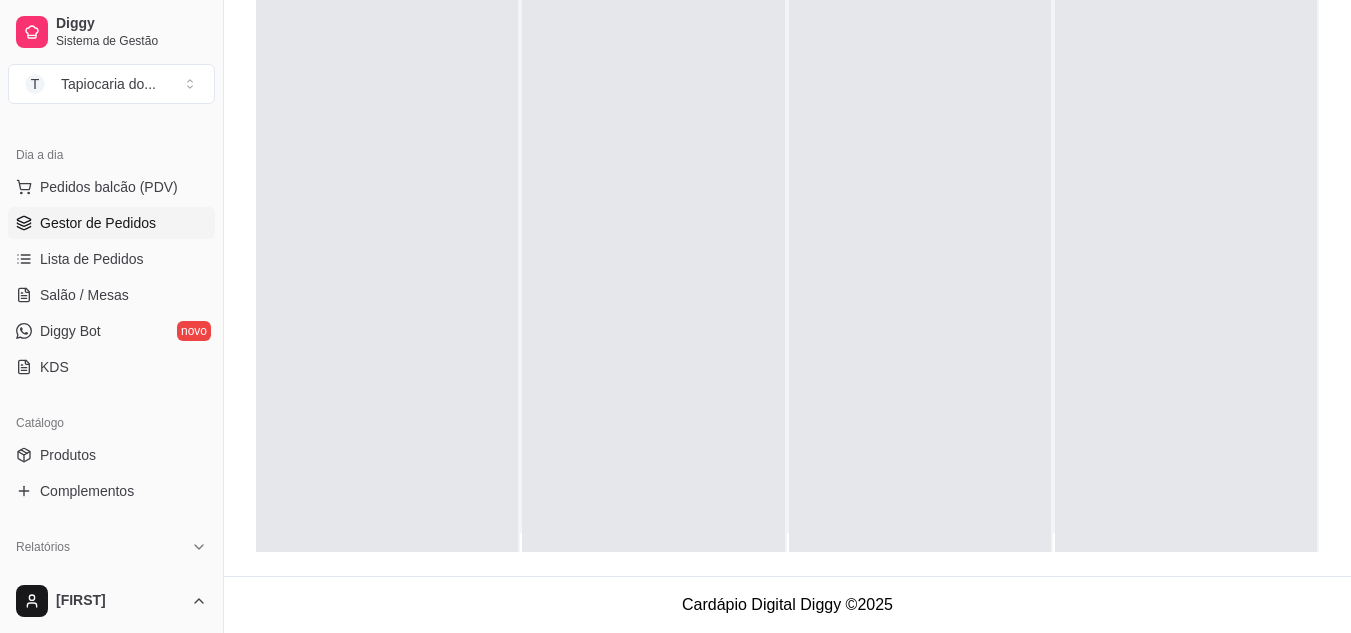 scroll, scrollTop: 0, scrollLeft: 0, axis: both 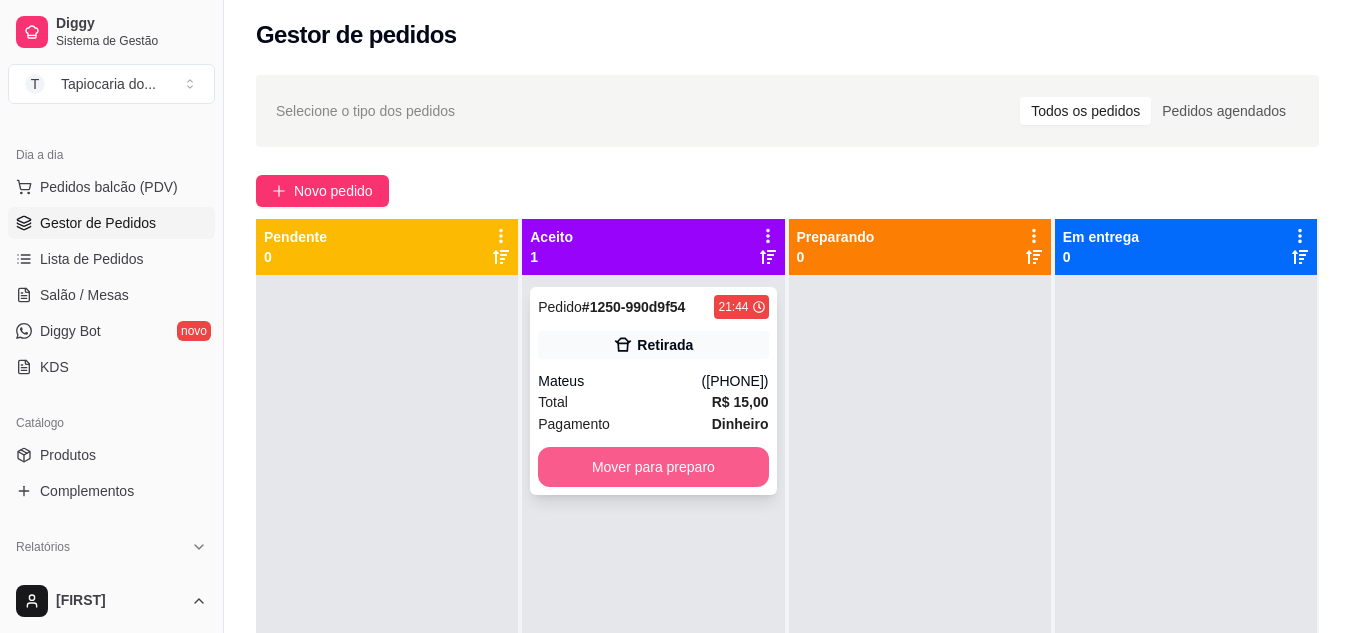 click on "Mover para preparo" at bounding box center [653, 467] 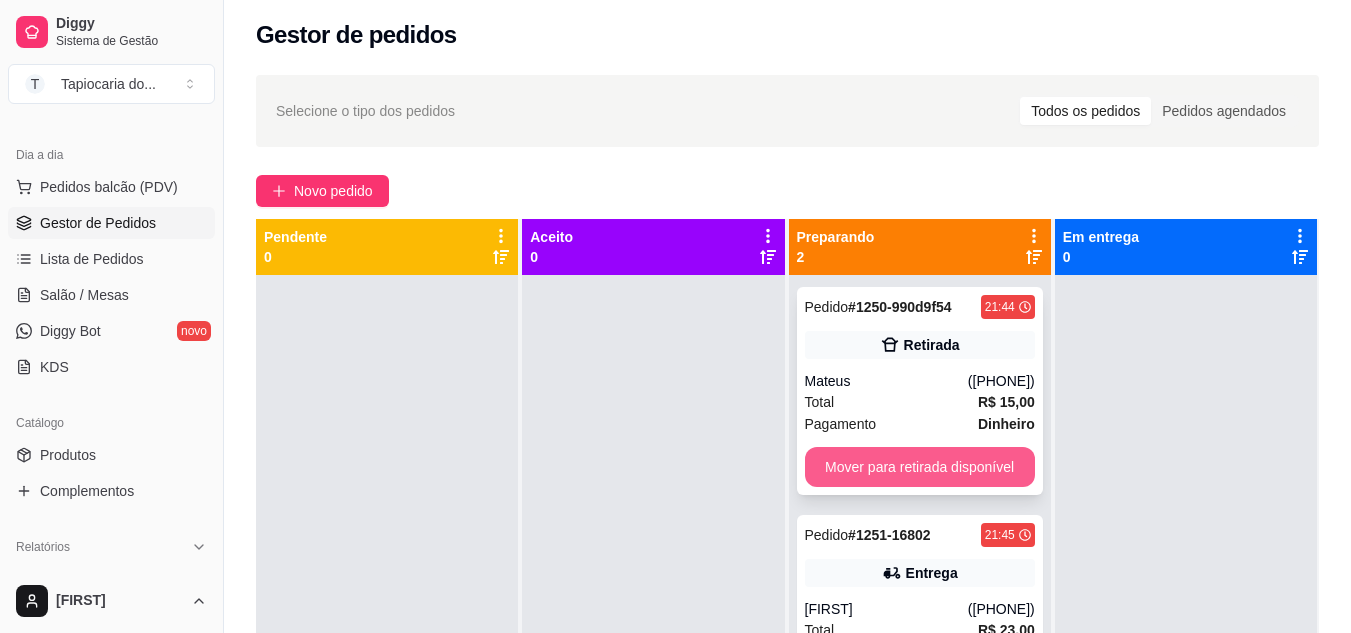 scroll, scrollTop: 56, scrollLeft: 0, axis: vertical 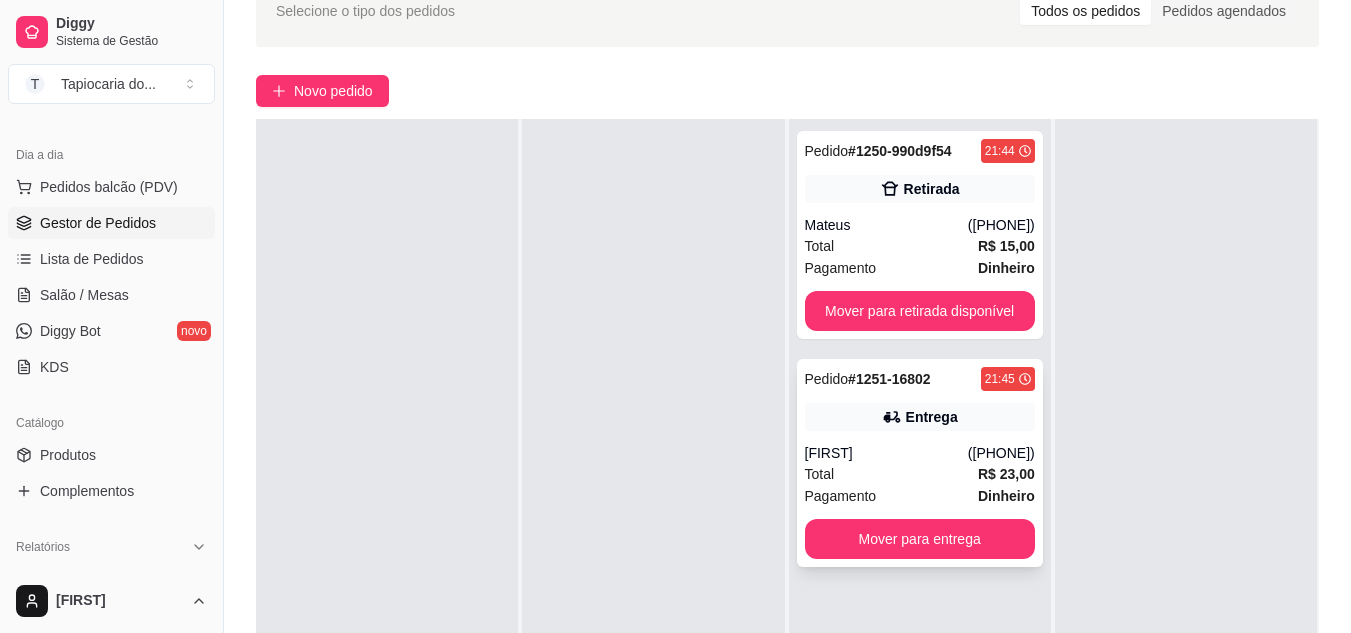 click on "Gabryella" at bounding box center (886, 453) 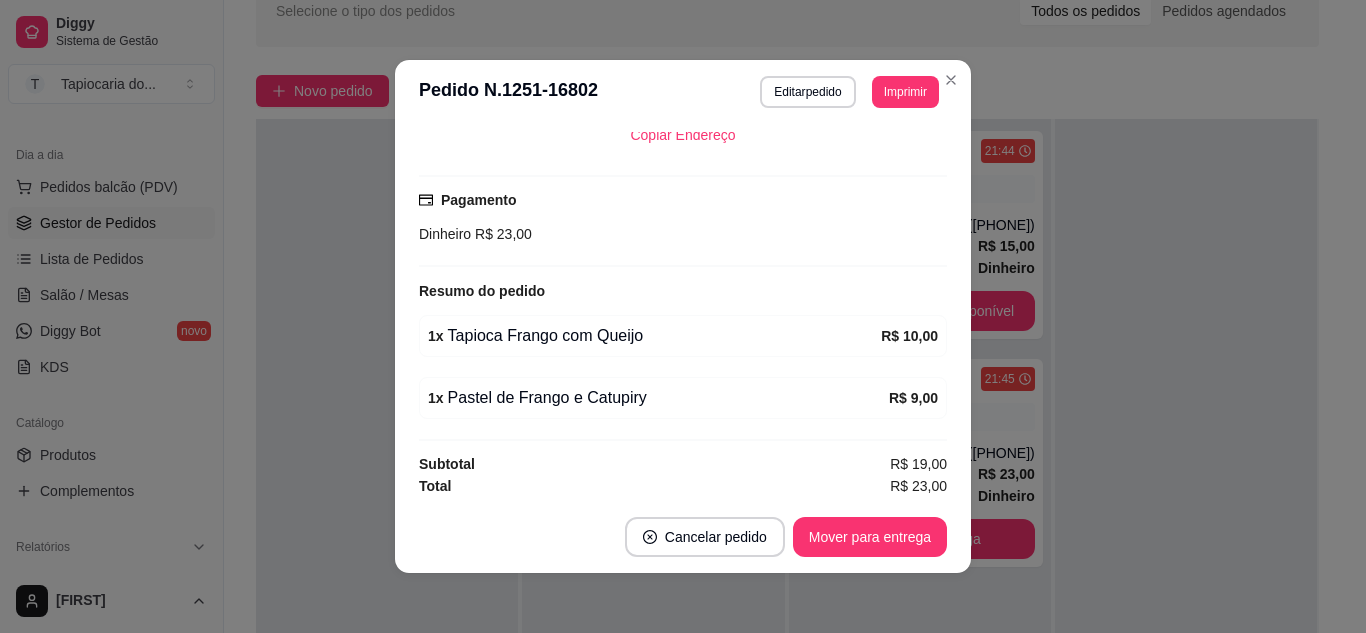 scroll, scrollTop: 418, scrollLeft: 0, axis: vertical 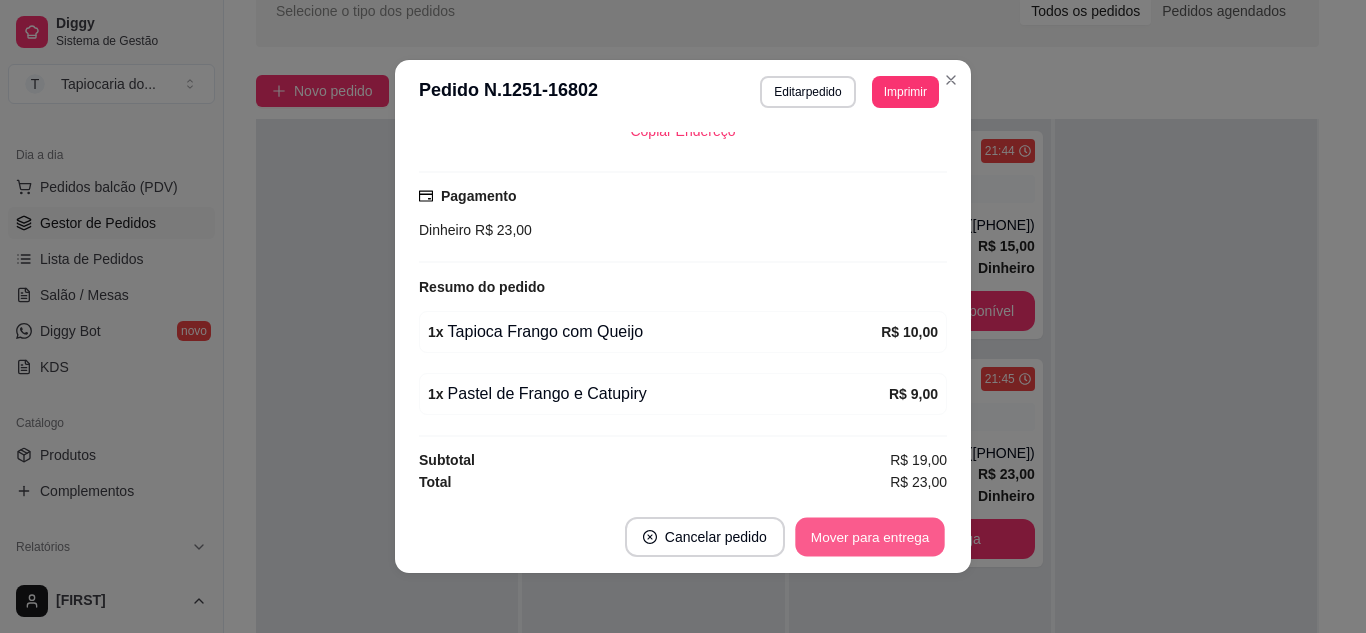 click on "Mover para entrega" at bounding box center (870, 537) 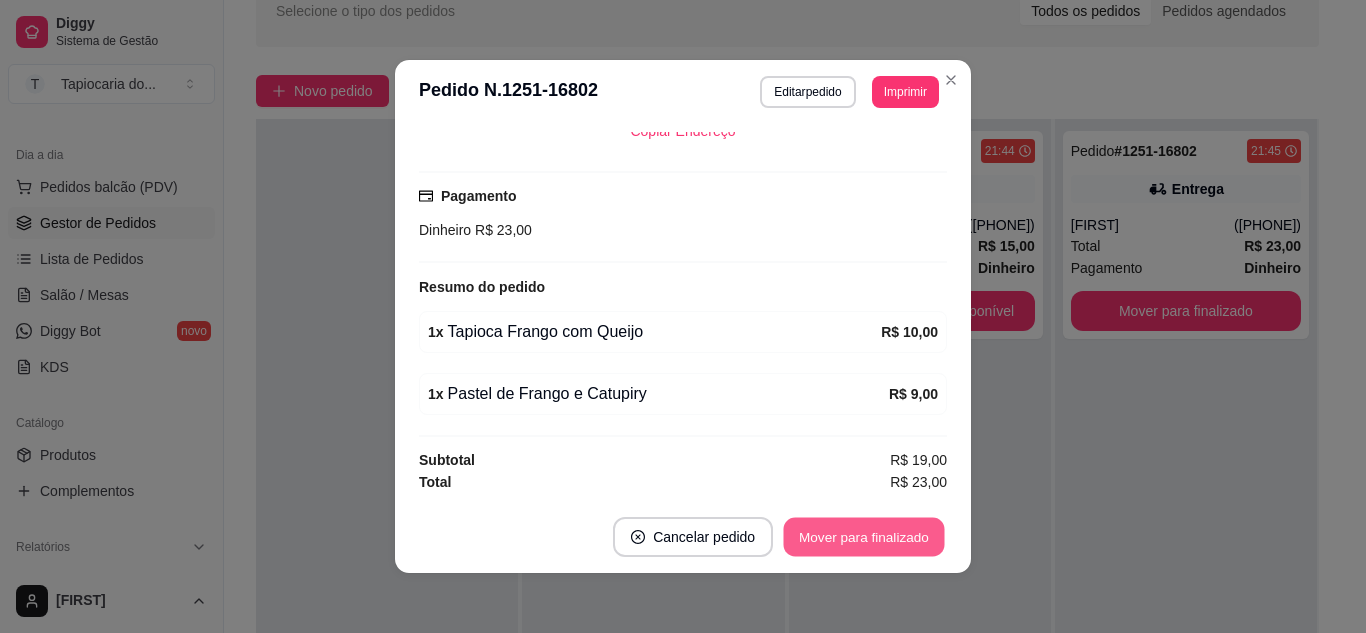 click on "Mover para finalizado" at bounding box center (864, 537) 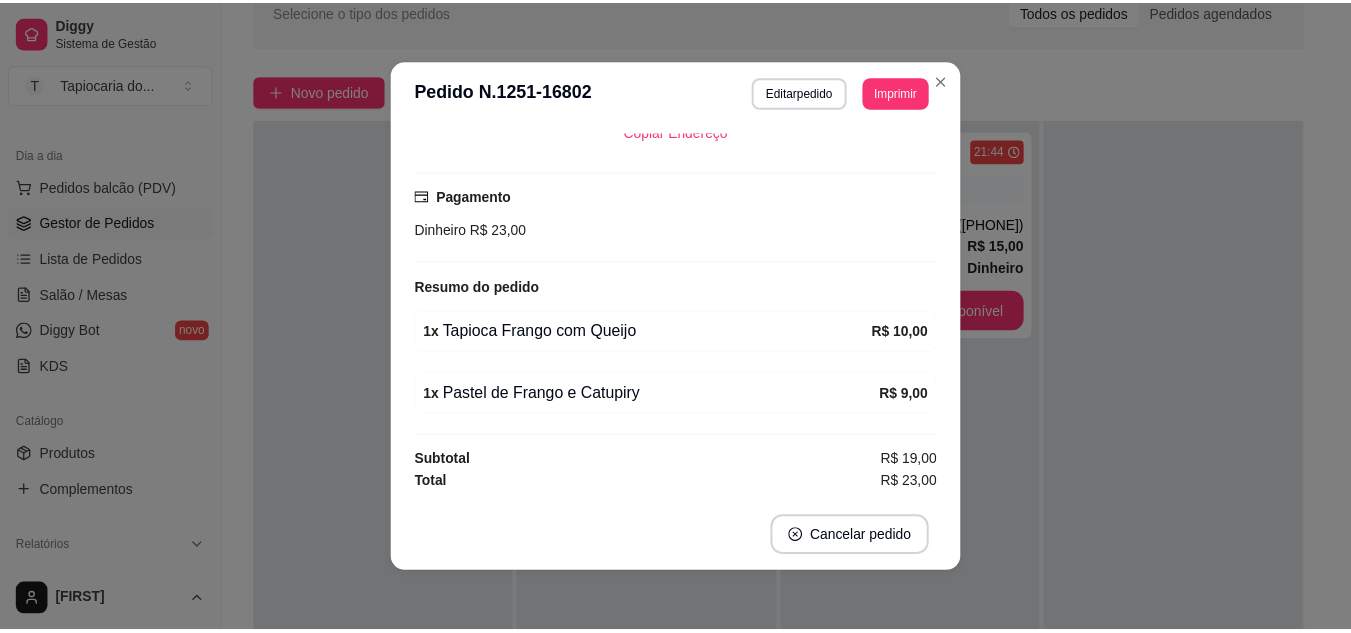 scroll, scrollTop: 372, scrollLeft: 0, axis: vertical 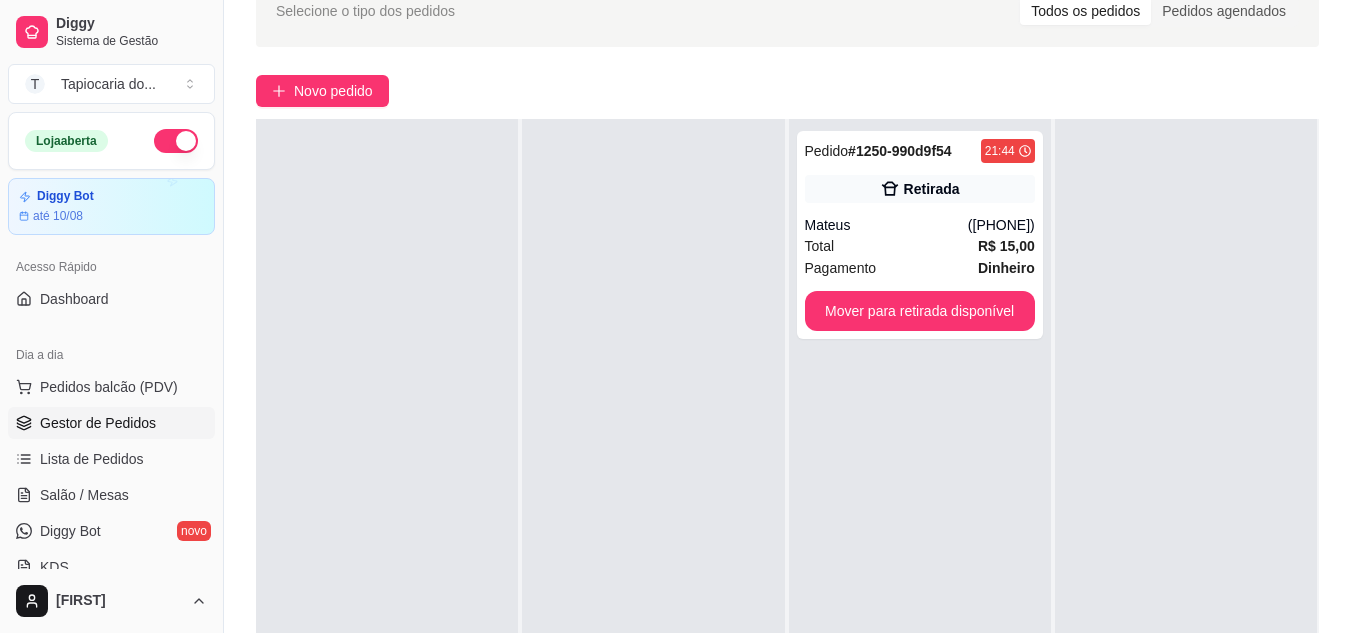 click at bounding box center [176, 141] 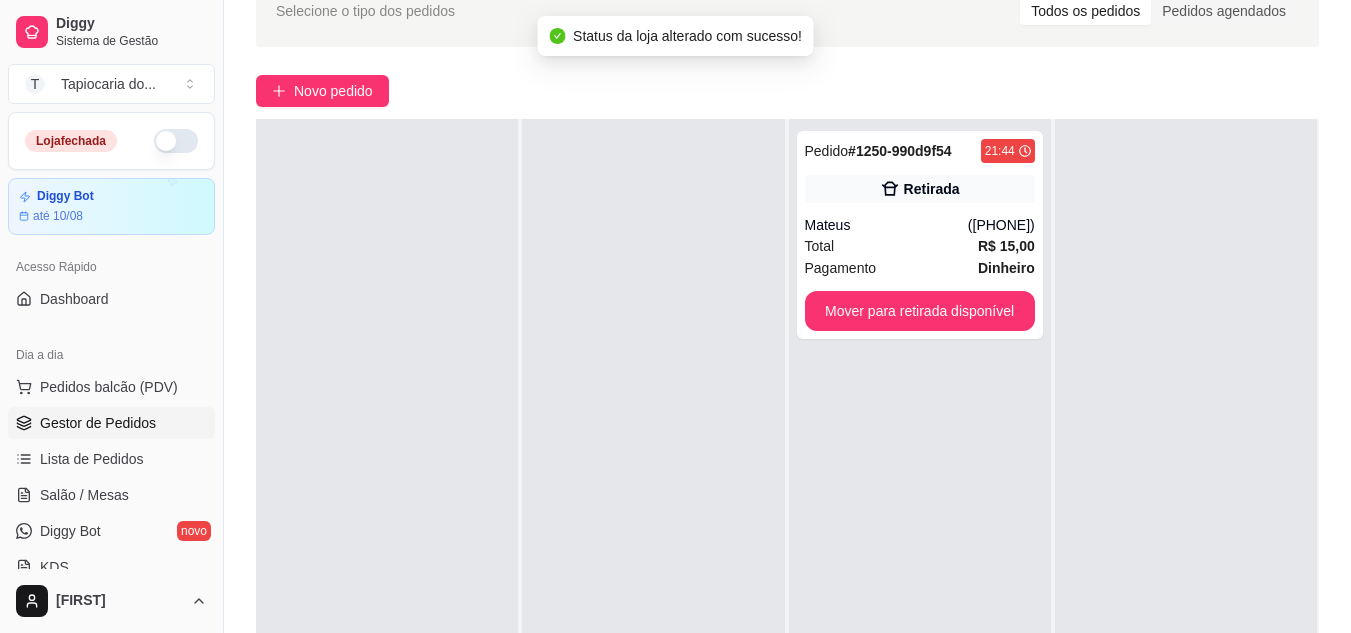 click at bounding box center [176, 141] 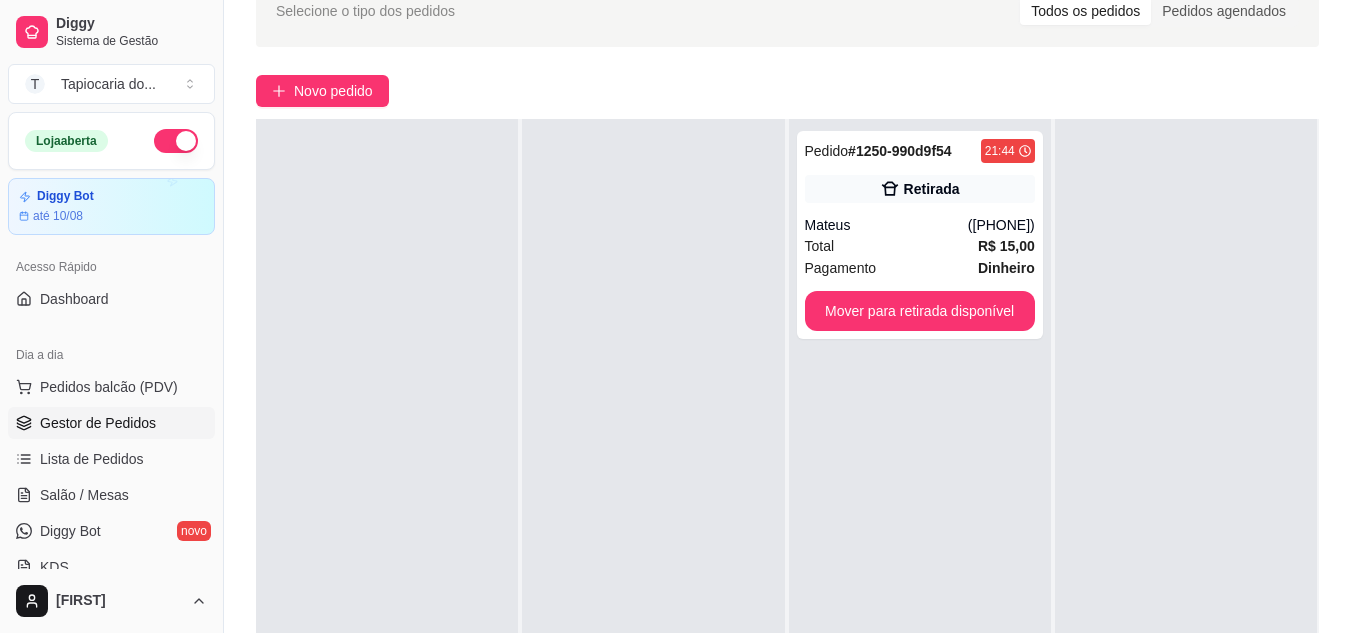 click at bounding box center [176, 141] 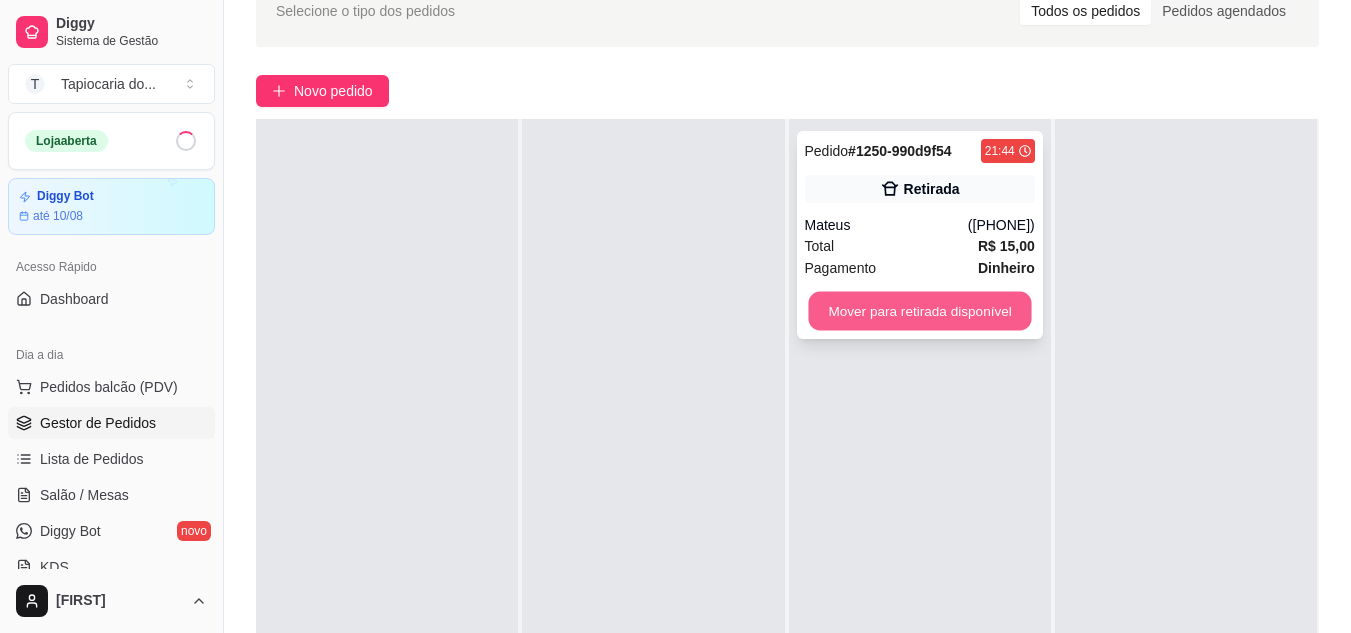click on "Mover para retirada disponível" at bounding box center [919, 311] 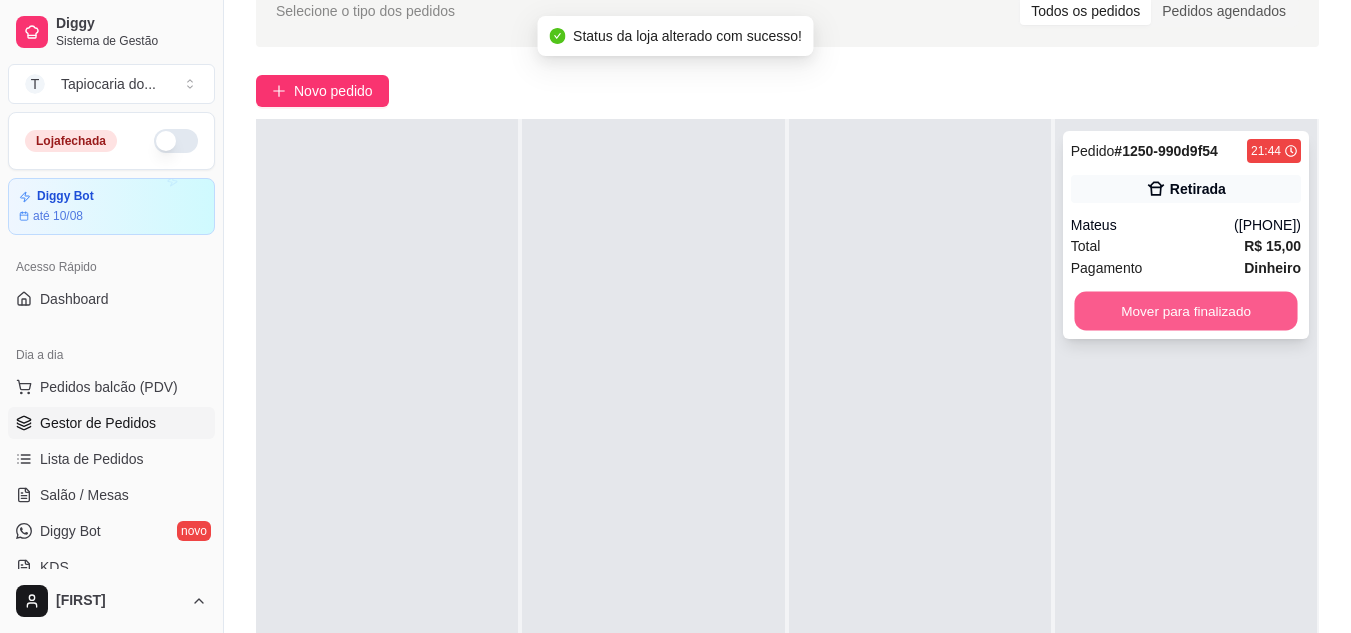 click on "Mover para finalizado" at bounding box center (1185, 311) 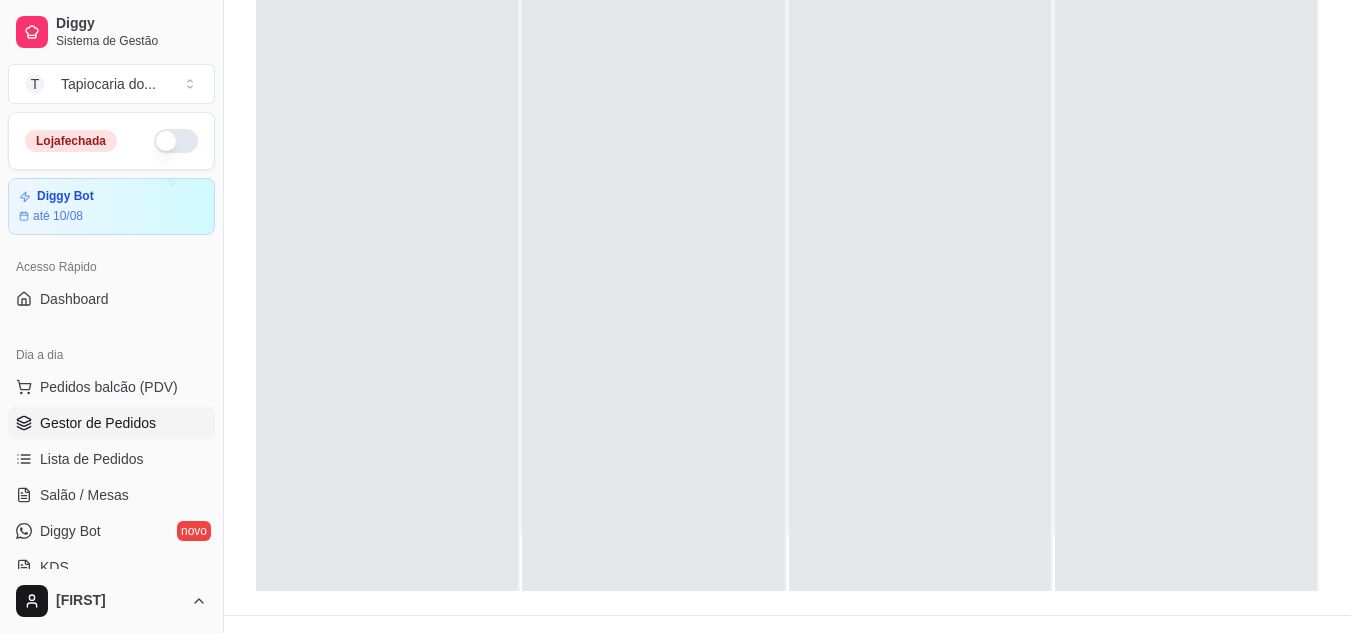 scroll, scrollTop: 305, scrollLeft: 0, axis: vertical 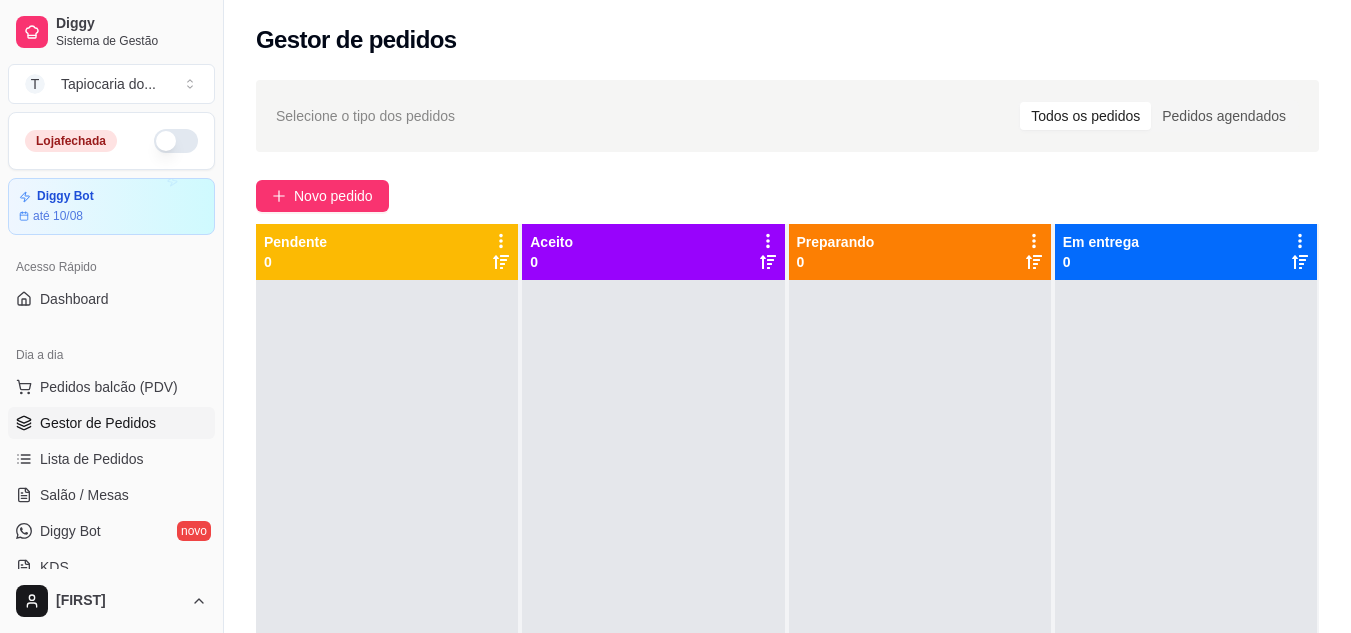 click on "Gestor de Pedidos" at bounding box center (98, 423) 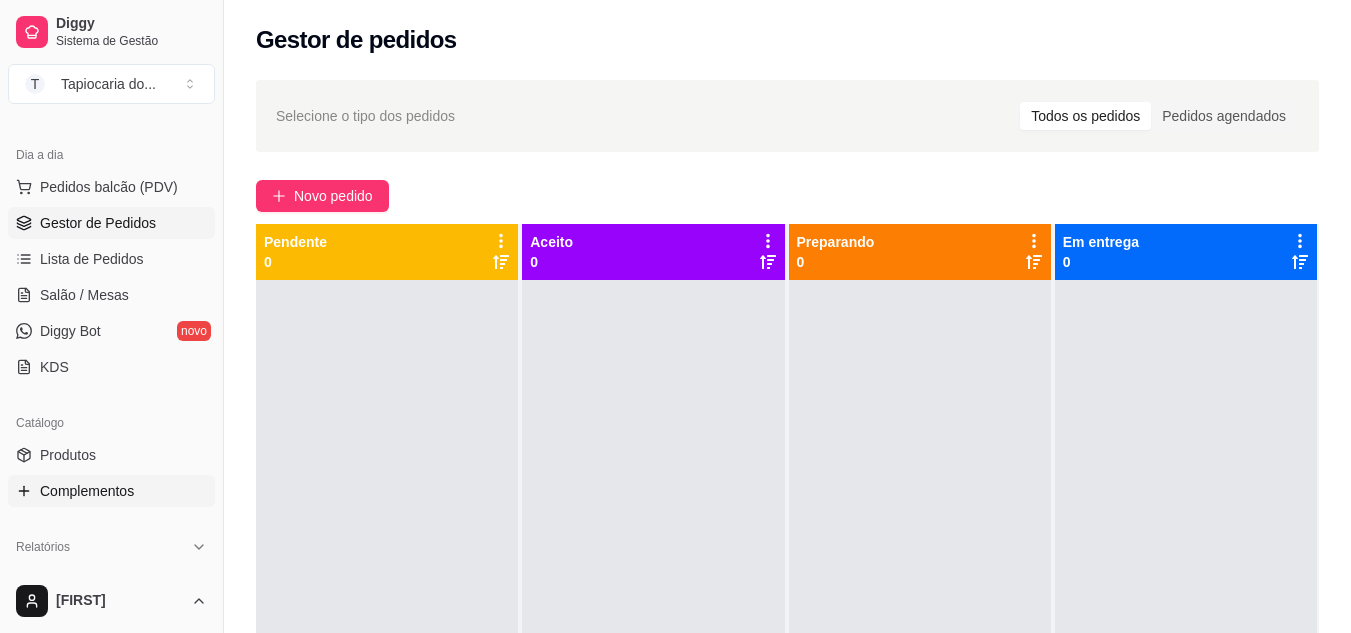 scroll, scrollTop: 400, scrollLeft: 0, axis: vertical 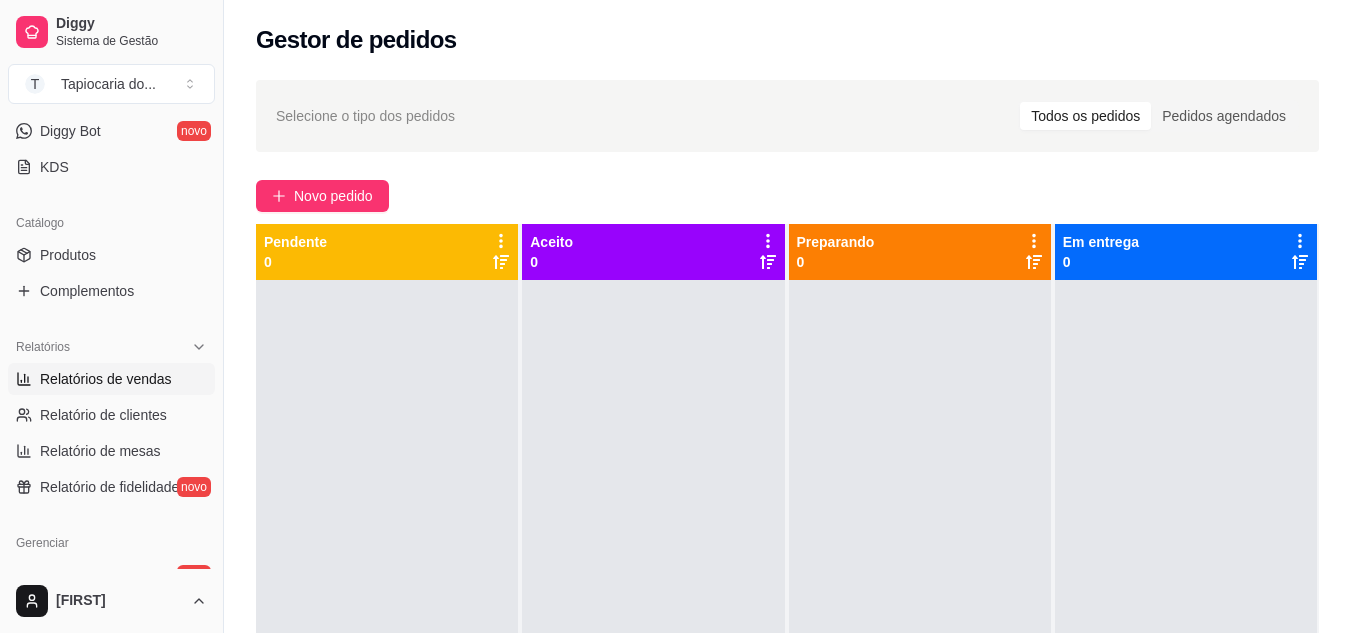 click on "Relatórios de vendas" at bounding box center [106, 379] 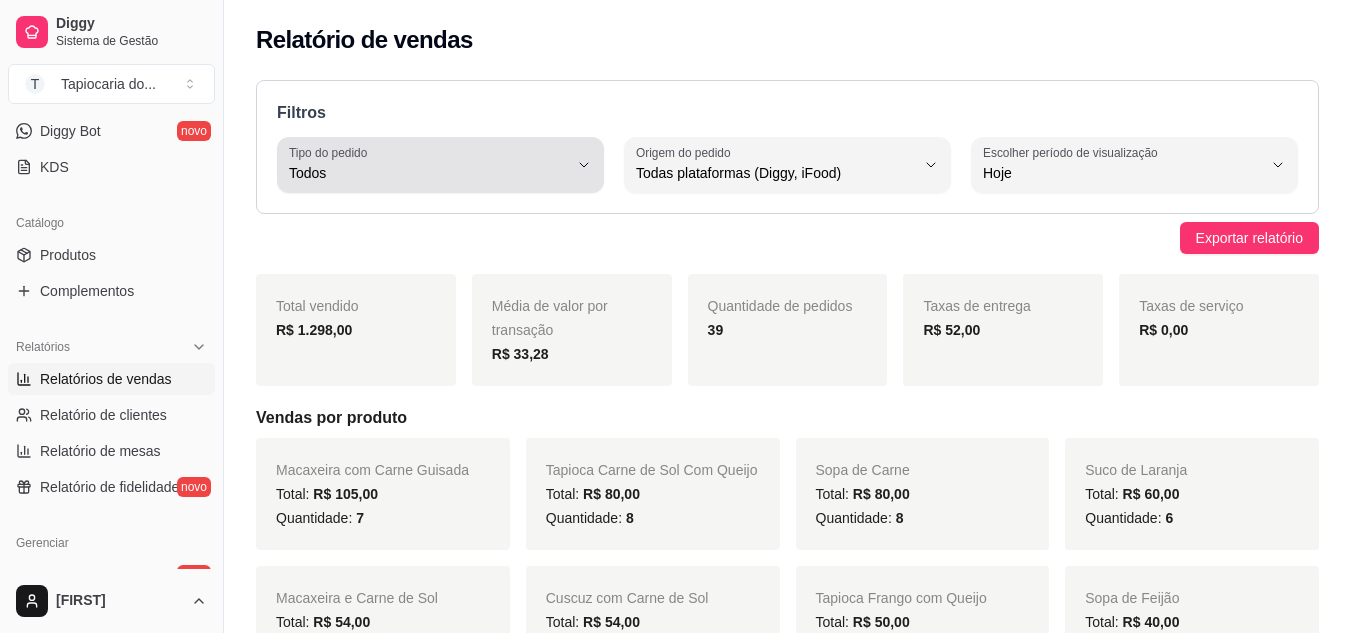 click 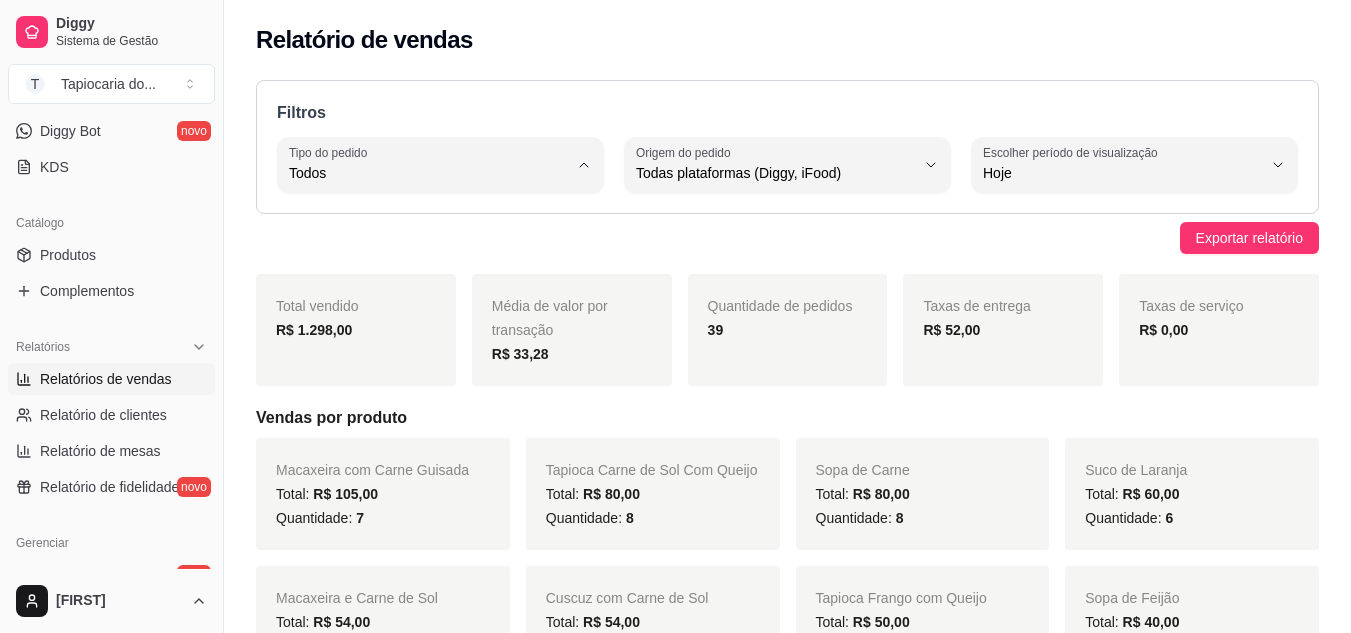 click on "Entrega" at bounding box center [431, 253] 